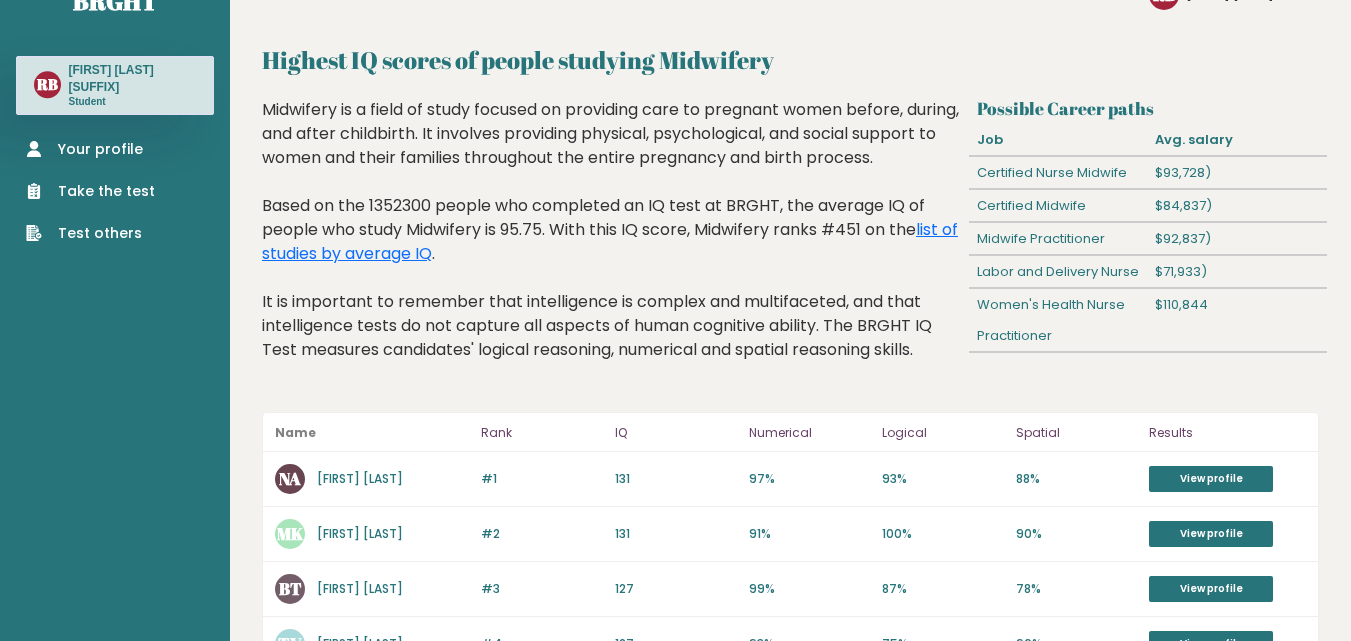 scroll, scrollTop: 0, scrollLeft: 0, axis: both 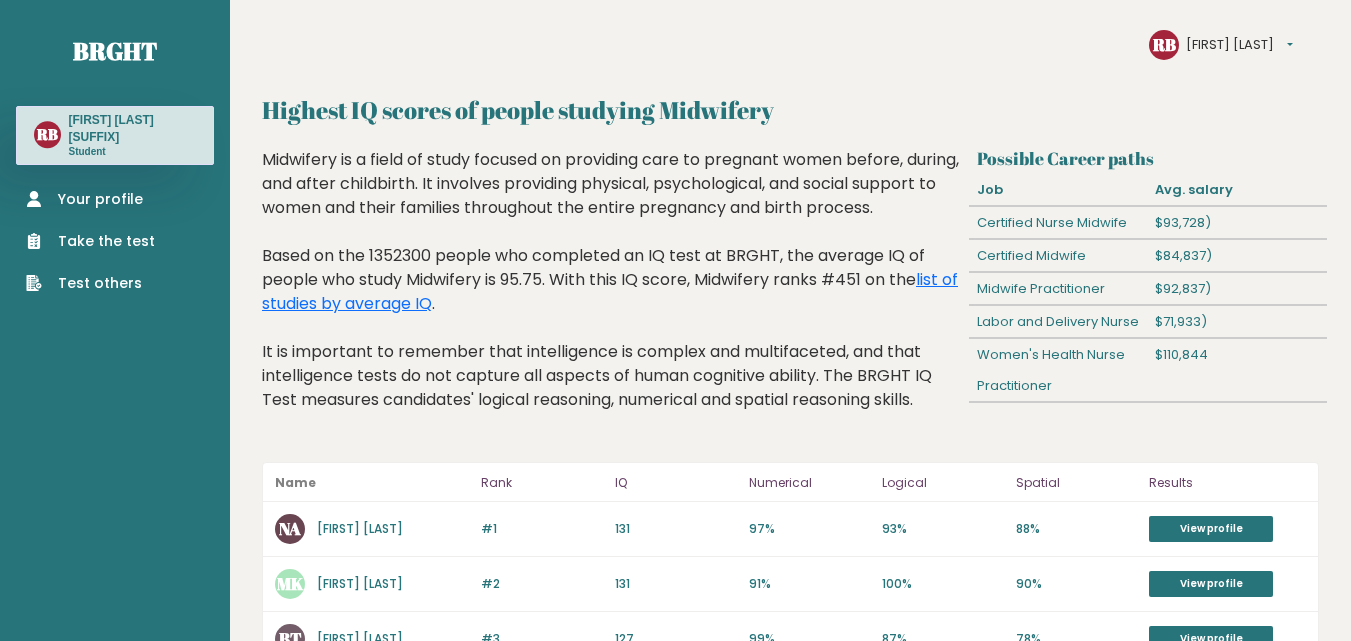 click on "Take the test" at bounding box center [90, 241] 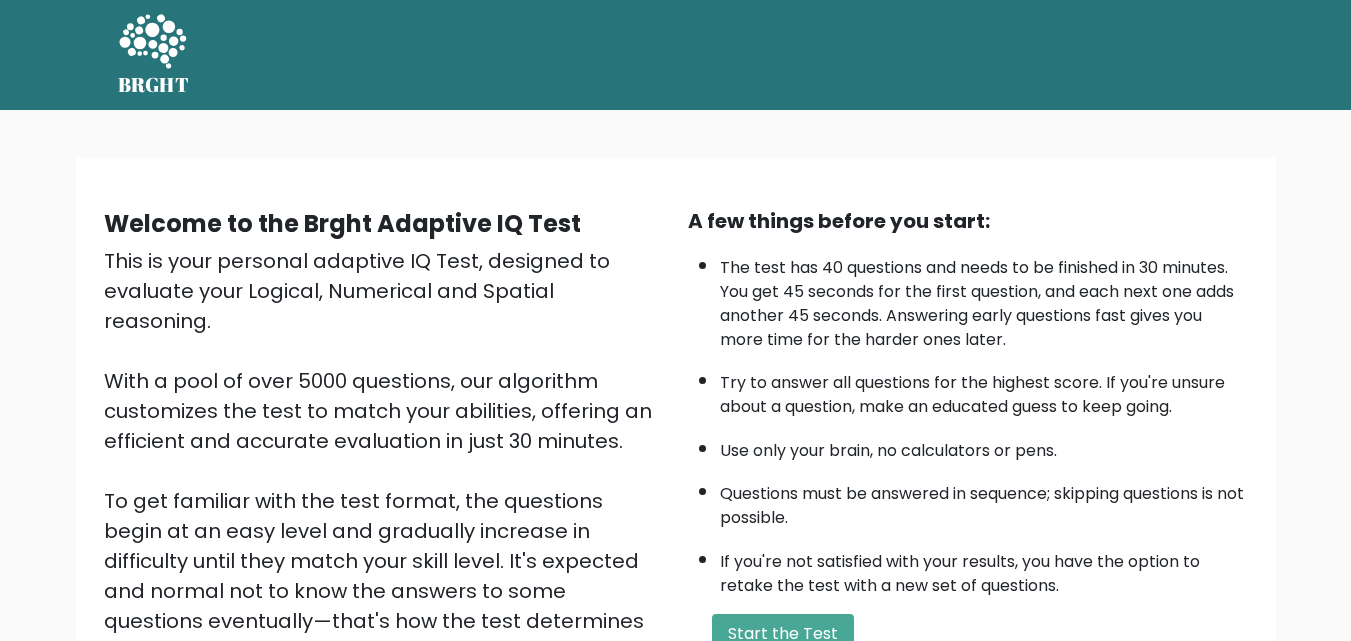 scroll, scrollTop: 0, scrollLeft: 0, axis: both 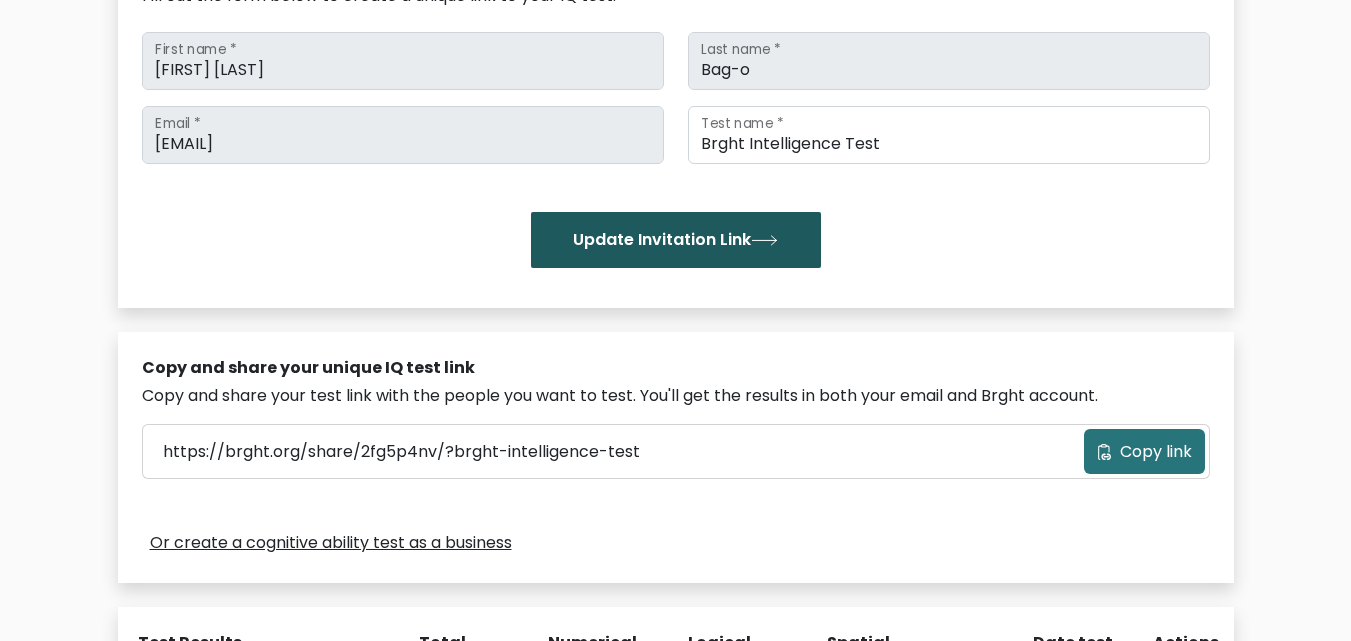 click on "Update Invitation Link" at bounding box center (676, 240) 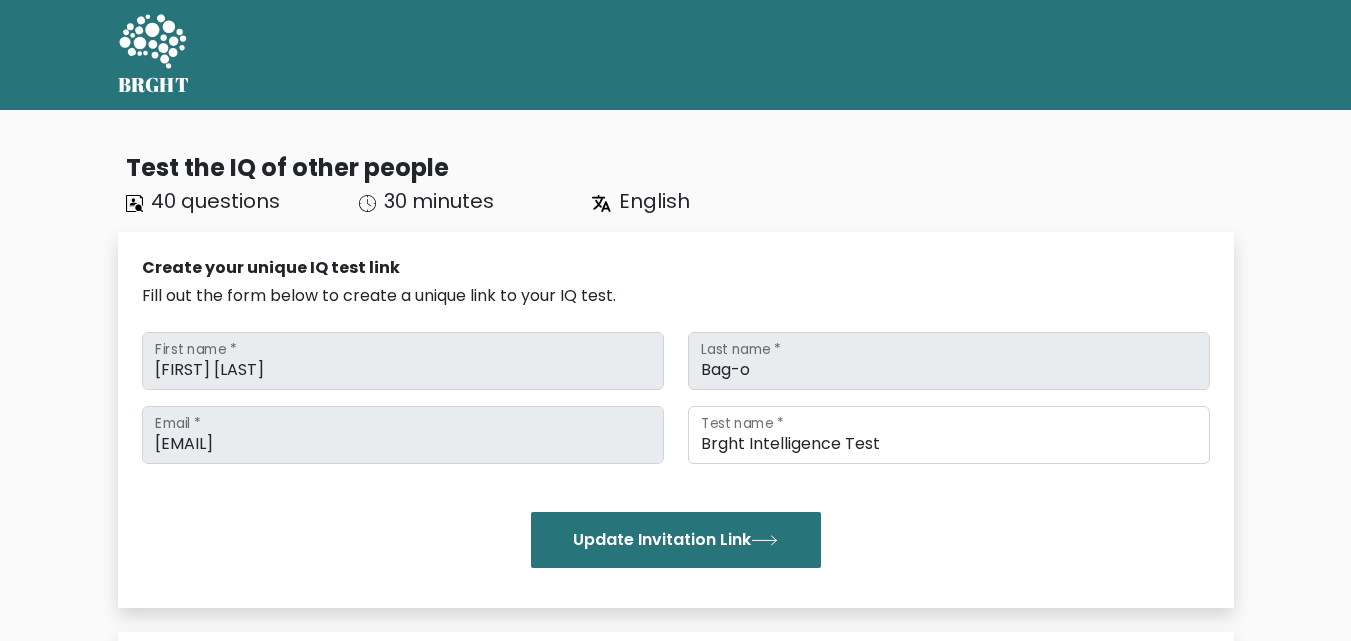 scroll, scrollTop: 0, scrollLeft: 0, axis: both 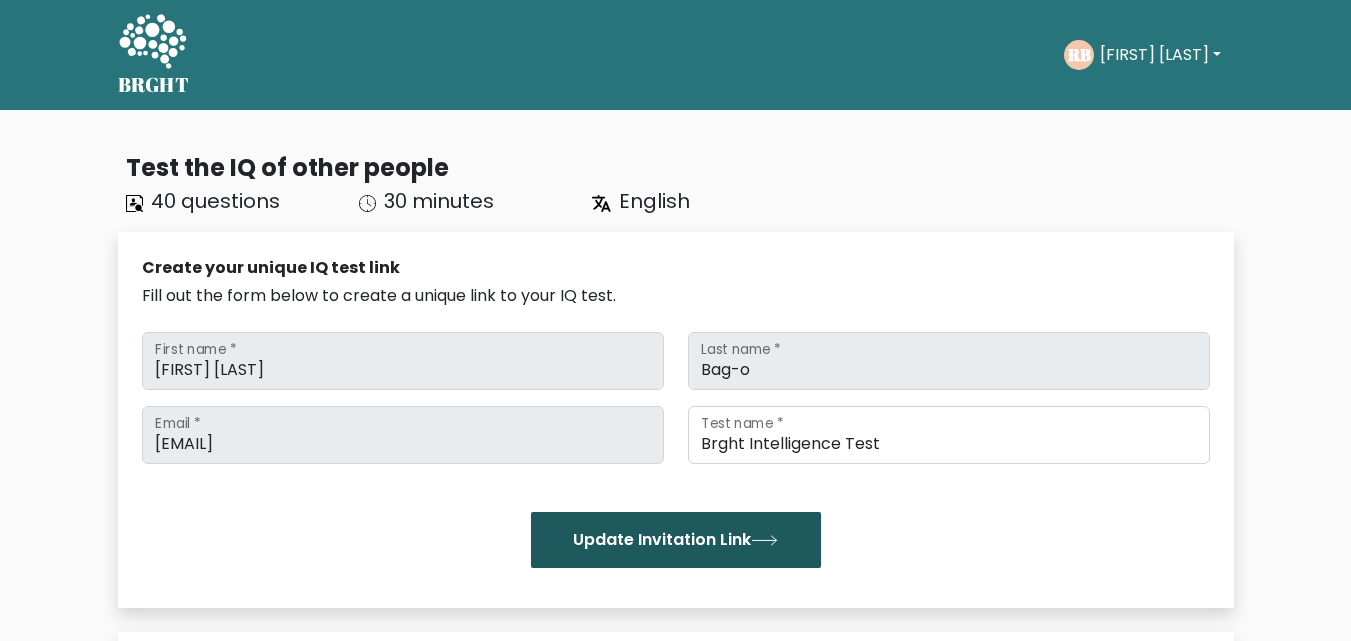 click on "Update Invitation Link" at bounding box center [676, 540] 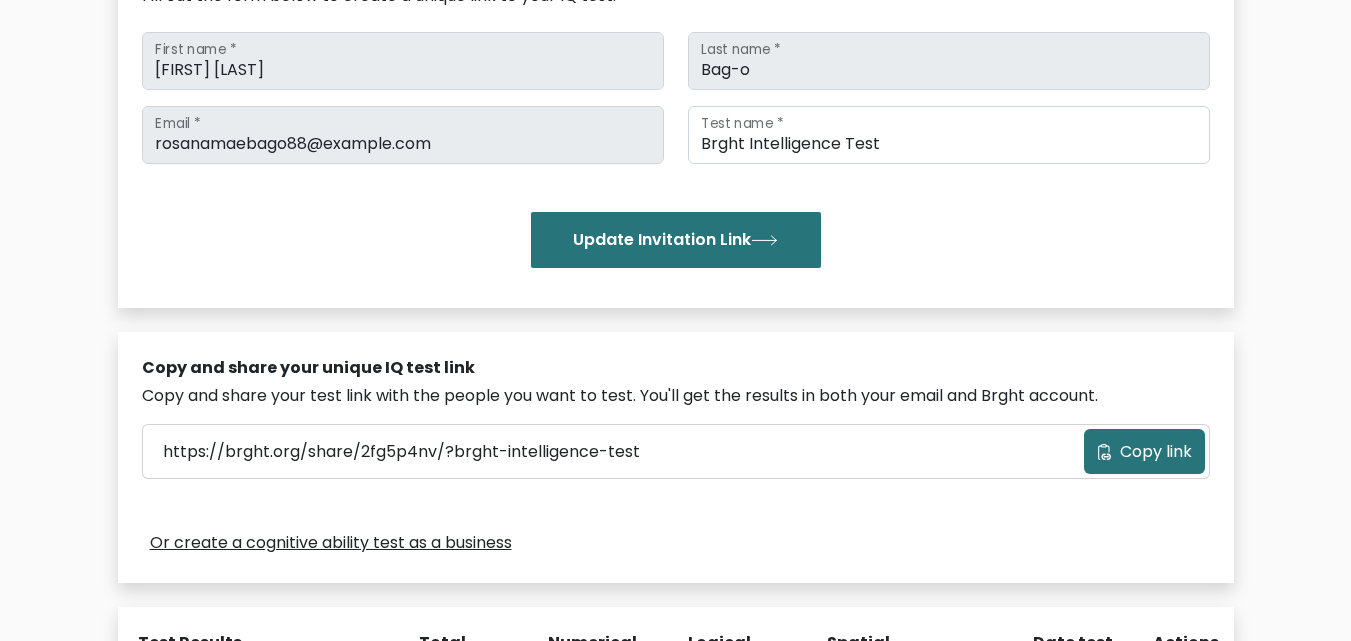 scroll, scrollTop: 0, scrollLeft: 0, axis: both 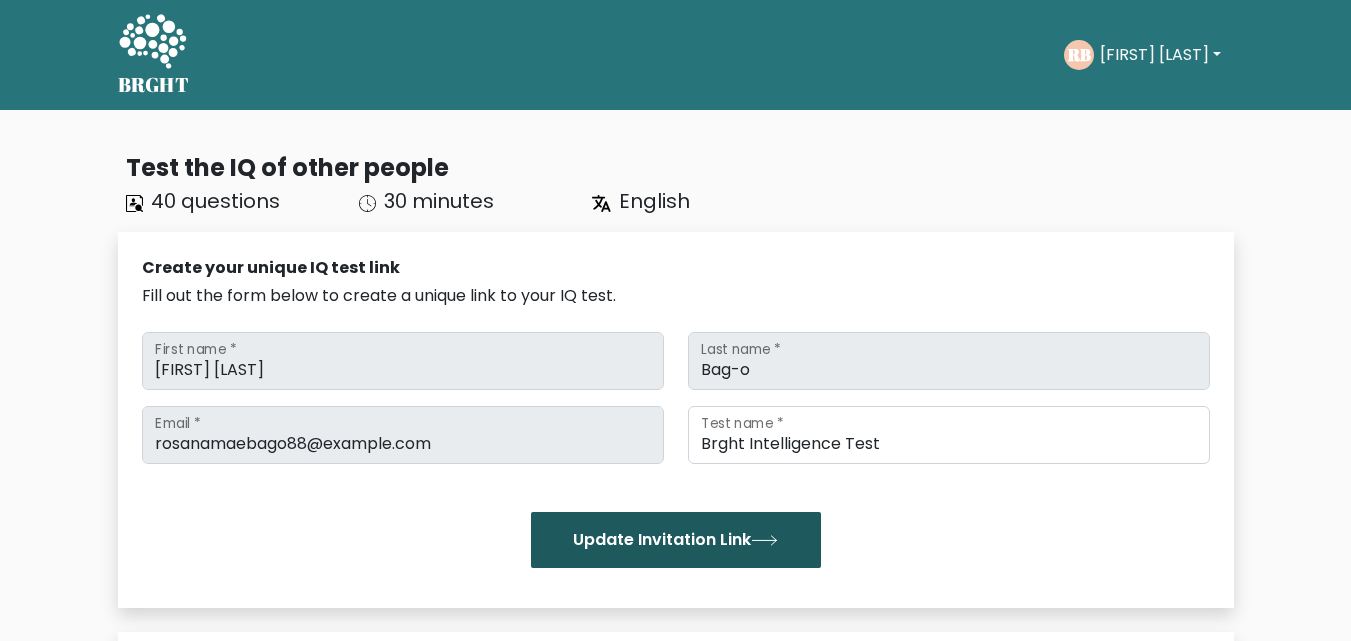 click on "Update Invitation Link" at bounding box center (676, 540) 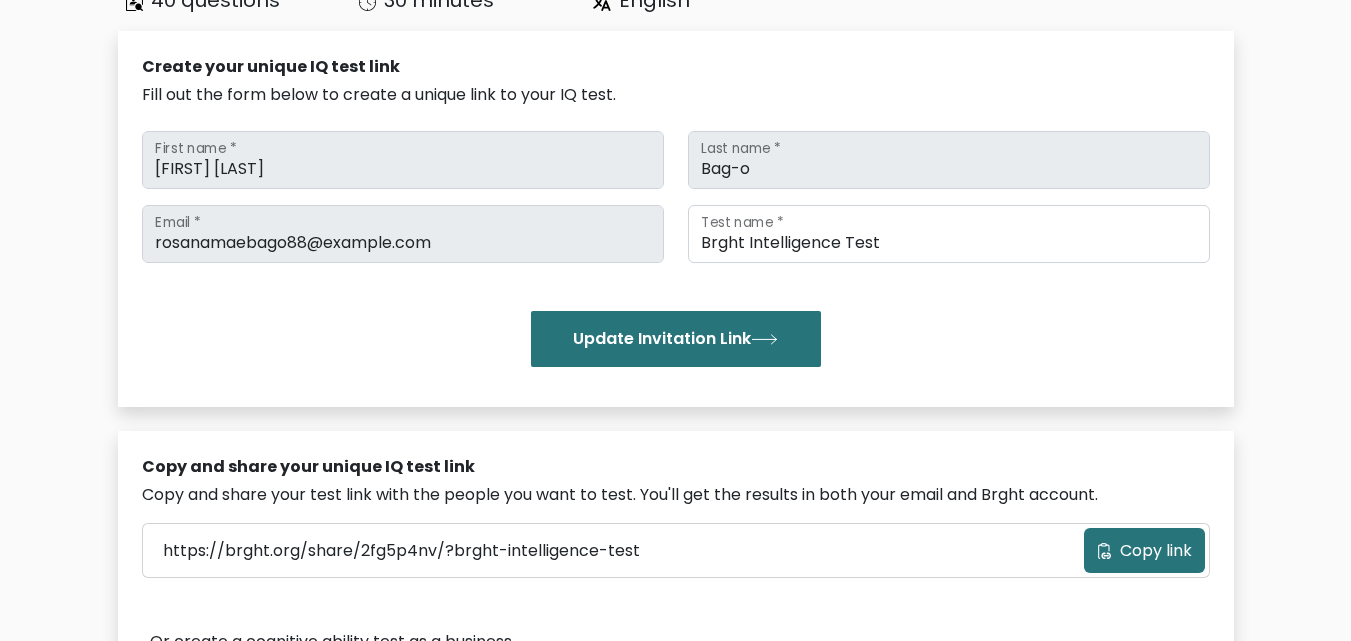 scroll, scrollTop: 0, scrollLeft: 0, axis: both 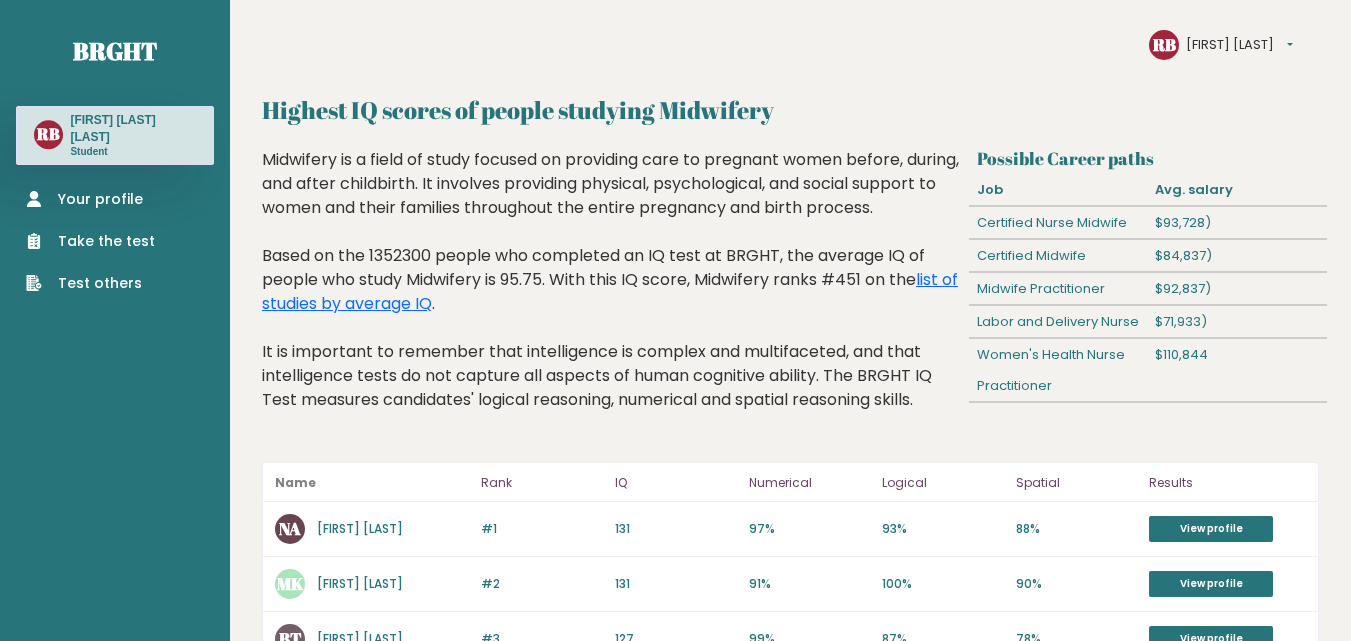 click on "Your profile
Take the test
Test others" at bounding box center (90, 241) 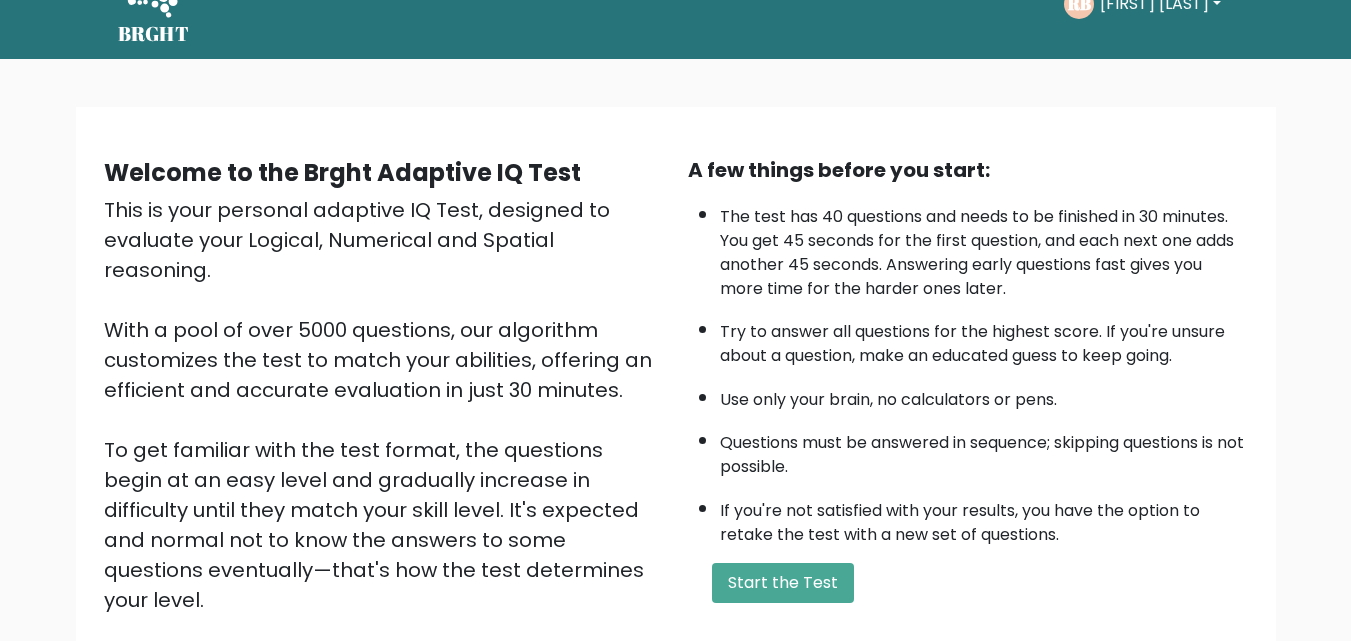 scroll, scrollTop: 100, scrollLeft: 0, axis: vertical 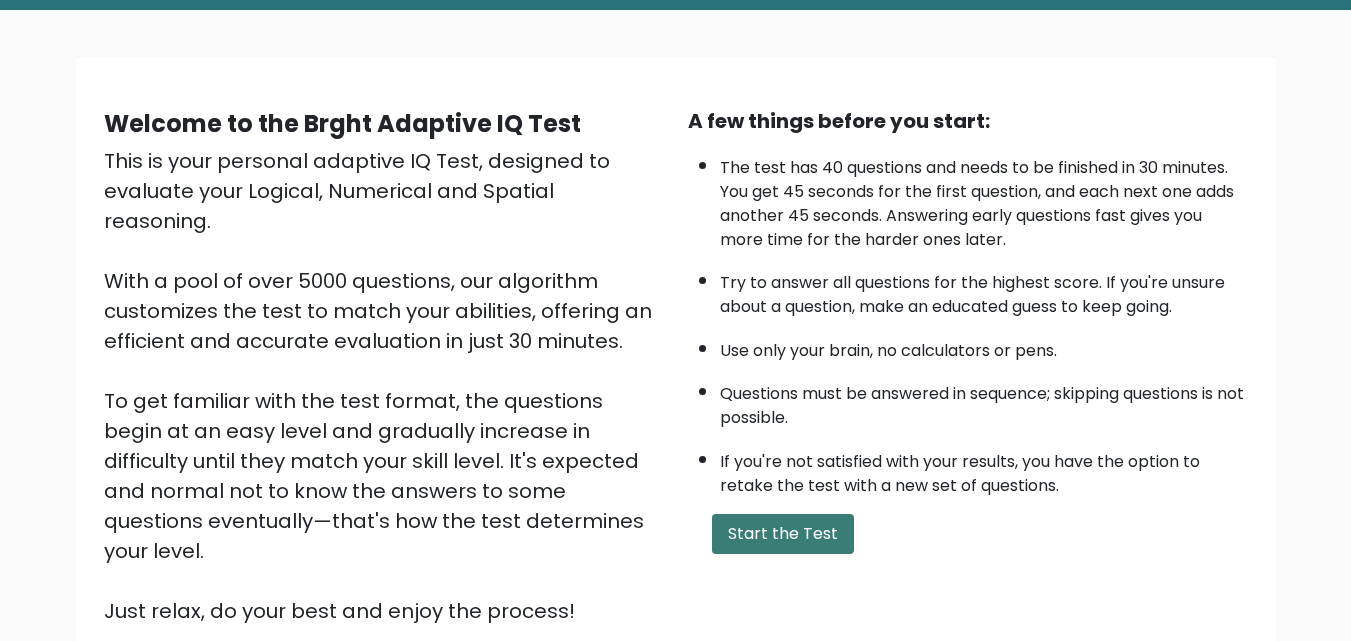 click on "Start the Test" at bounding box center (783, 534) 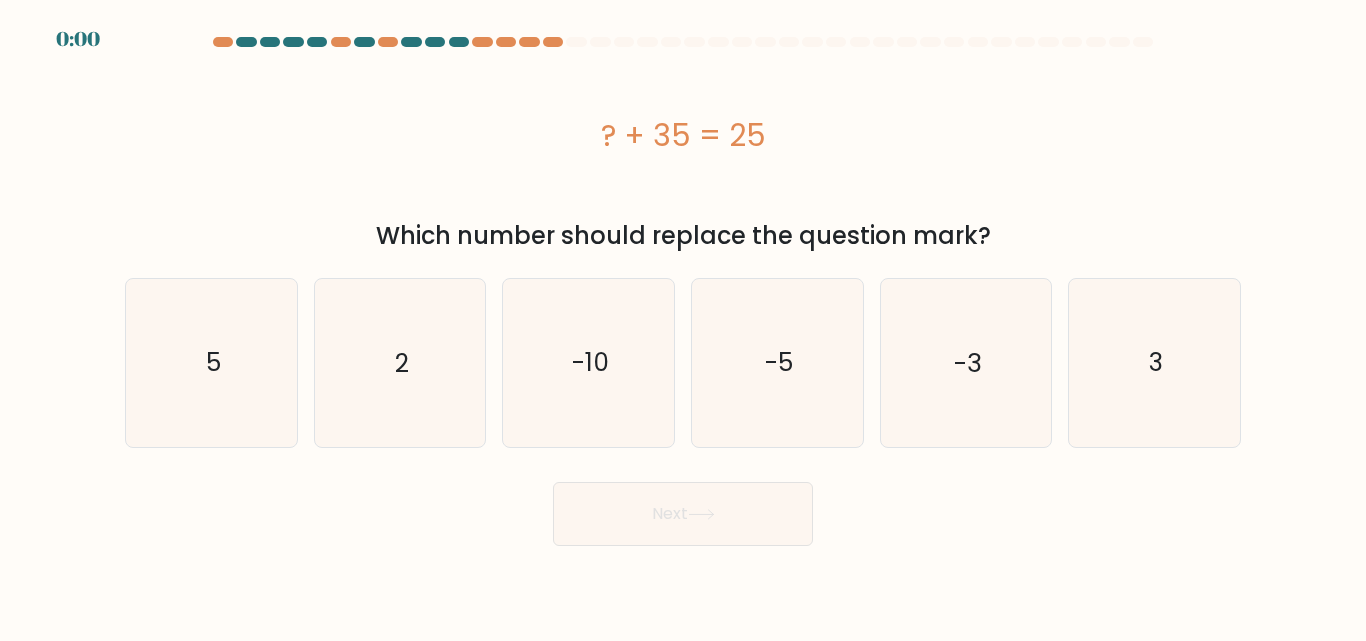 scroll, scrollTop: 0, scrollLeft: 0, axis: both 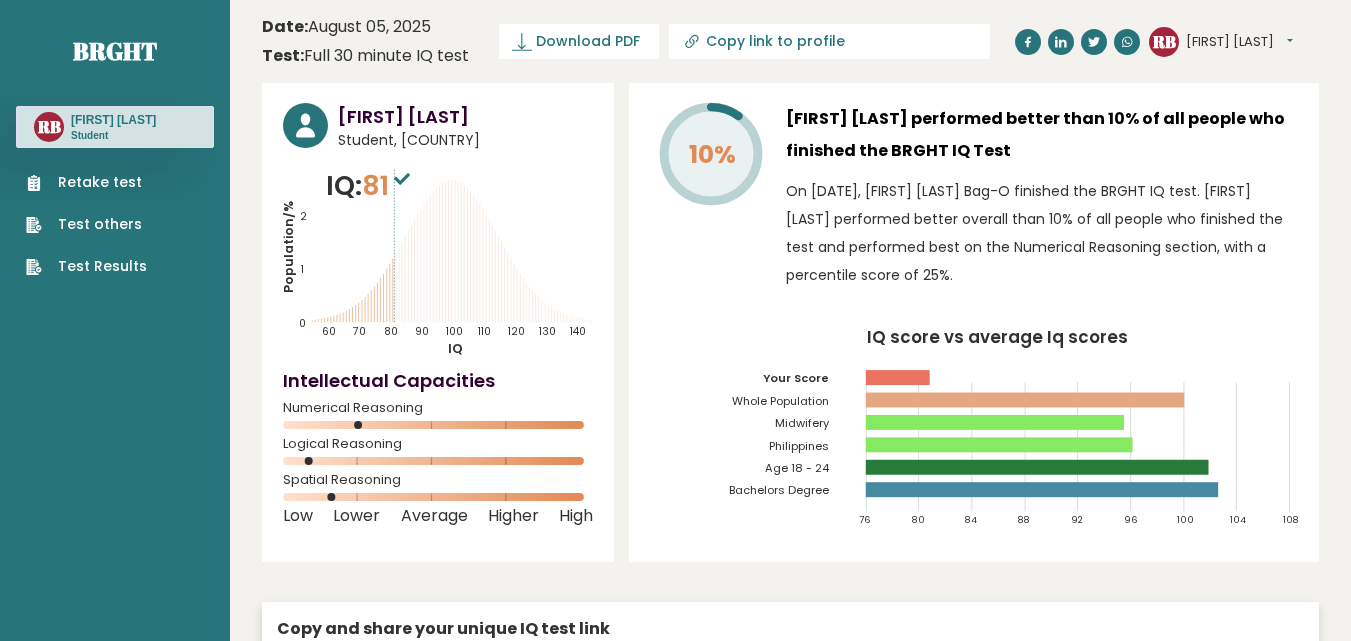 click on "Test Results" at bounding box center [86, 266] 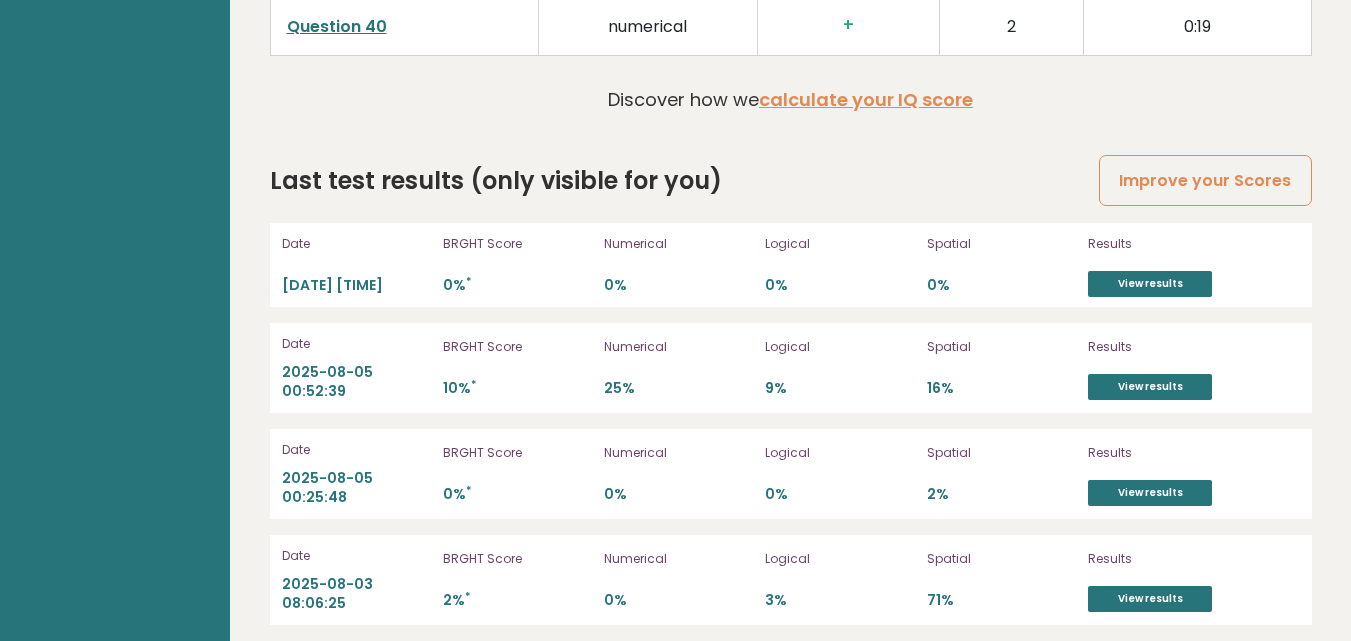 scroll, scrollTop: 5523, scrollLeft: 0, axis: vertical 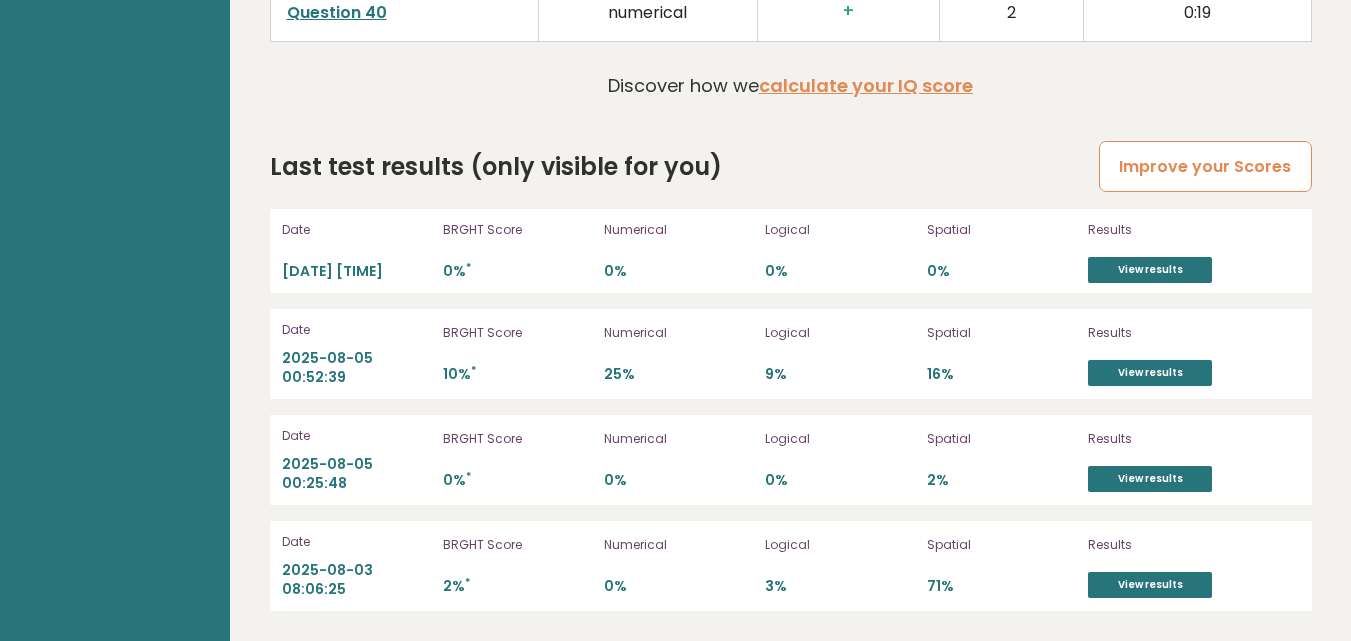 click on "Improve your Scores" at bounding box center (1205, 166) 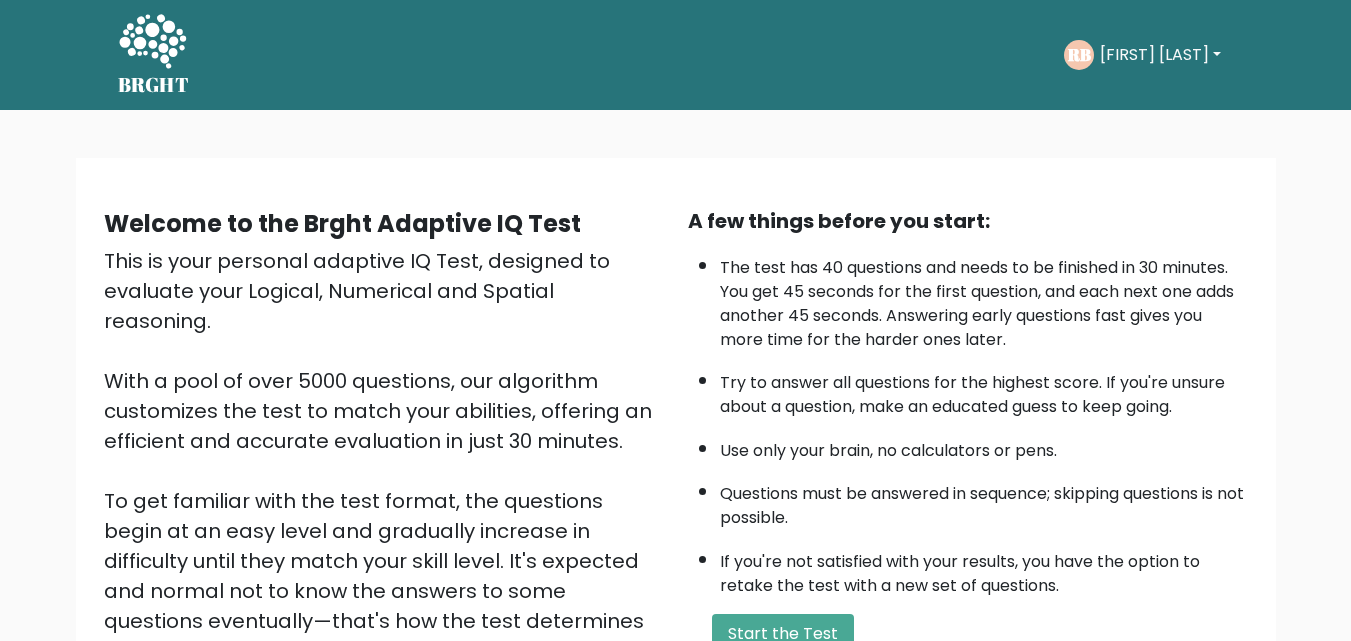 scroll, scrollTop: 275, scrollLeft: 0, axis: vertical 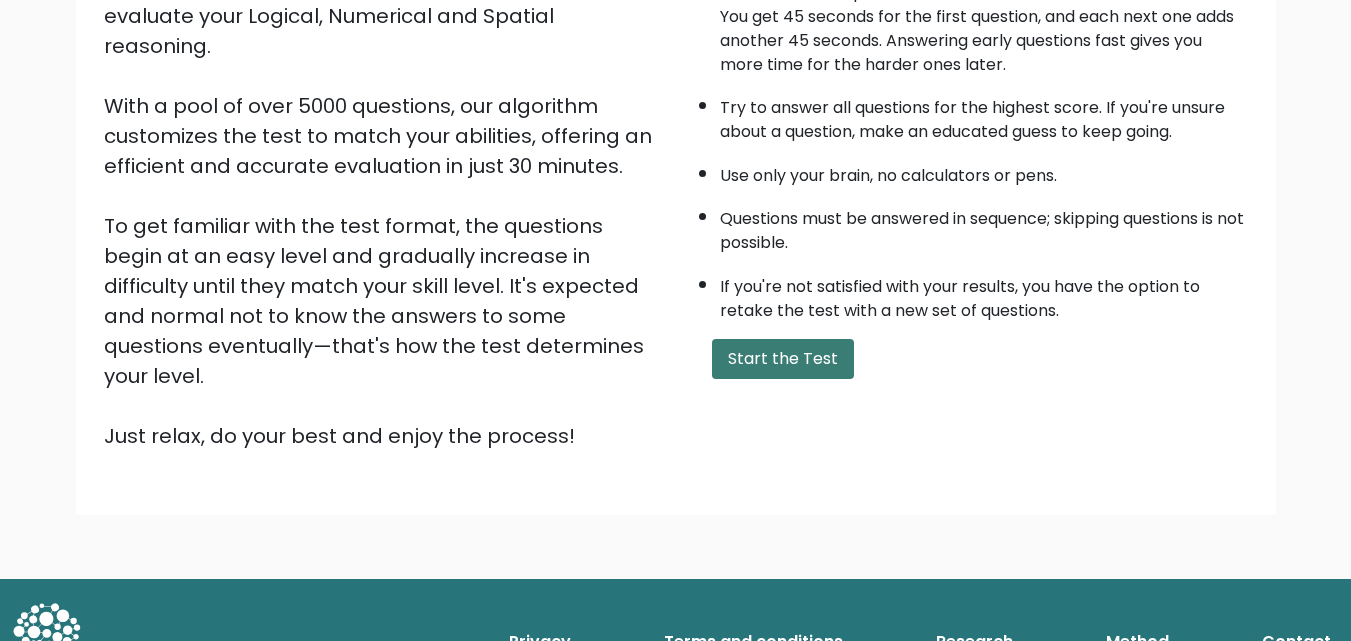 click on "Start the Test" at bounding box center (783, 359) 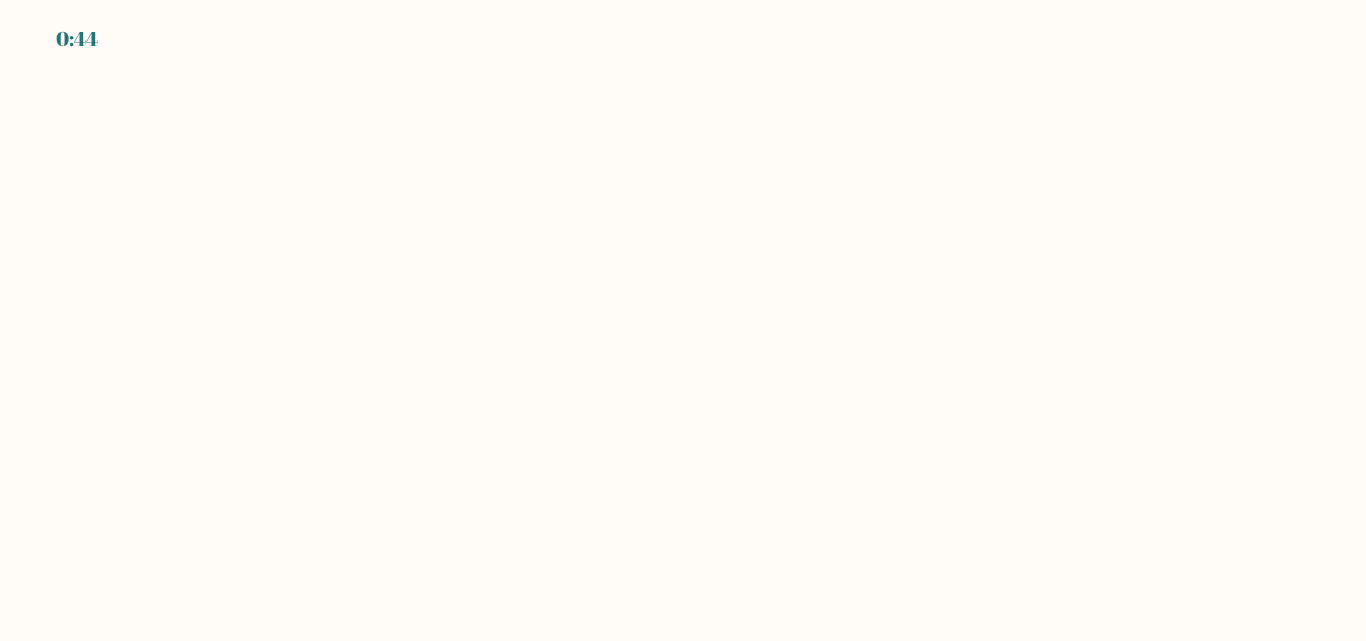 scroll, scrollTop: 0, scrollLeft: 0, axis: both 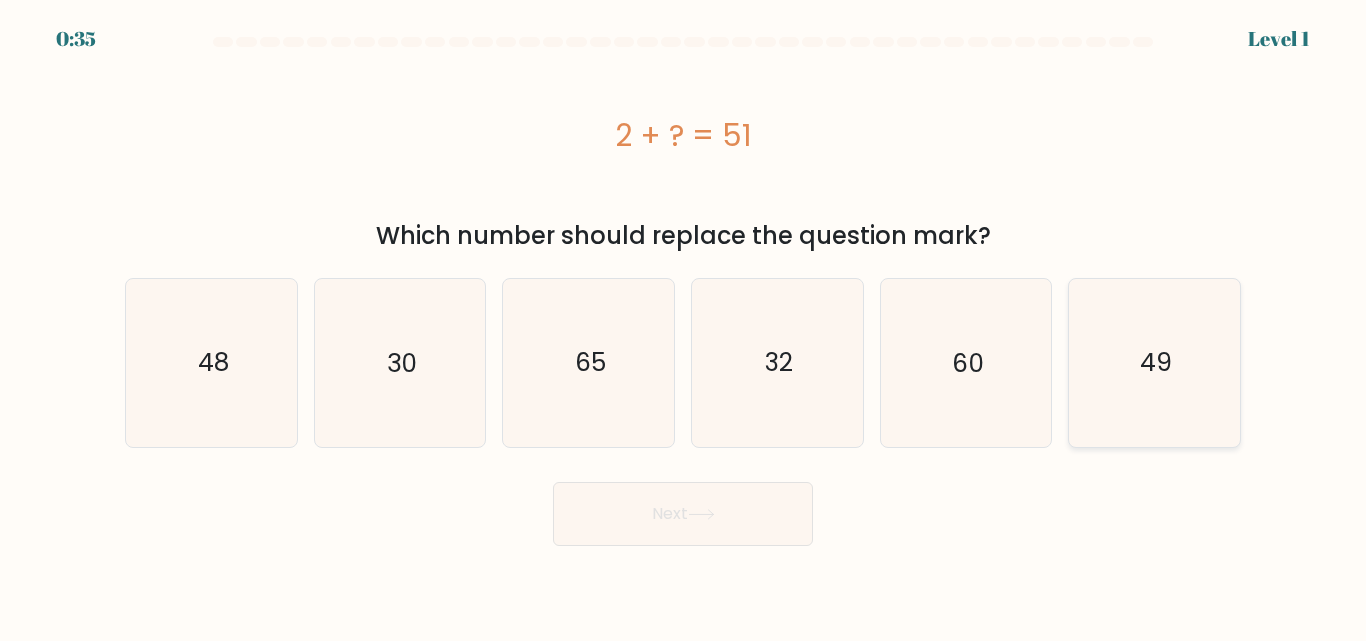 click on "49" 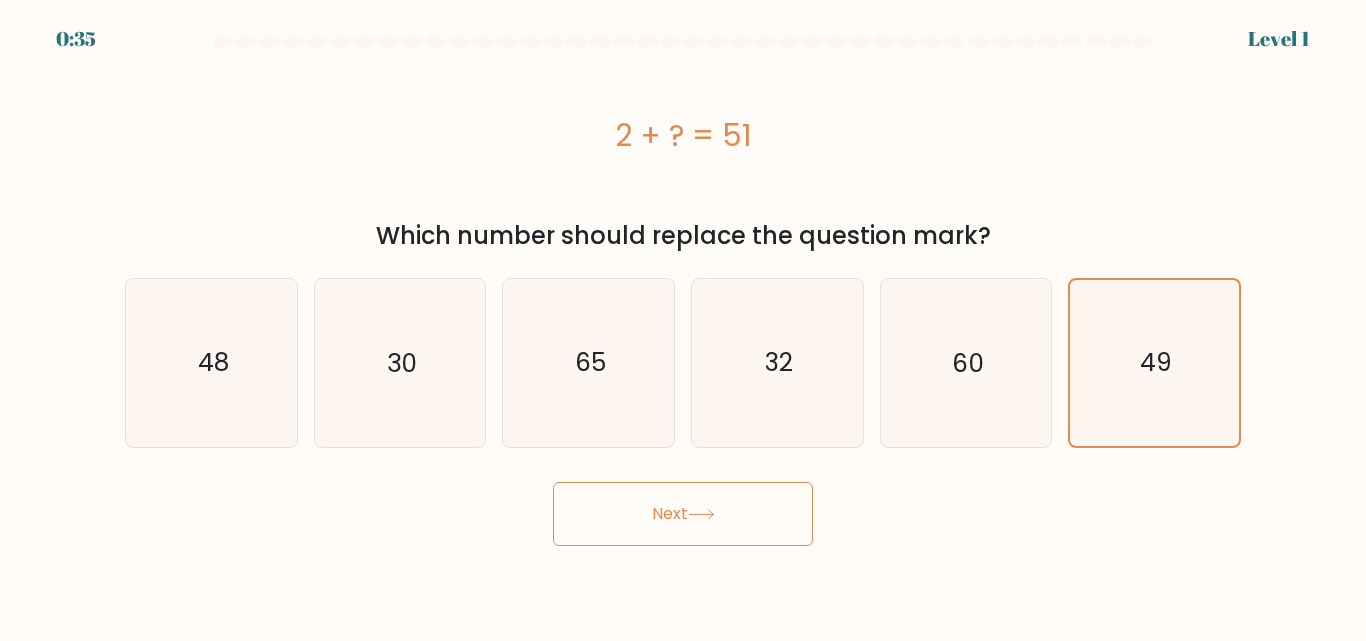 click on "Next" at bounding box center [683, 514] 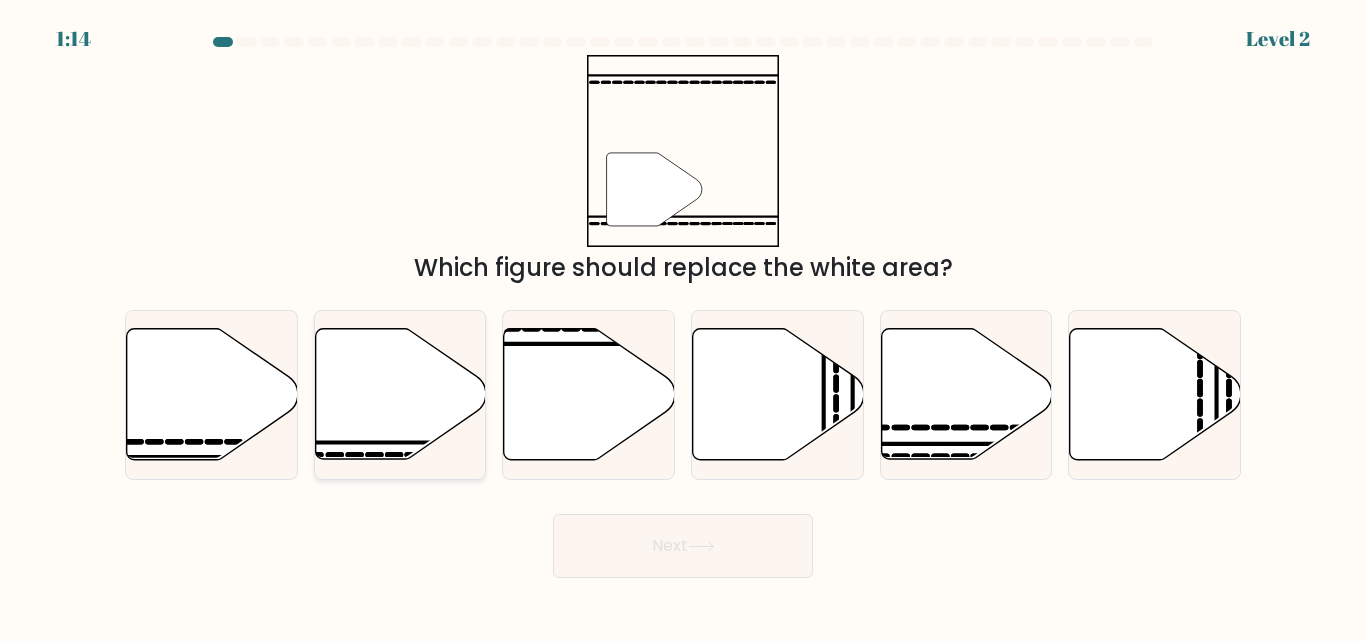 click 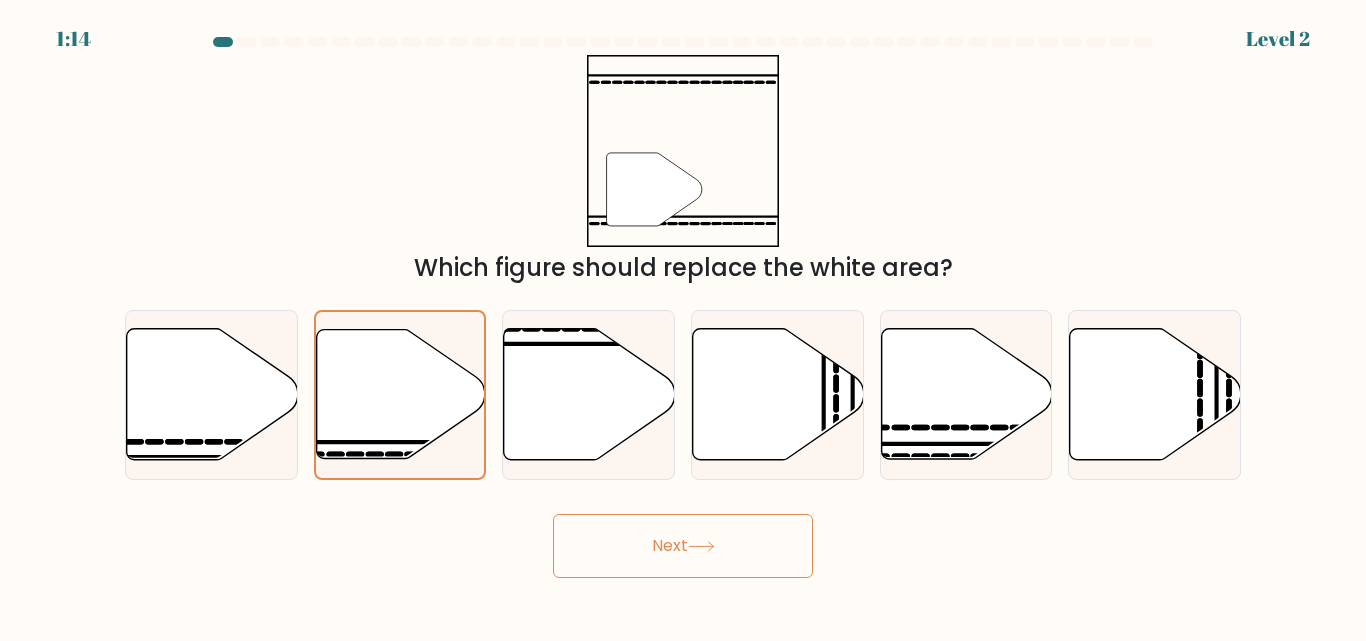 click on "Next" at bounding box center (683, 546) 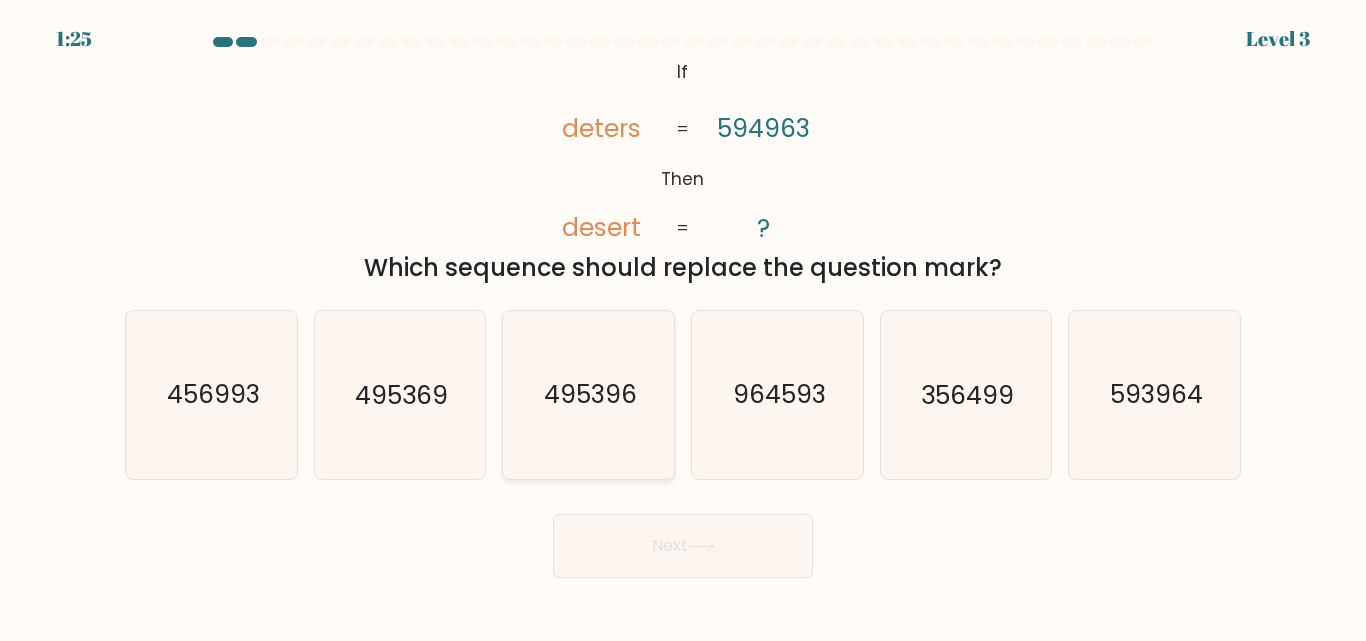 click on "495396" 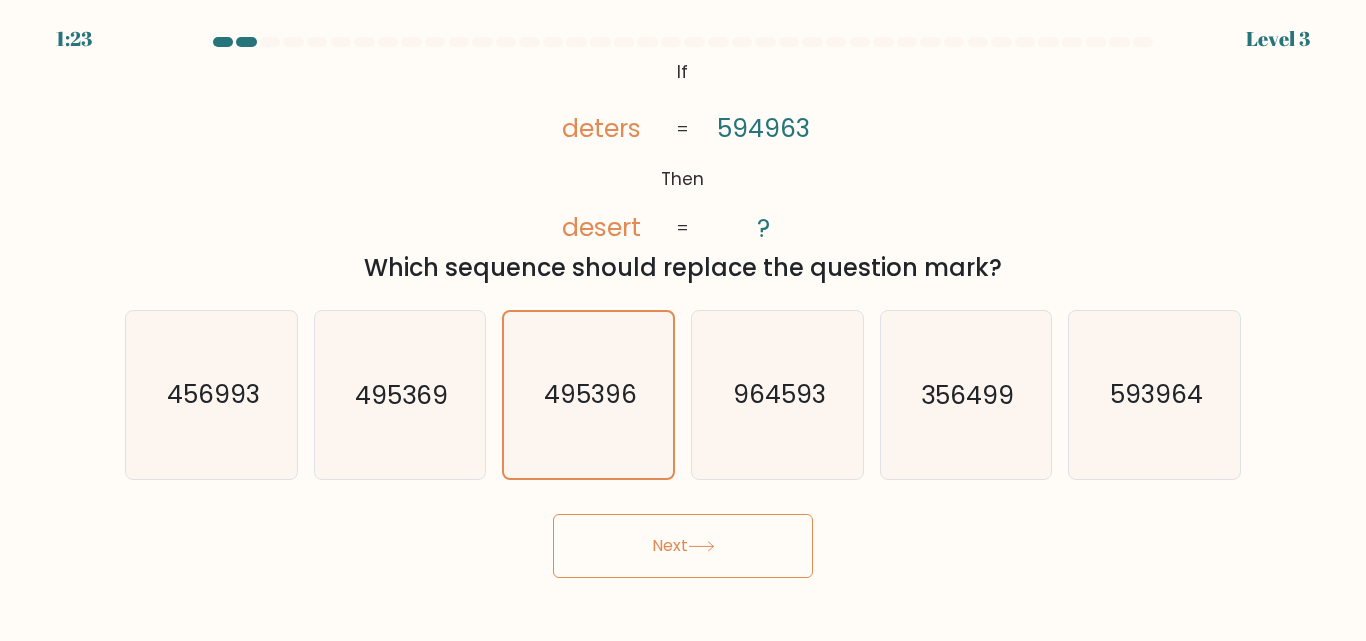 click on "Next" at bounding box center (683, 546) 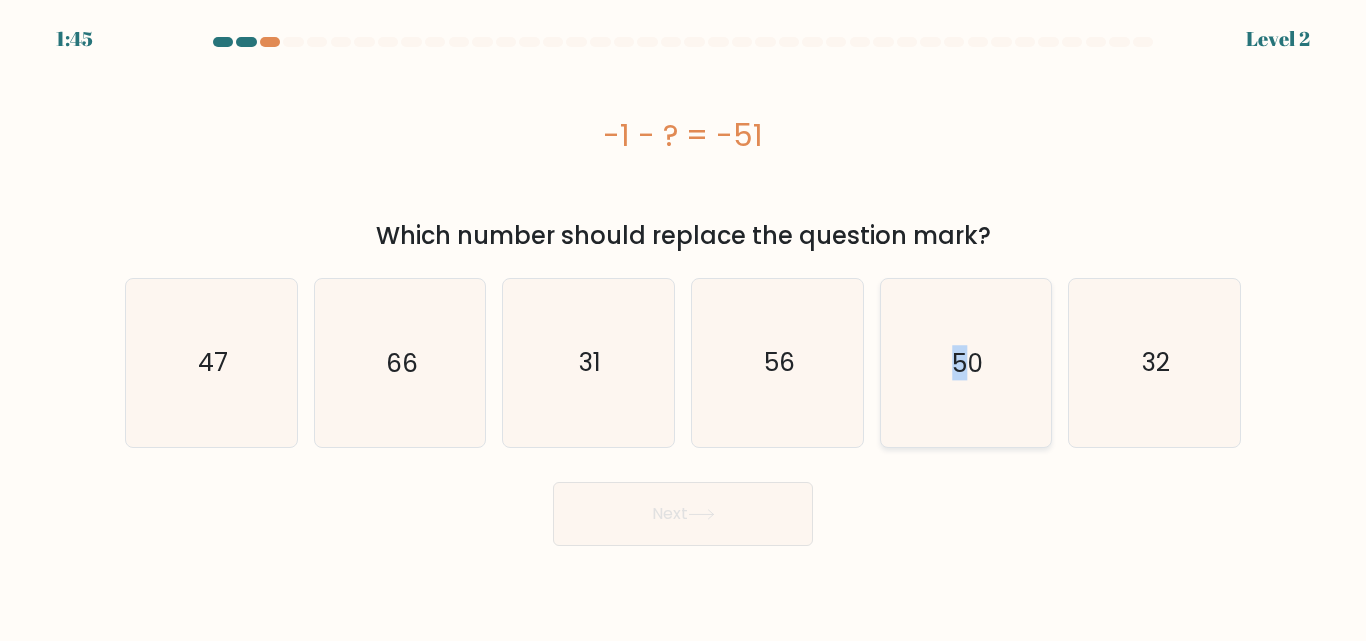 click on "50" 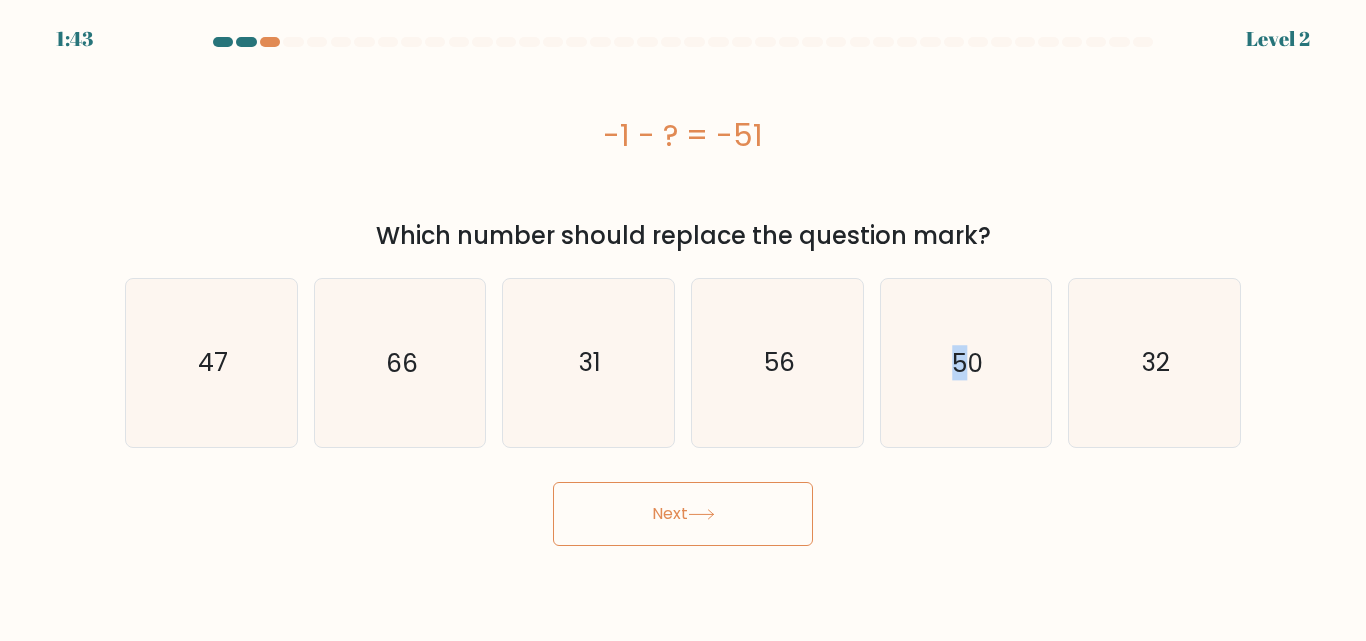 click on "Next" at bounding box center [683, 514] 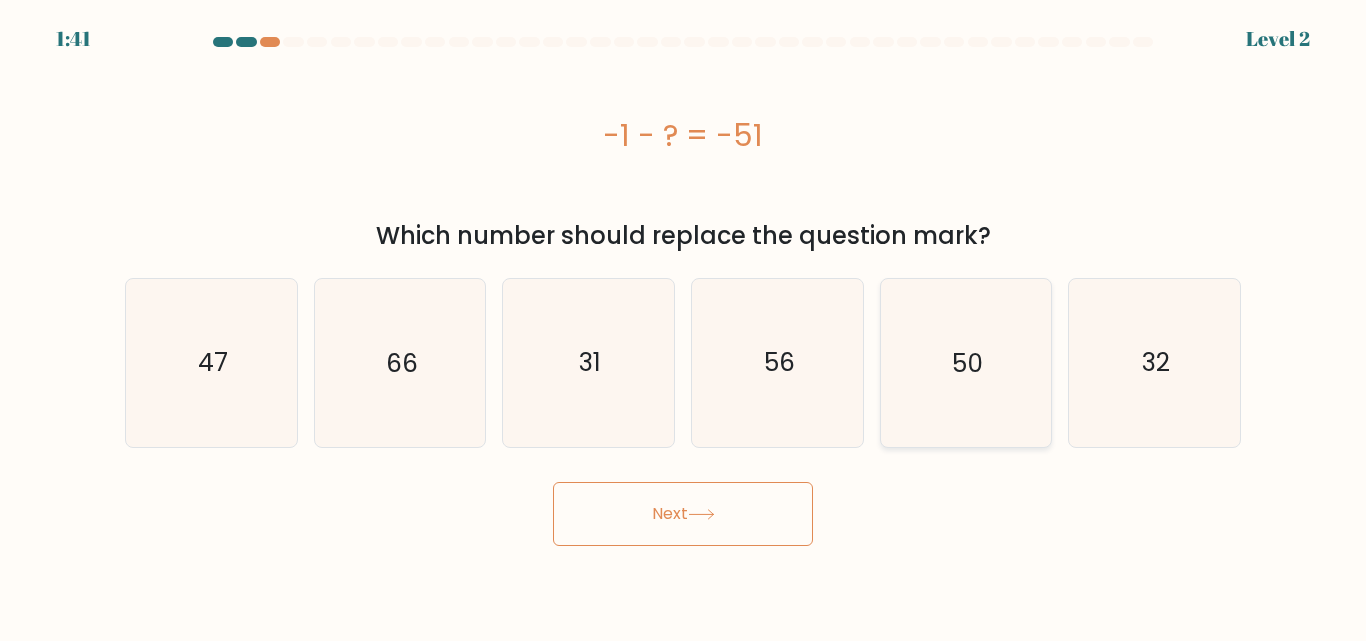 click on "50" 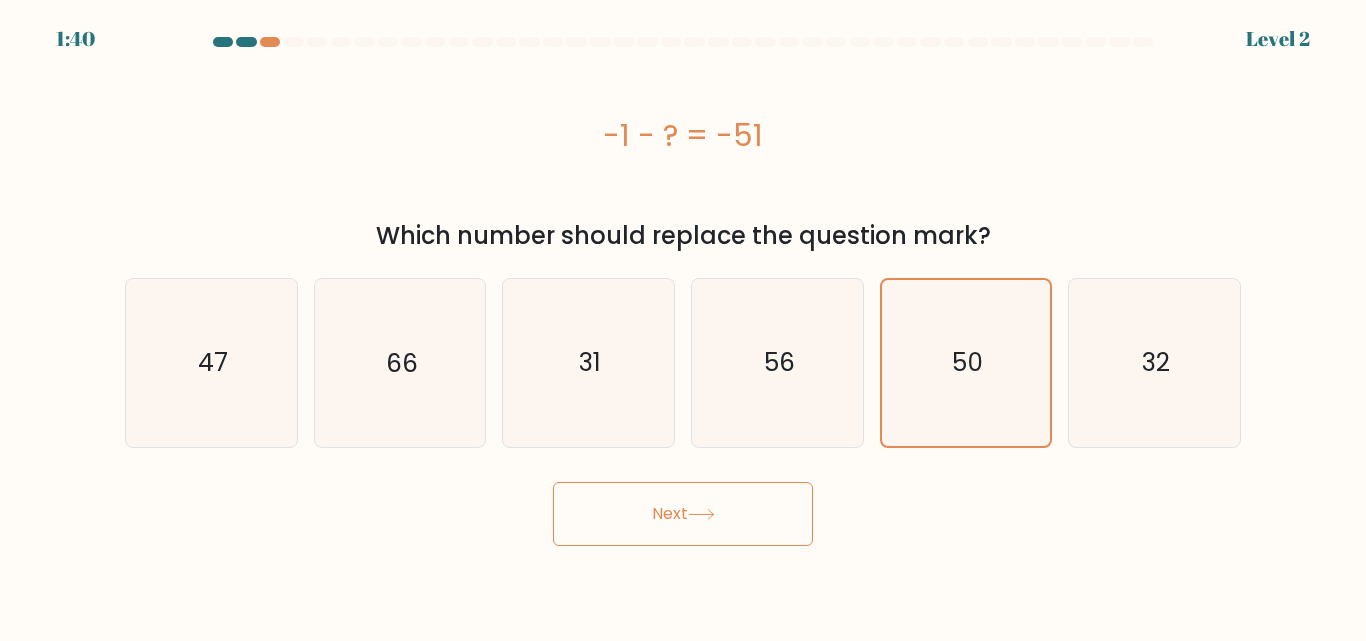 click on "Next" at bounding box center [683, 514] 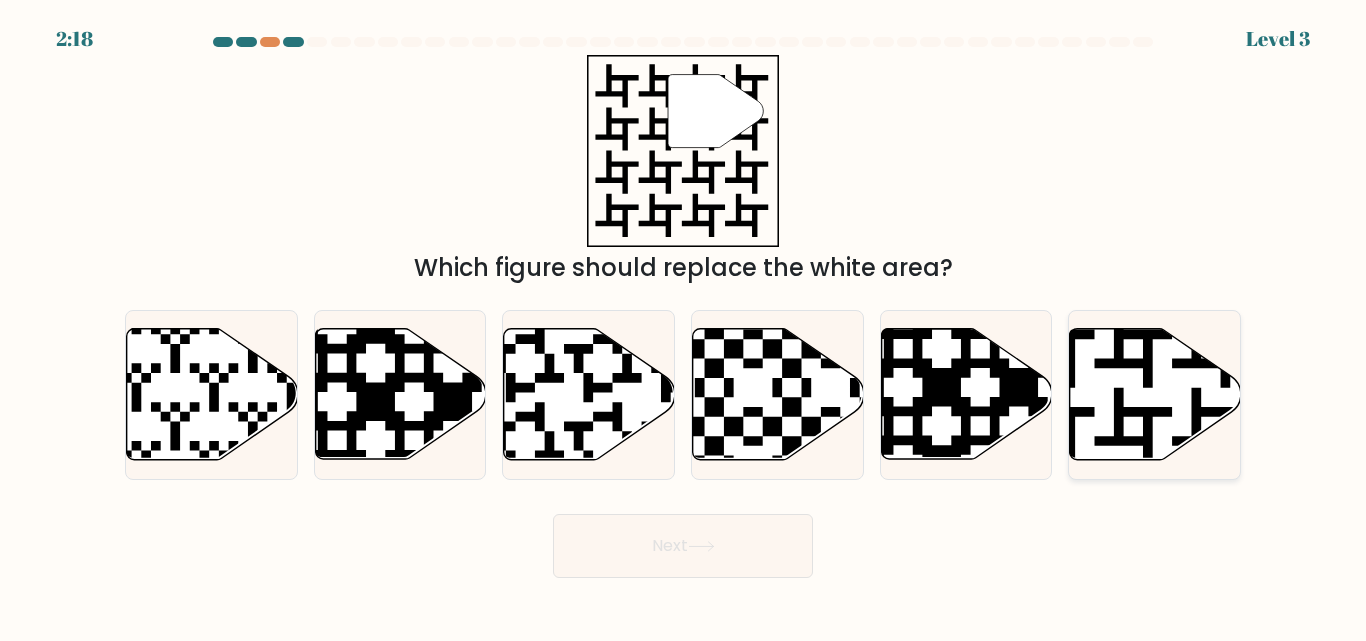 click 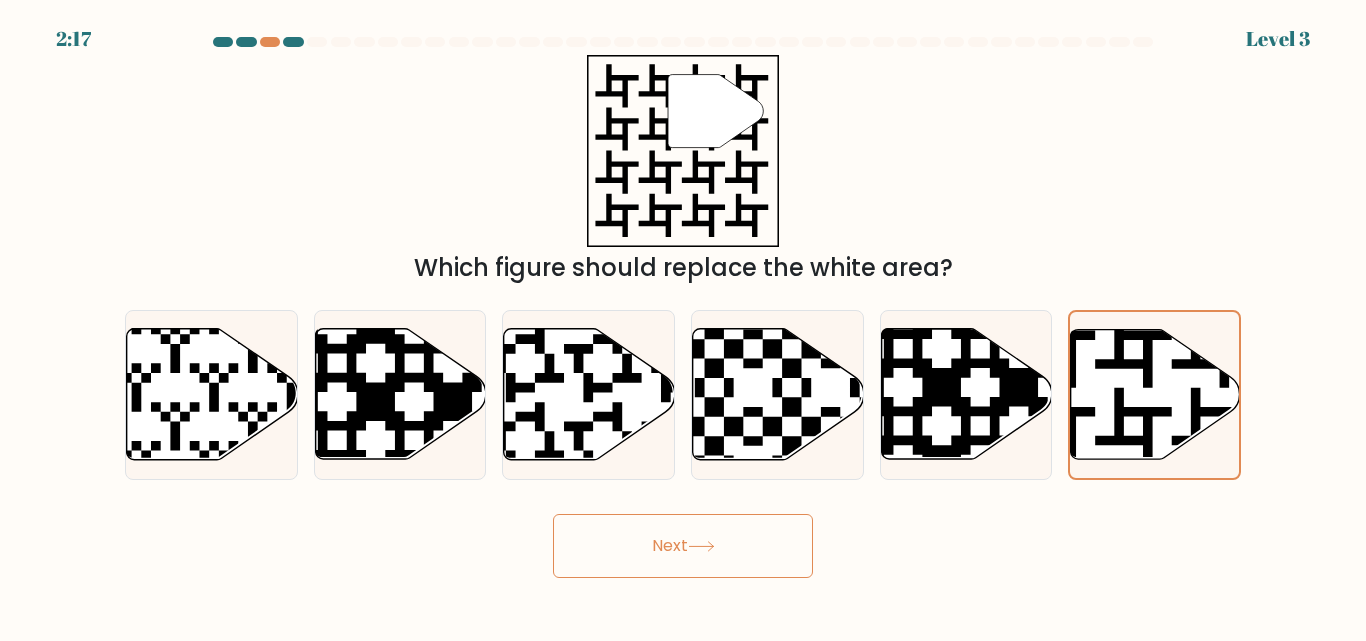click on "Next" at bounding box center [683, 546] 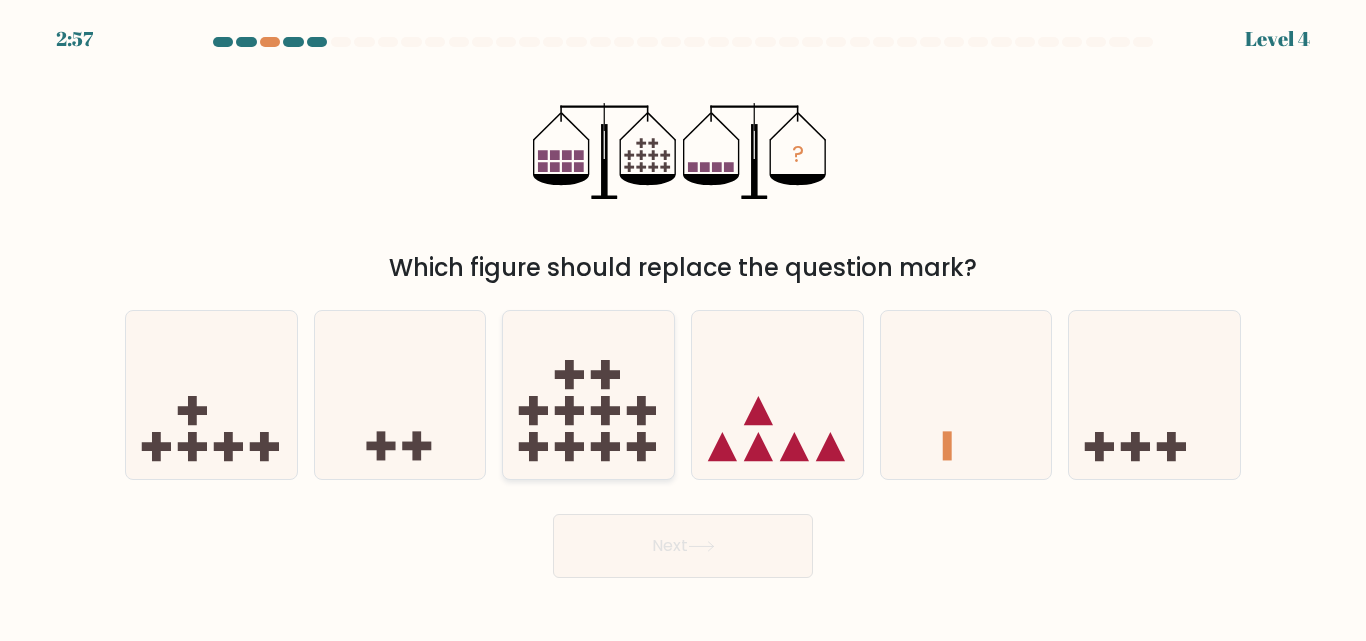 click 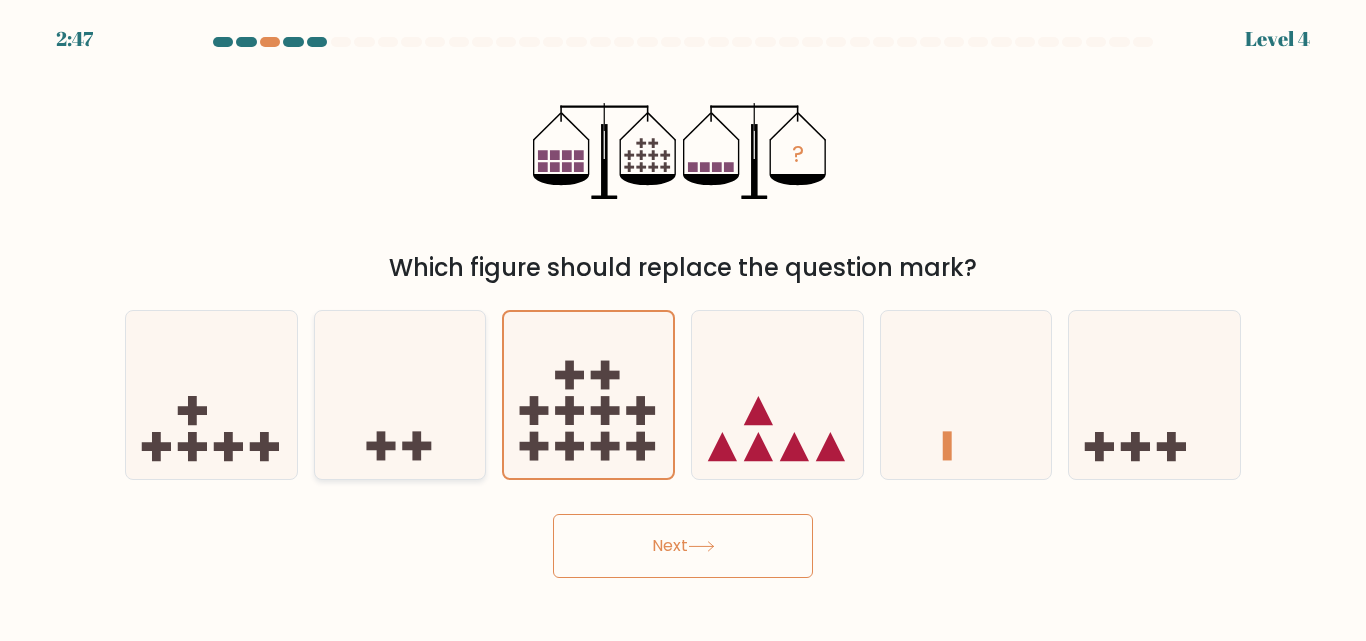 drag, startPoint x: 205, startPoint y: 410, endPoint x: 346, endPoint y: 467, distance: 152.0855 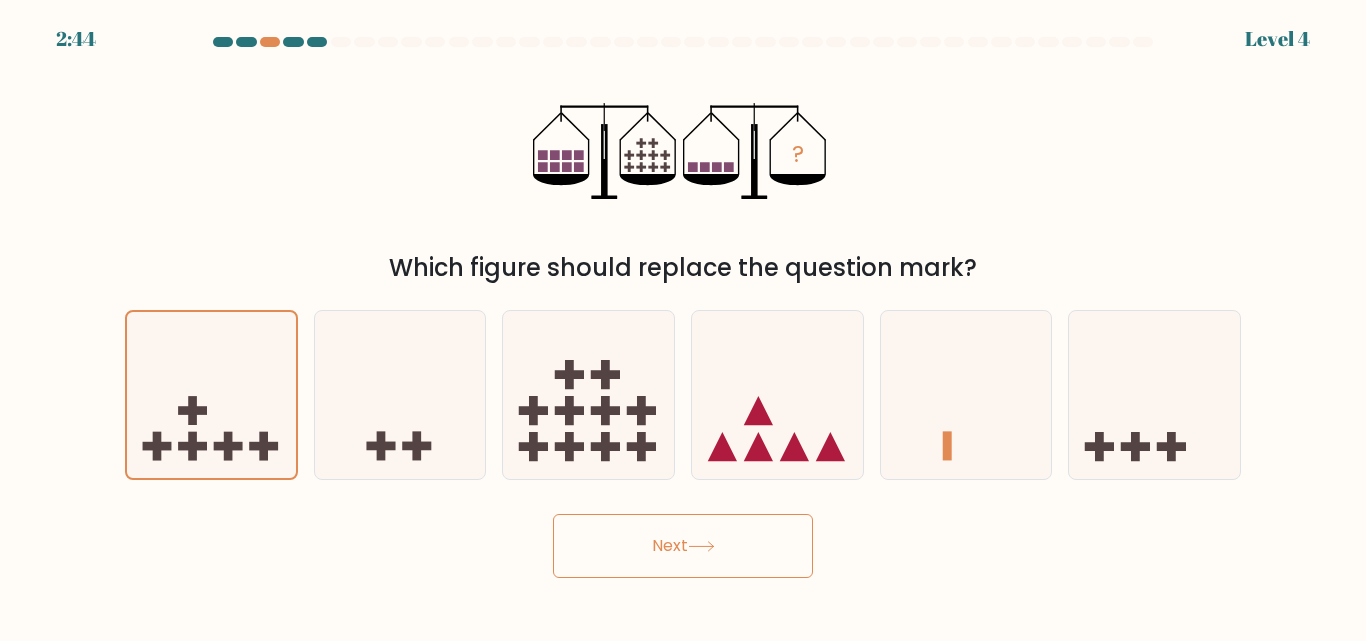 click on "Next" at bounding box center [683, 546] 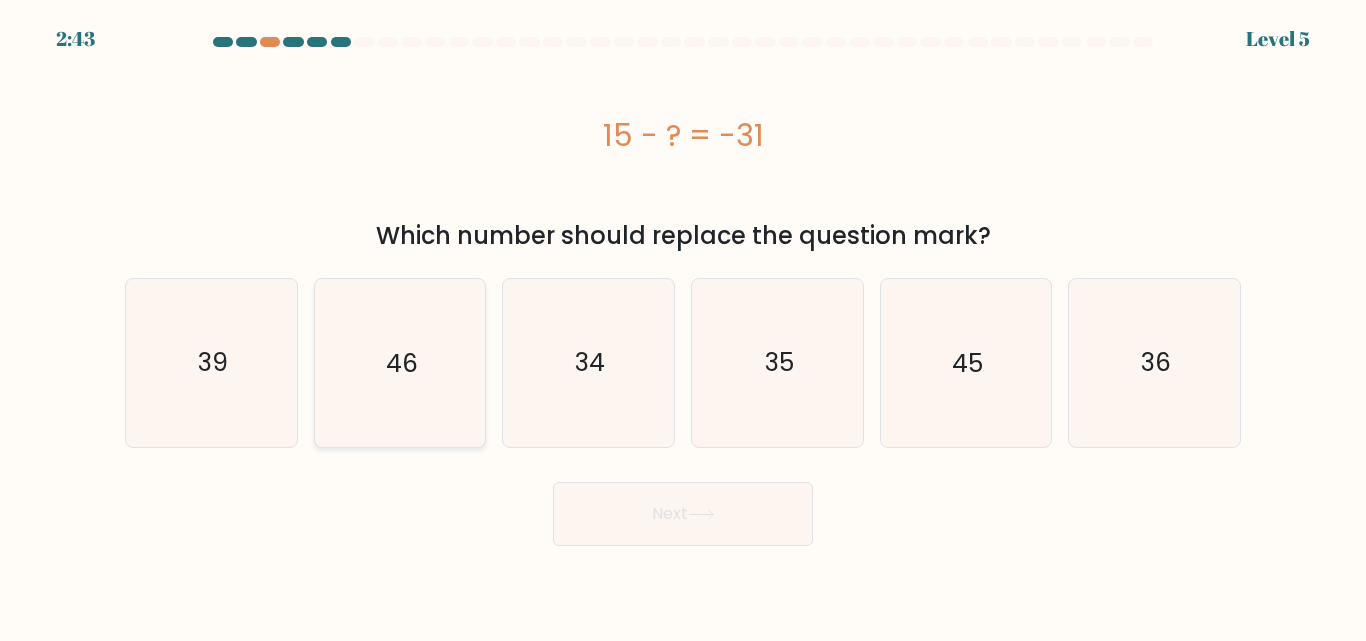 click on "46" 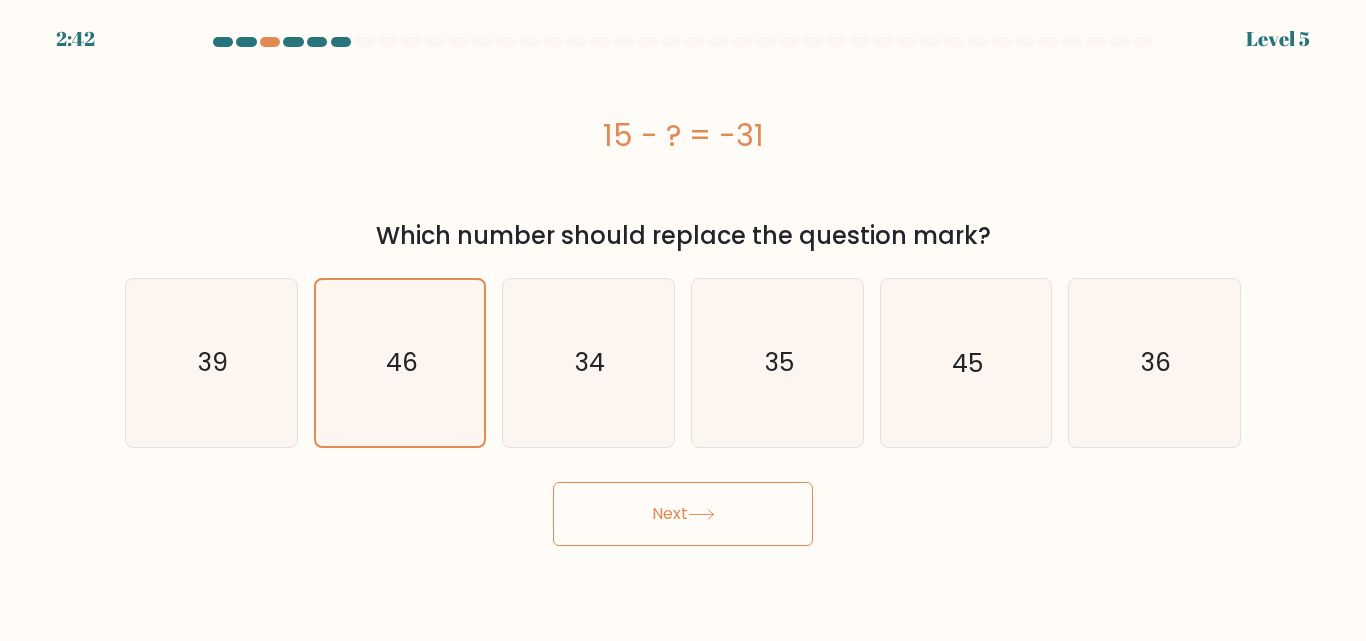 click on "Next" at bounding box center [683, 514] 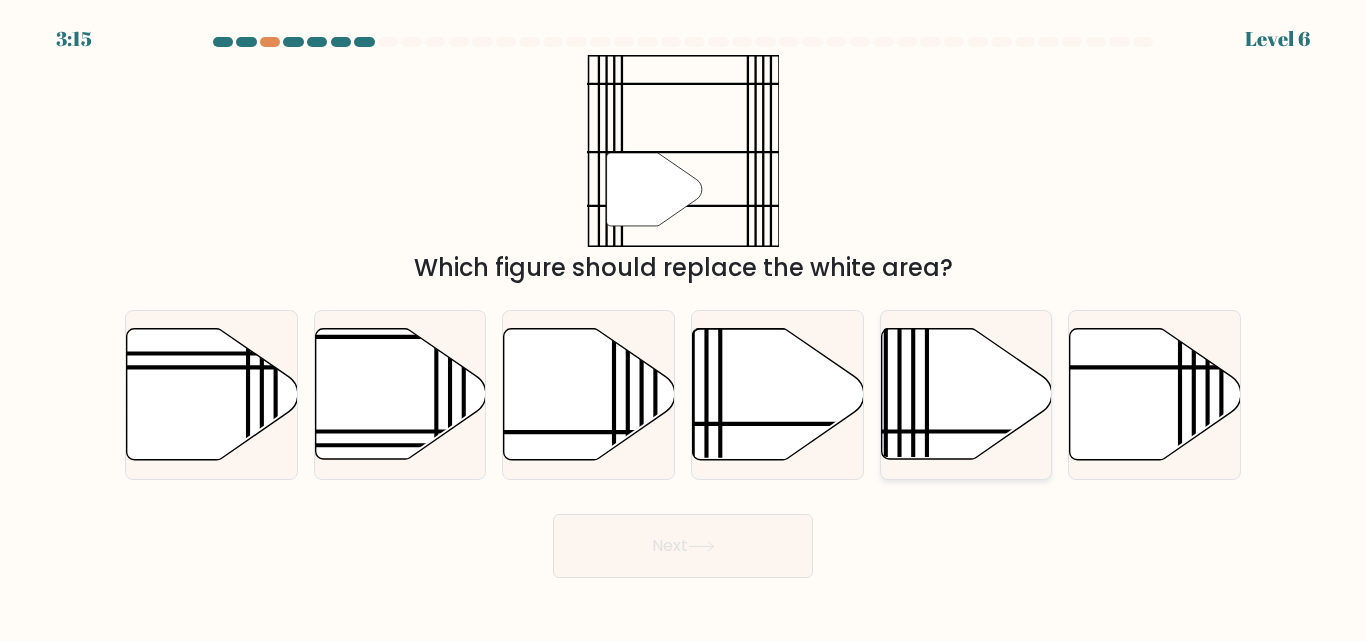 click 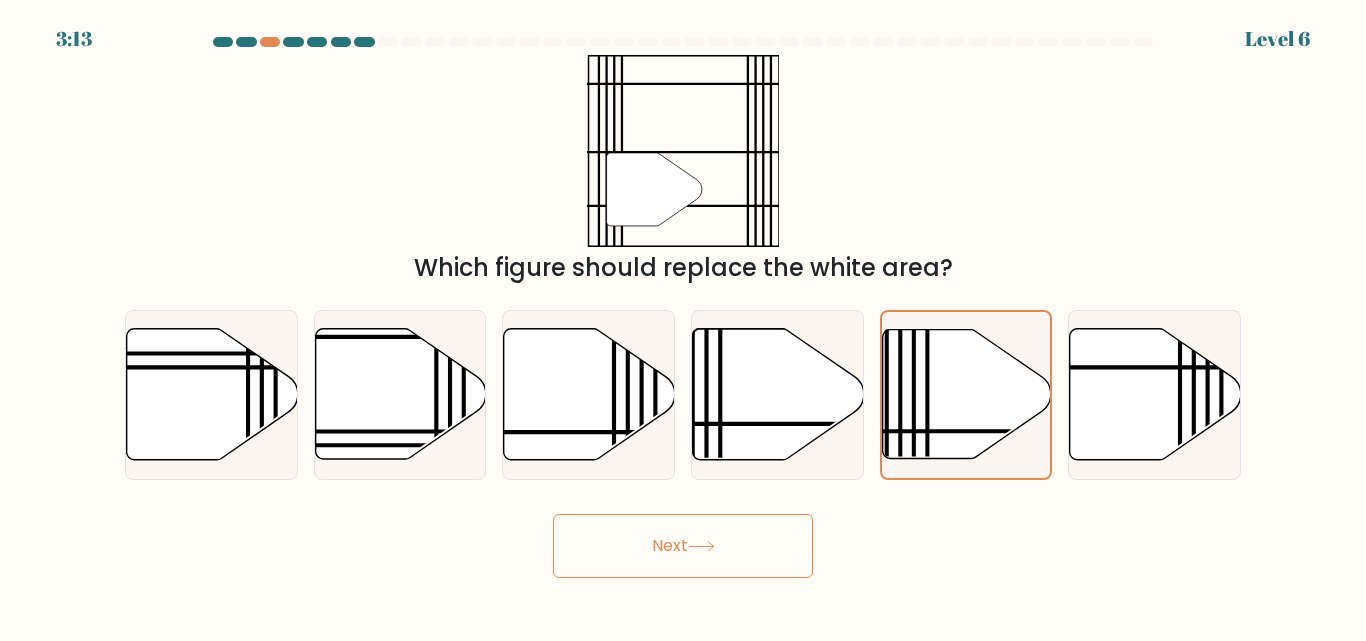 click on "Next" at bounding box center (683, 546) 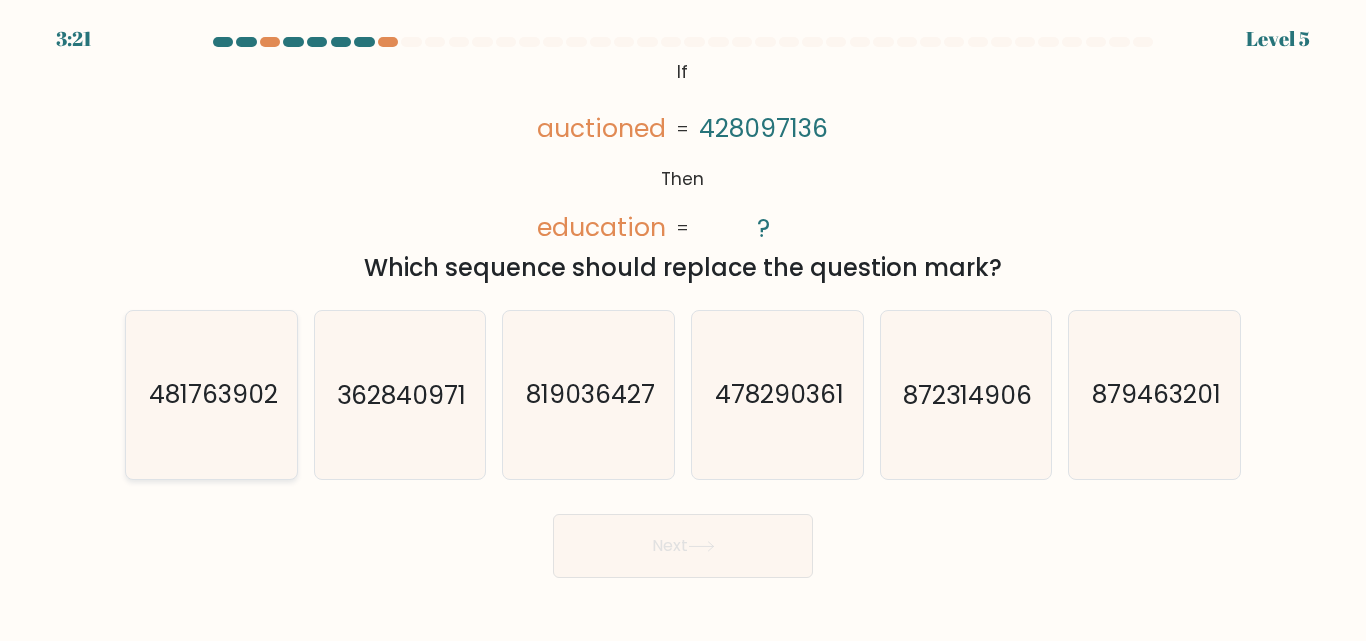 click on "481763902" 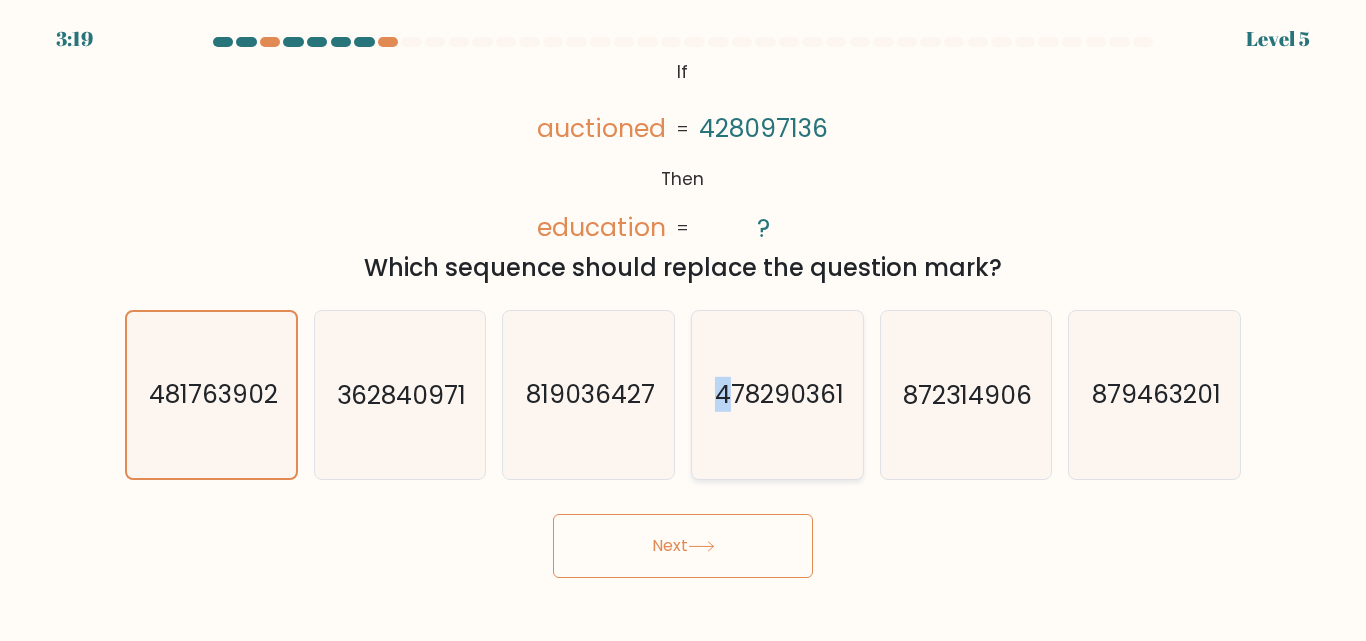 click on "478290361" 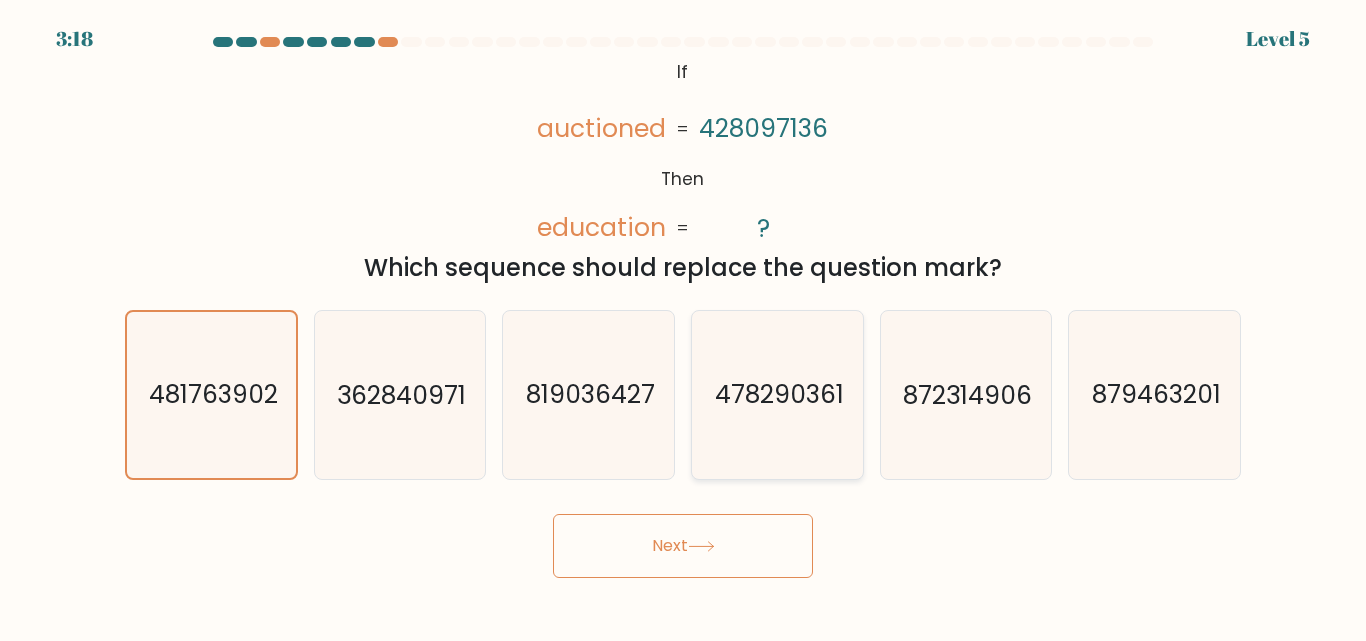 click on "478290361" 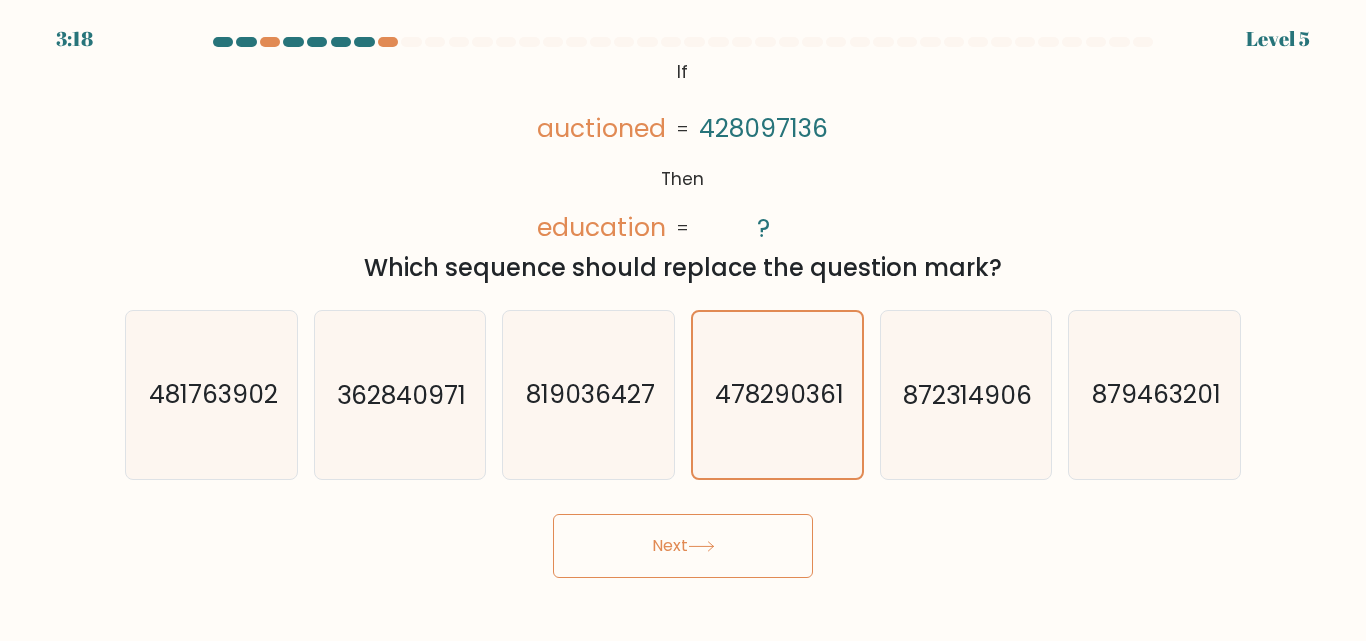 click on "Next" at bounding box center (683, 546) 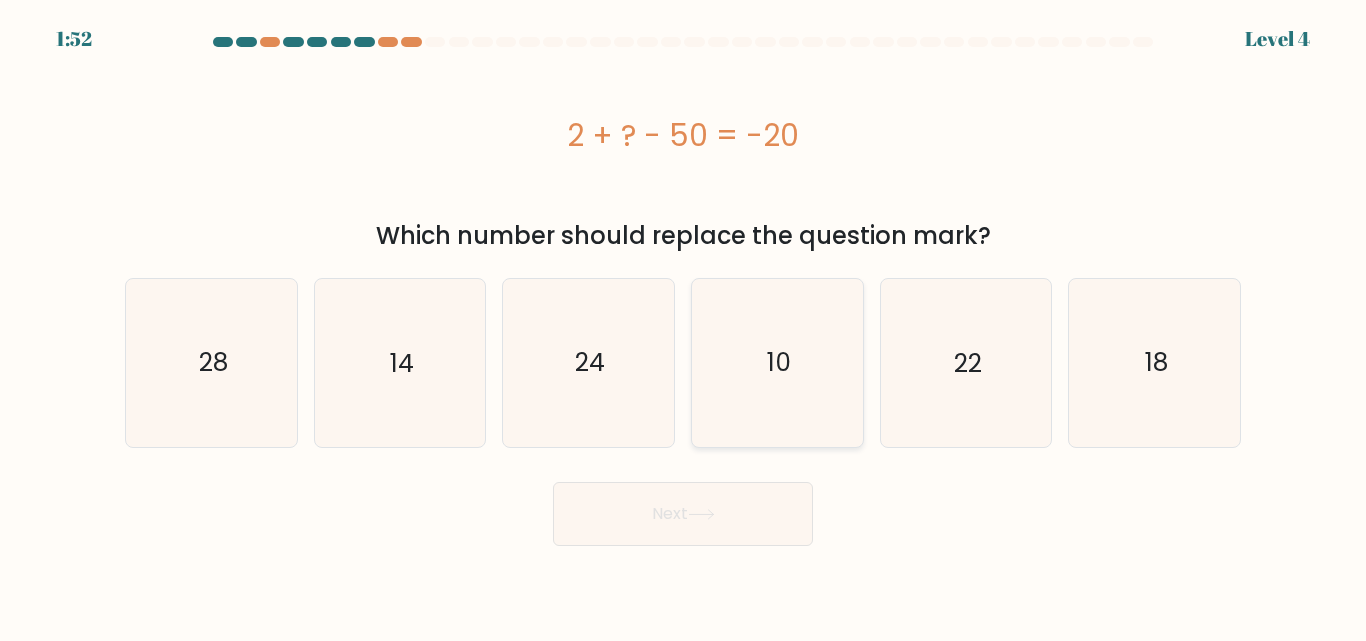 click on "10" 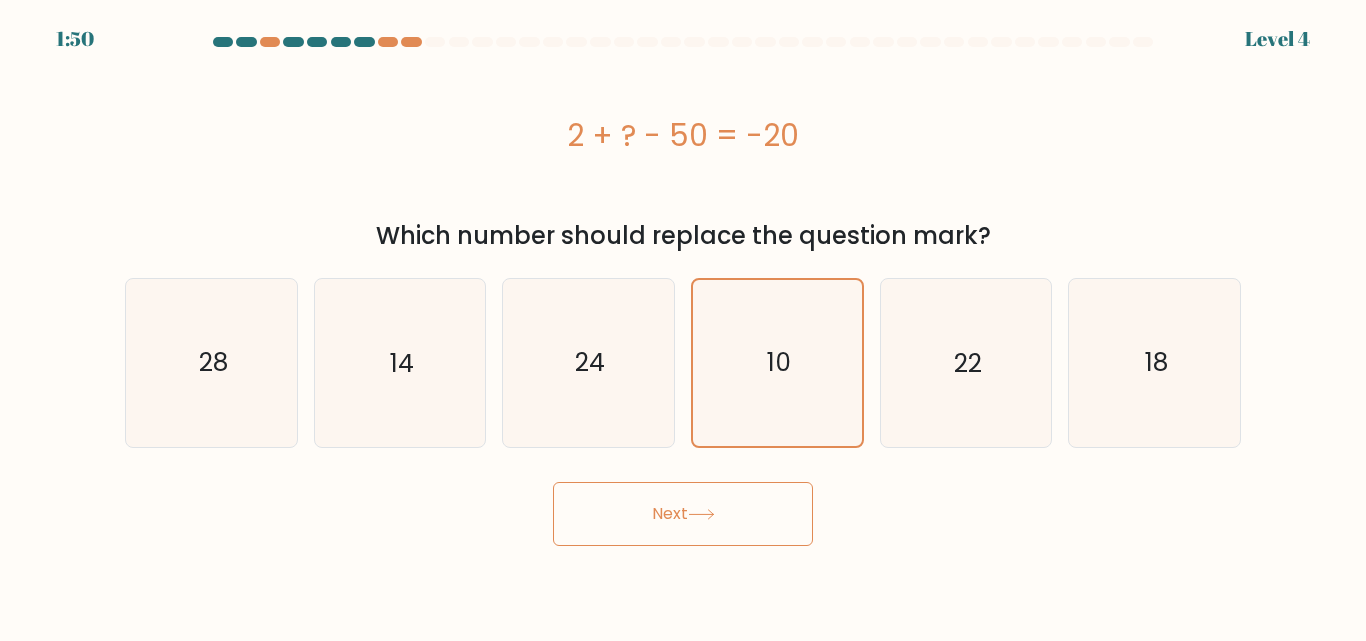 click on "Next" at bounding box center (683, 514) 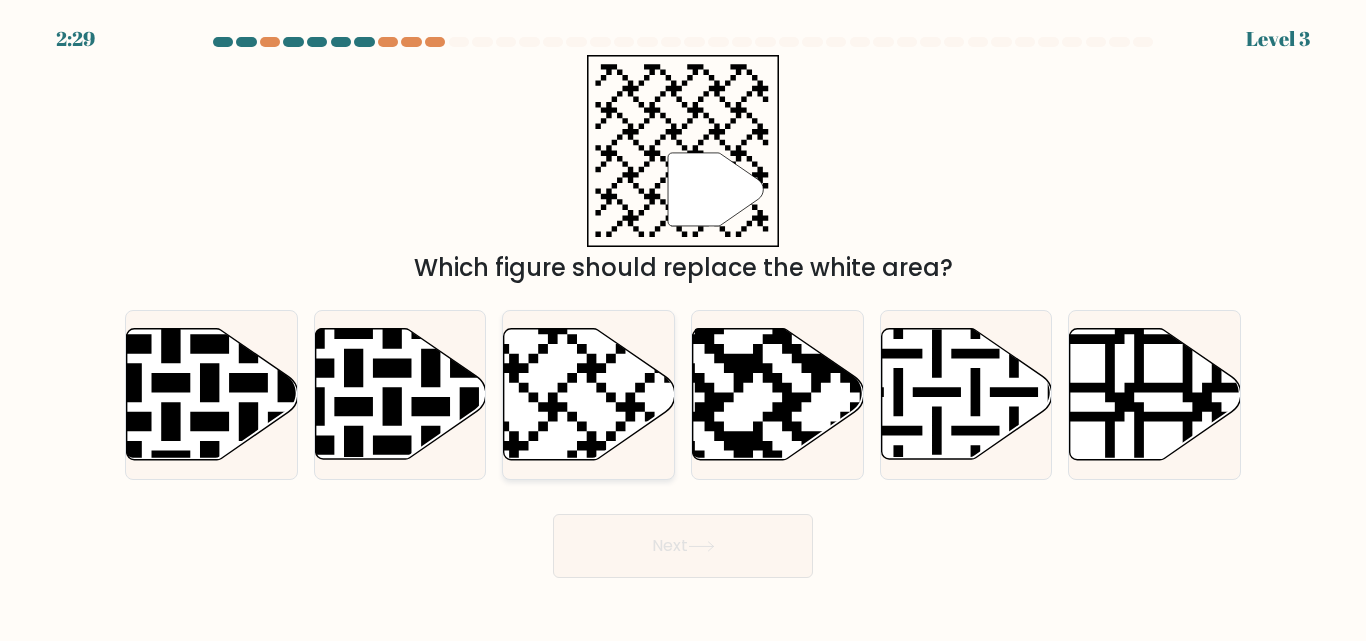 click 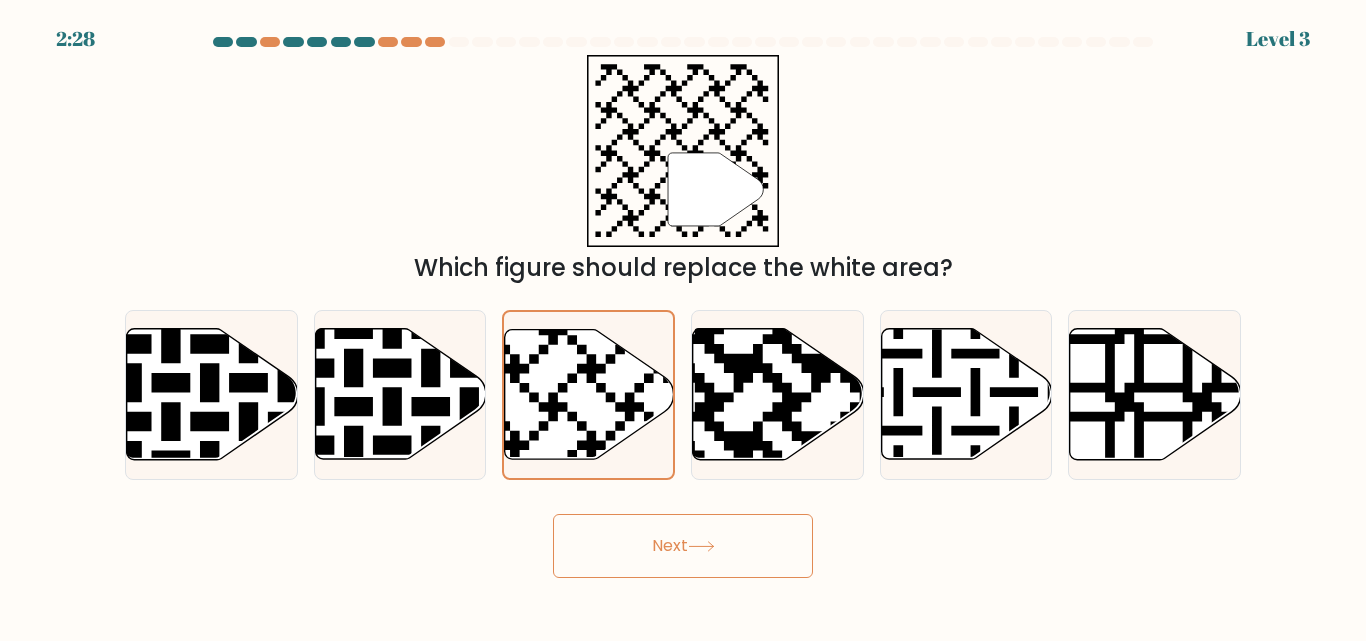 click on "Next" at bounding box center [683, 546] 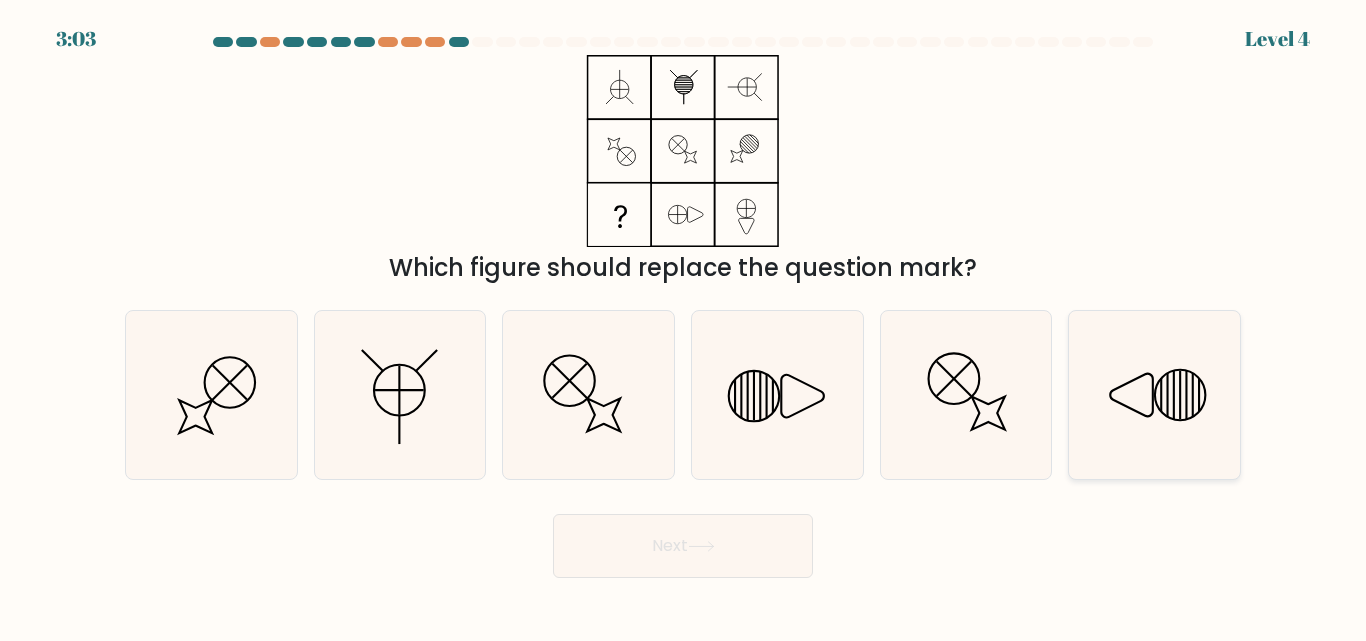 drag, startPoint x: 1144, startPoint y: 408, endPoint x: 1101, endPoint y: 402, distance: 43.416588 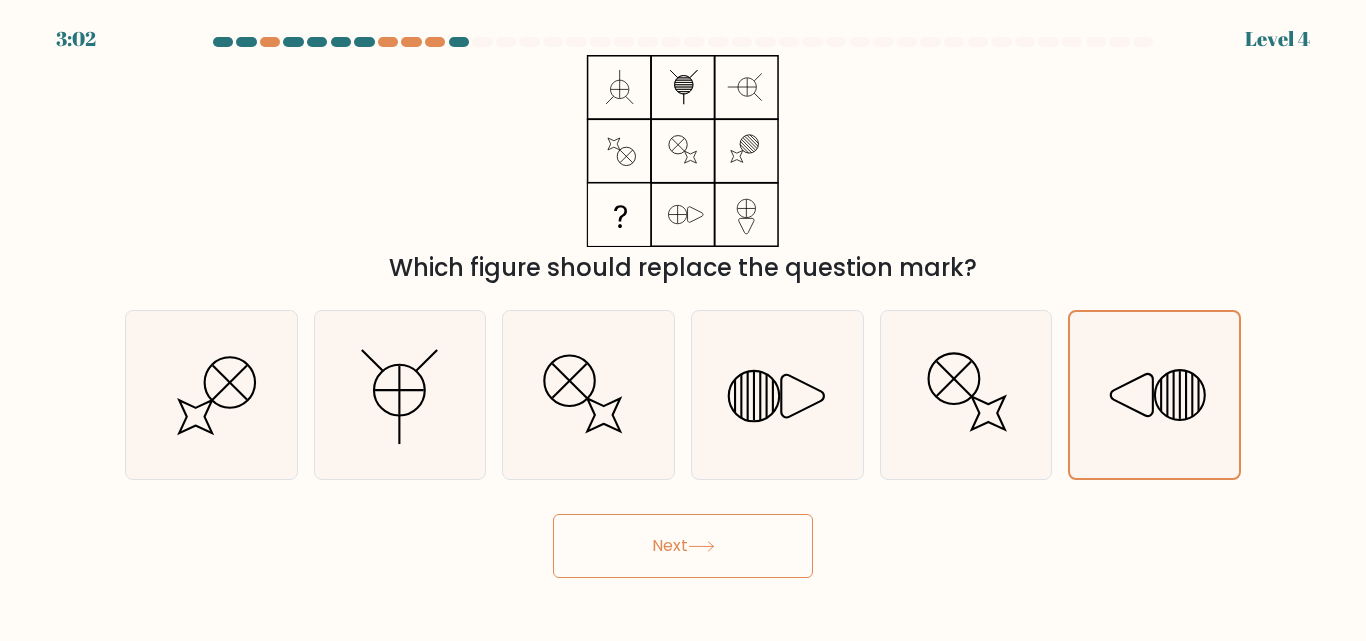 click on "Next" at bounding box center (683, 546) 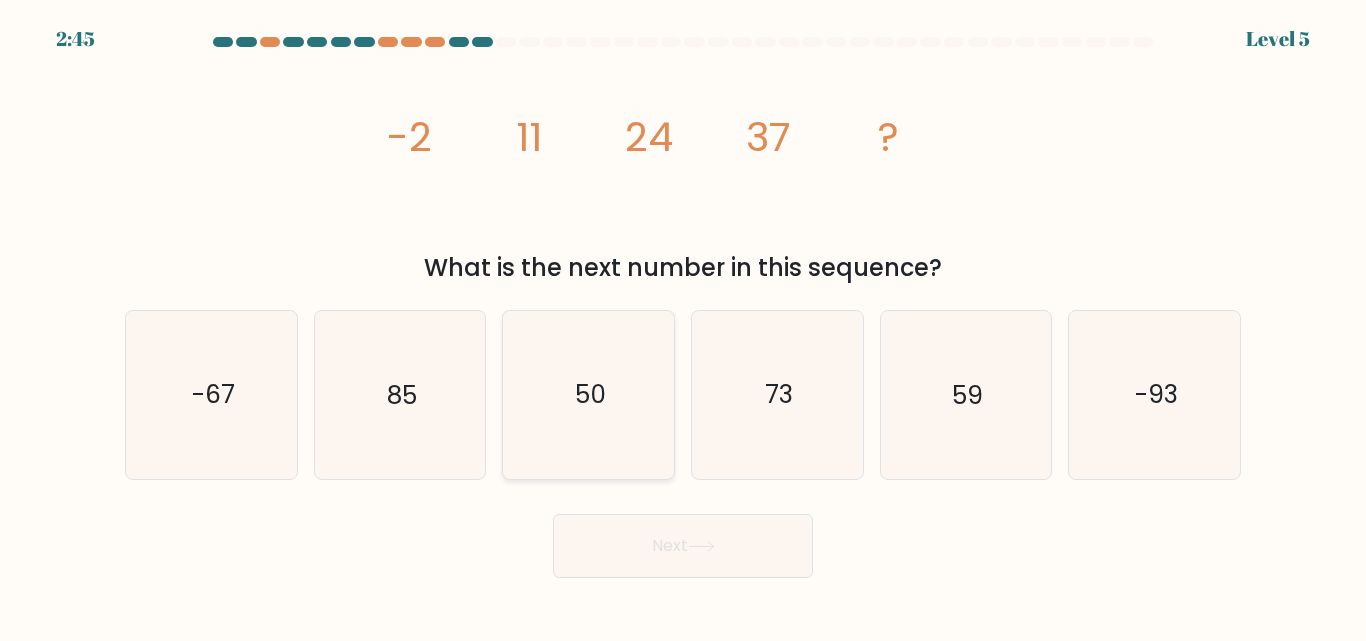 click on "50" 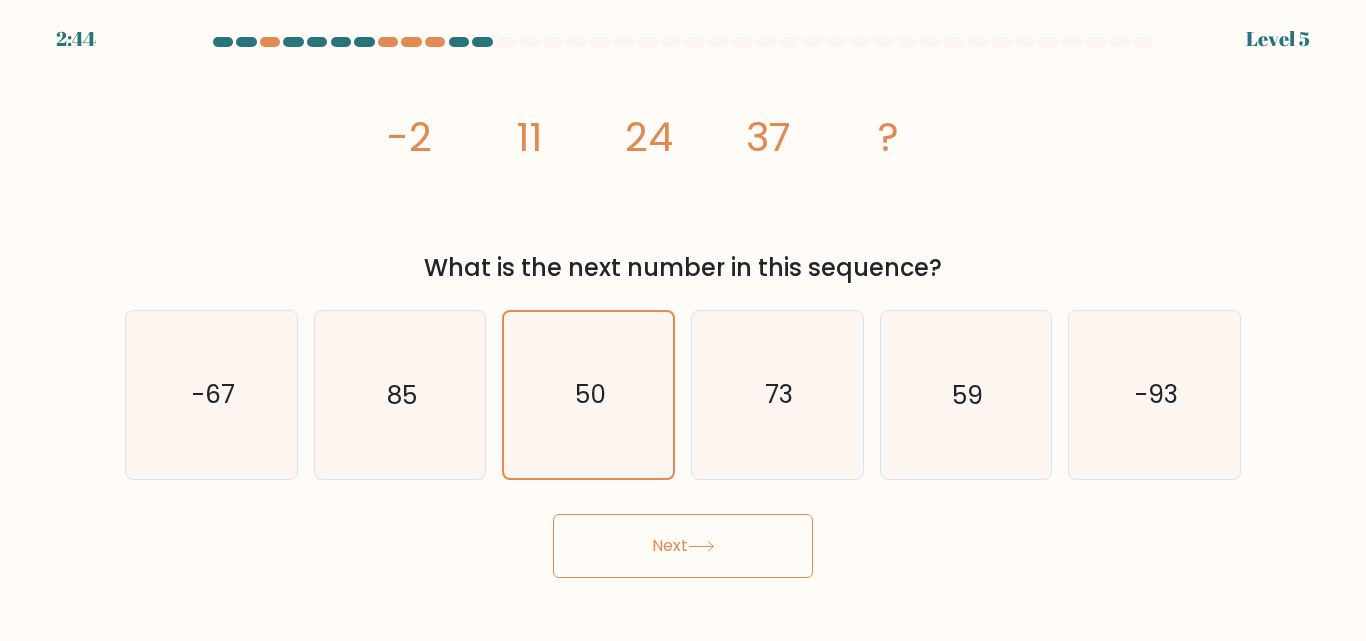 click on "Next" at bounding box center (683, 546) 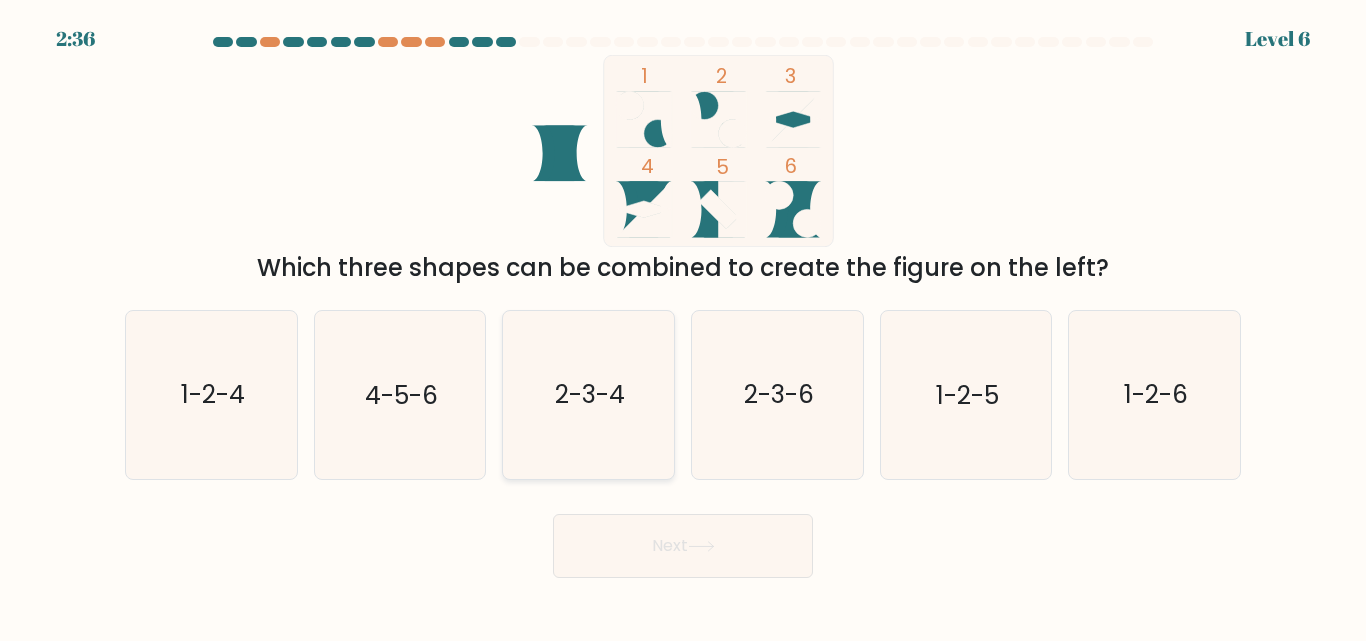 click on "2-3-4" 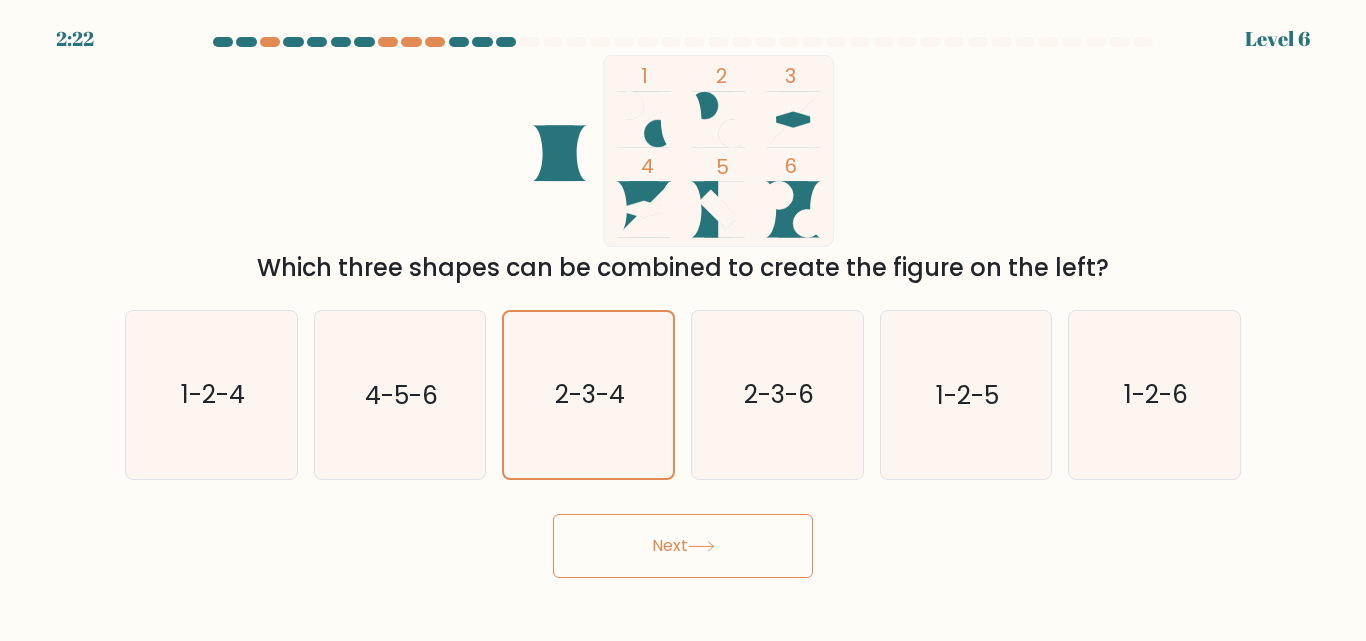 drag, startPoint x: 1124, startPoint y: 377, endPoint x: 675, endPoint y: 562, distance: 485.6192 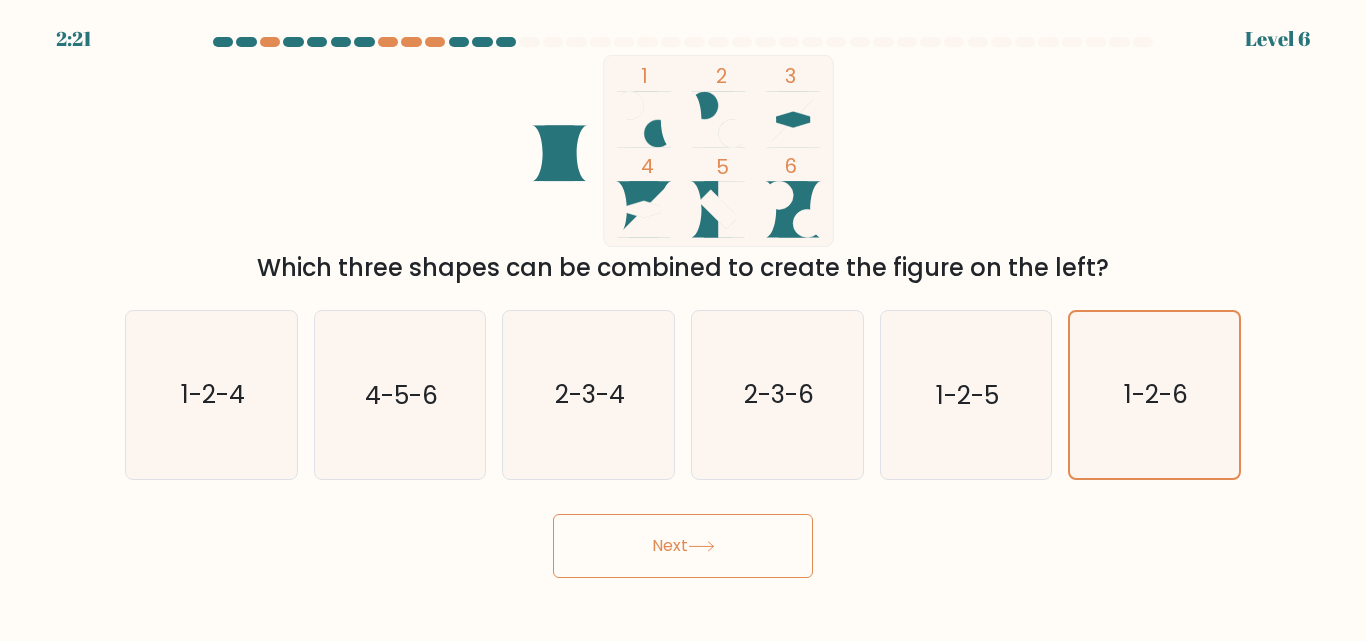 click on "Next" at bounding box center (683, 546) 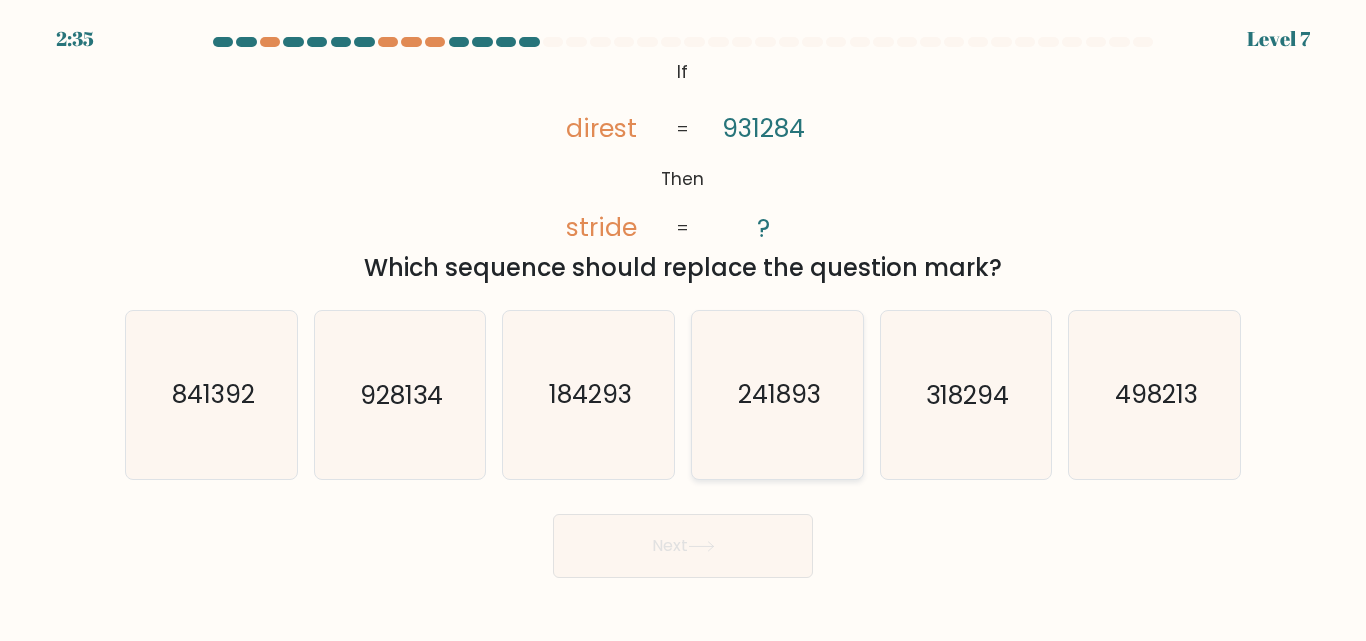 click on "241893" 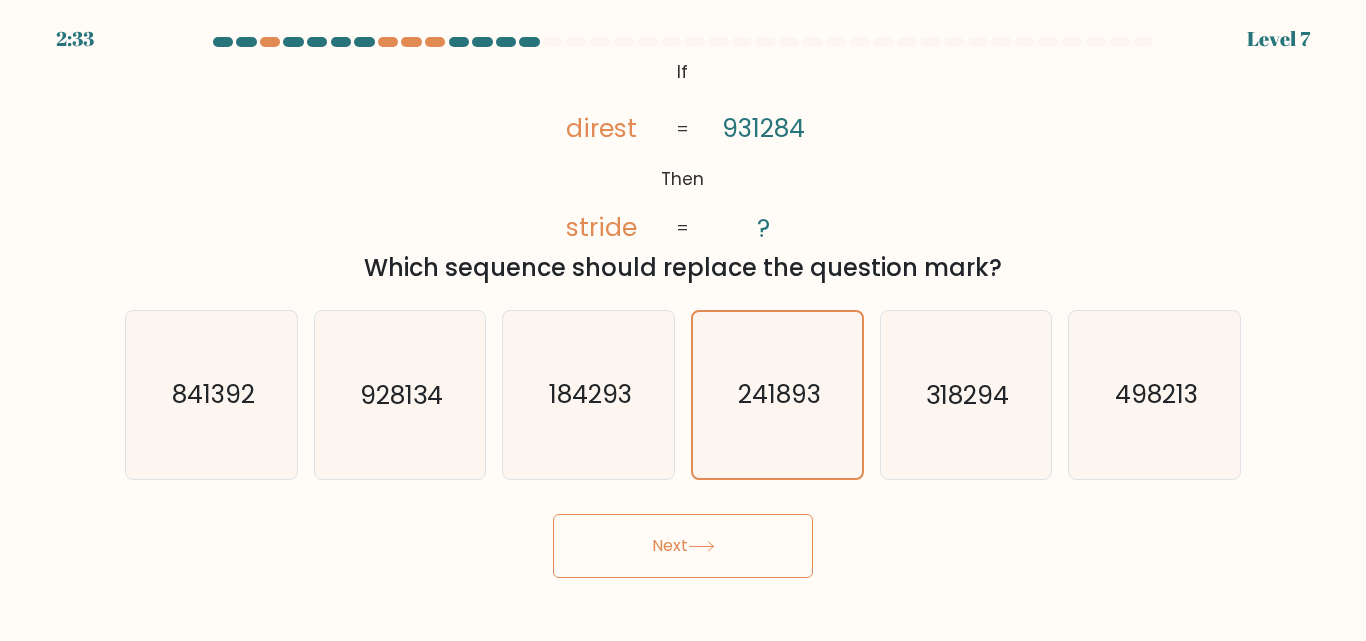 click on "Next" at bounding box center (683, 546) 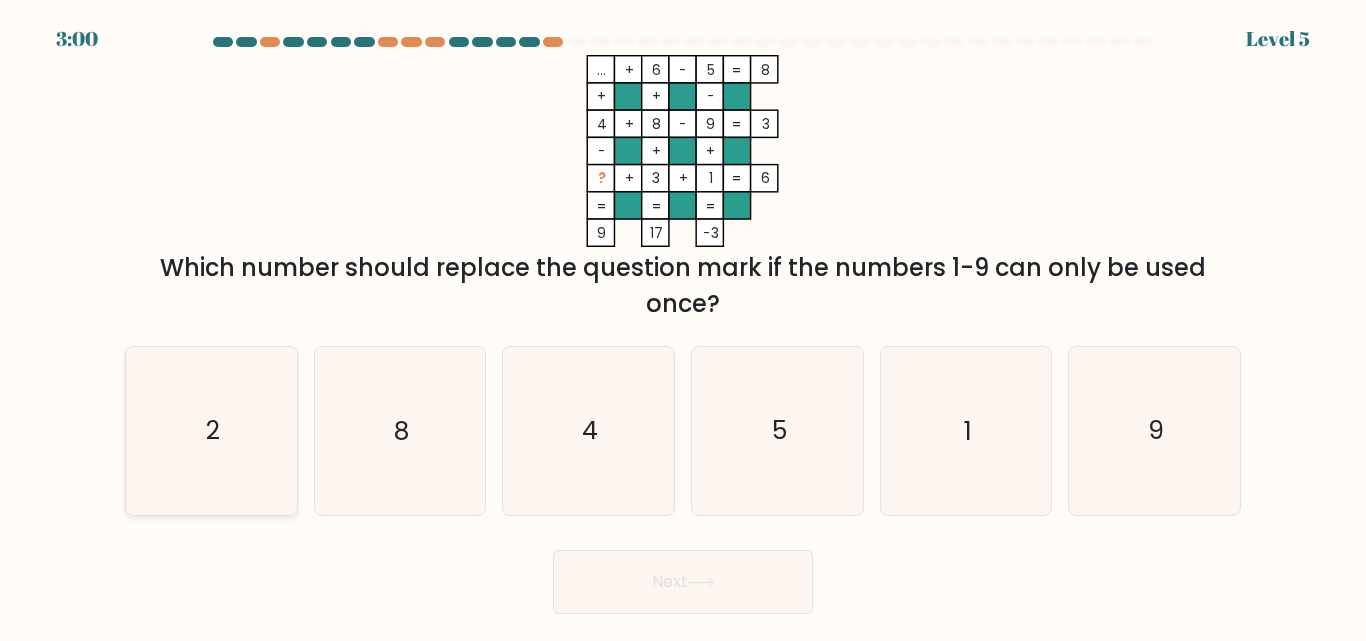 click on "2" 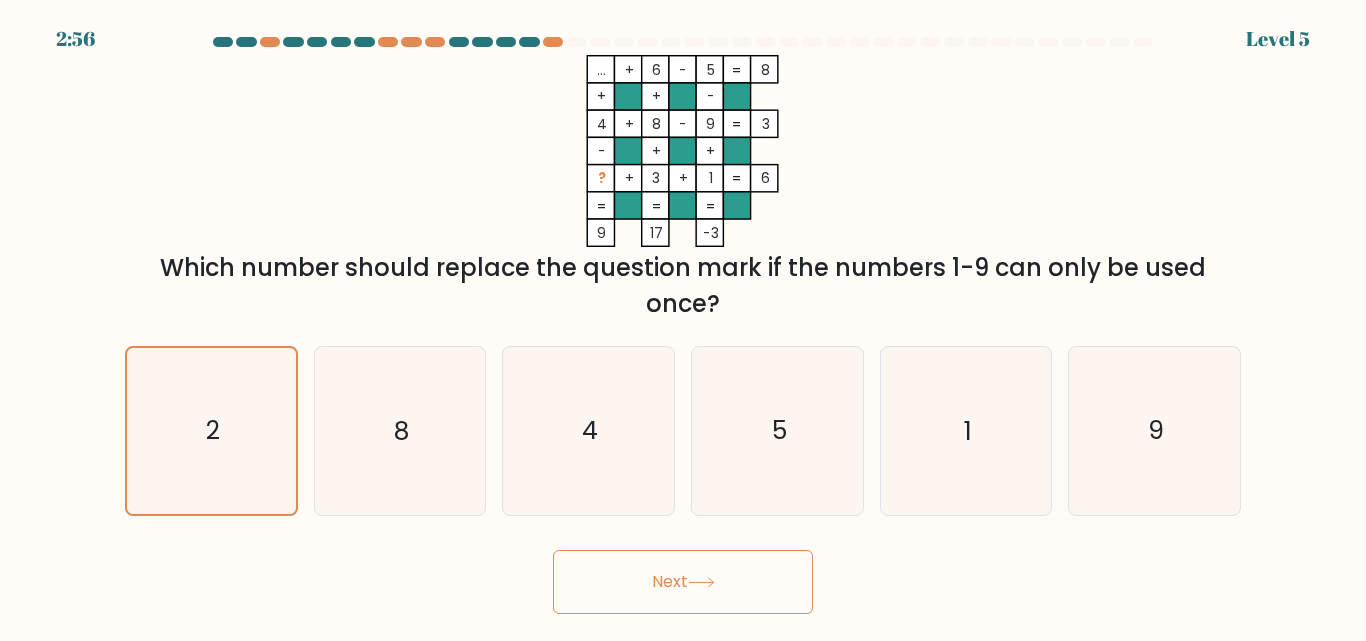 click on "Next" at bounding box center (683, 582) 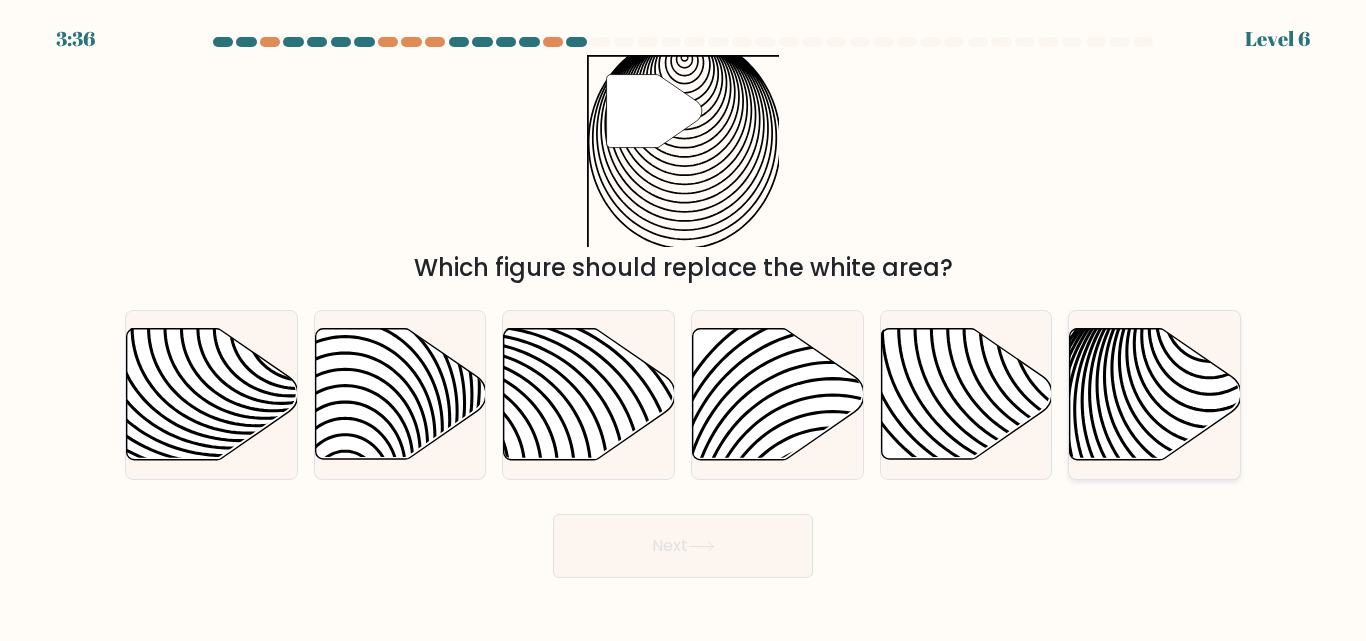 click 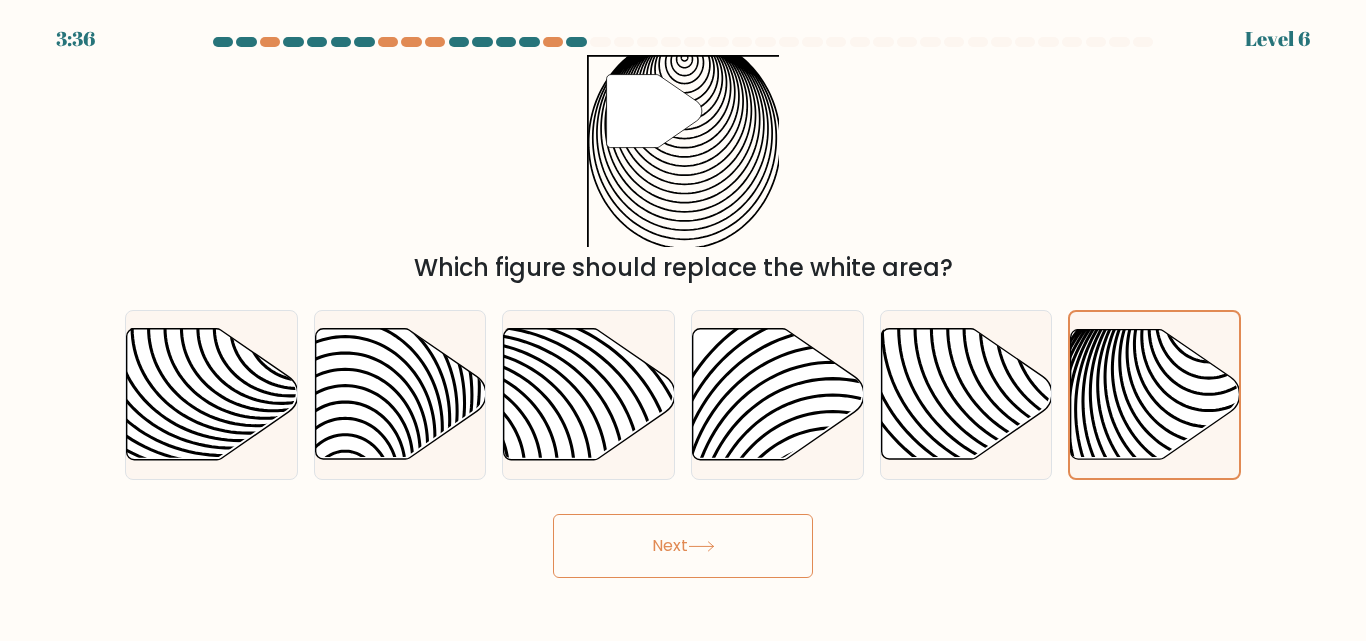 click on "Next" at bounding box center (683, 546) 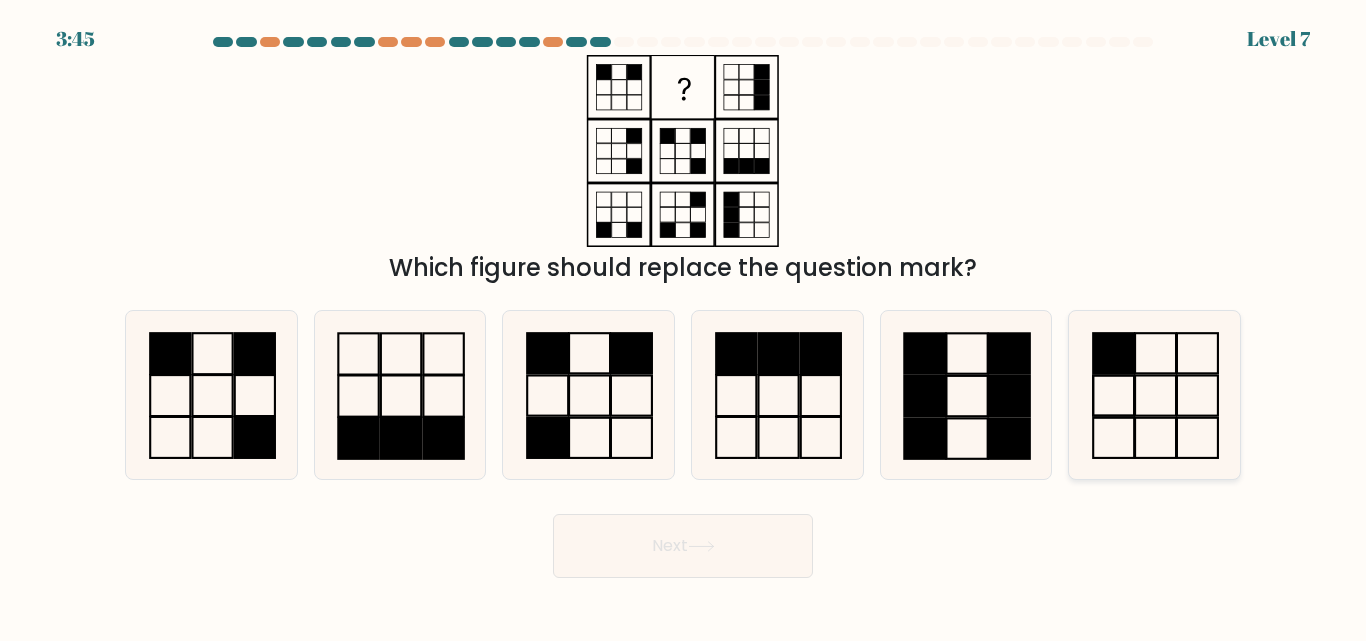 click 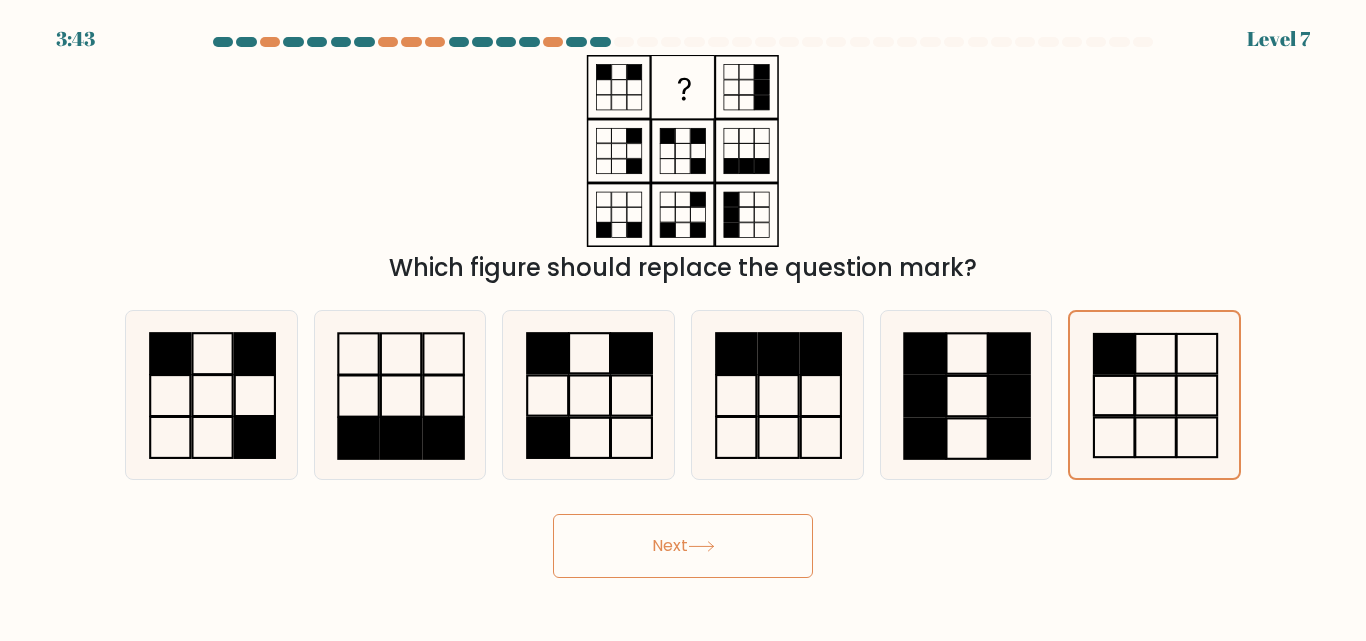 click on "Next" at bounding box center [683, 546] 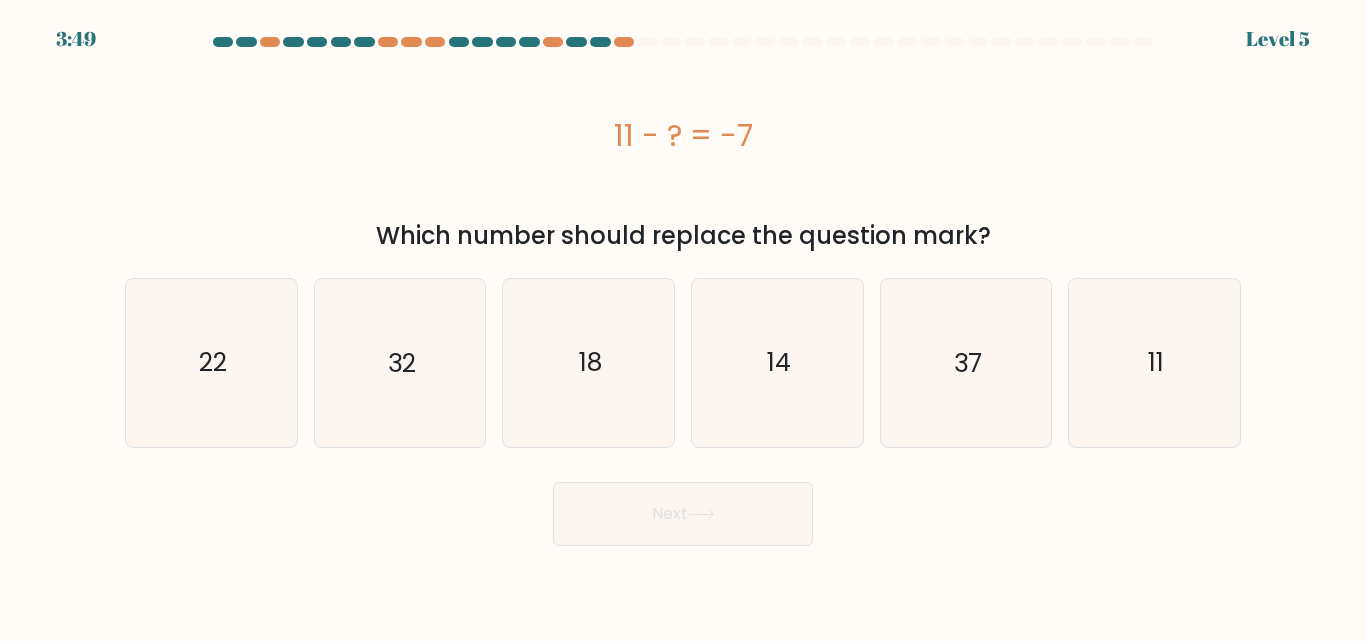 drag, startPoint x: 549, startPoint y: 397, endPoint x: 645, endPoint y: 462, distance: 115.935326 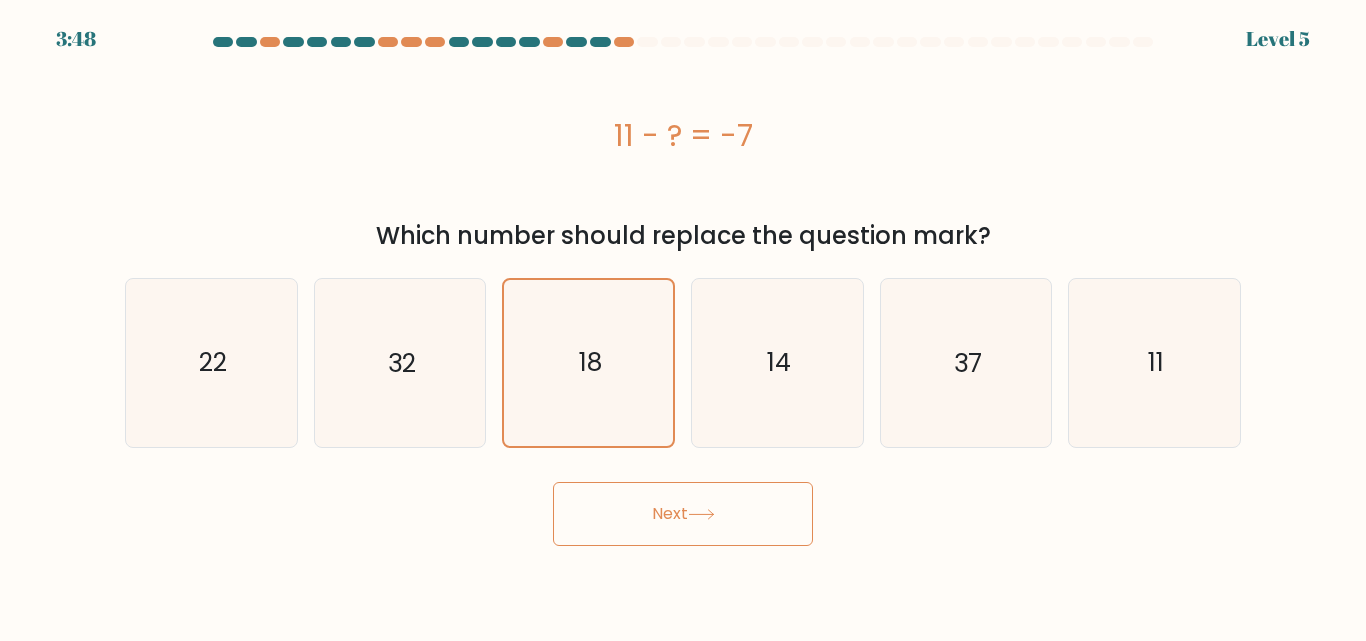 click on "Next" at bounding box center (683, 514) 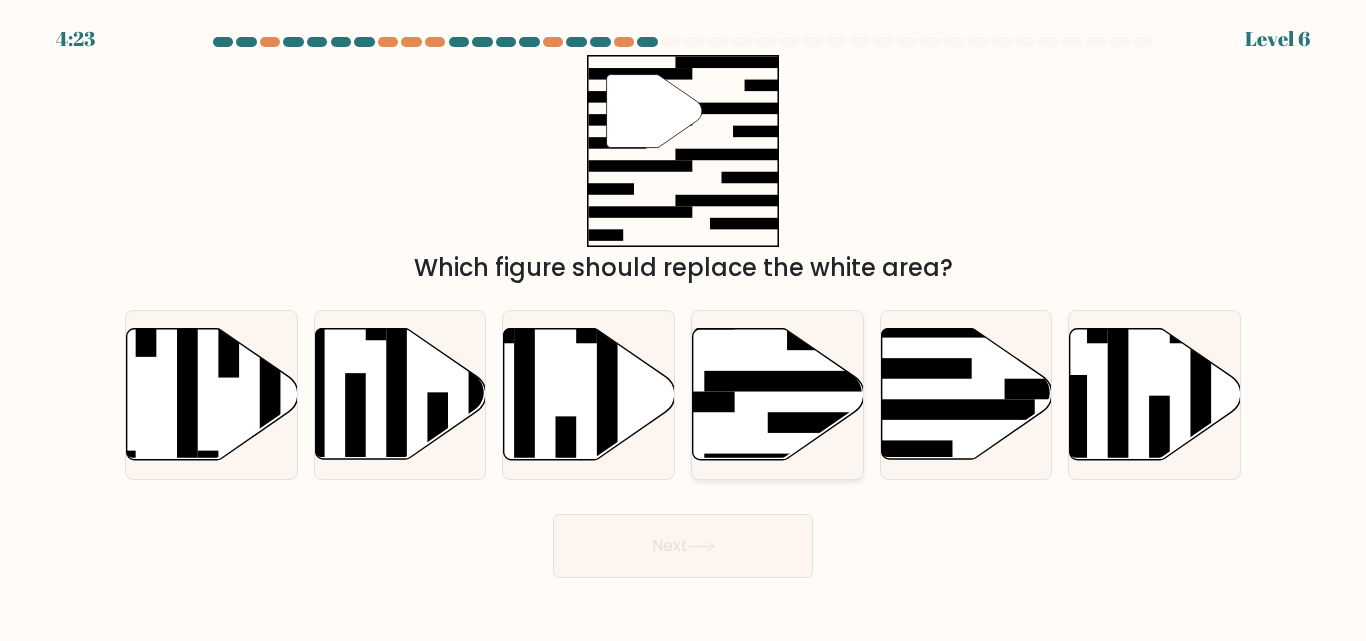 click 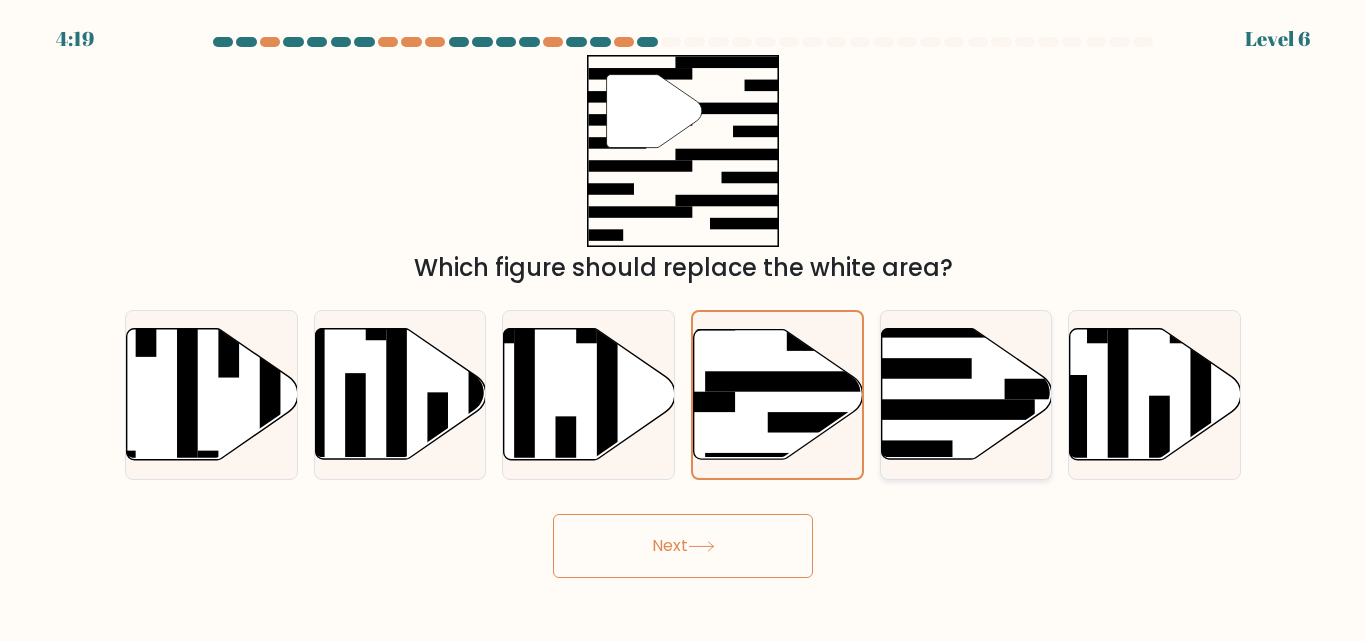 click 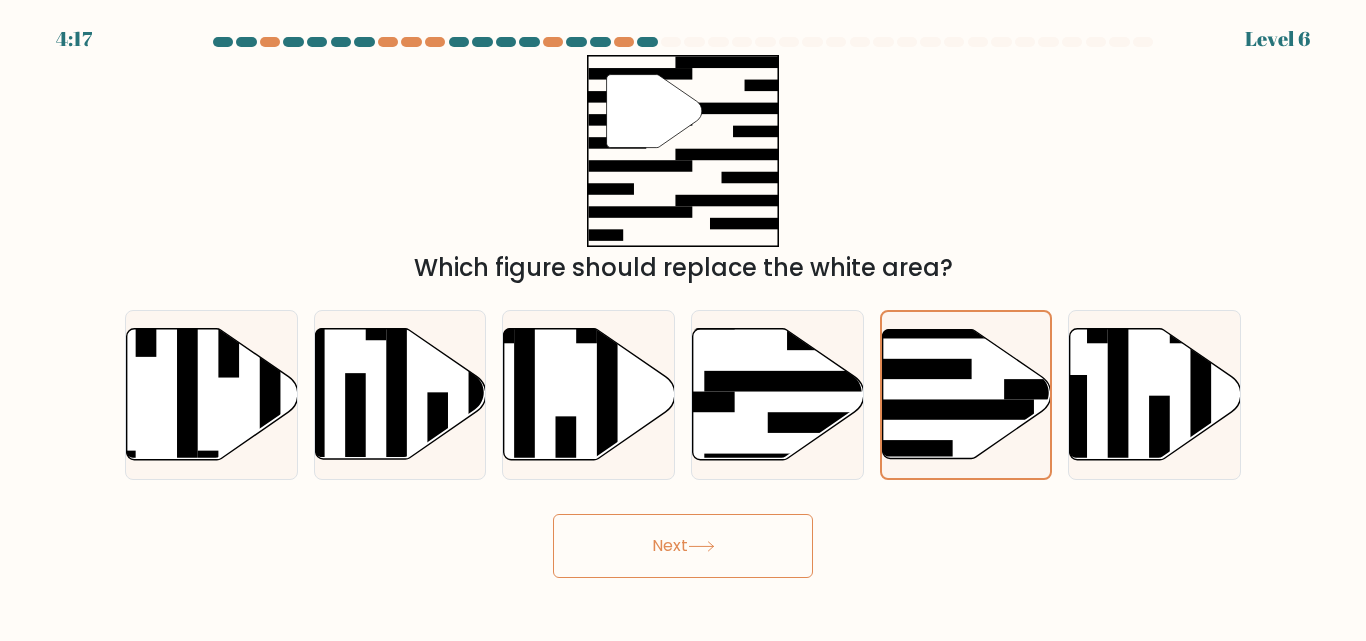 click 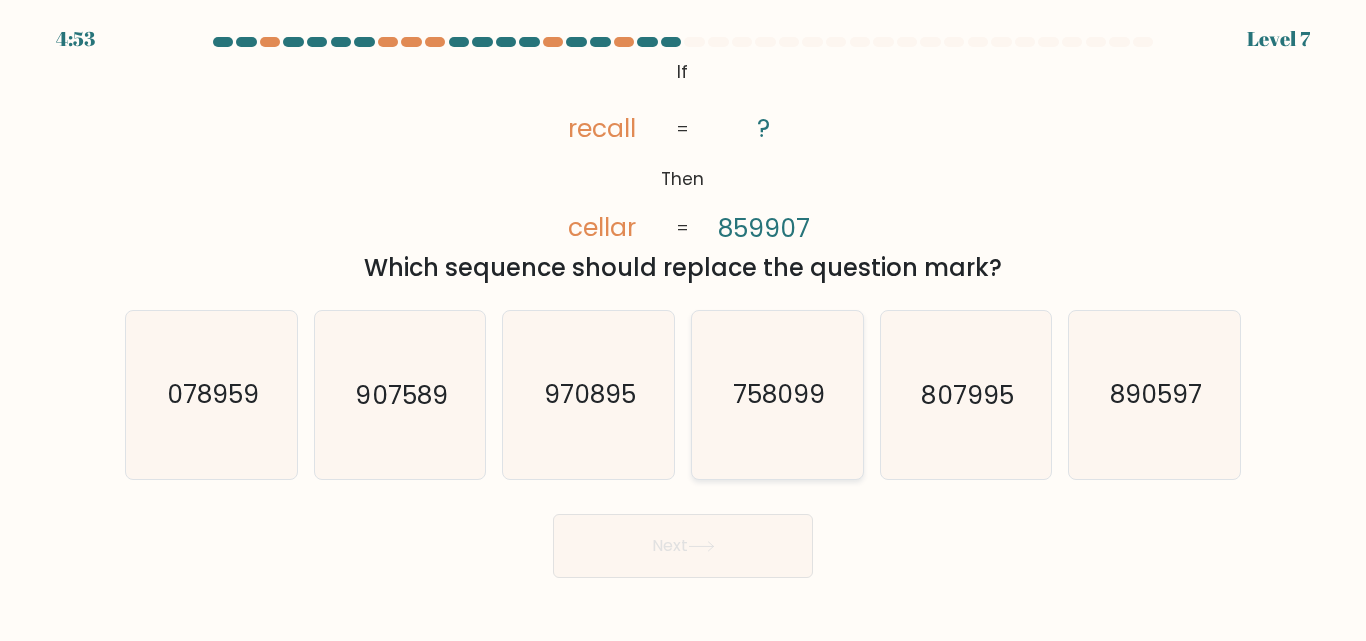 click on "758099" 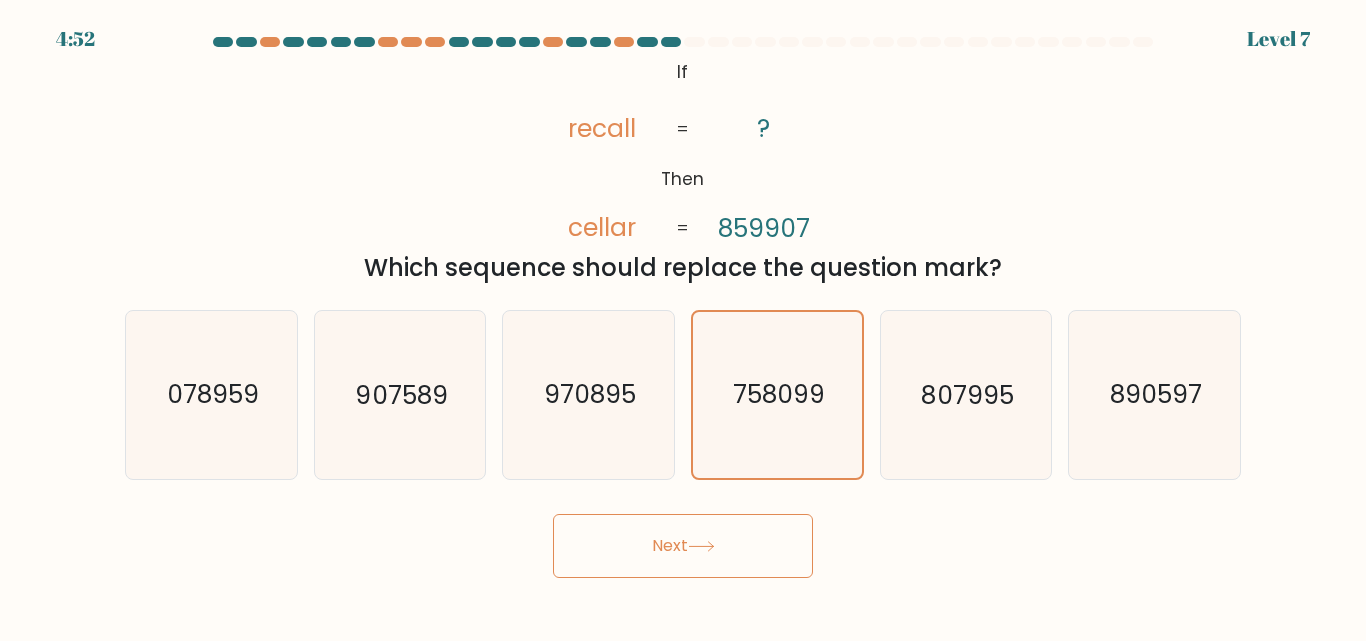 click on "Next" at bounding box center (683, 546) 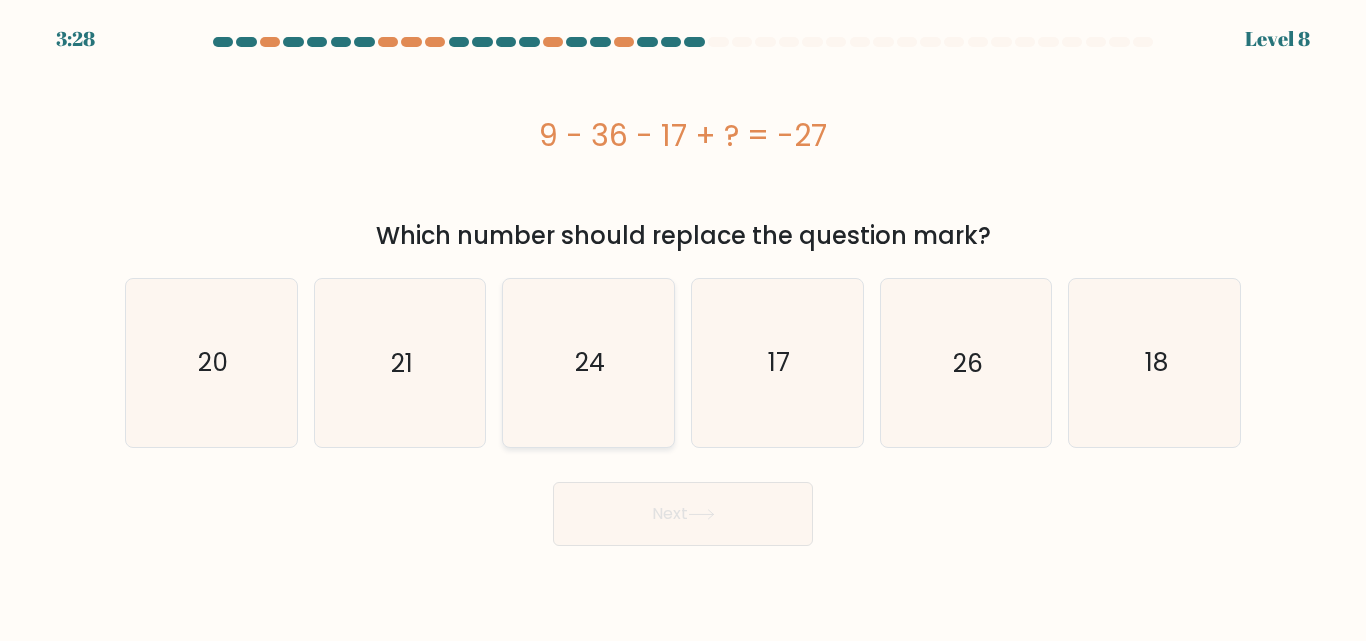 click on "24" 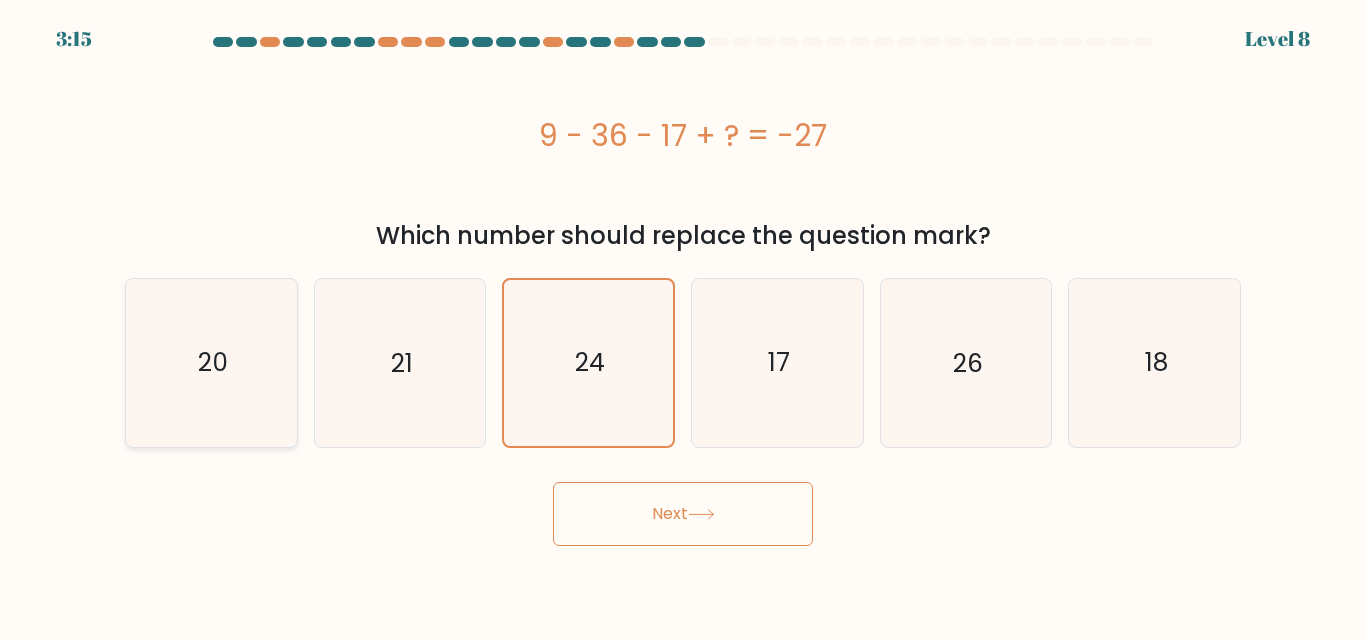 click on "20" 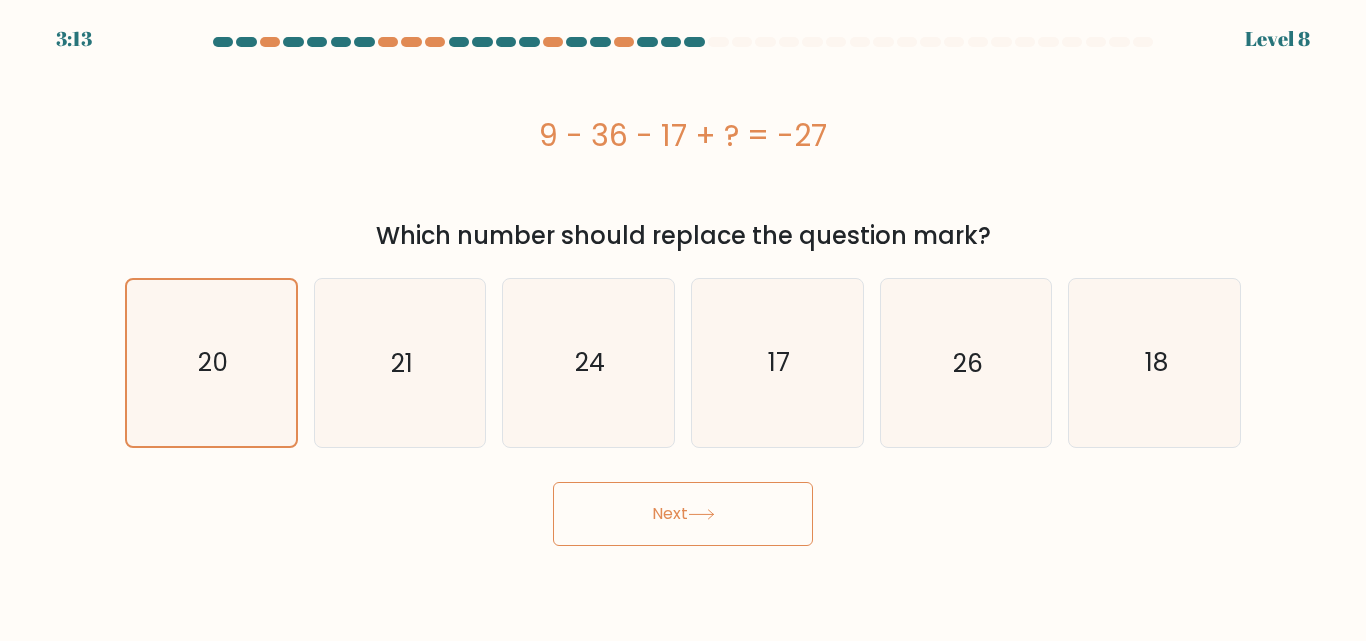 click on "Next" at bounding box center (683, 514) 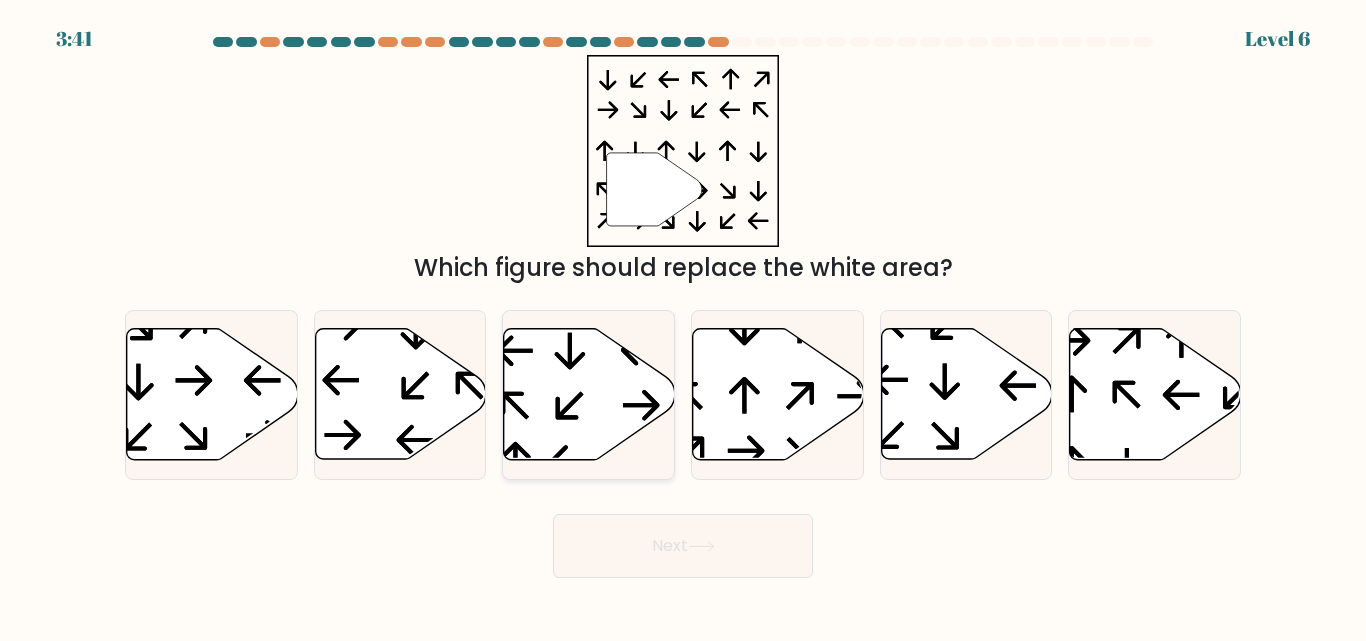 click 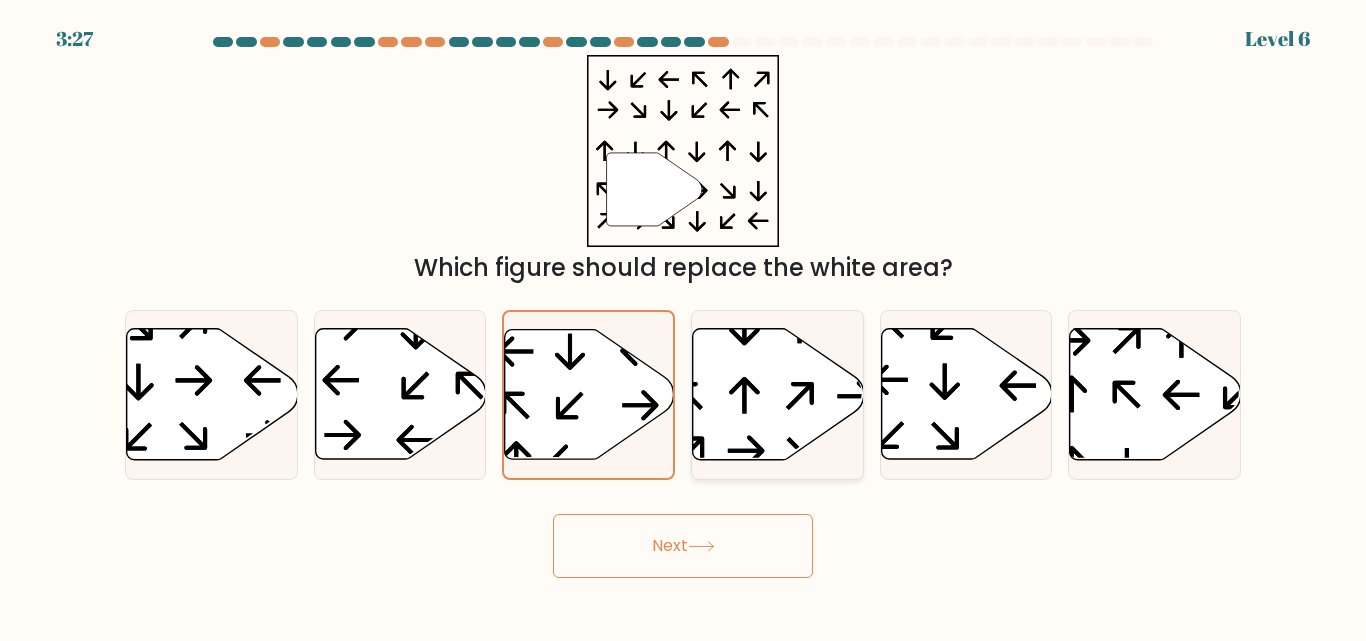 click 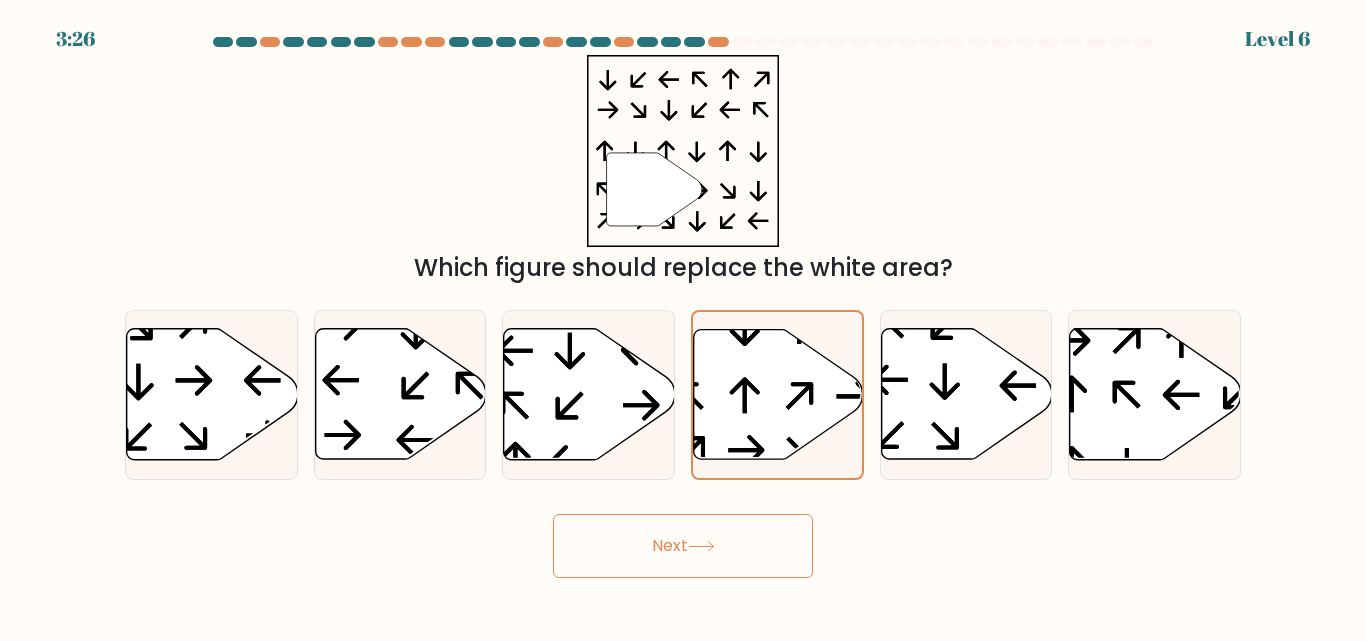 click on "Next" at bounding box center [683, 546] 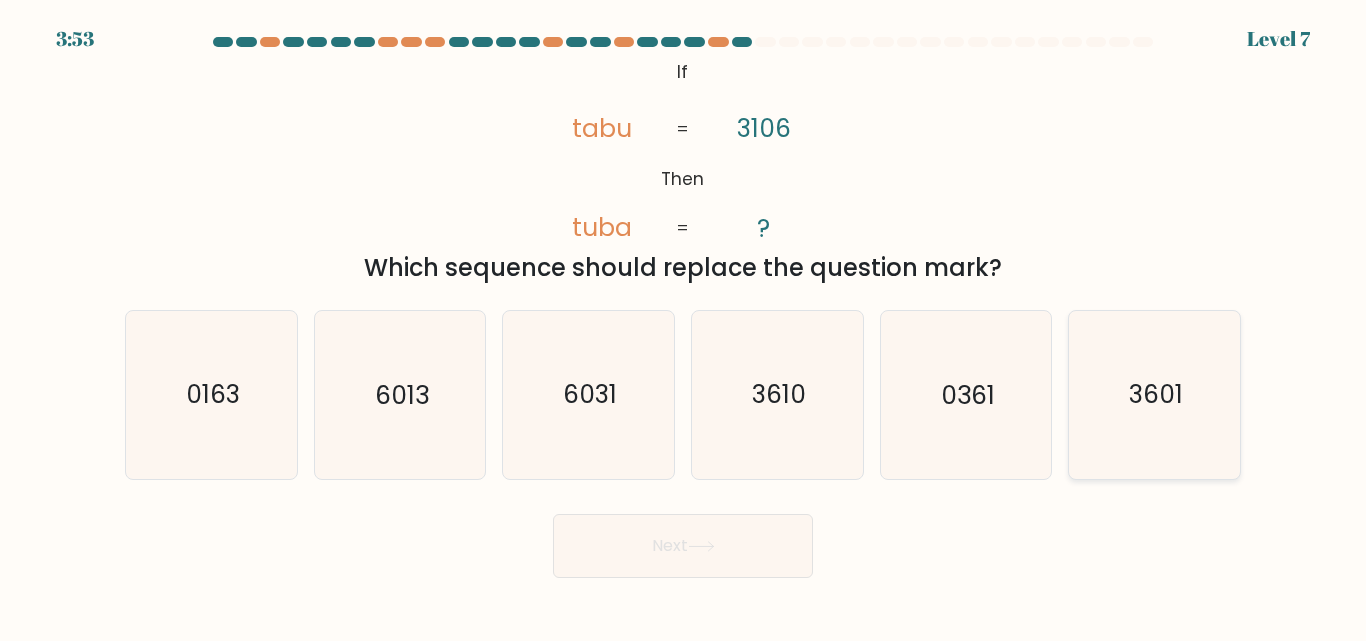 click on "3601" 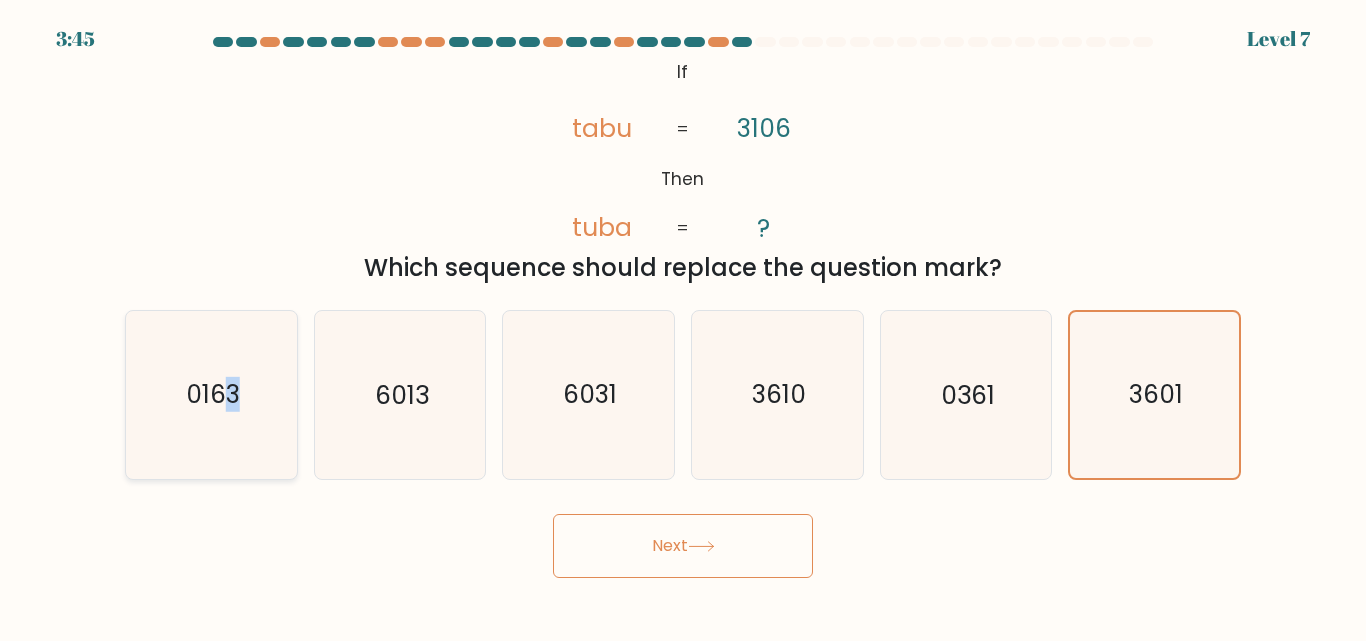 click on "0163" 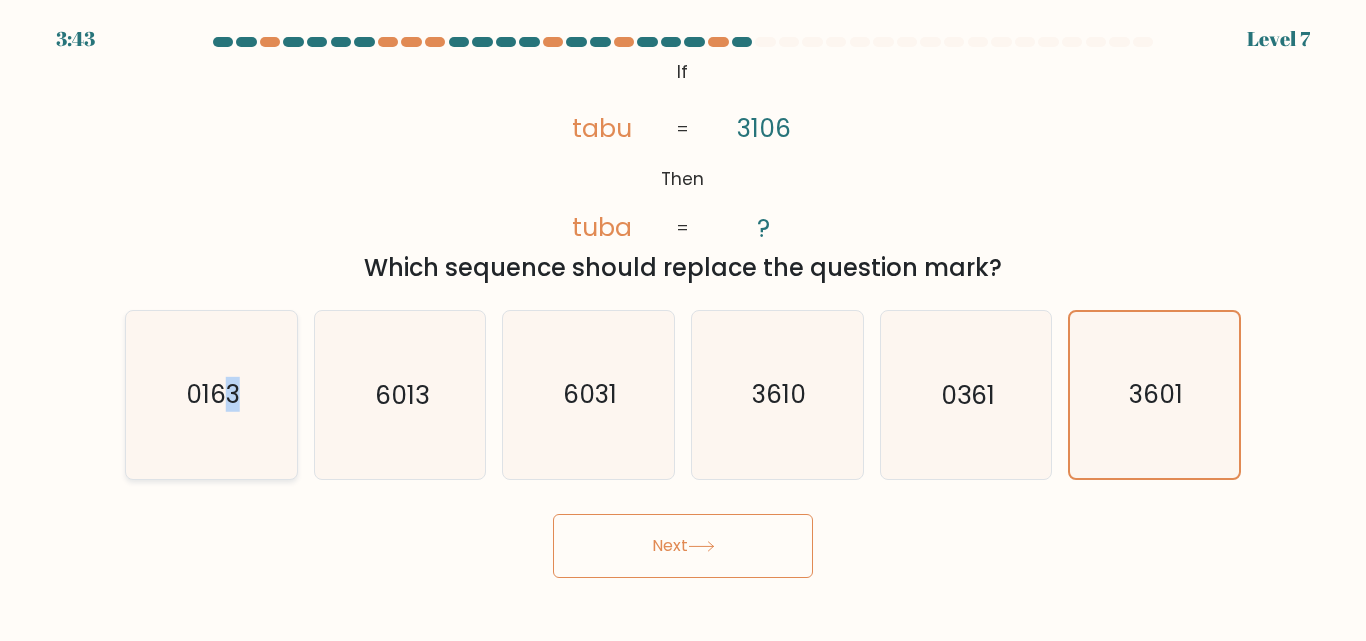 click on "0163" 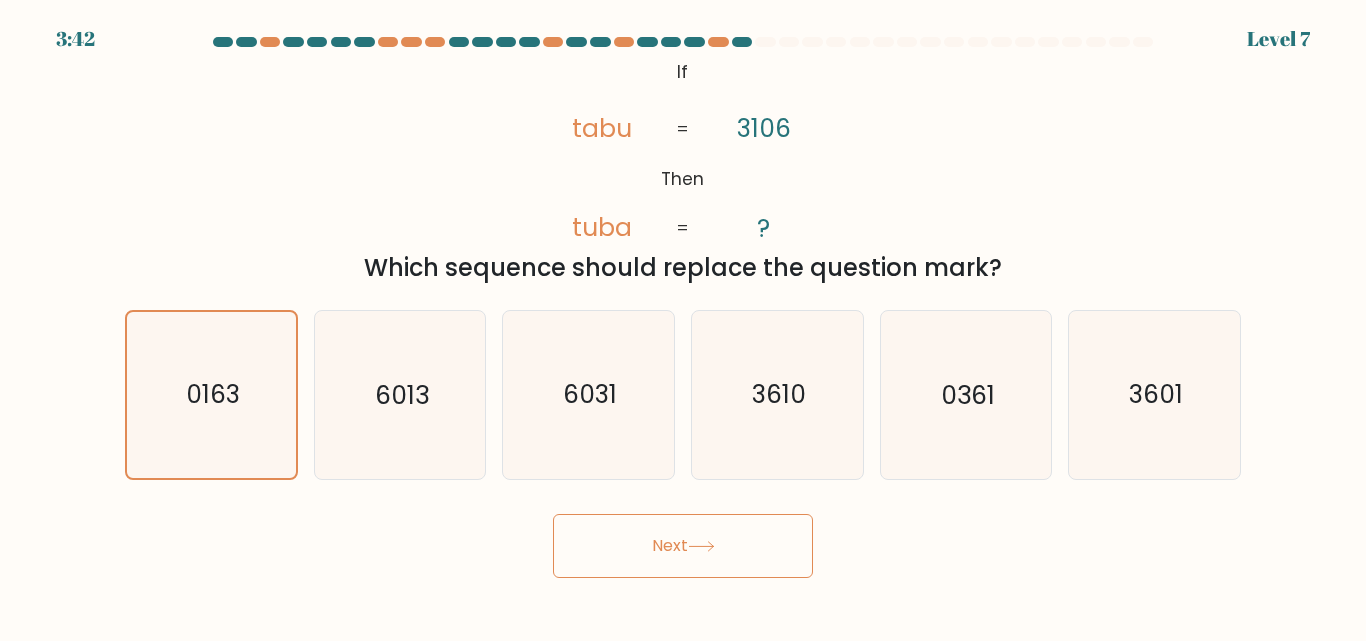 click on "Next" at bounding box center (683, 546) 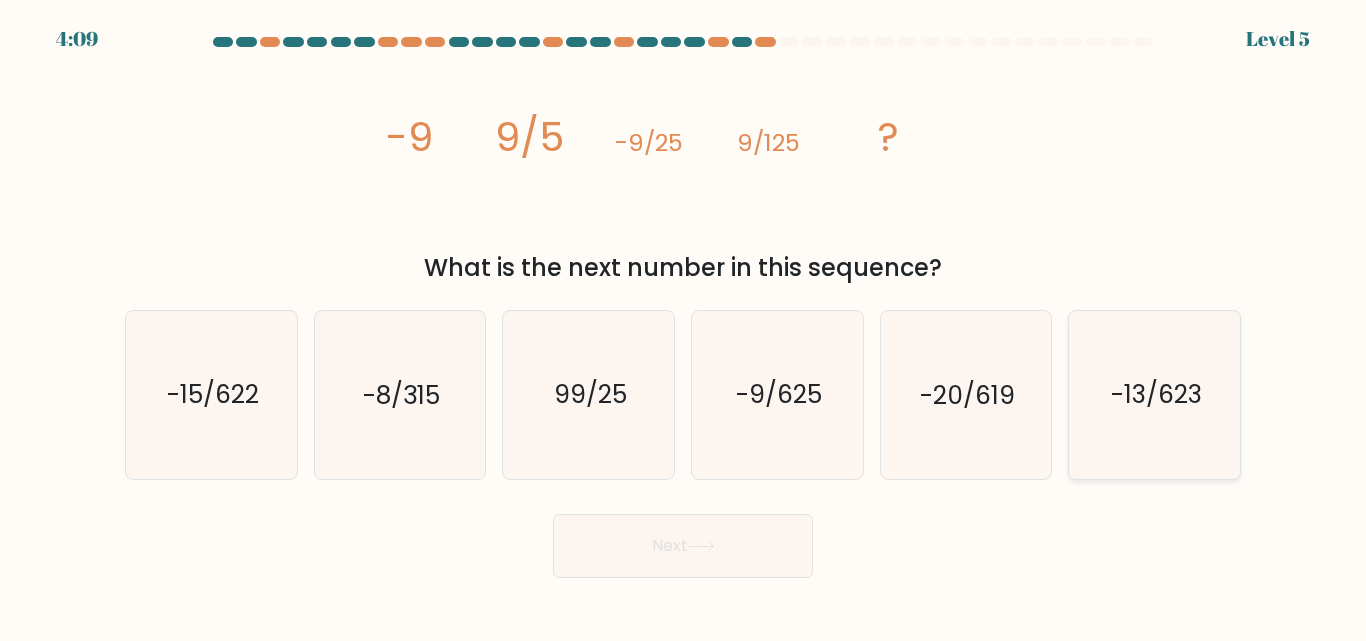 click on "-13/623" 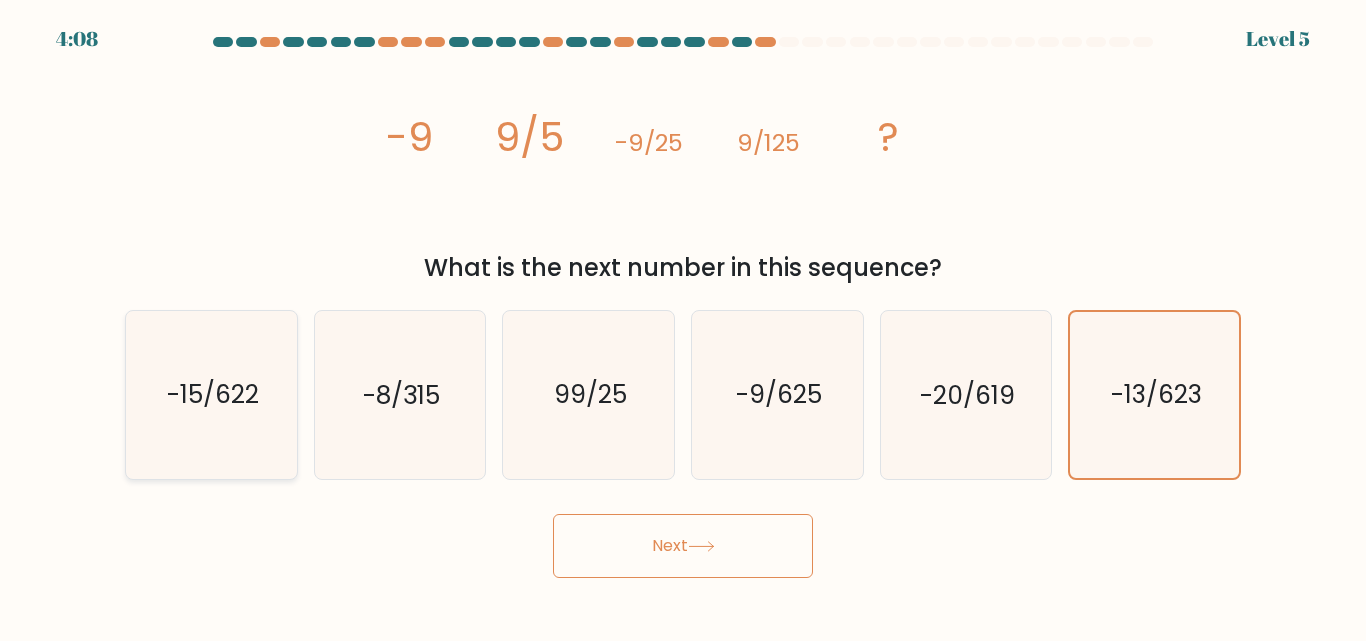 click on "-15/622" 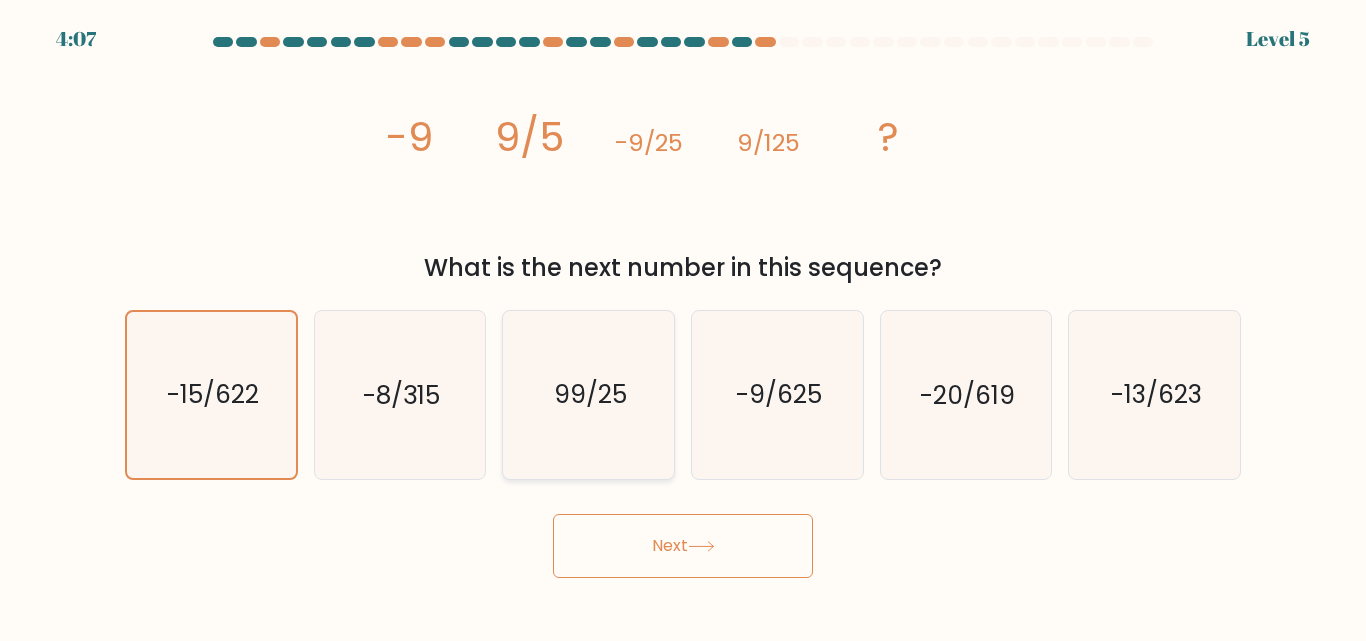 click on "99/25" 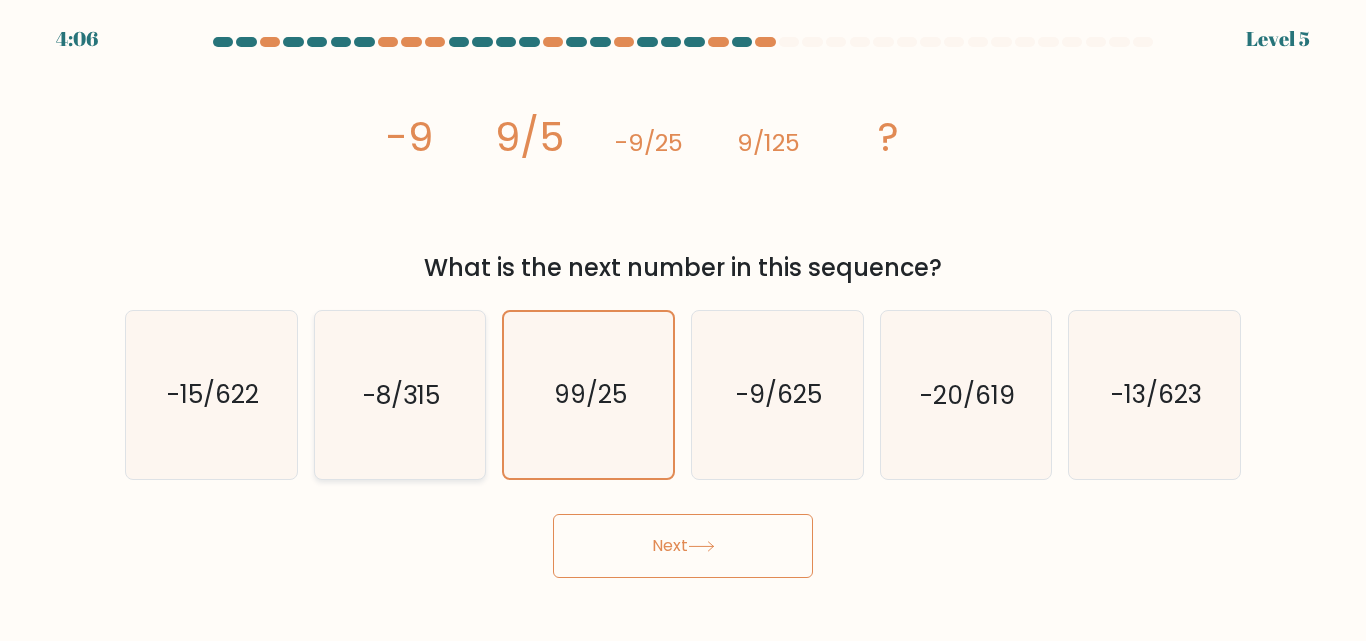 click on "-8/315" 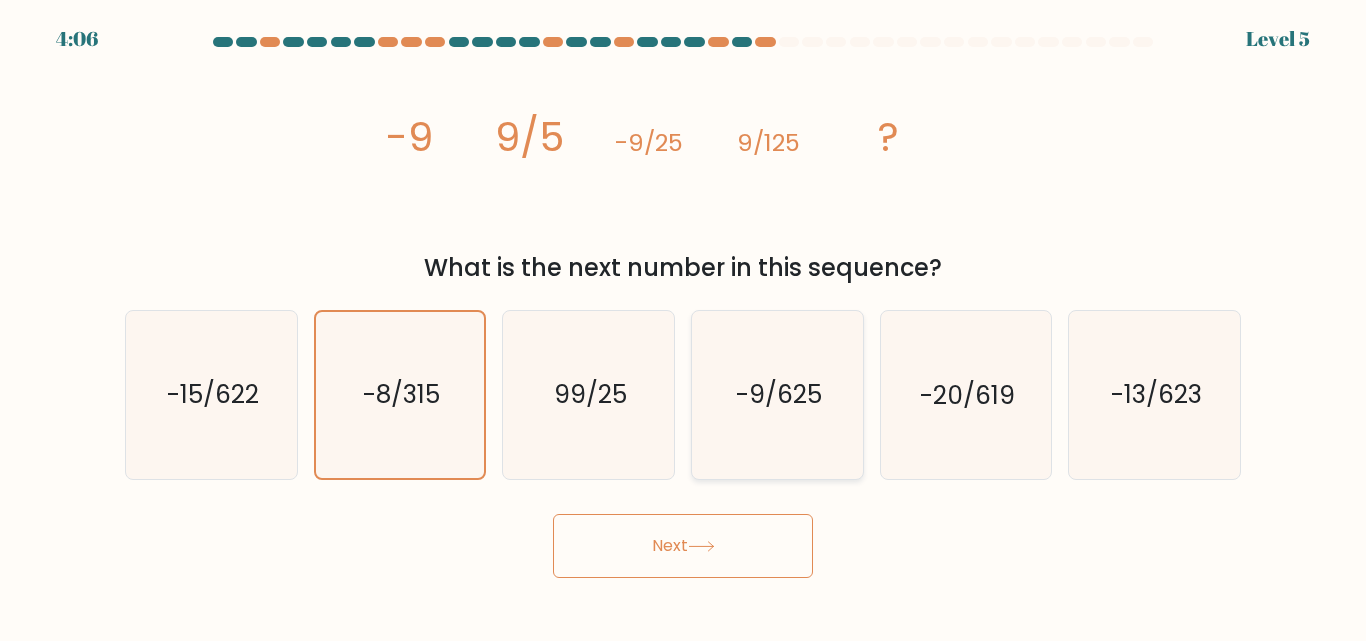 click on "-9/625" 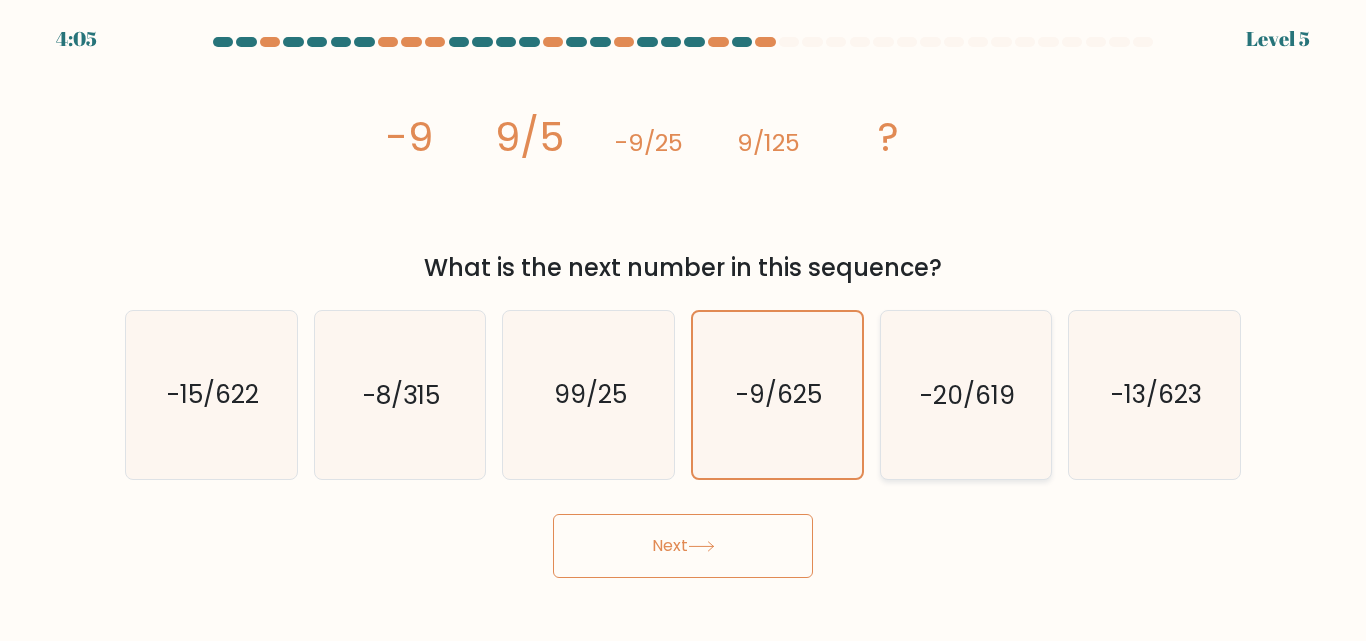 click on "-20/619" 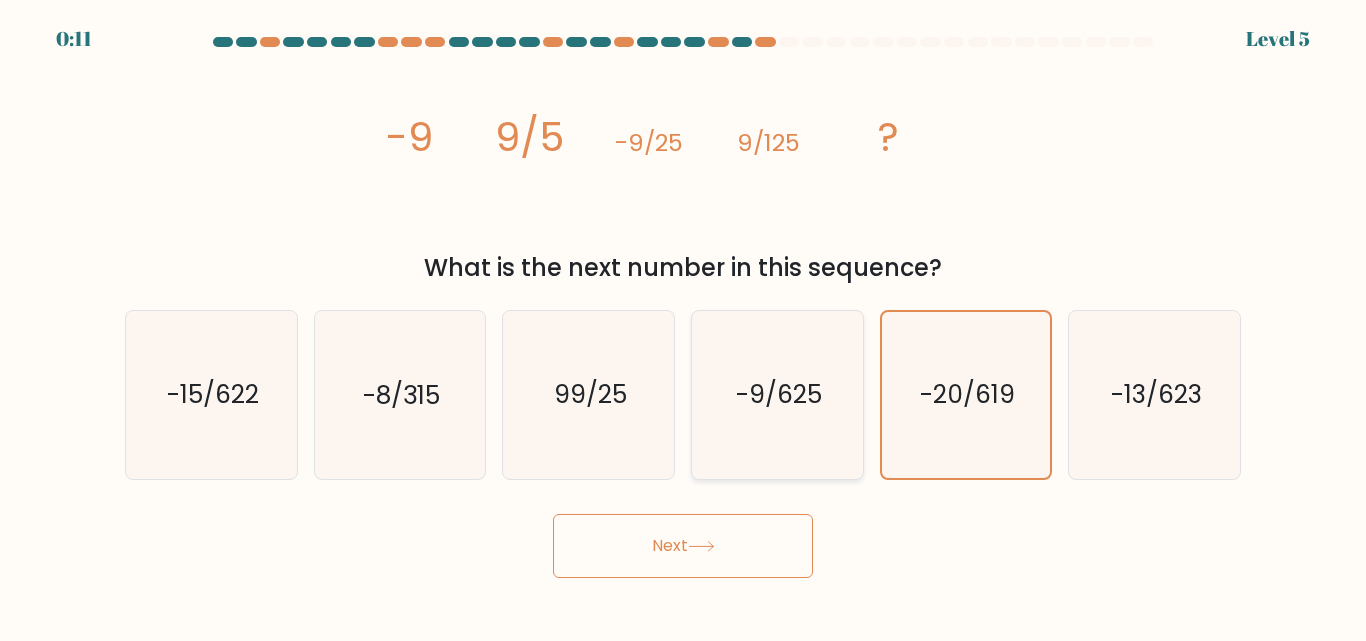click on "-9/625" 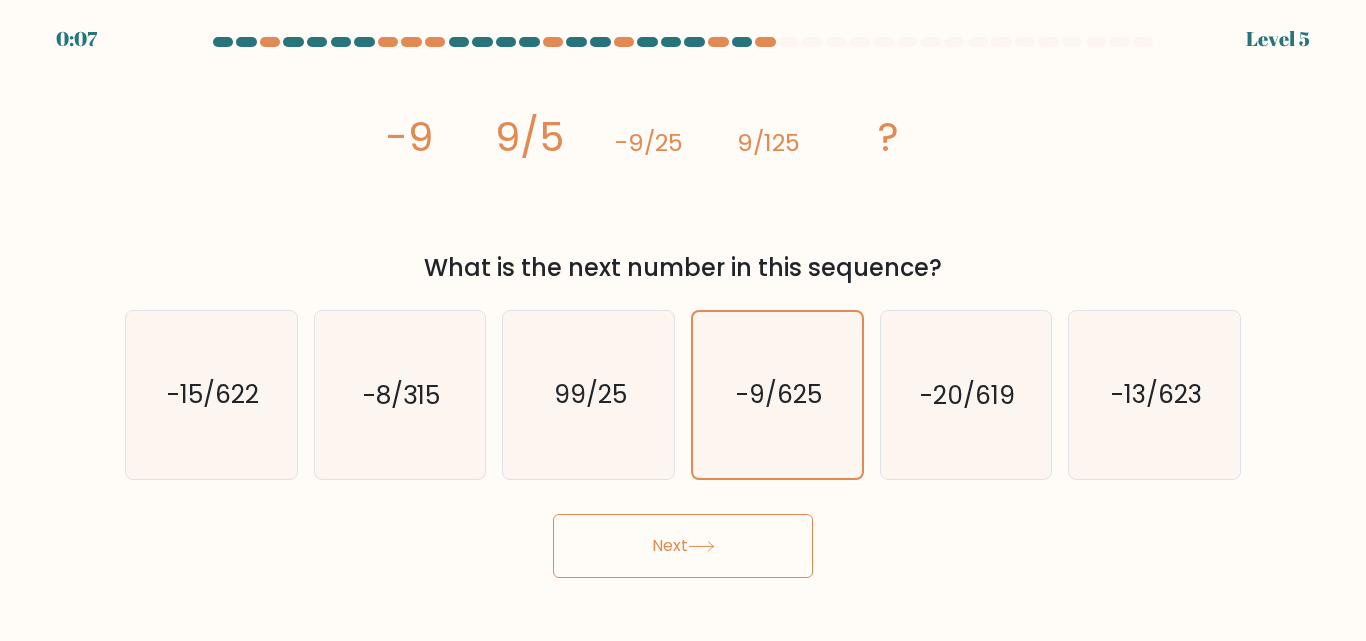 click on "Next" at bounding box center [683, 546] 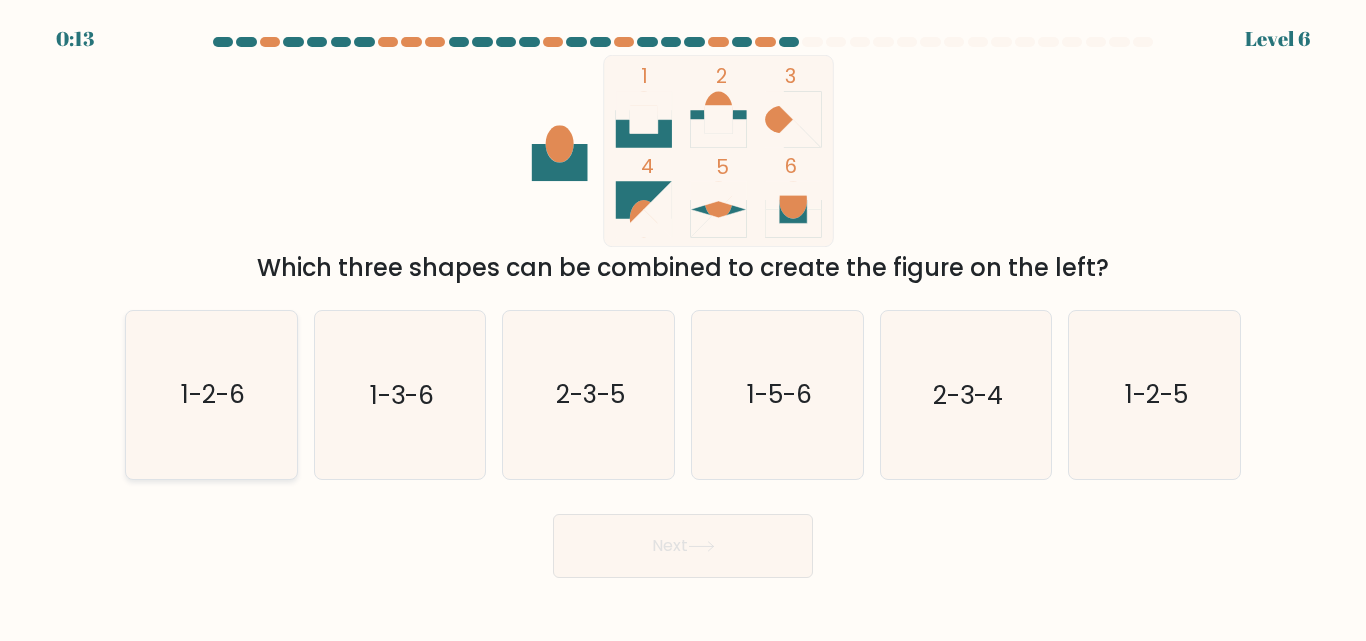 click on "1-2-6" 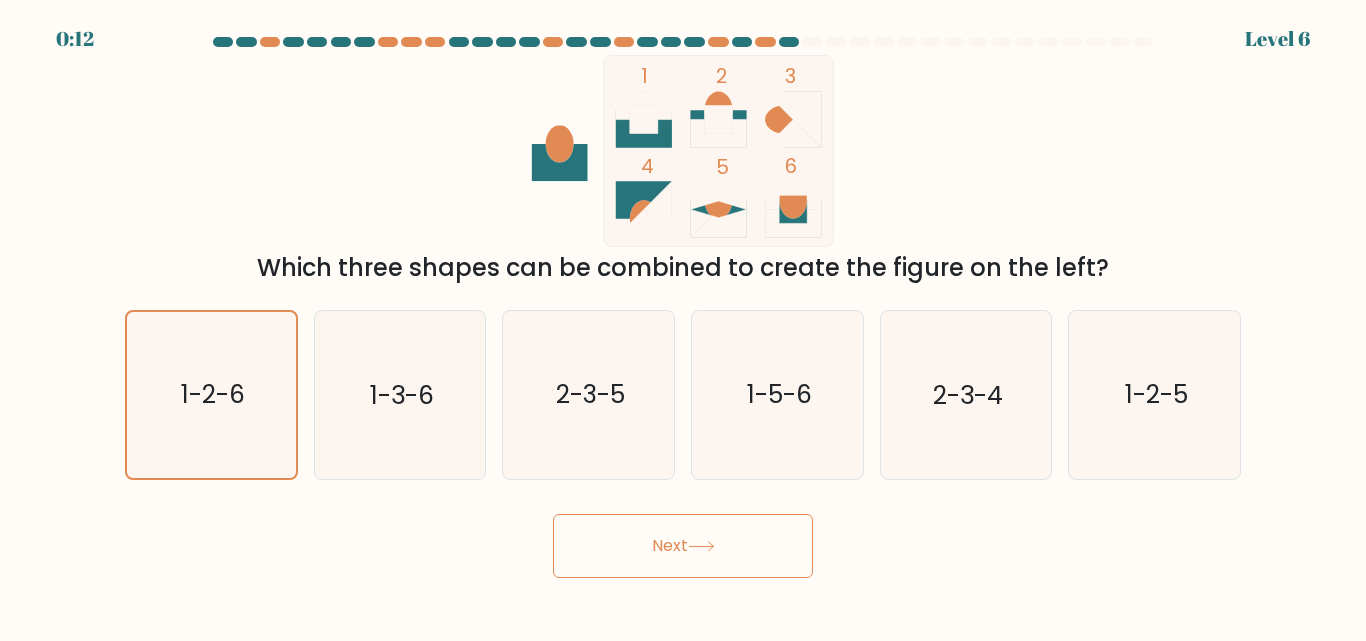 click on "Next" at bounding box center (683, 546) 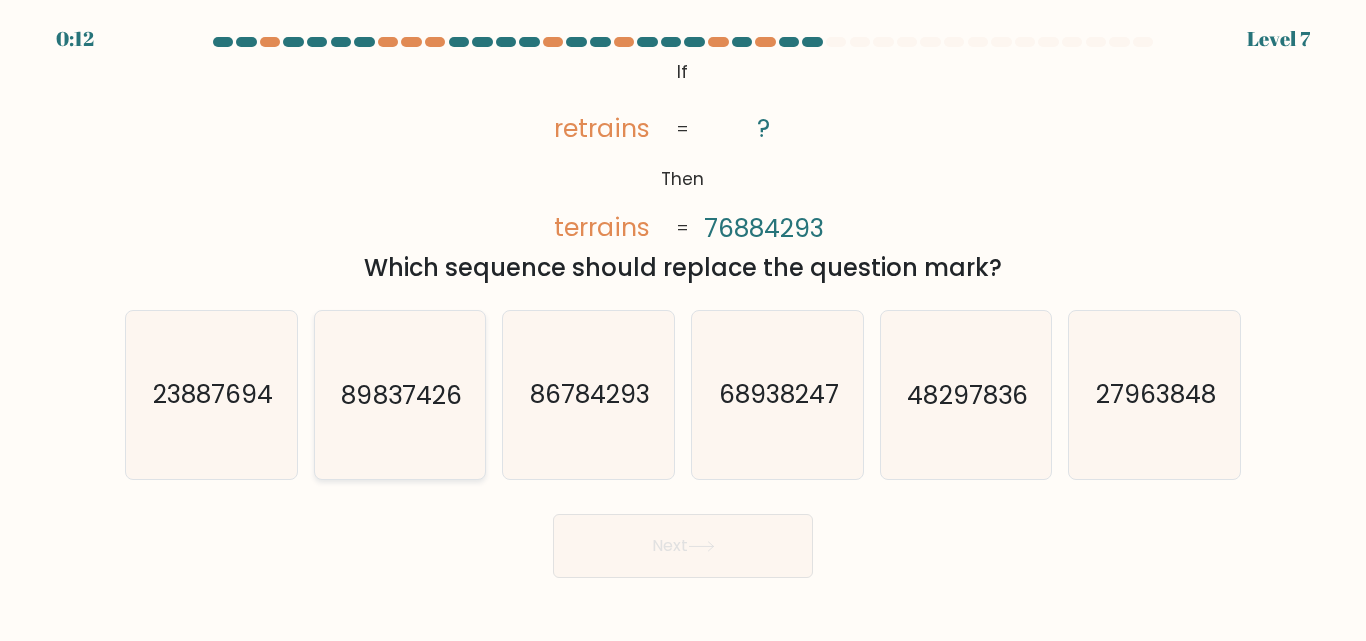 click on "89837426" 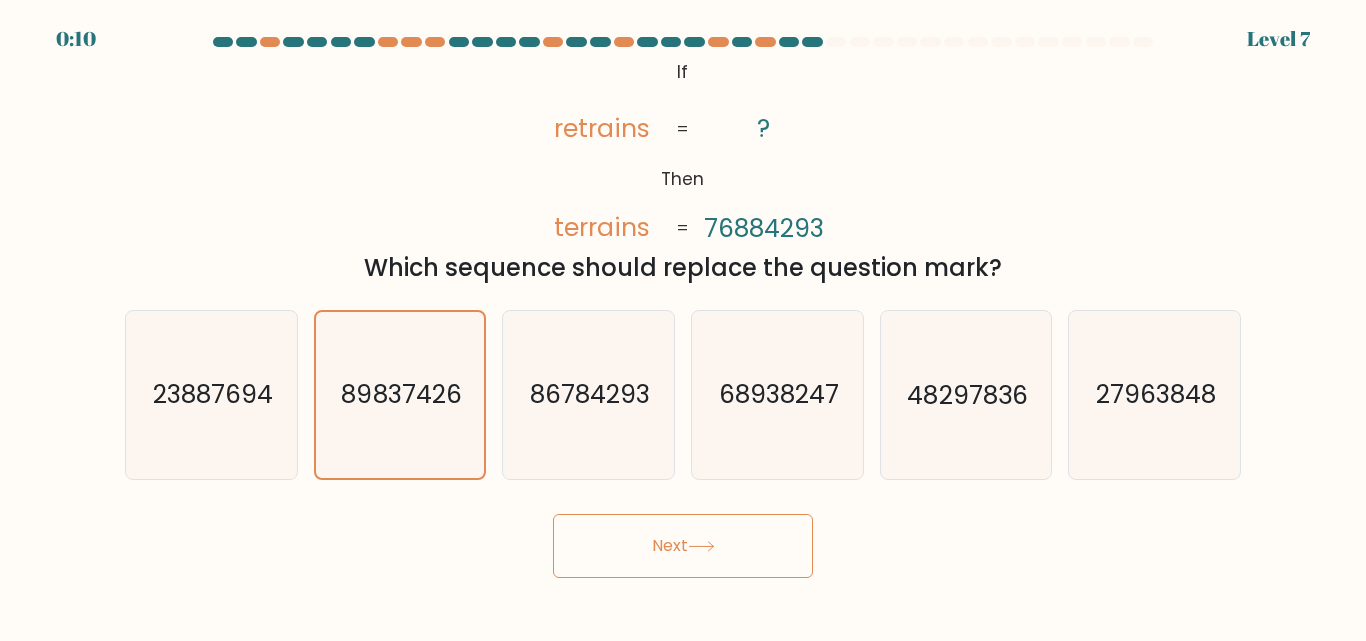 click on "Next" at bounding box center [683, 546] 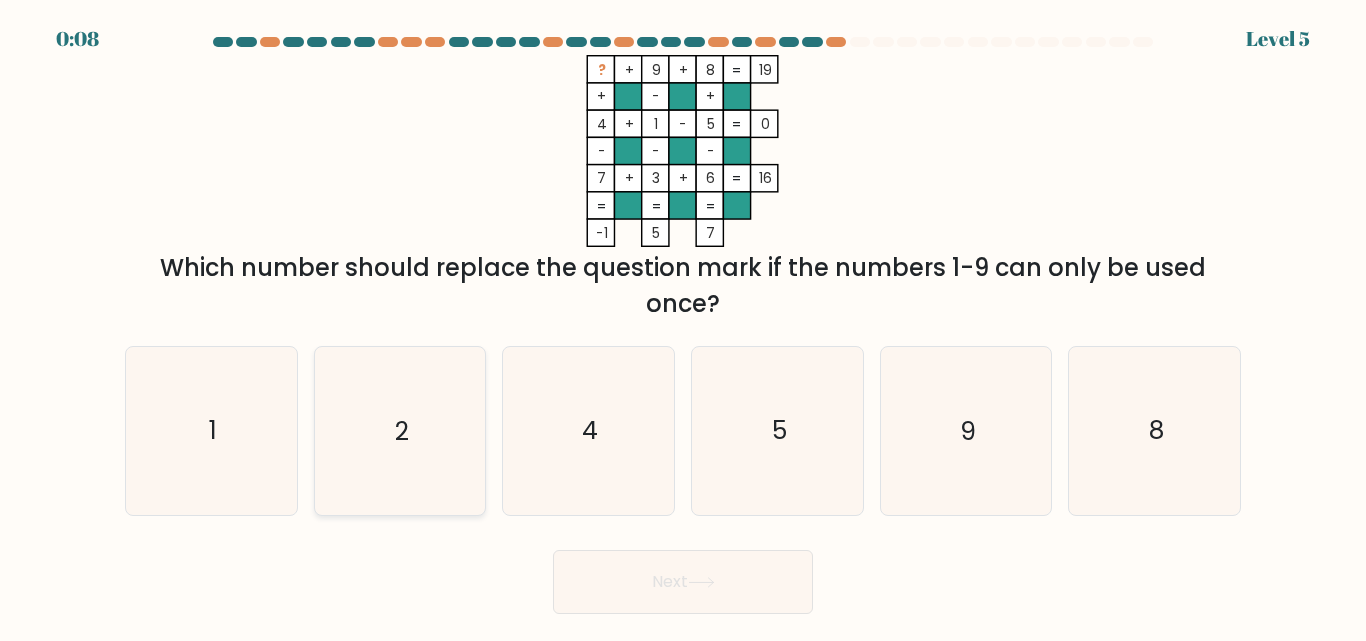 click on "2" 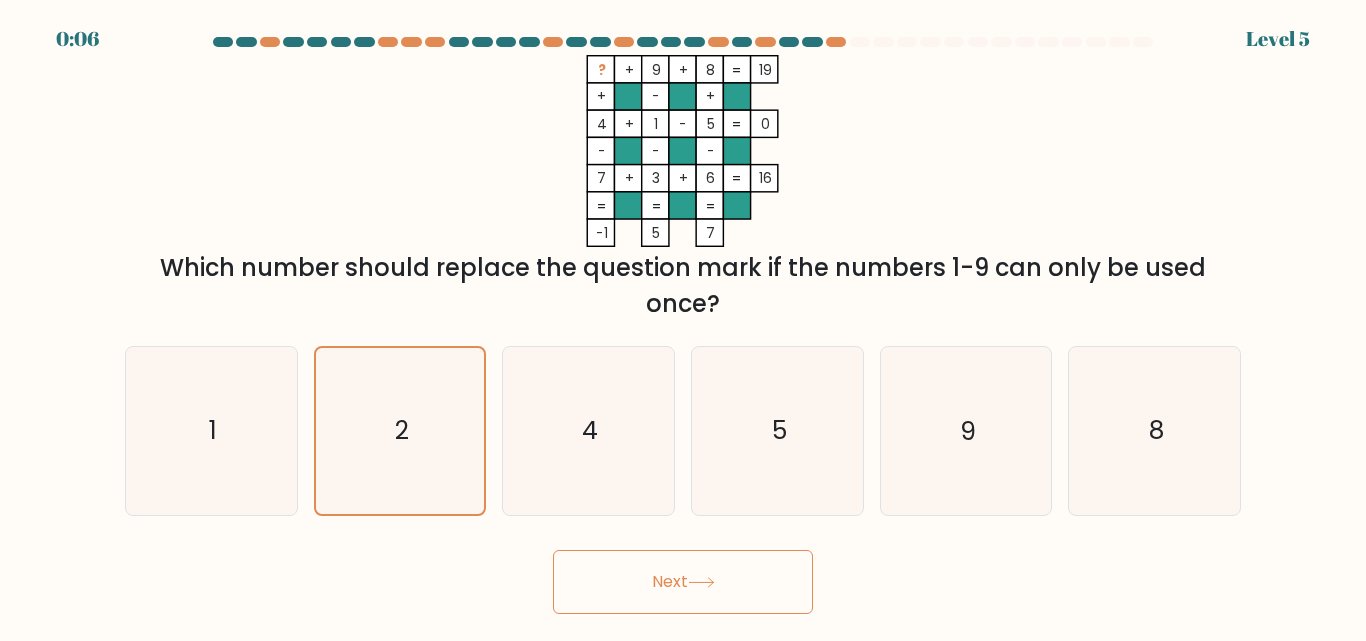 click on "Next" at bounding box center (683, 582) 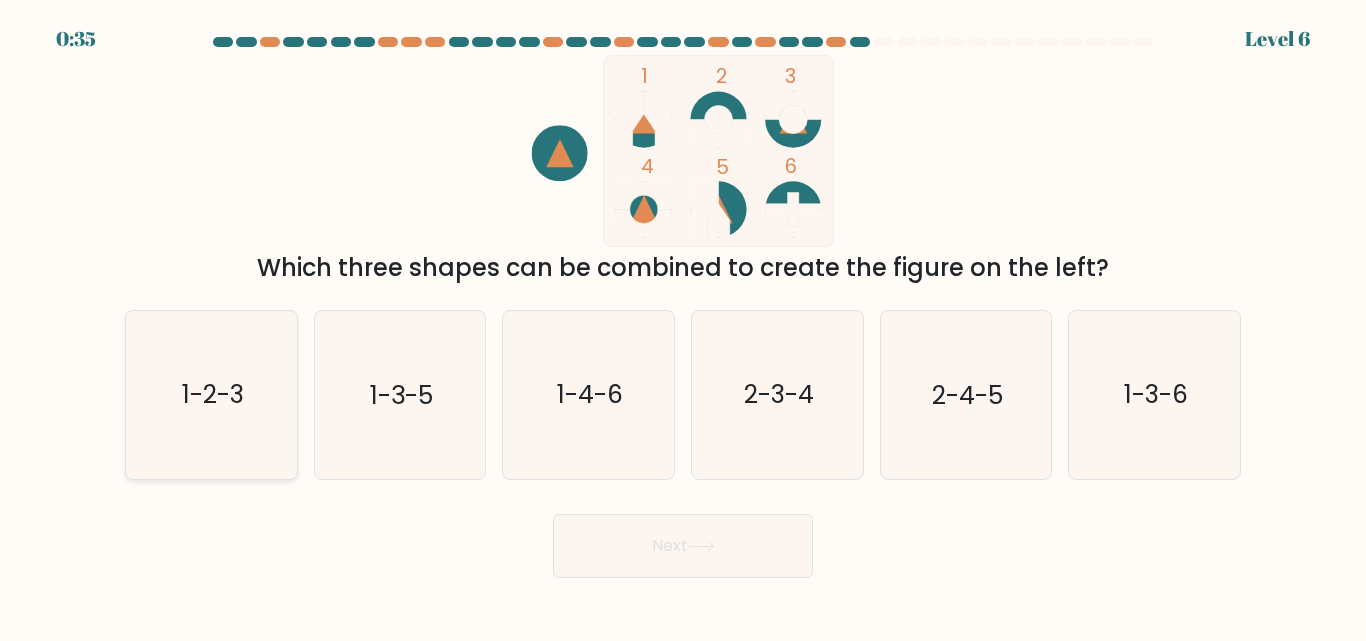 click on "1-2-3" 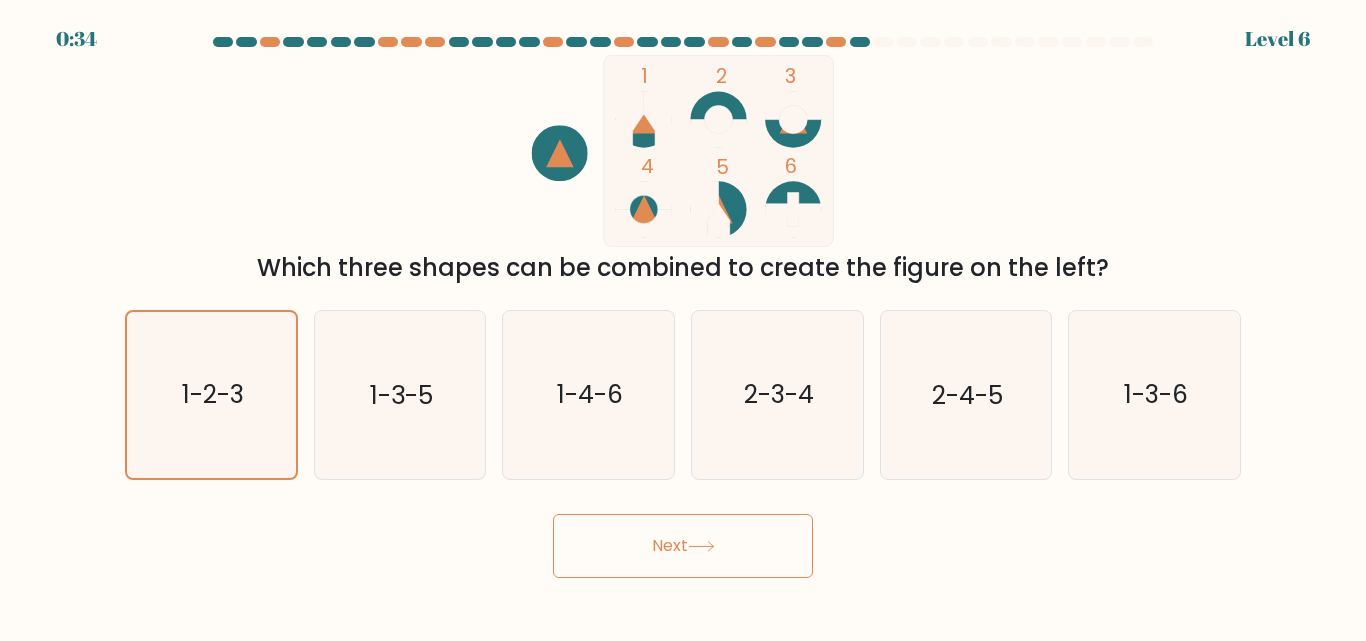 click on "Next" at bounding box center (683, 546) 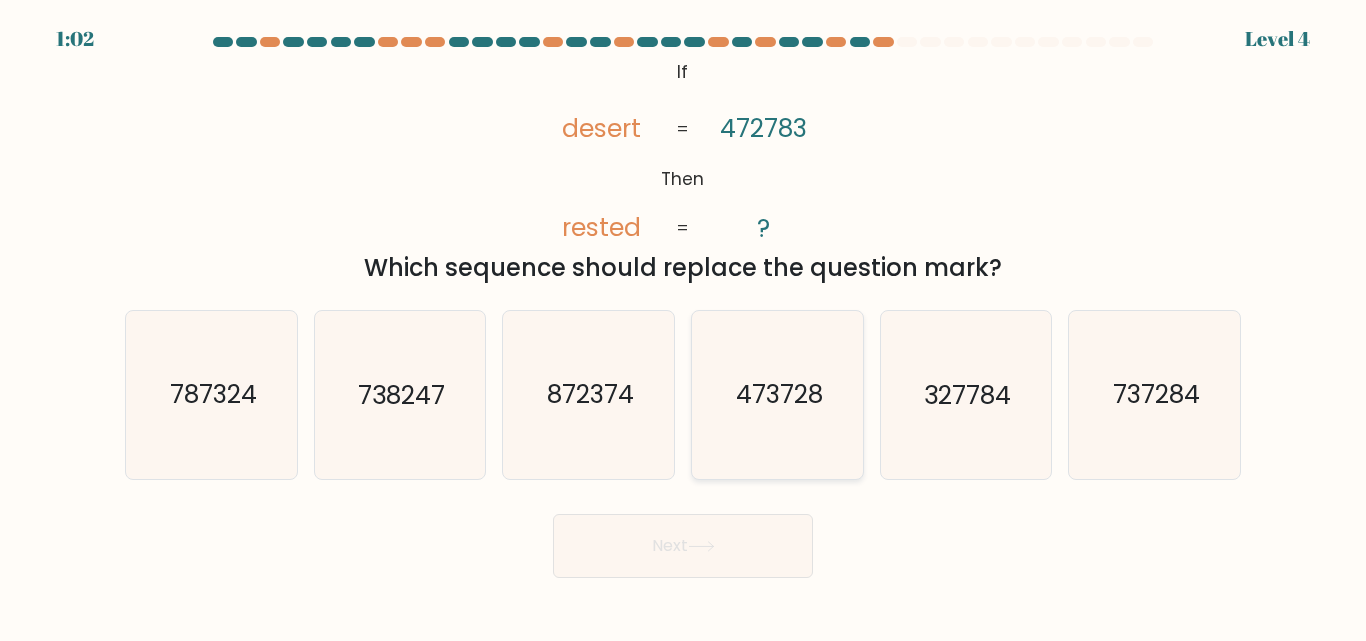 click on "473728" 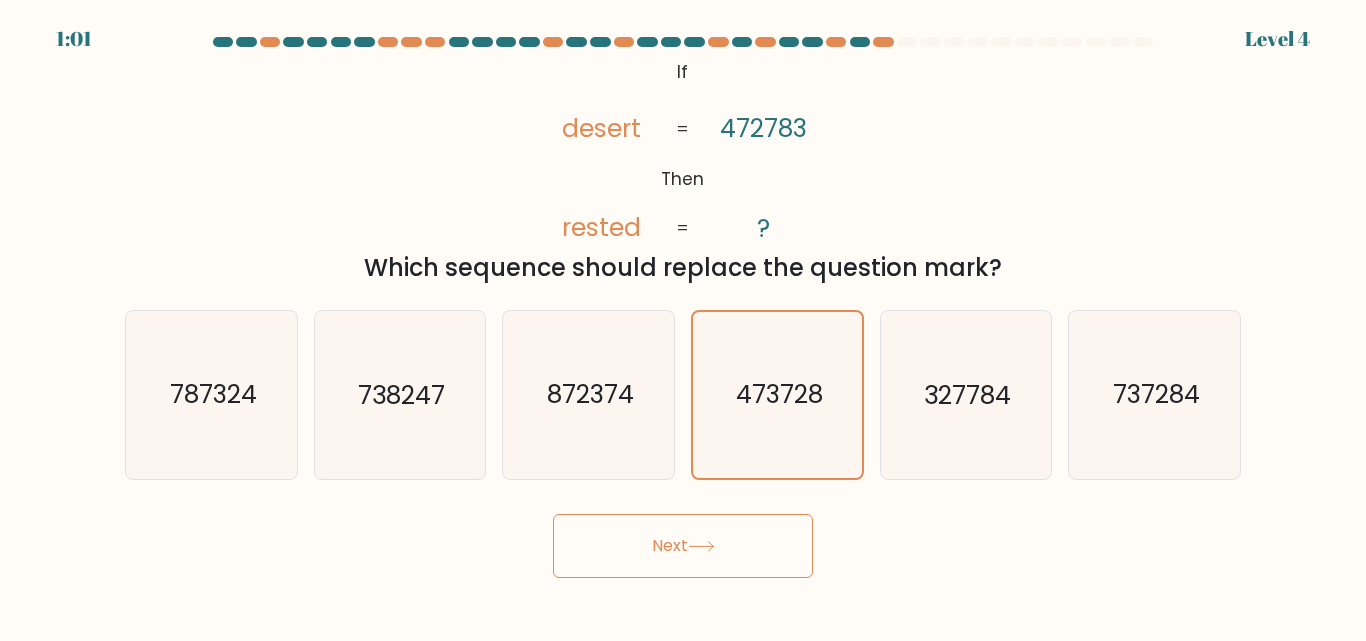 click on "Next" at bounding box center [683, 546] 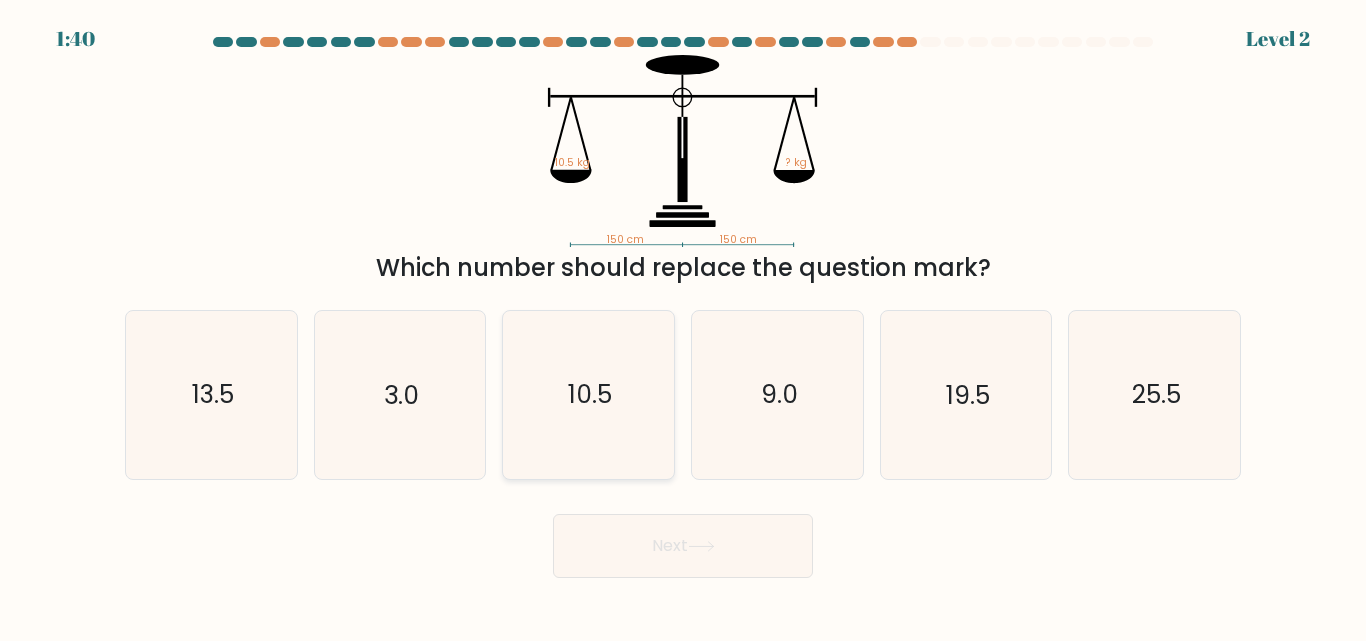 click on "10.5" 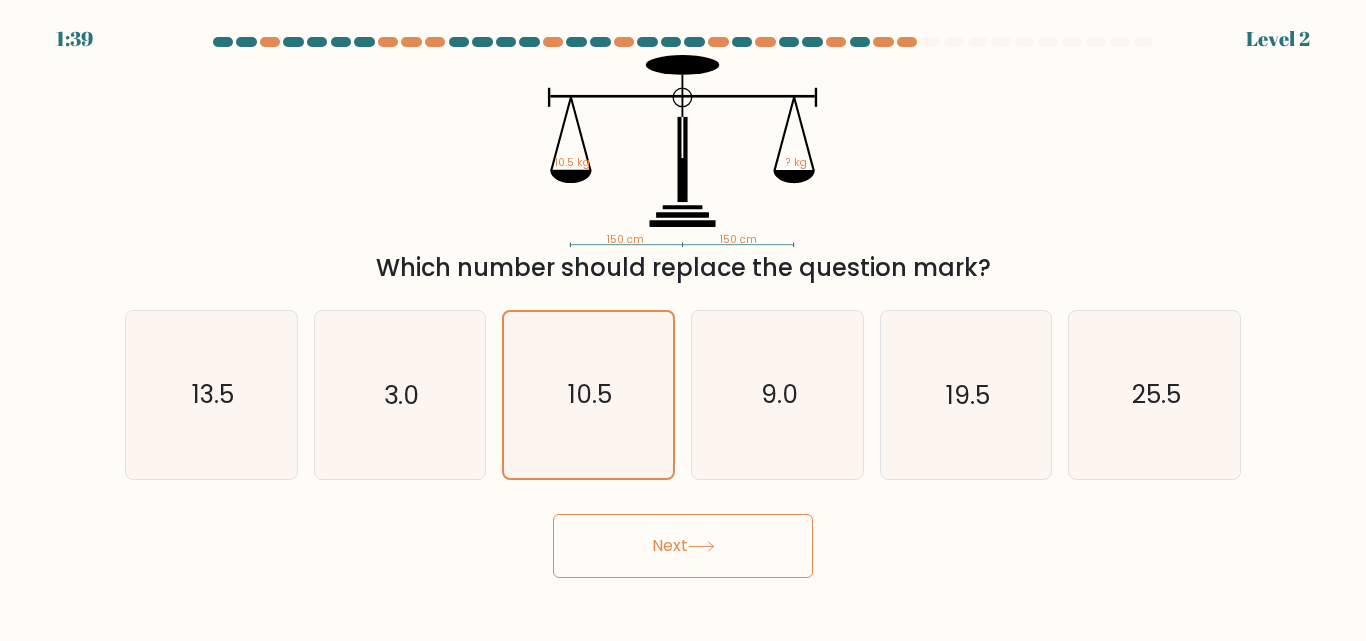 click on "Next" at bounding box center [683, 546] 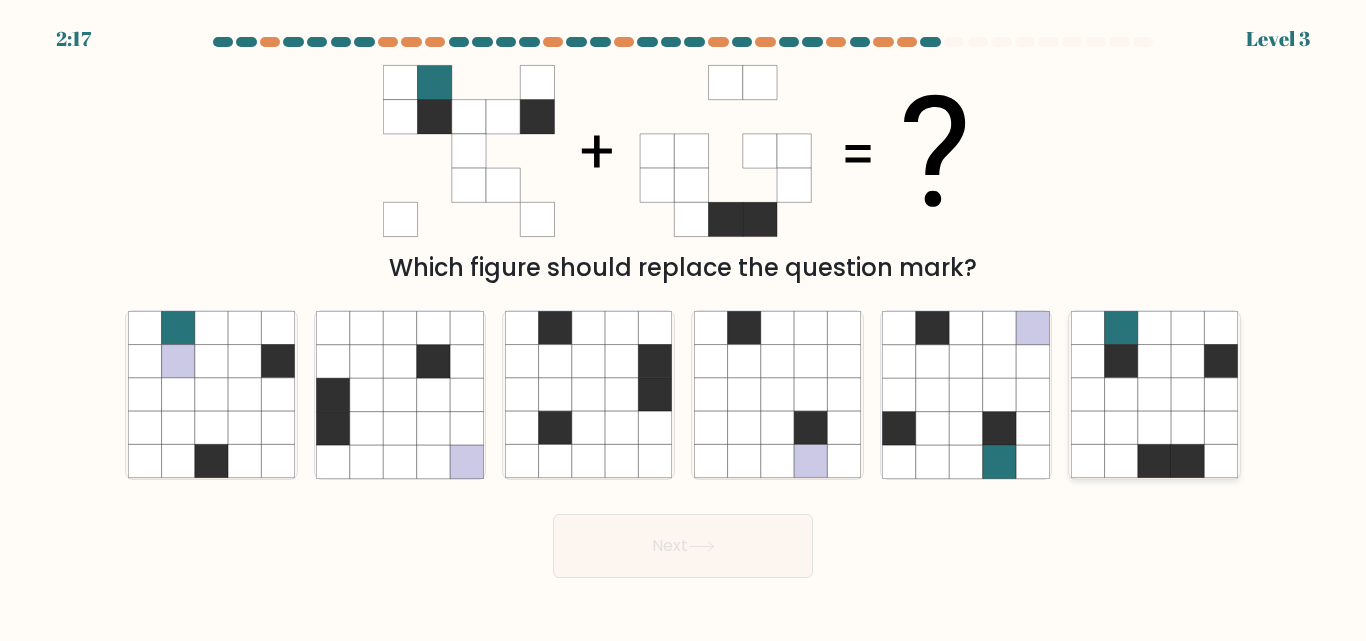 click 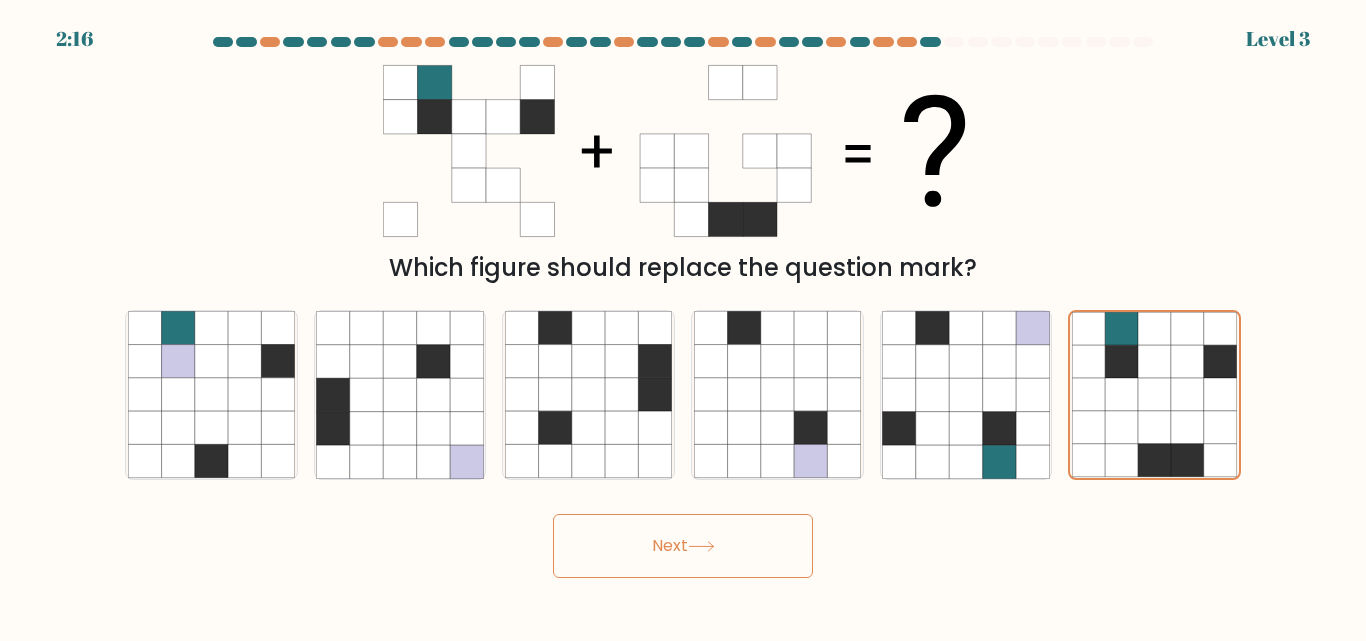 click on "Next" at bounding box center (683, 546) 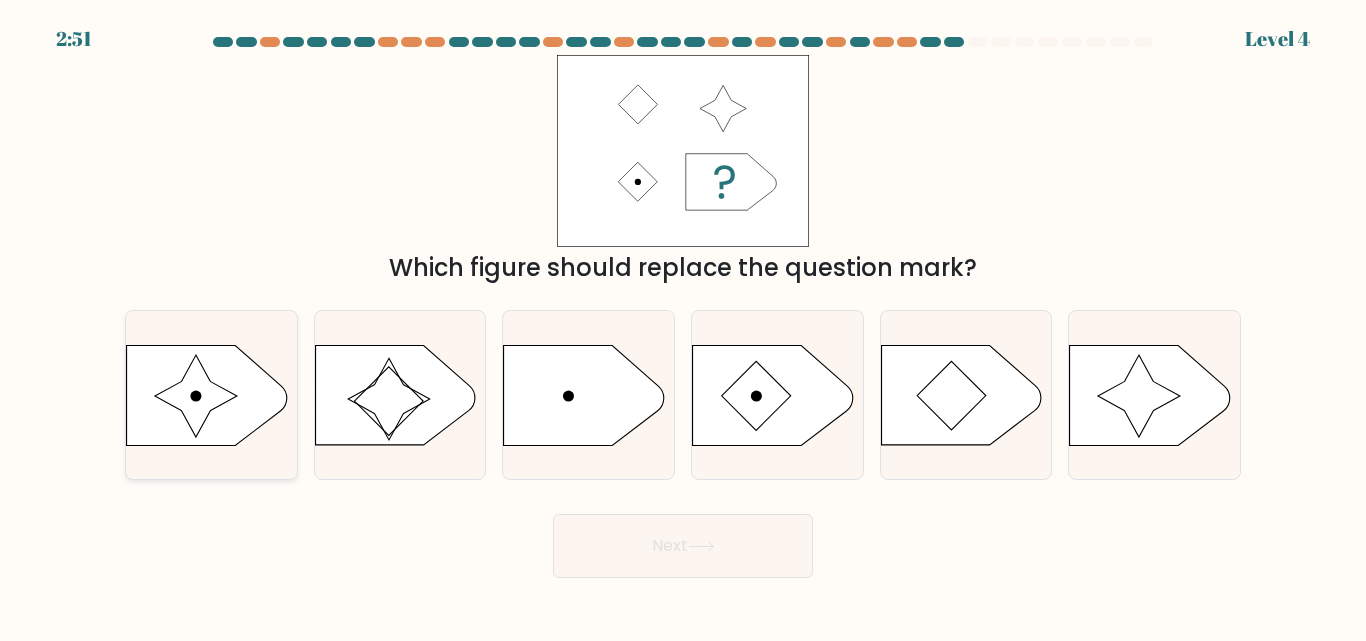 click 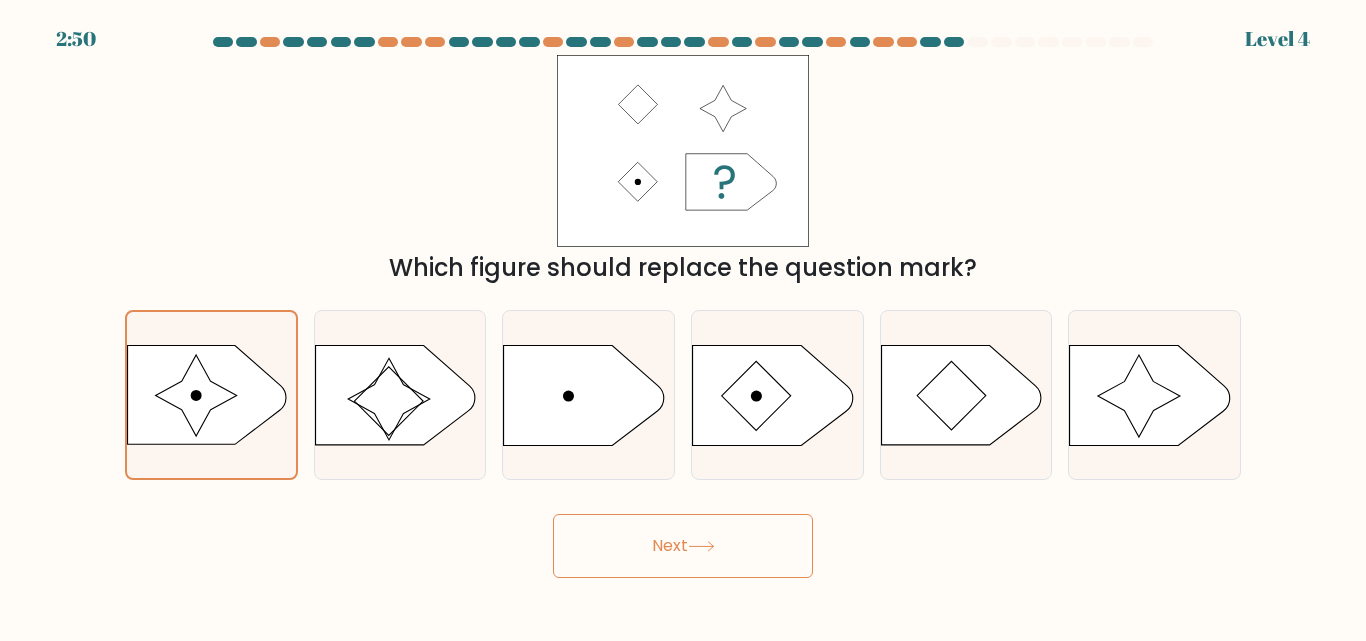click on "Next" at bounding box center (683, 546) 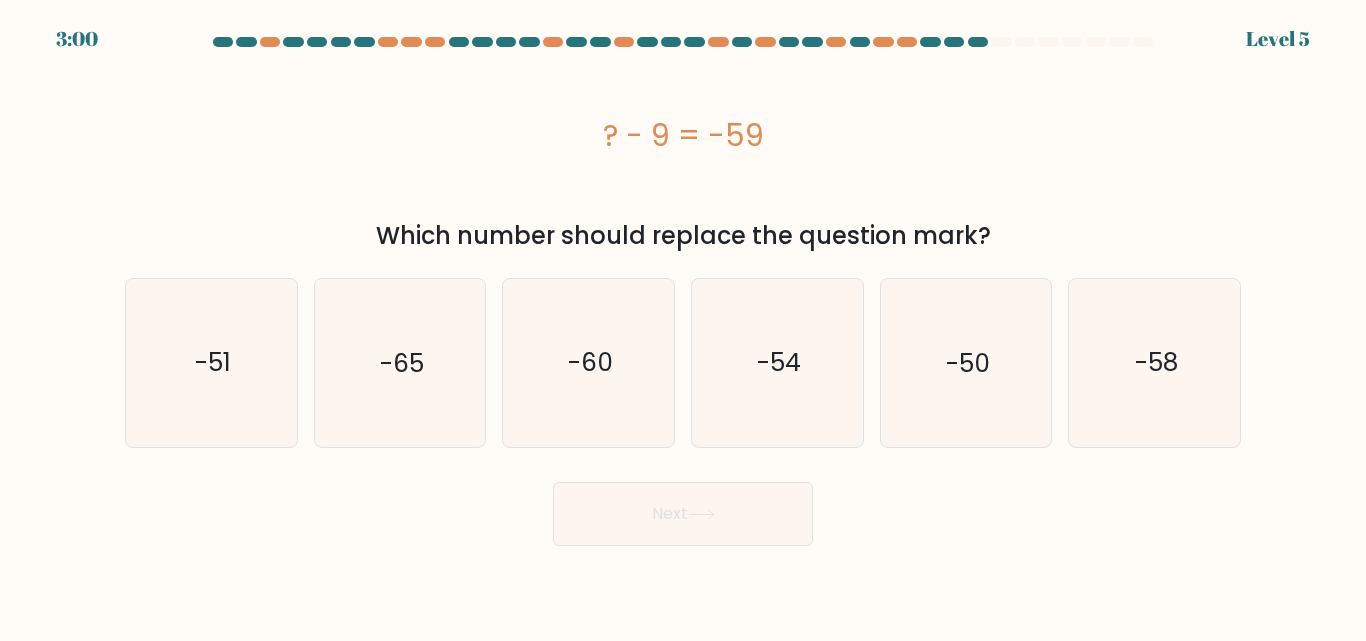 drag, startPoint x: 247, startPoint y: 389, endPoint x: 410, endPoint y: 520, distance: 209.11719 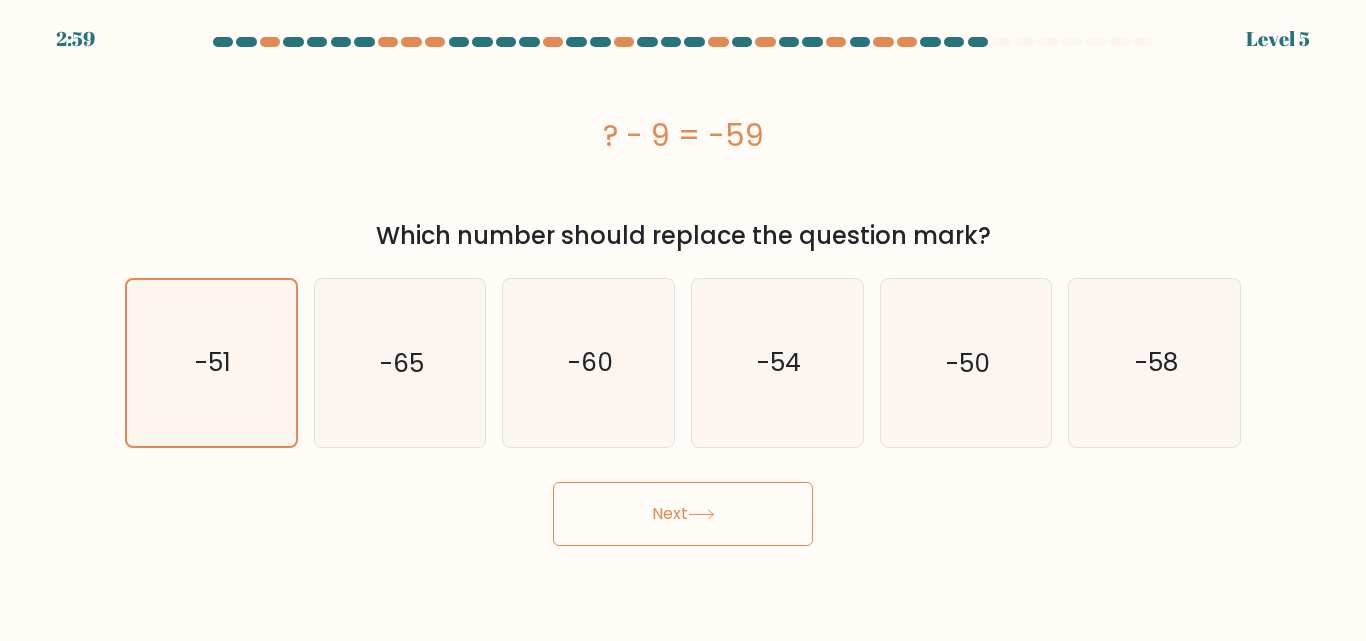 click on "Next" at bounding box center [683, 514] 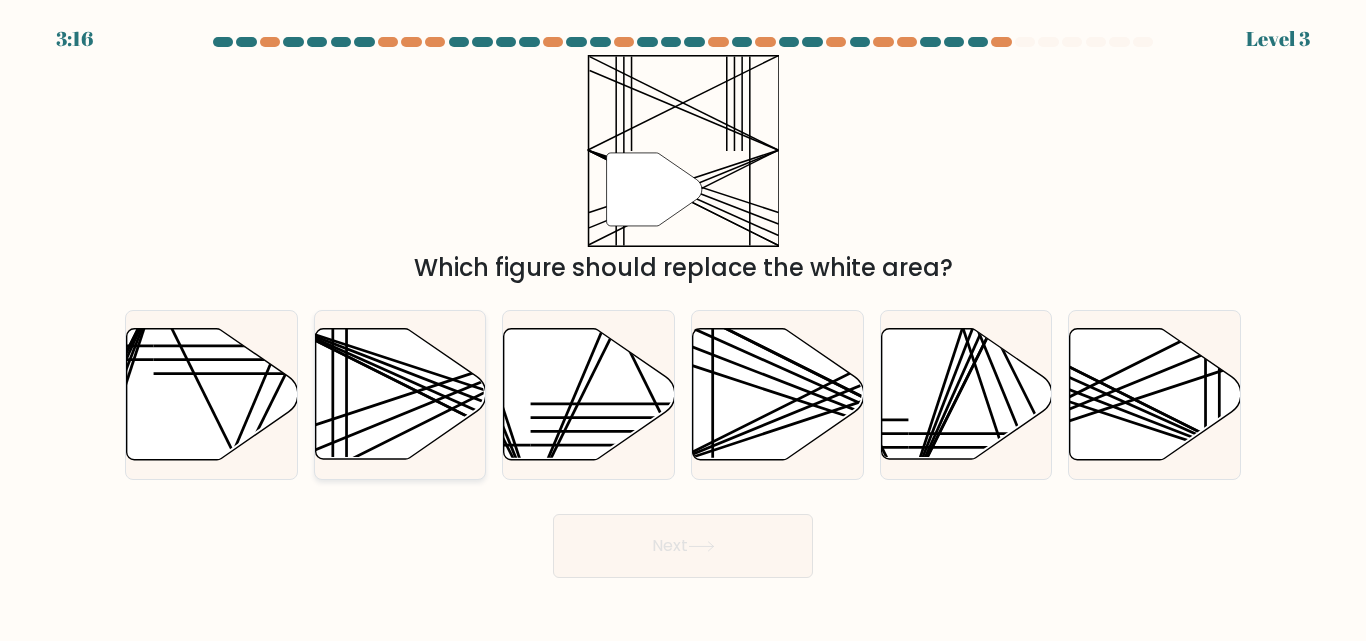 click 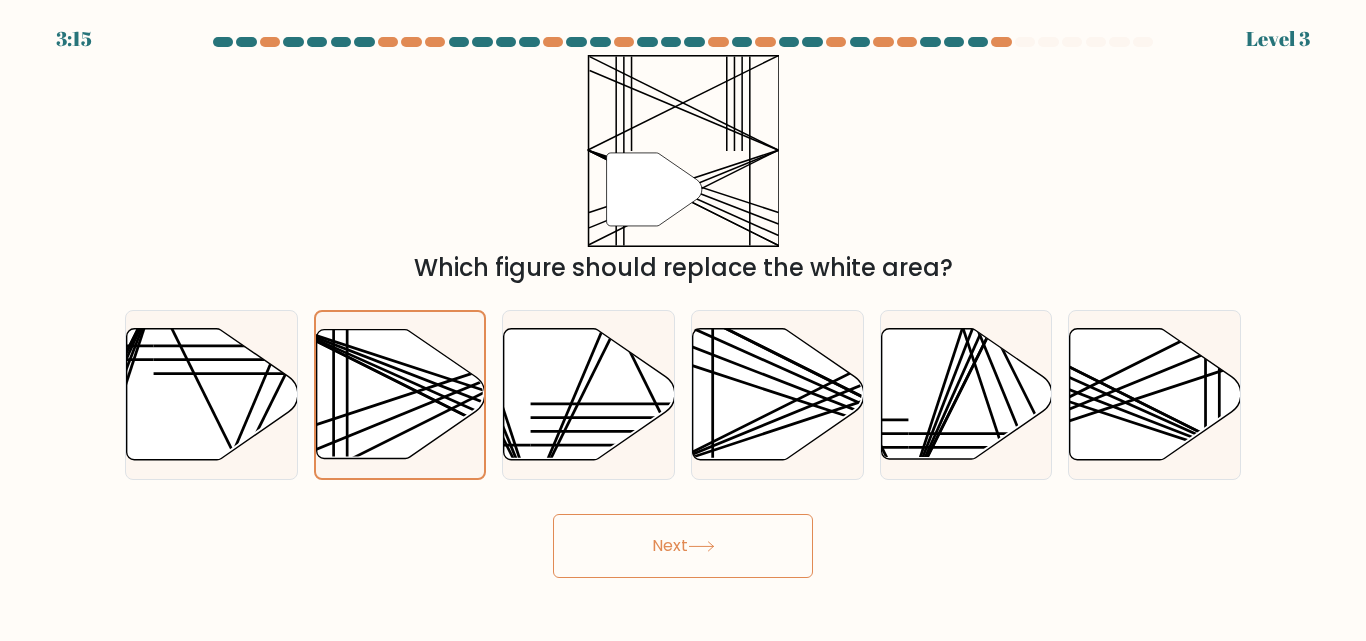 click on "Next" at bounding box center (683, 546) 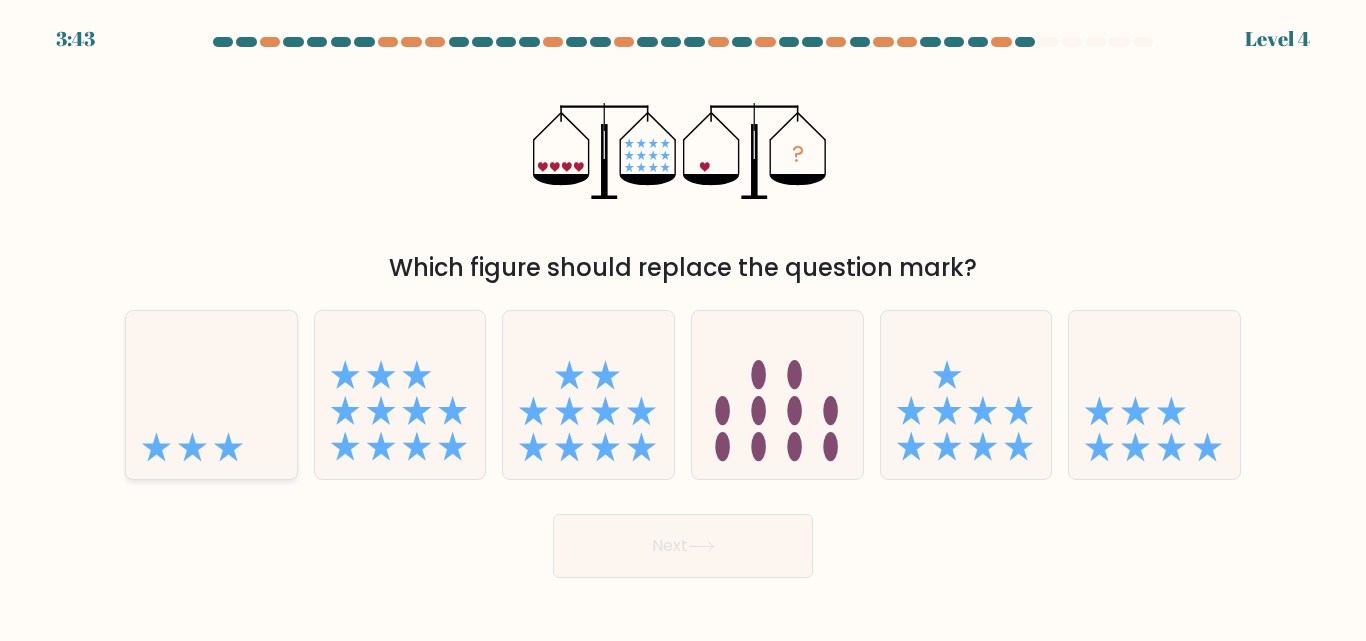 click 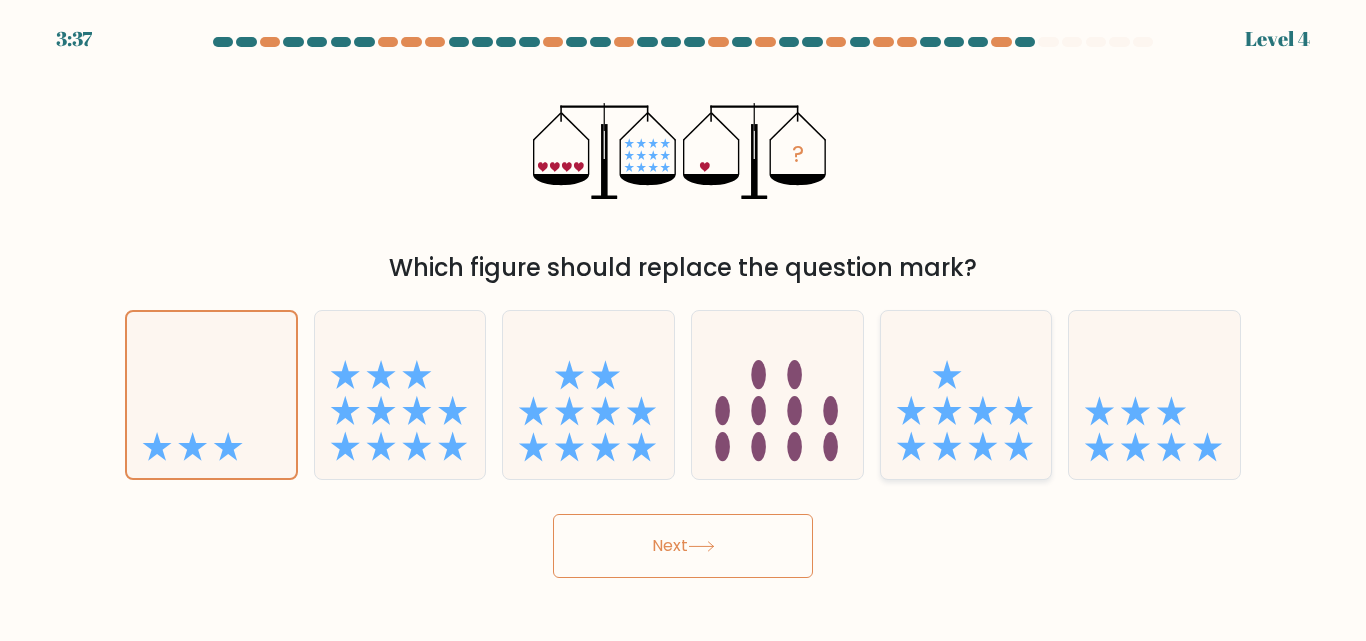 click 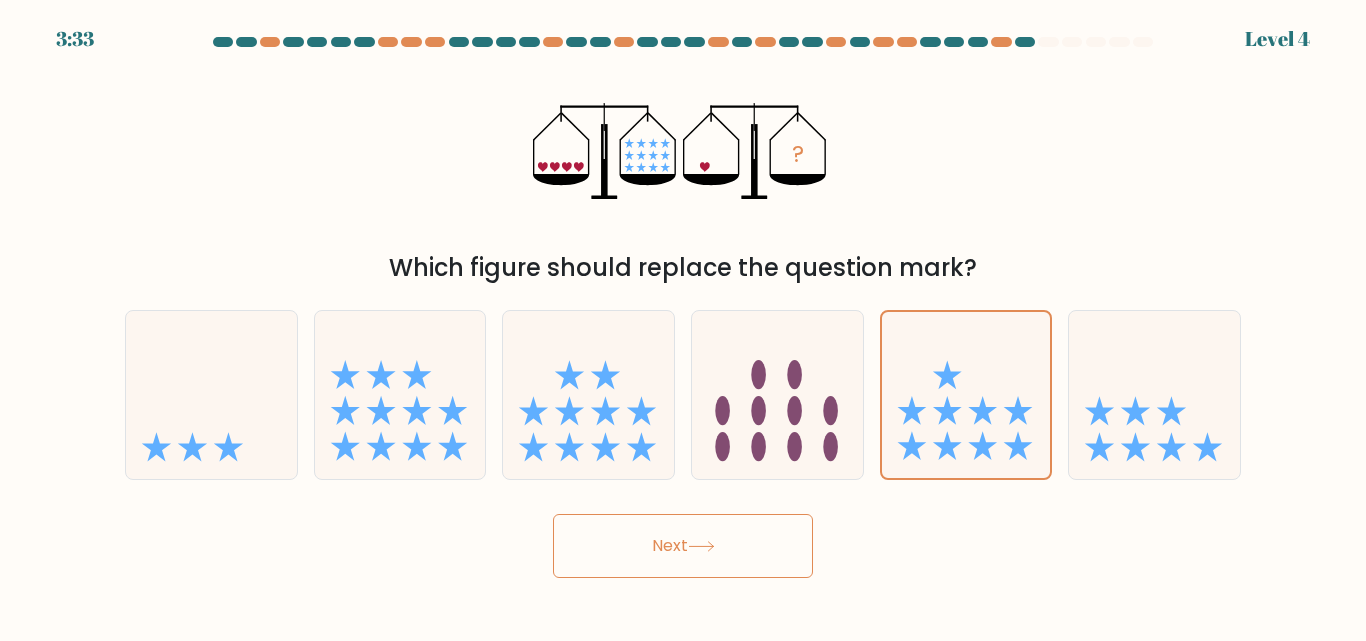 click 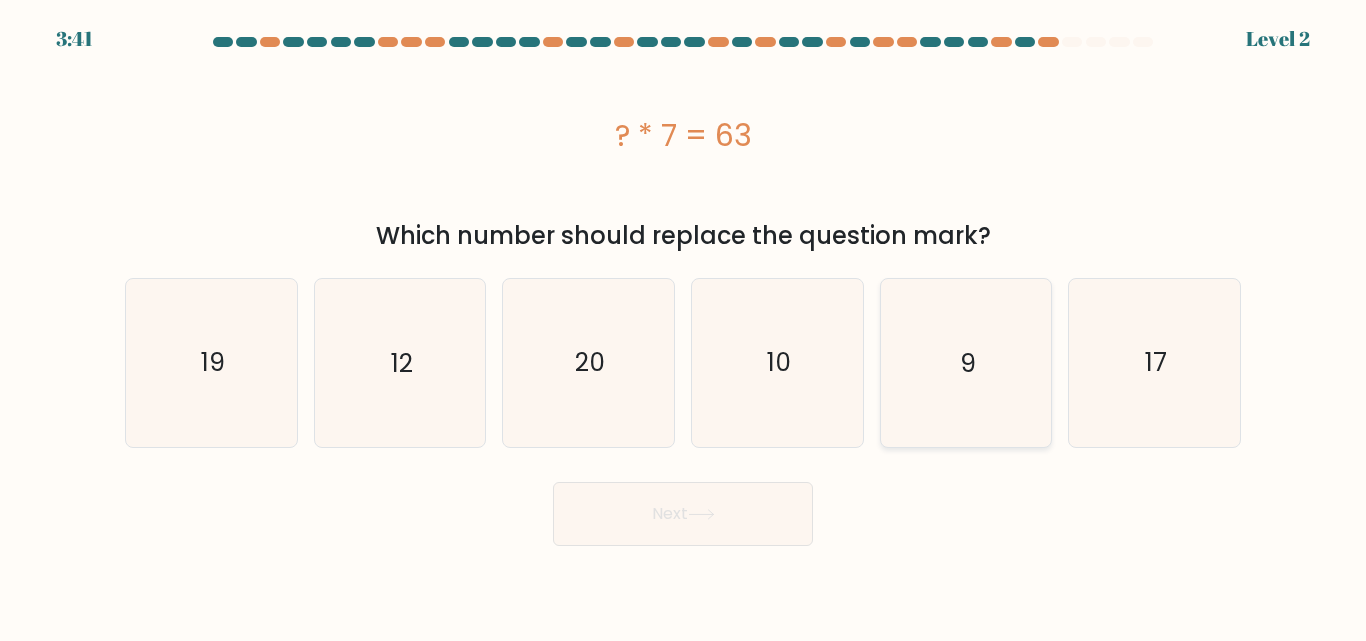 click on "9" 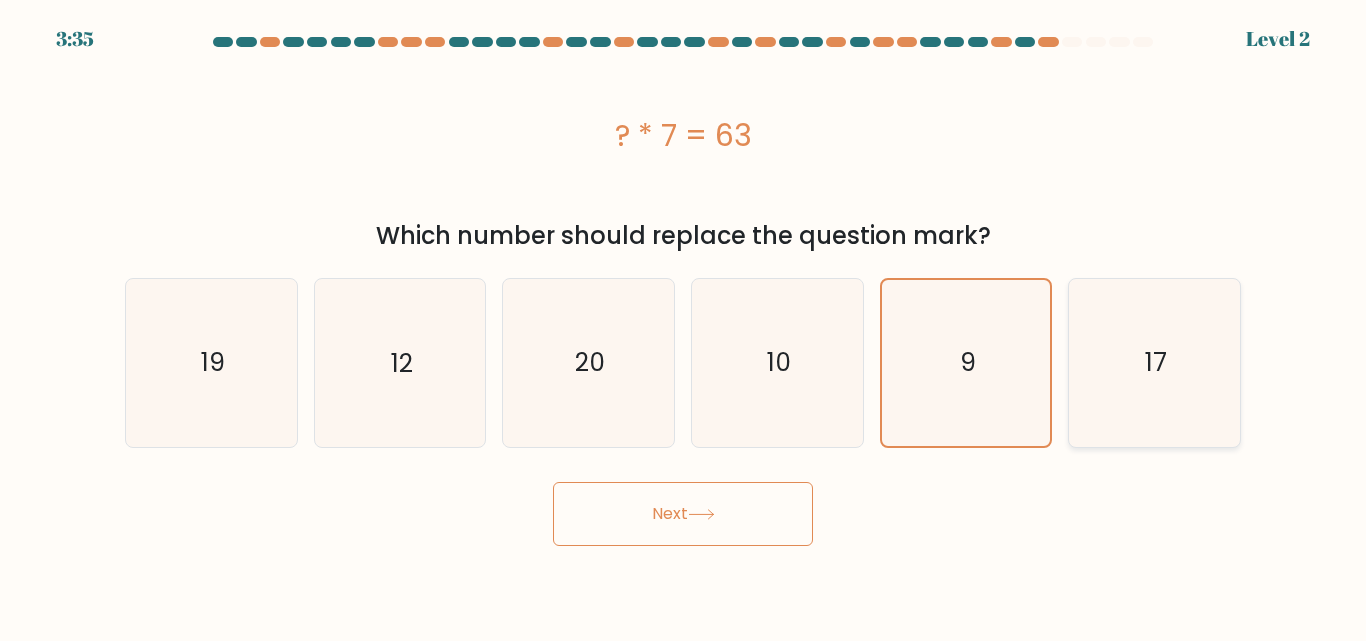 click on "17" 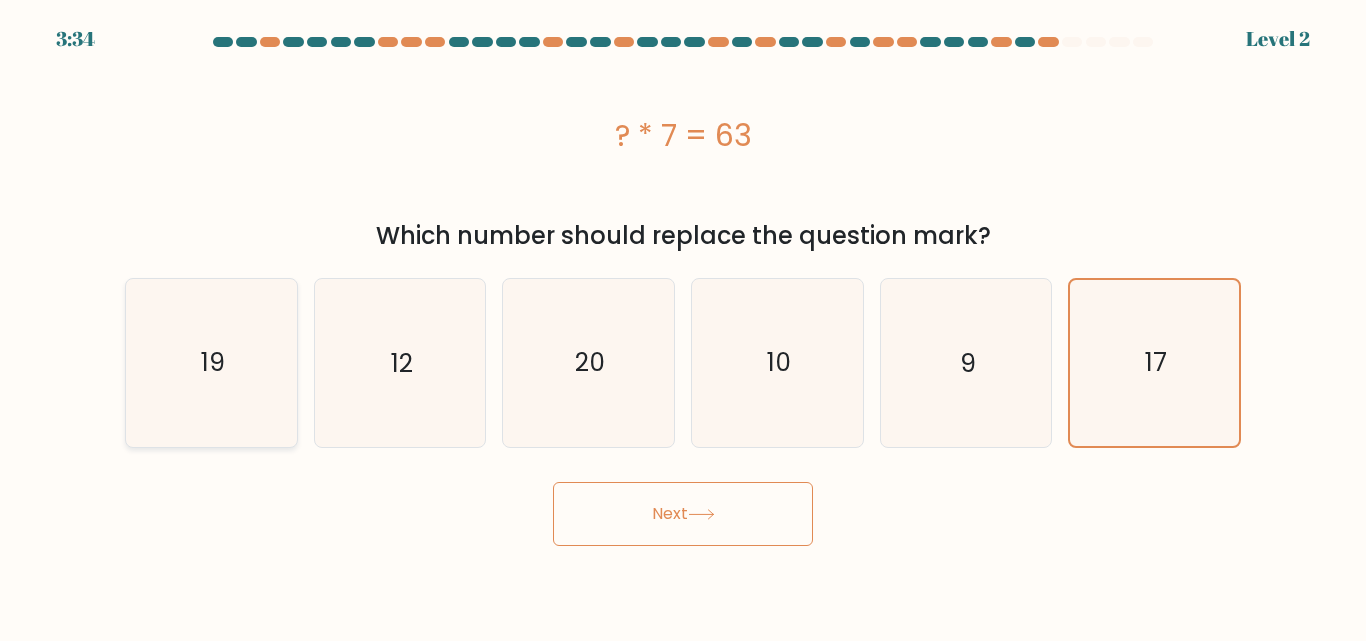 click on "19" 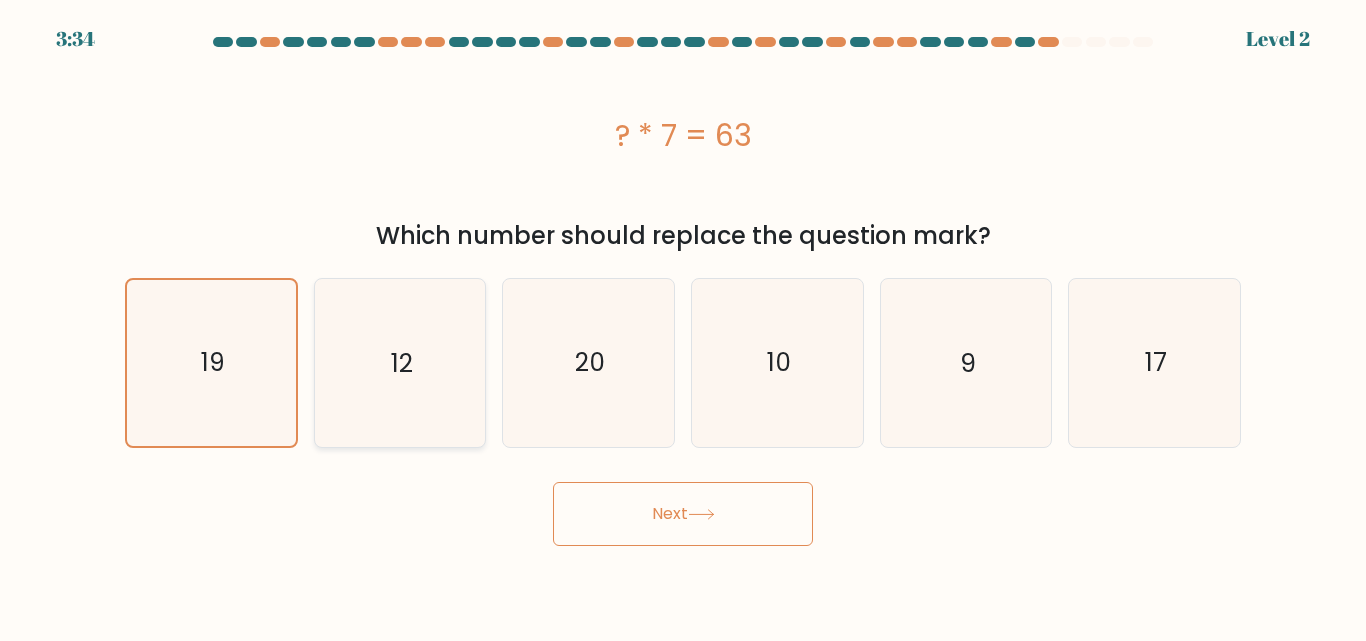 click on "12" 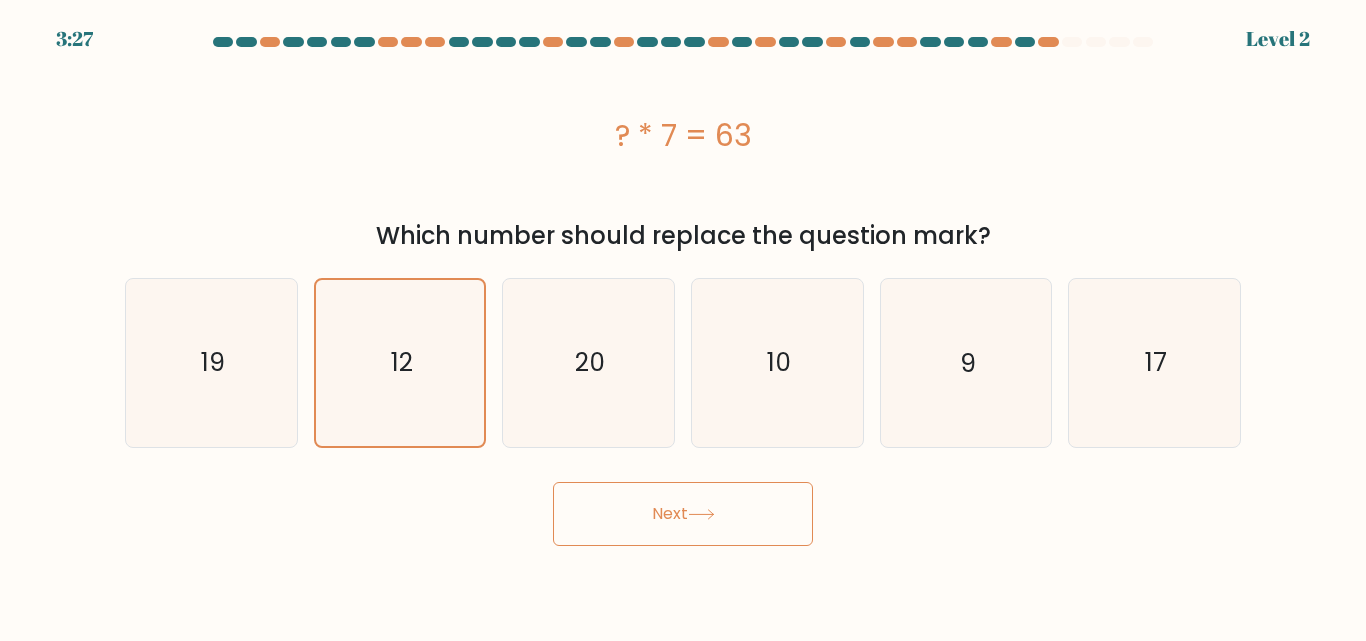 drag, startPoint x: 390, startPoint y: 140, endPoint x: 330, endPoint y: 227, distance: 105.68349 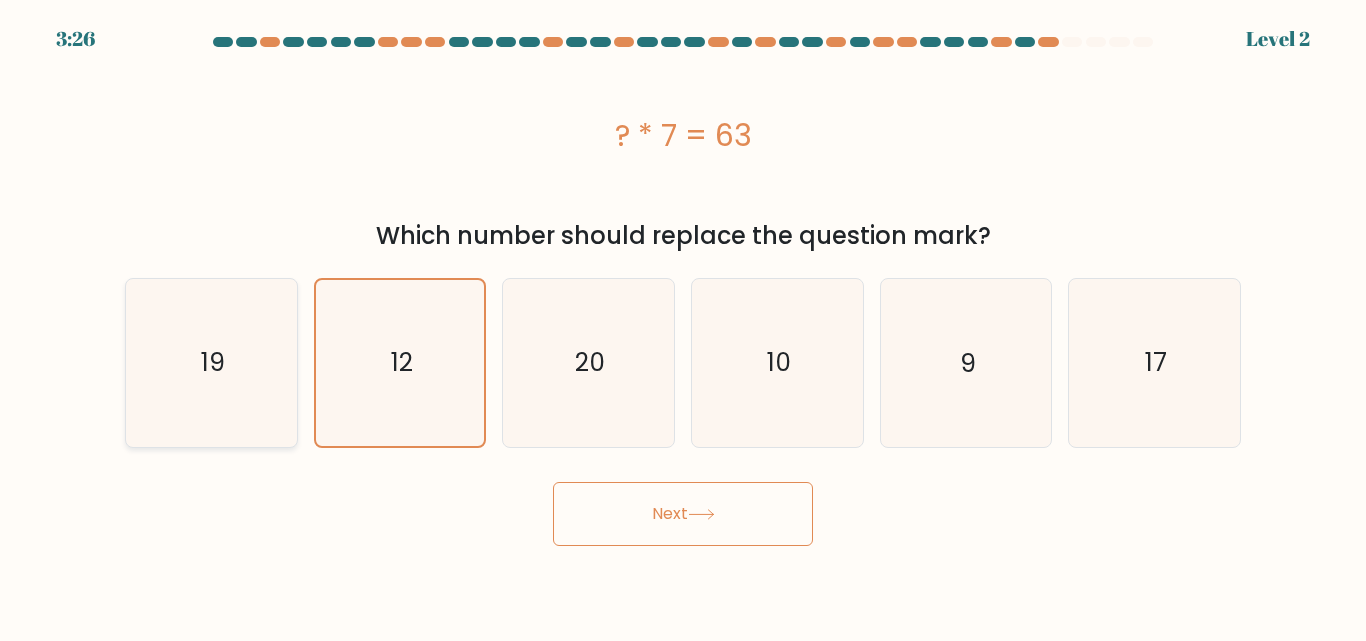 click on "19" 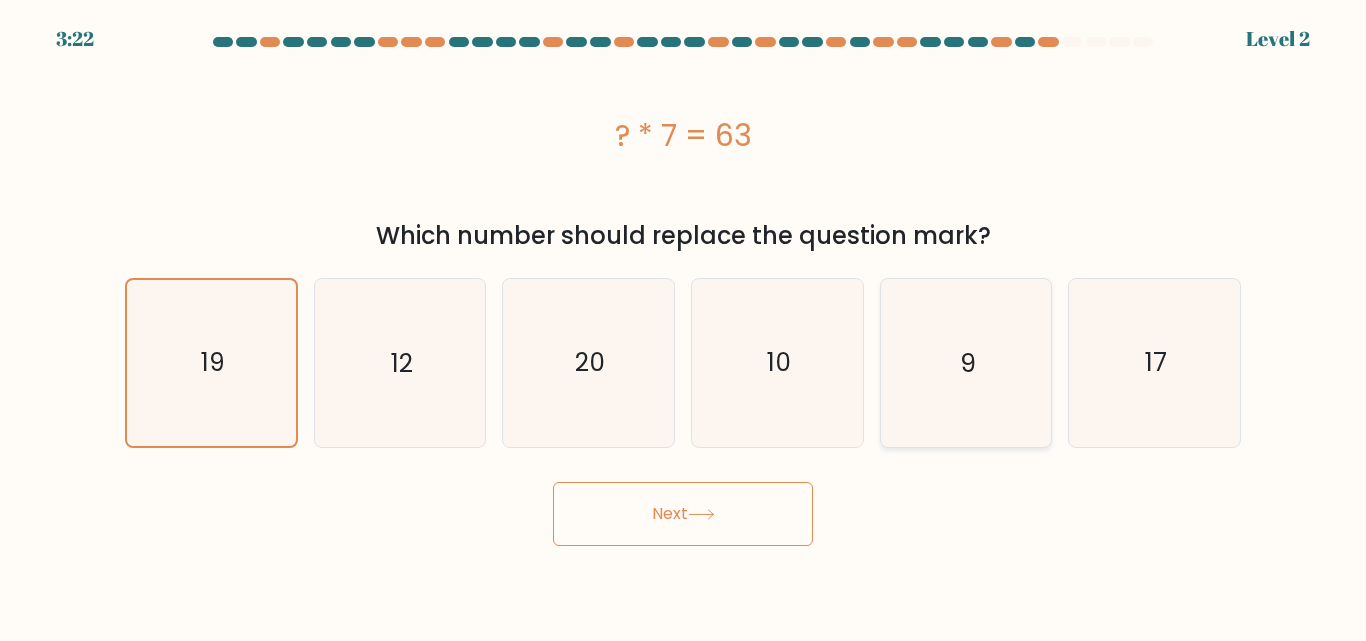 click on "9" 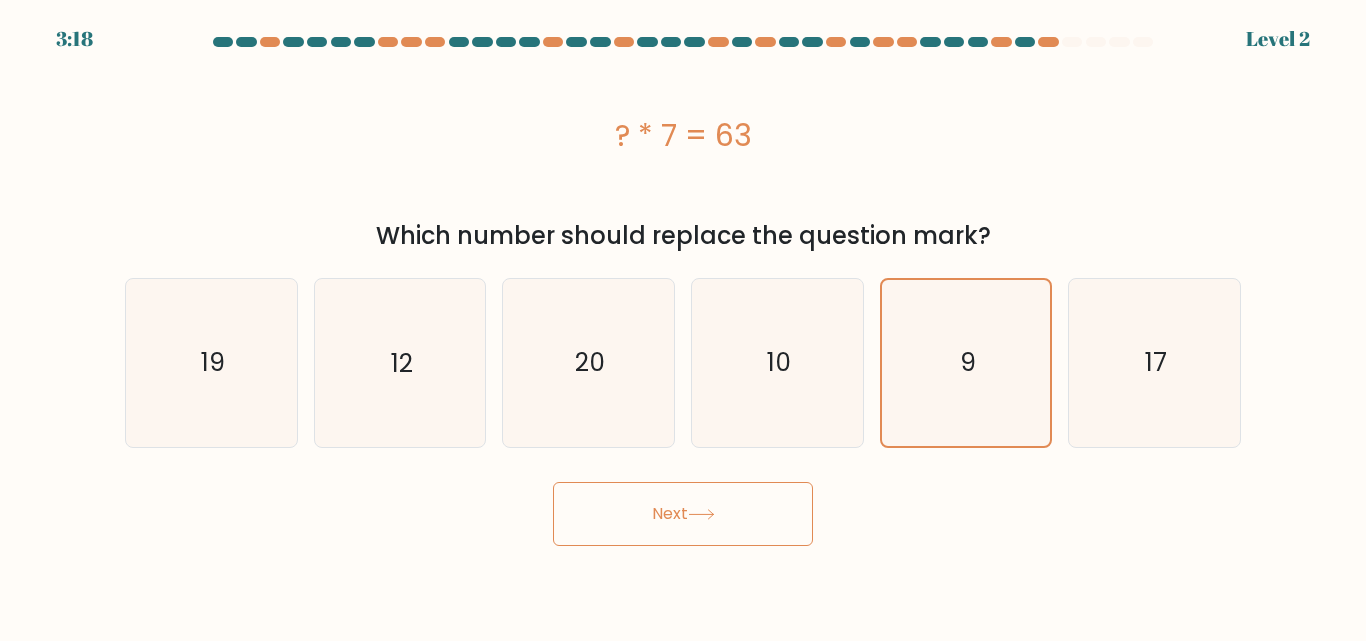 click on "Next" at bounding box center (683, 514) 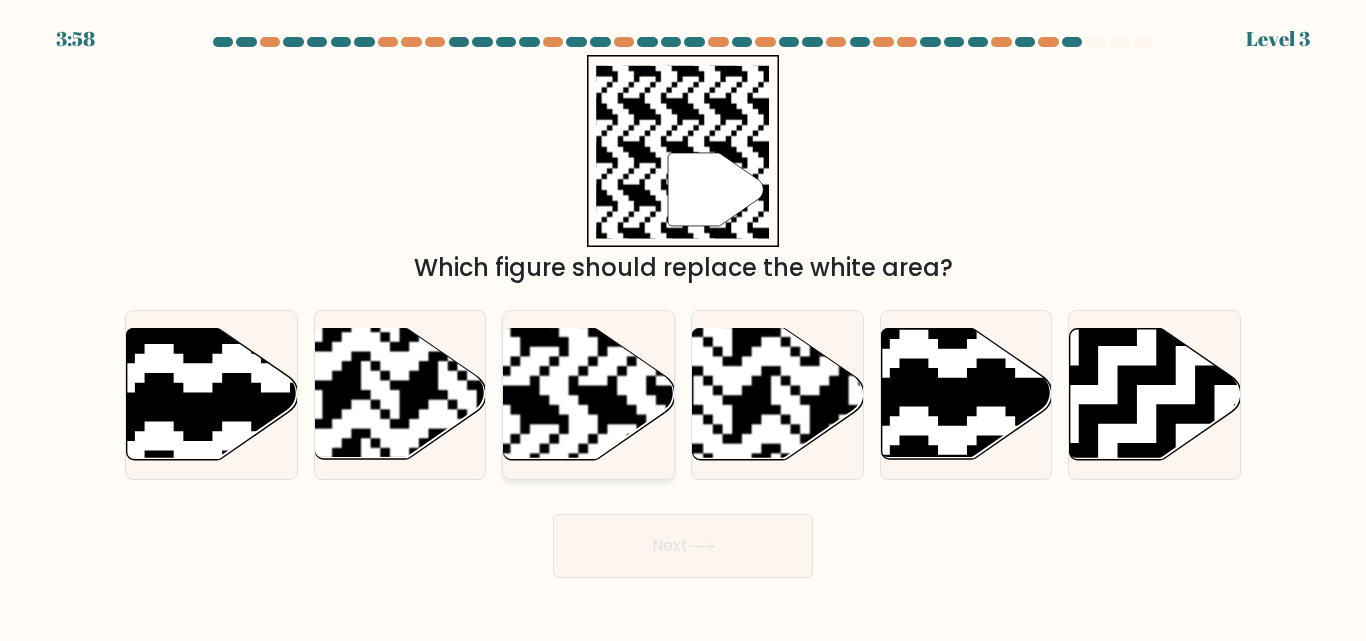 click 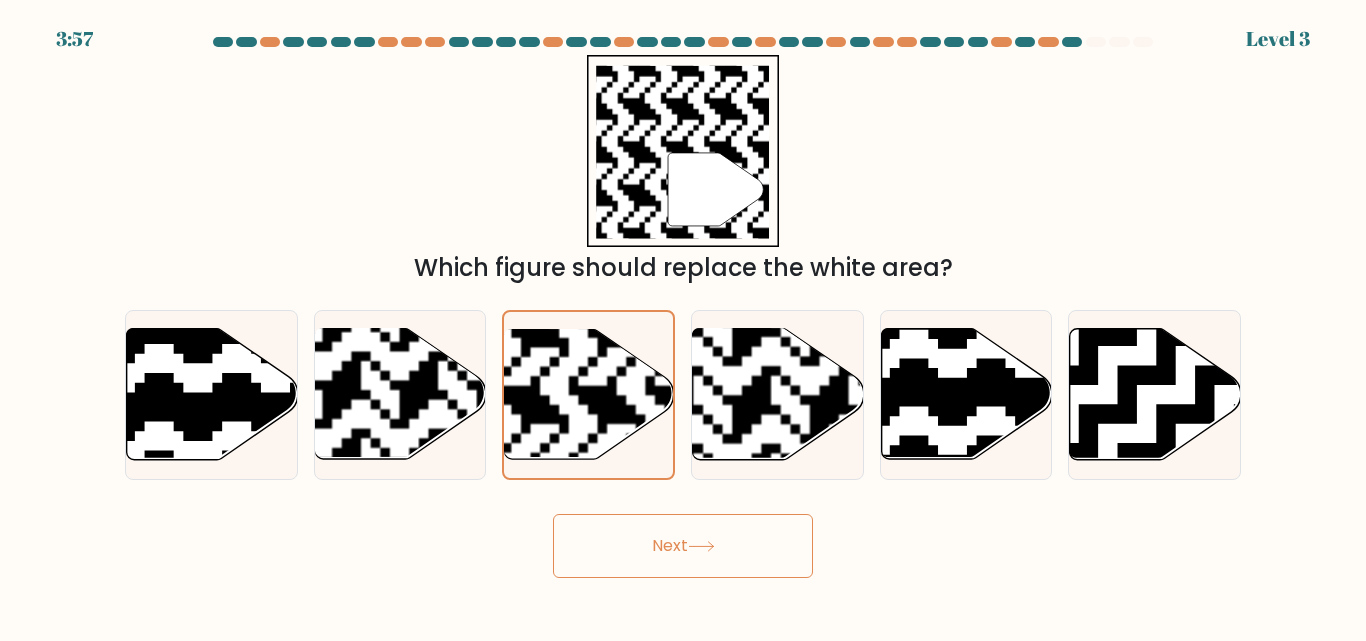 click on "Next" at bounding box center [683, 546] 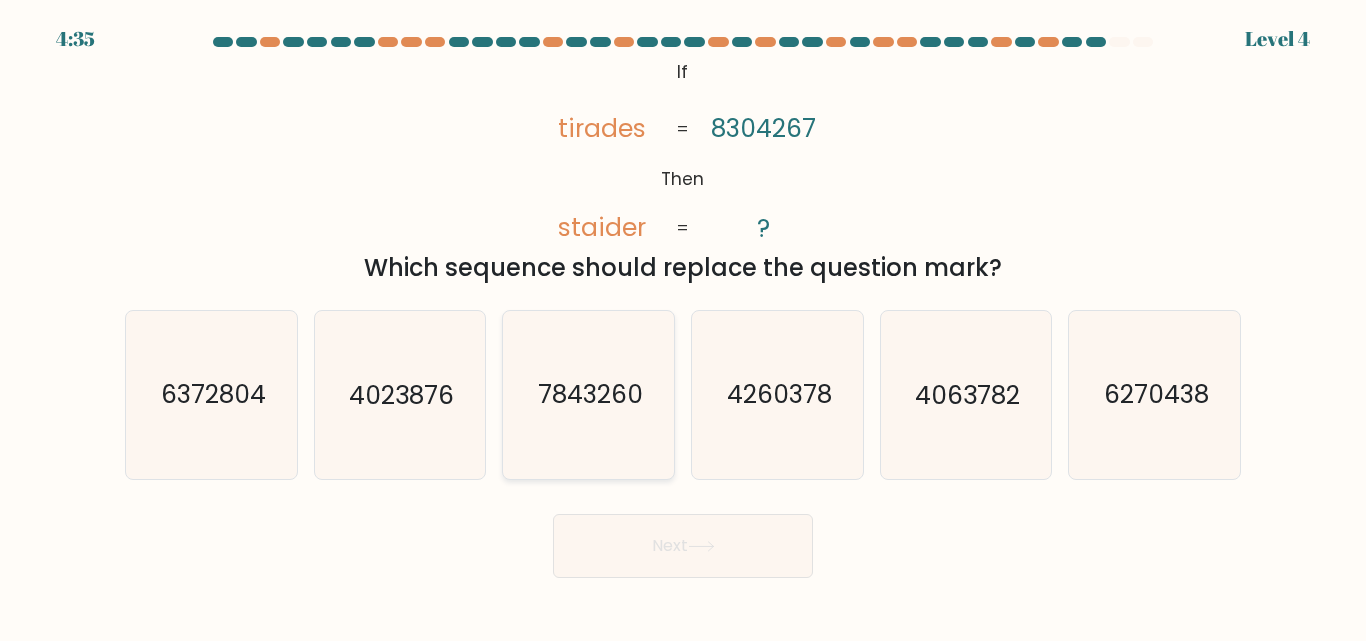 click on "7843260" 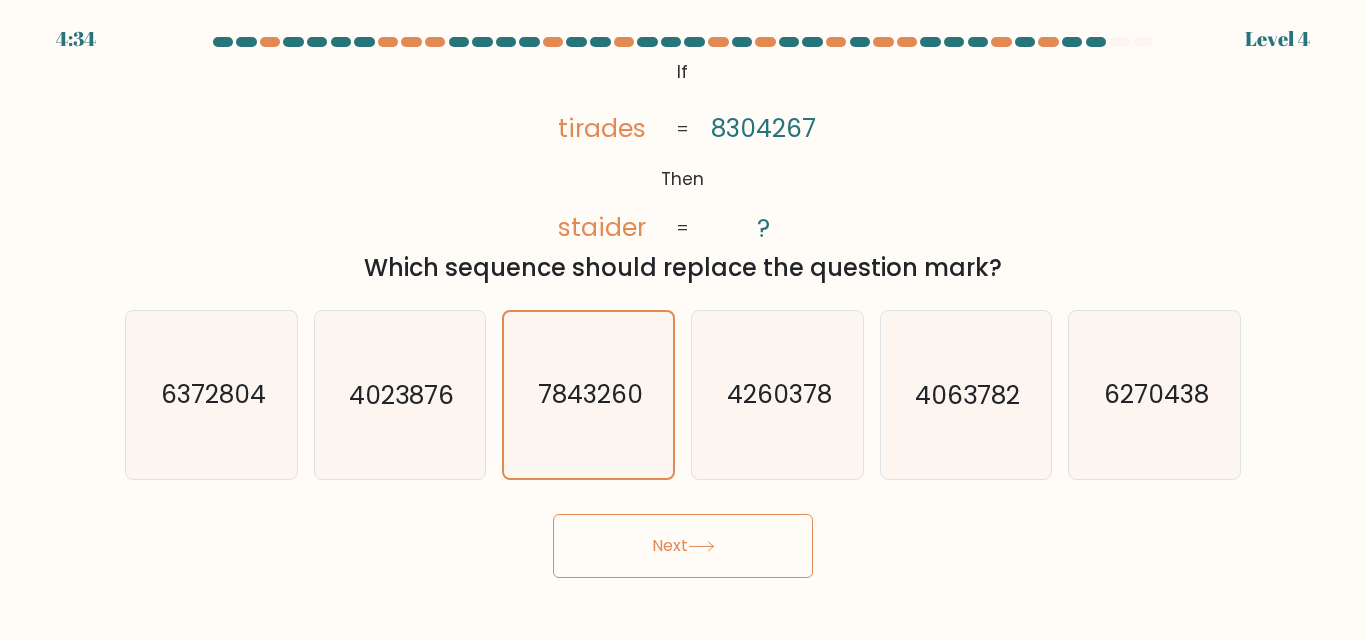 click on "Next" at bounding box center [683, 546] 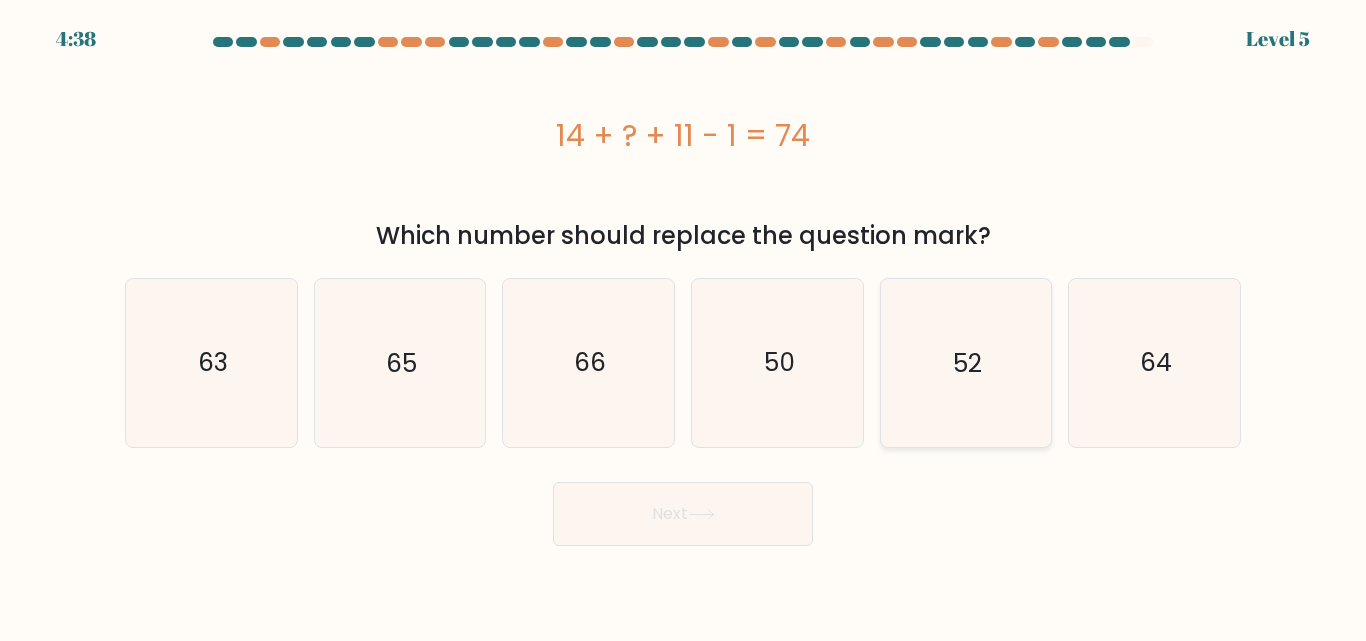 click on "52" 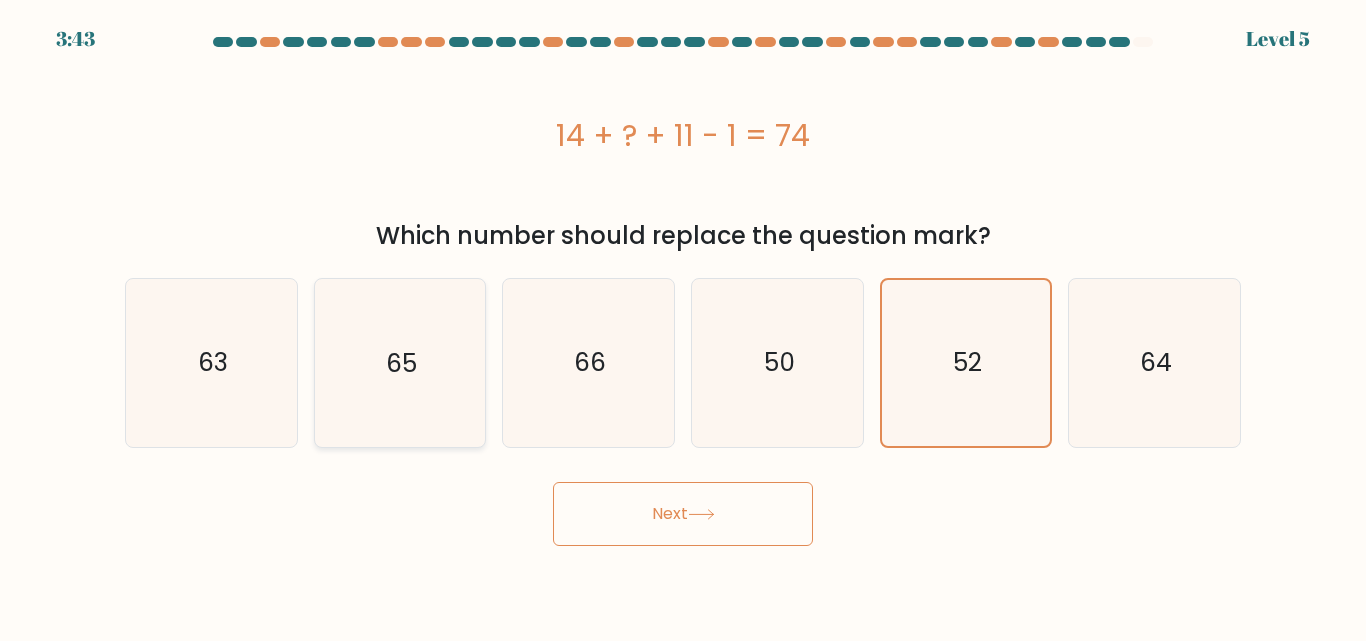 click on "65" 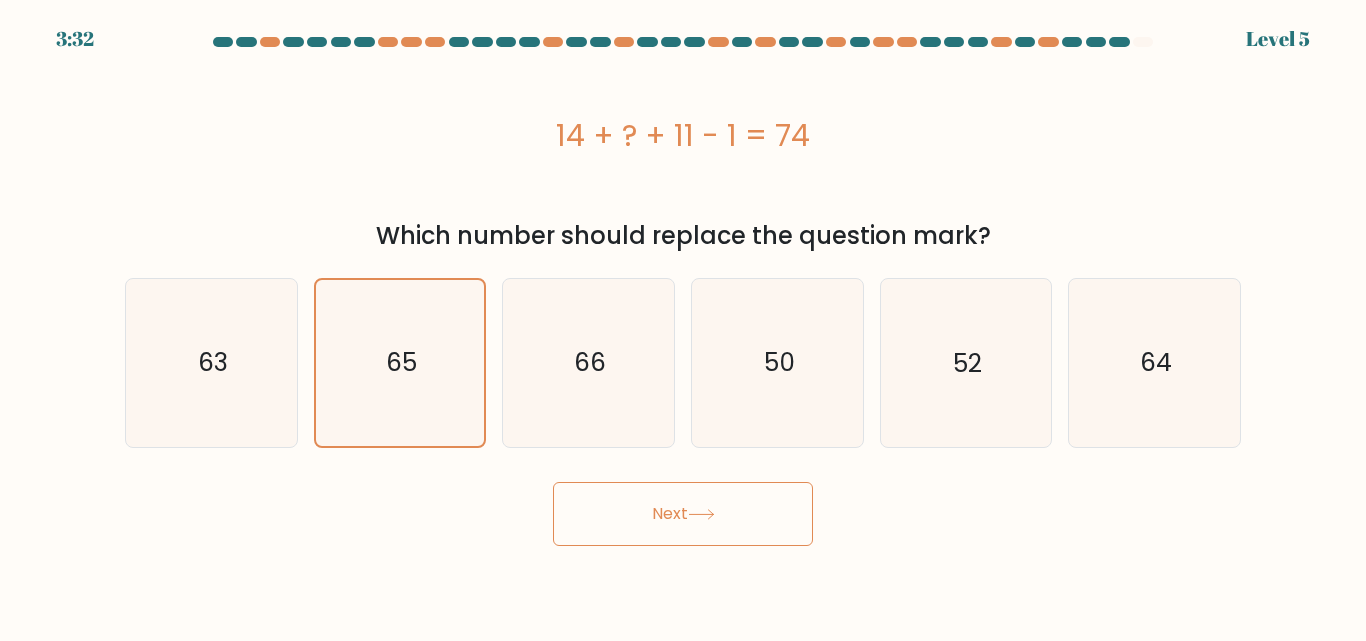 click on "Next" at bounding box center [683, 514] 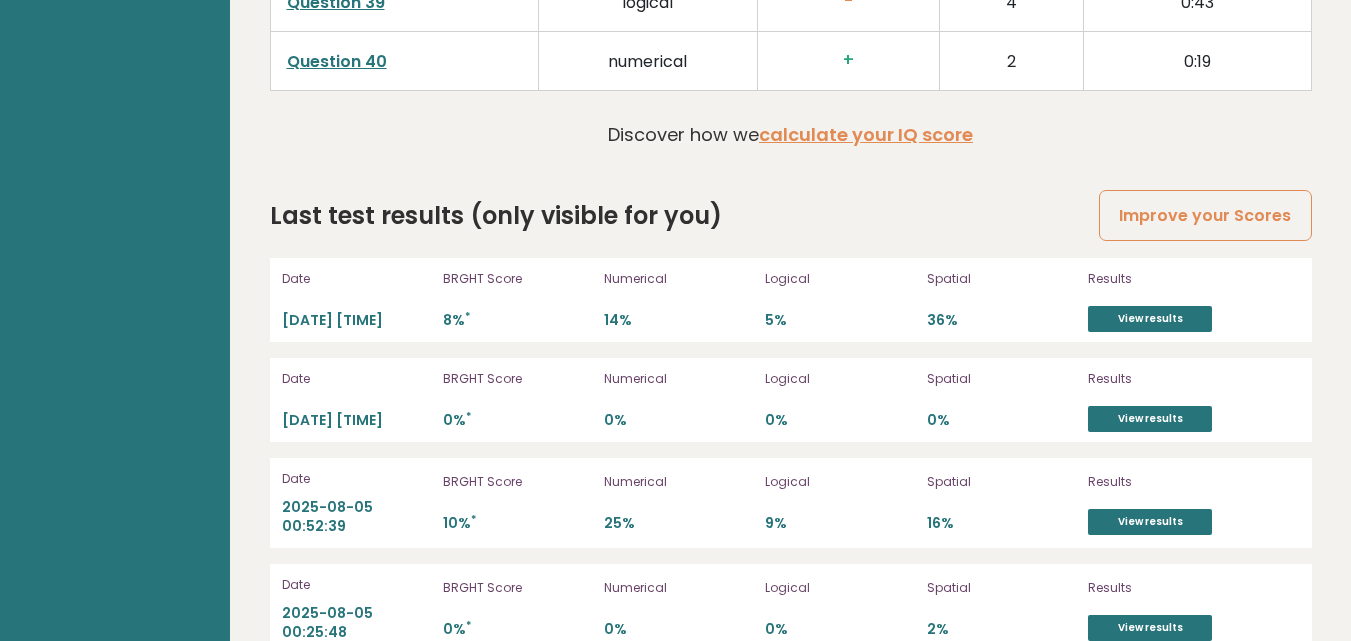 scroll, scrollTop: 5623, scrollLeft: 0, axis: vertical 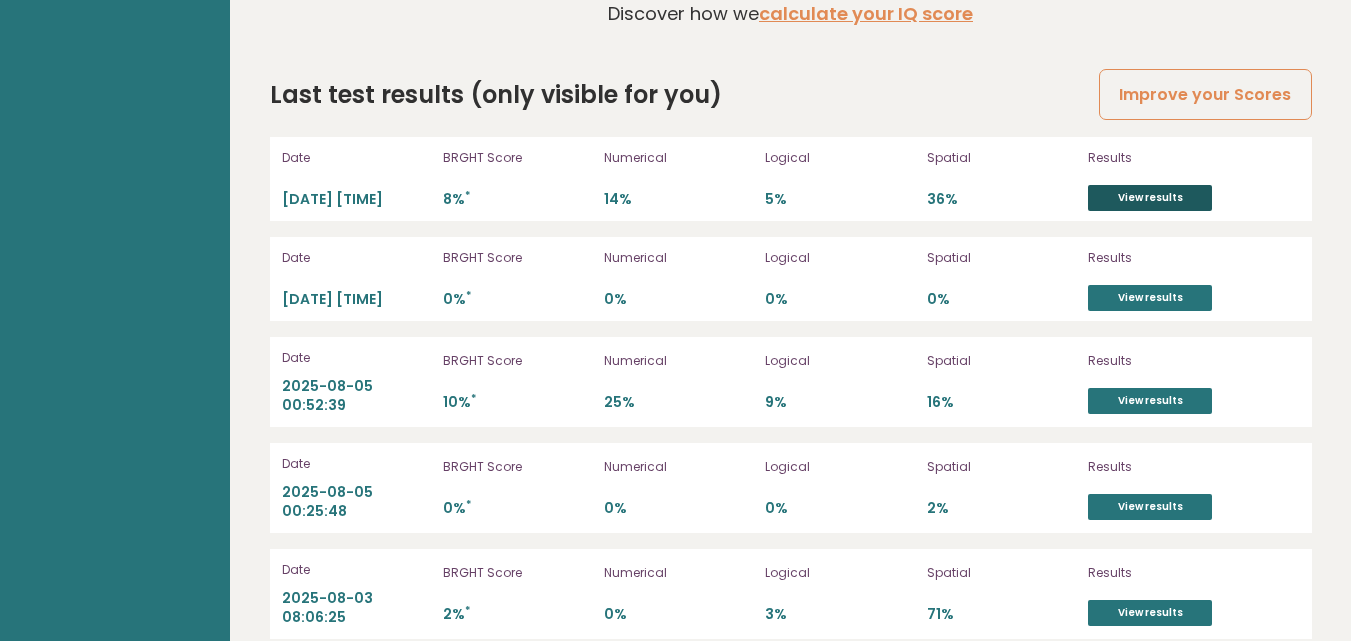 click on "View results" at bounding box center [1150, 198] 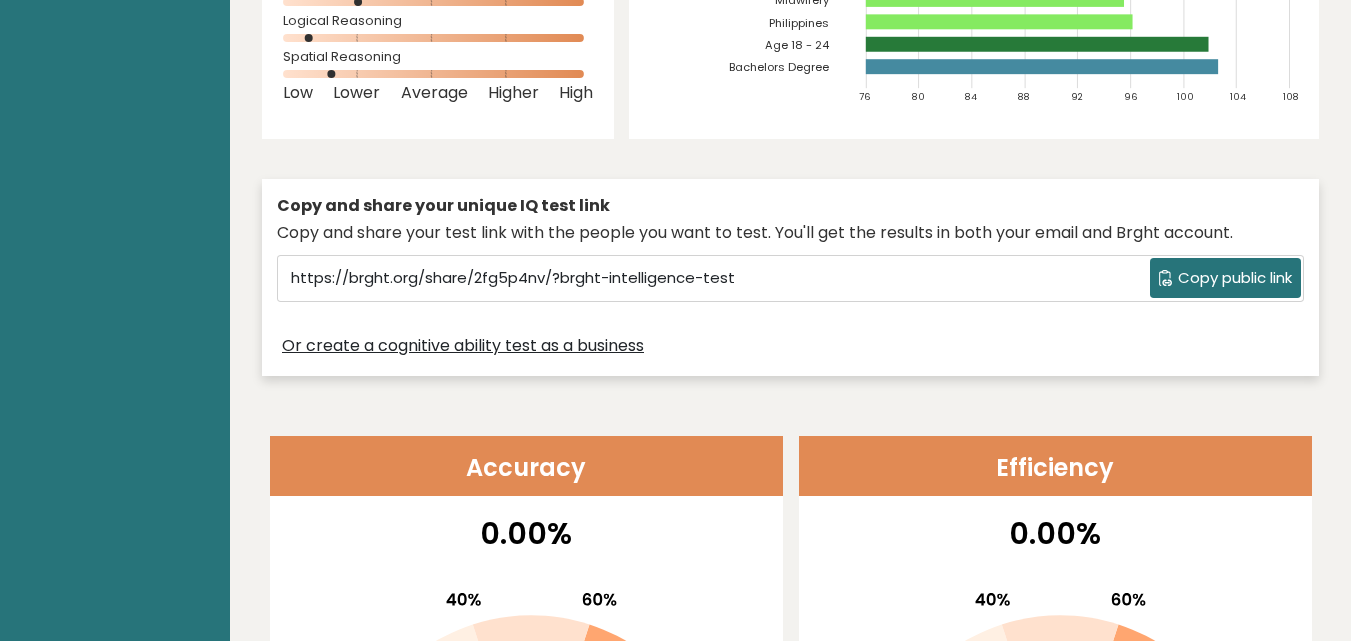 scroll, scrollTop: 0, scrollLeft: 0, axis: both 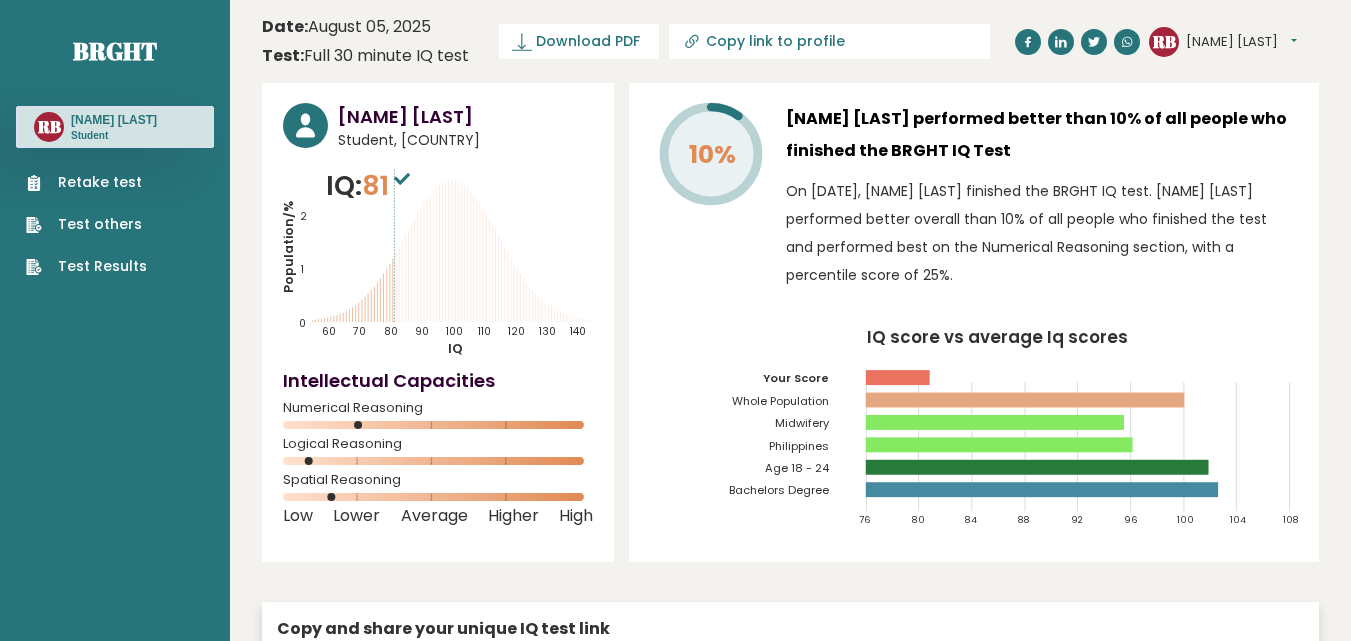 click on "Test others" at bounding box center (86, 224) 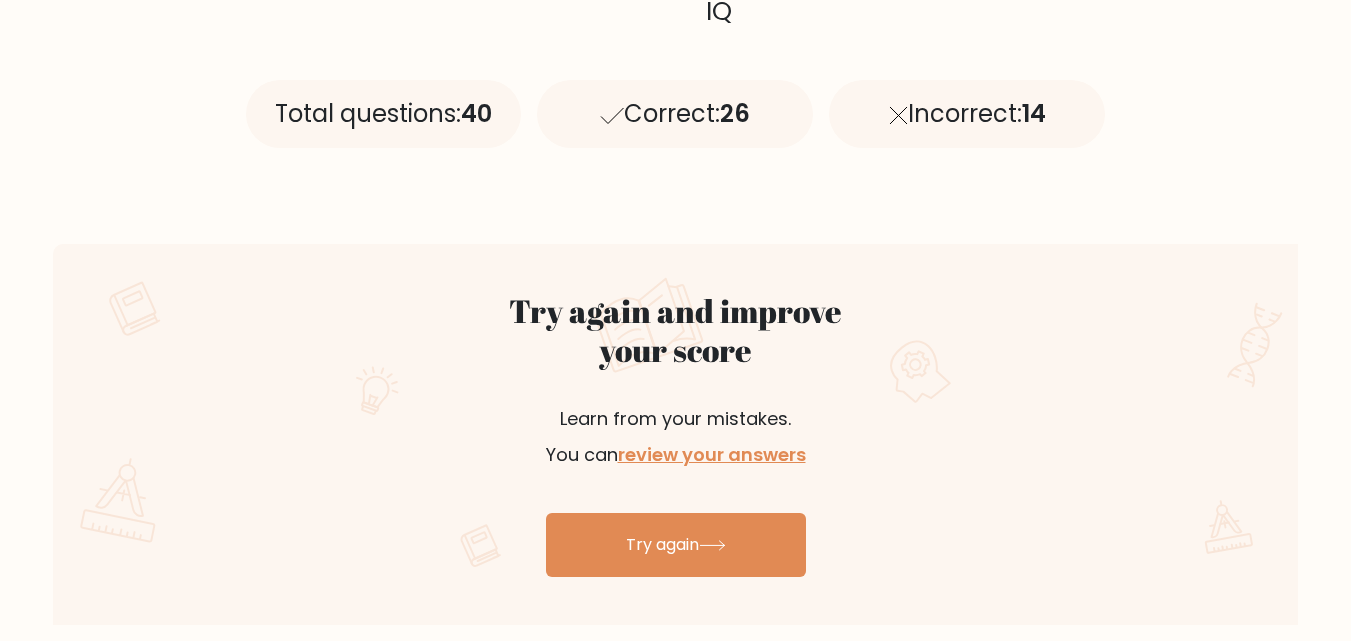 scroll, scrollTop: 800, scrollLeft: 0, axis: vertical 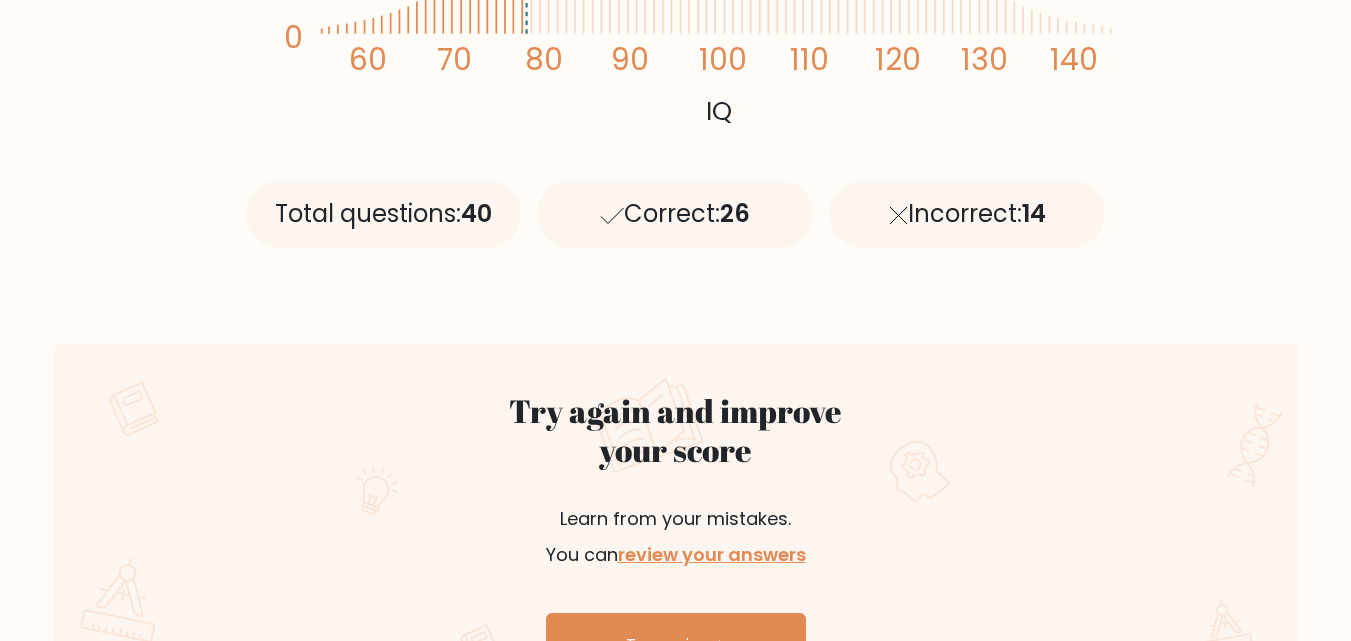 click on "Incorrect:  14" at bounding box center [967, 214] 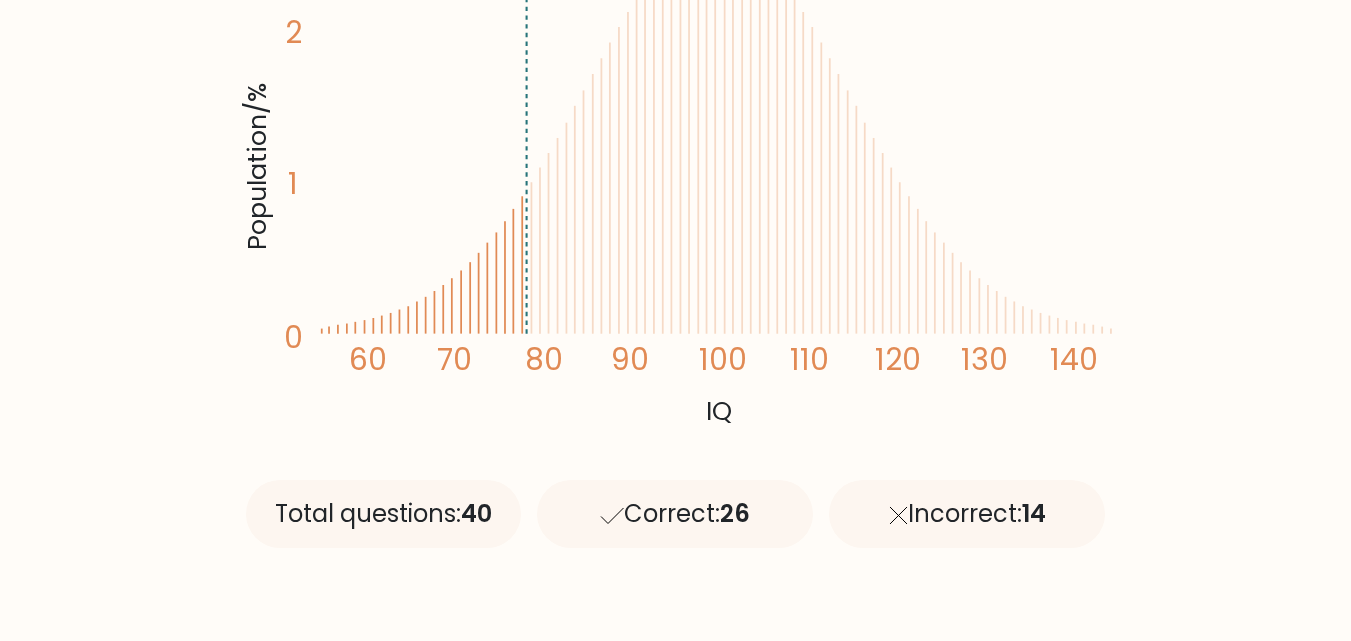 scroll, scrollTop: 800, scrollLeft: 0, axis: vertical 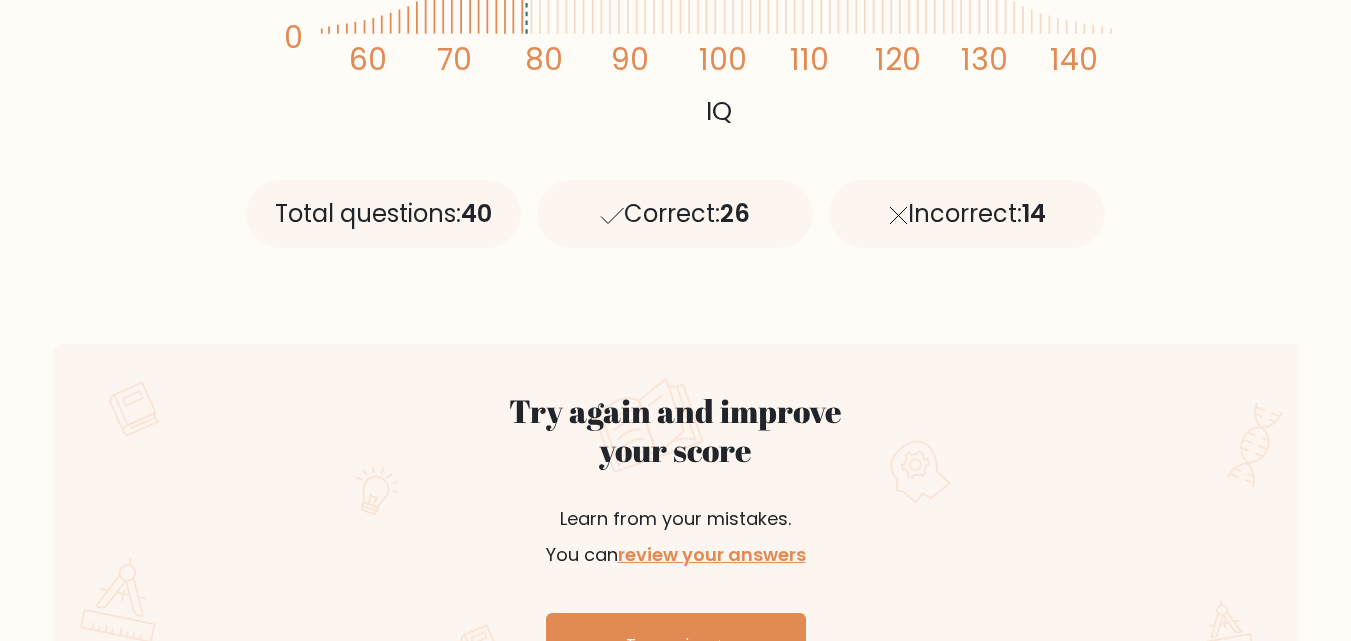 click on "14" at bounding box center (1034, 213) 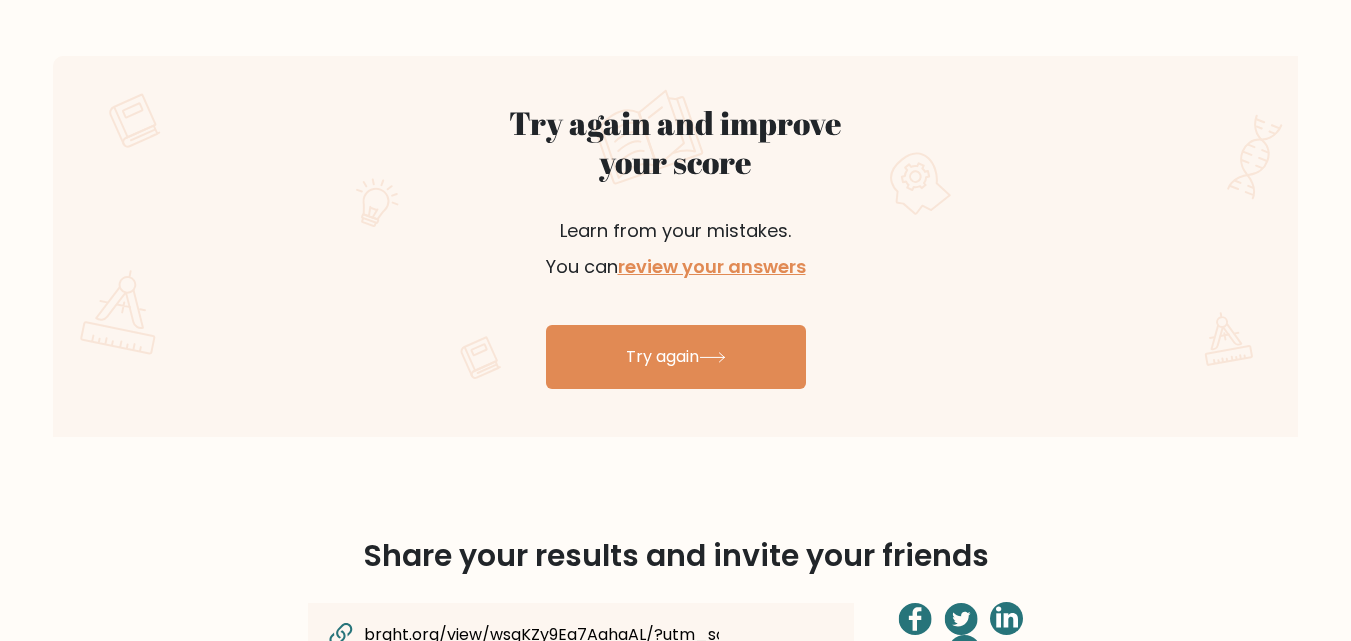 scroll, scrollTop: 1100, scrollLeft: 0, axis: vertical 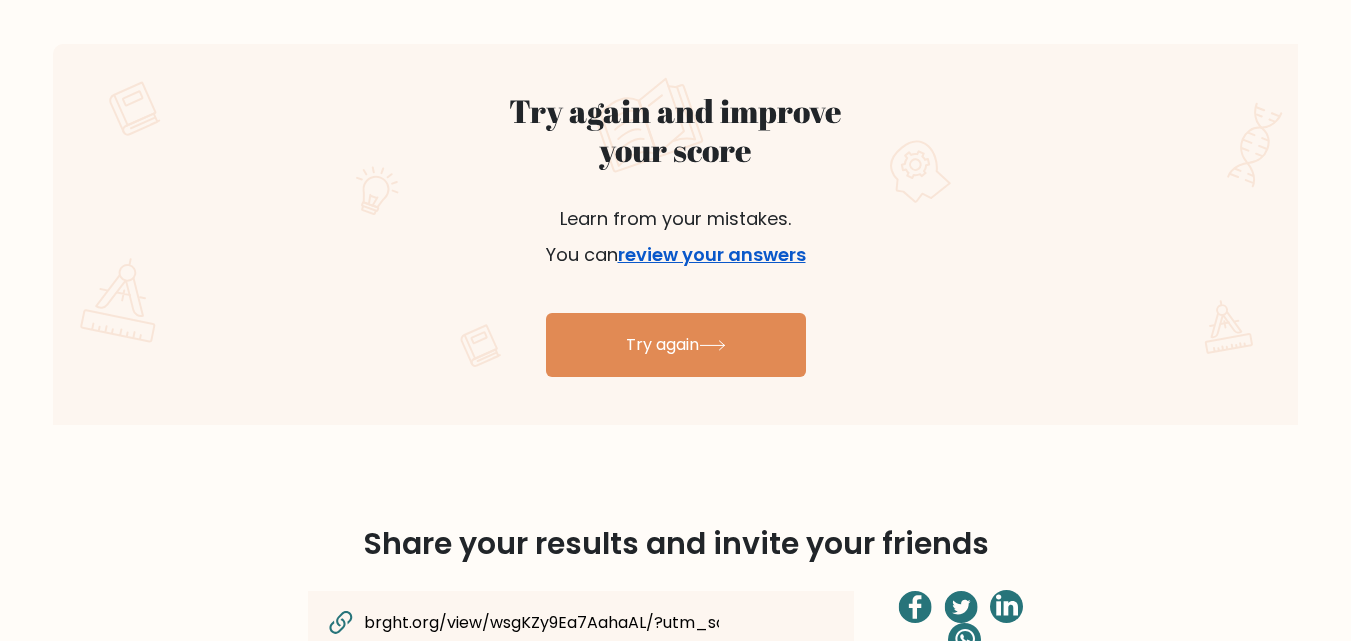 click on "review your answers" at bounding box center (712, 254) 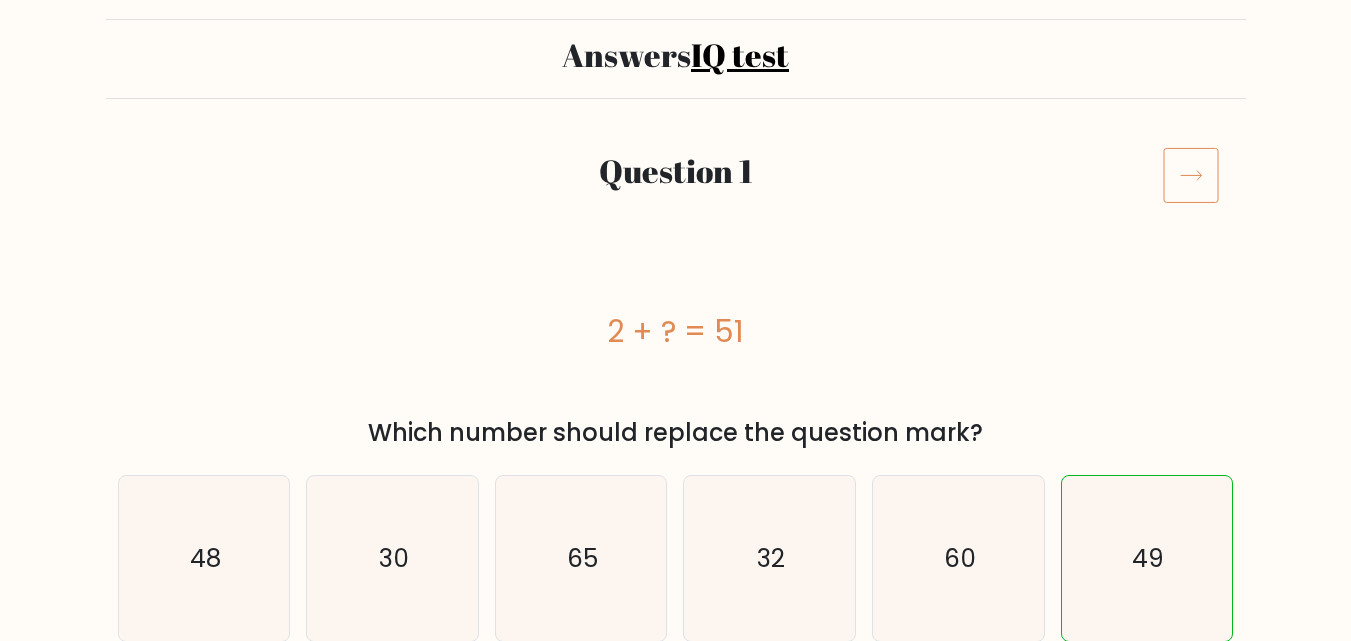 scroll, scrollTop: 0, scrollLeft: 0, axis: both 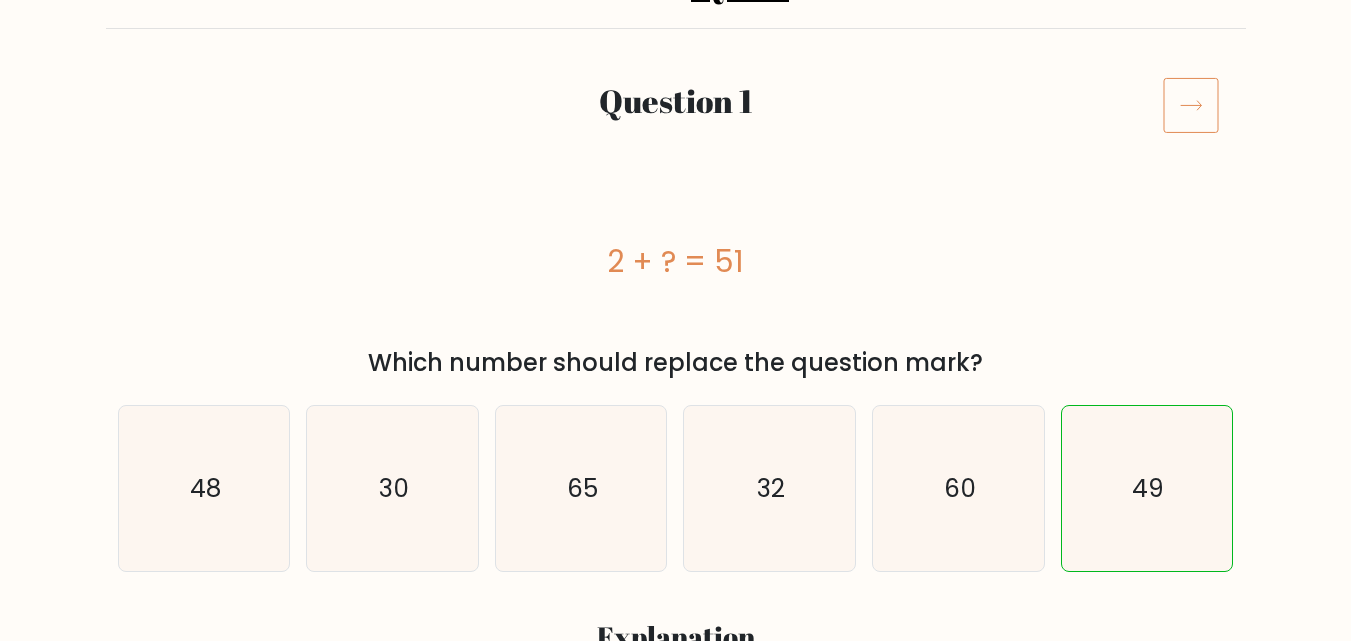 click 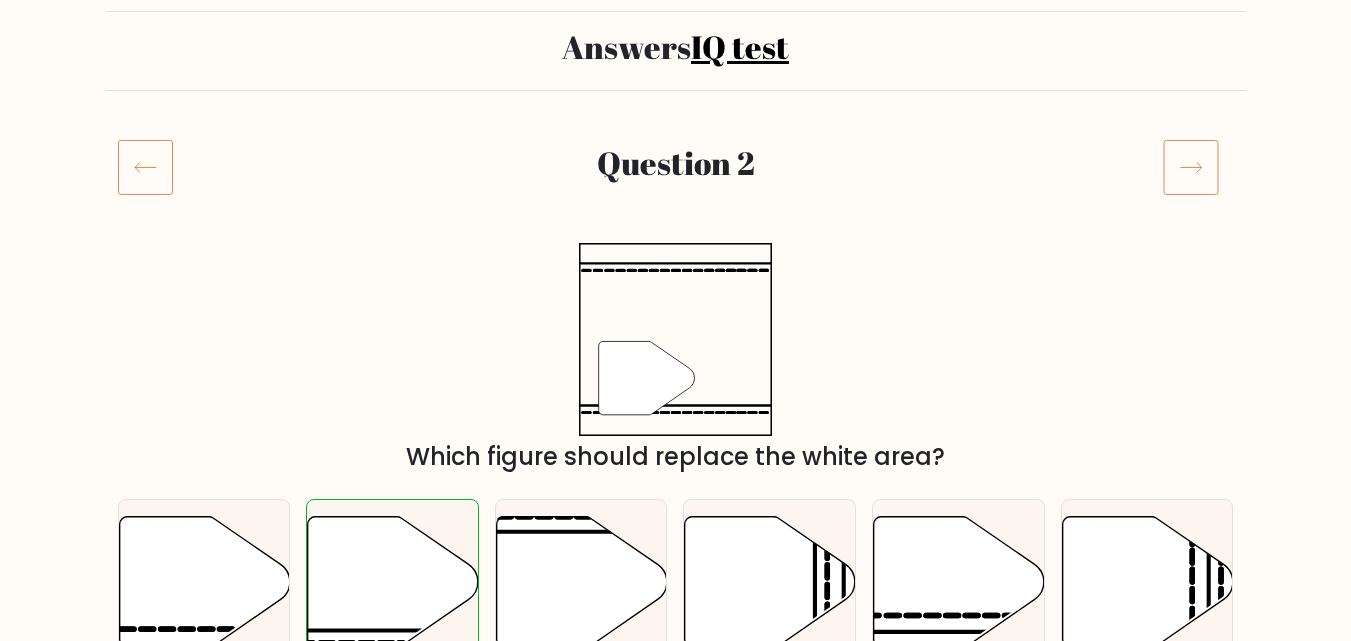 scroll, scrollTop: 0, scrollLeft: 0, axis: both 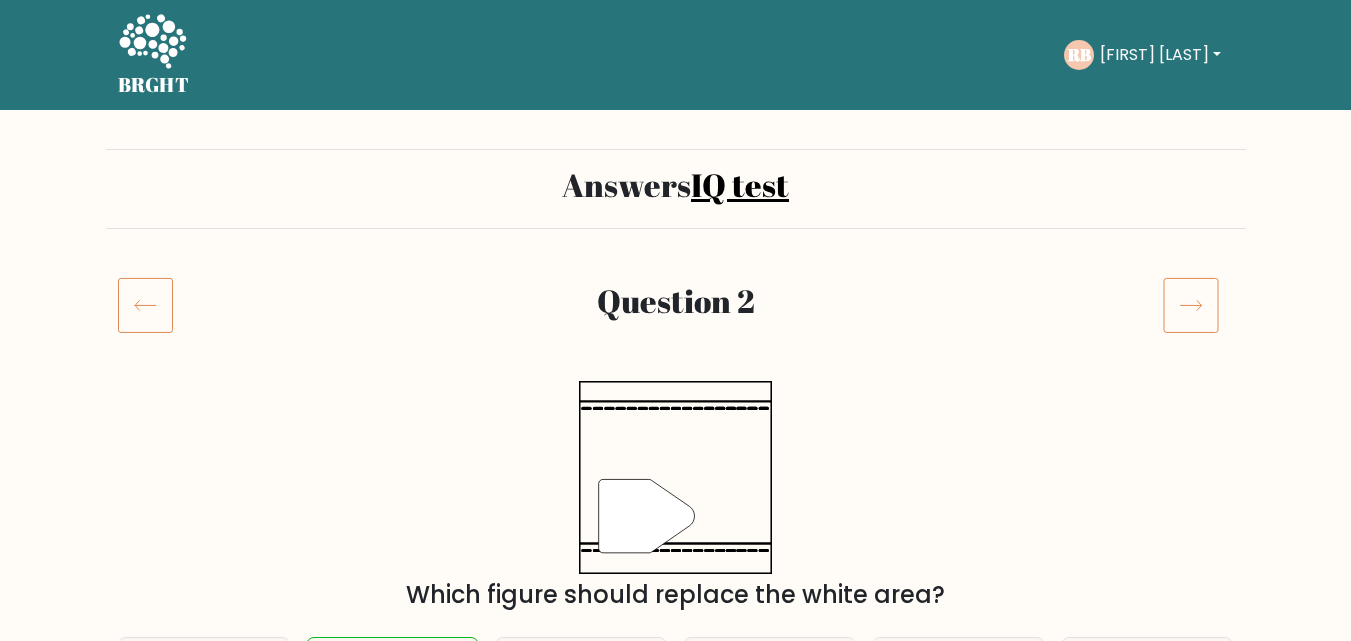 click 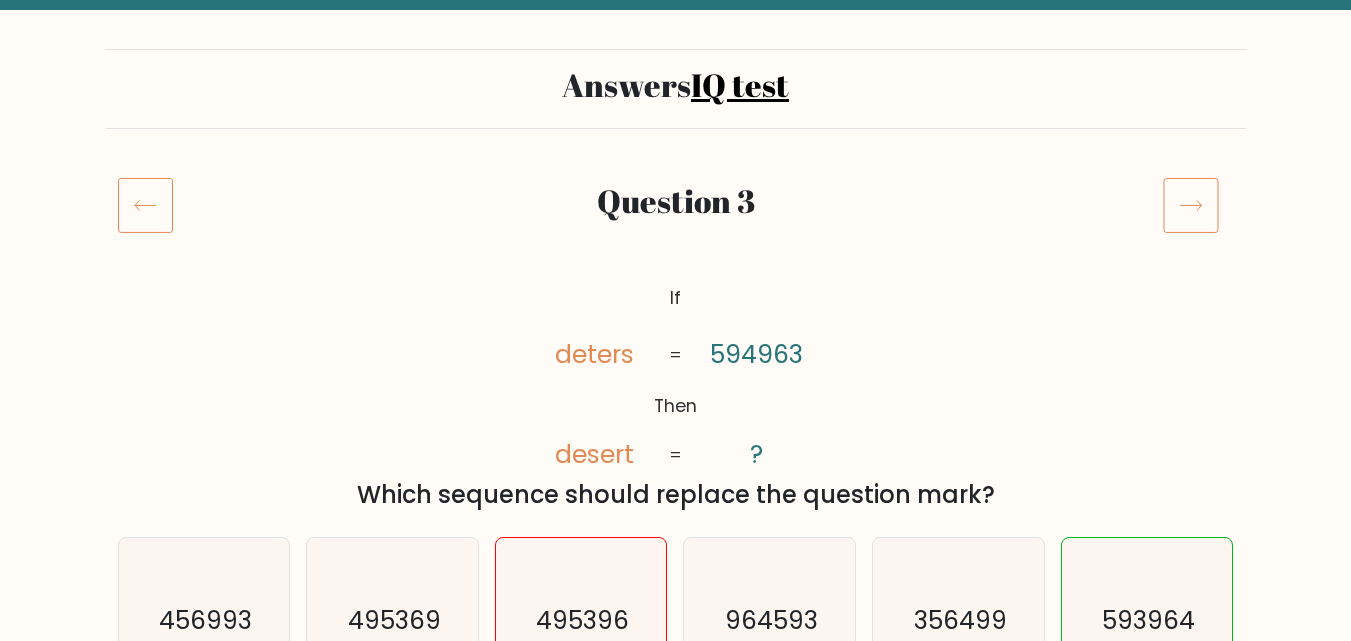 scroll, scrollTop: 0, scrollLeft: 0, axis: both 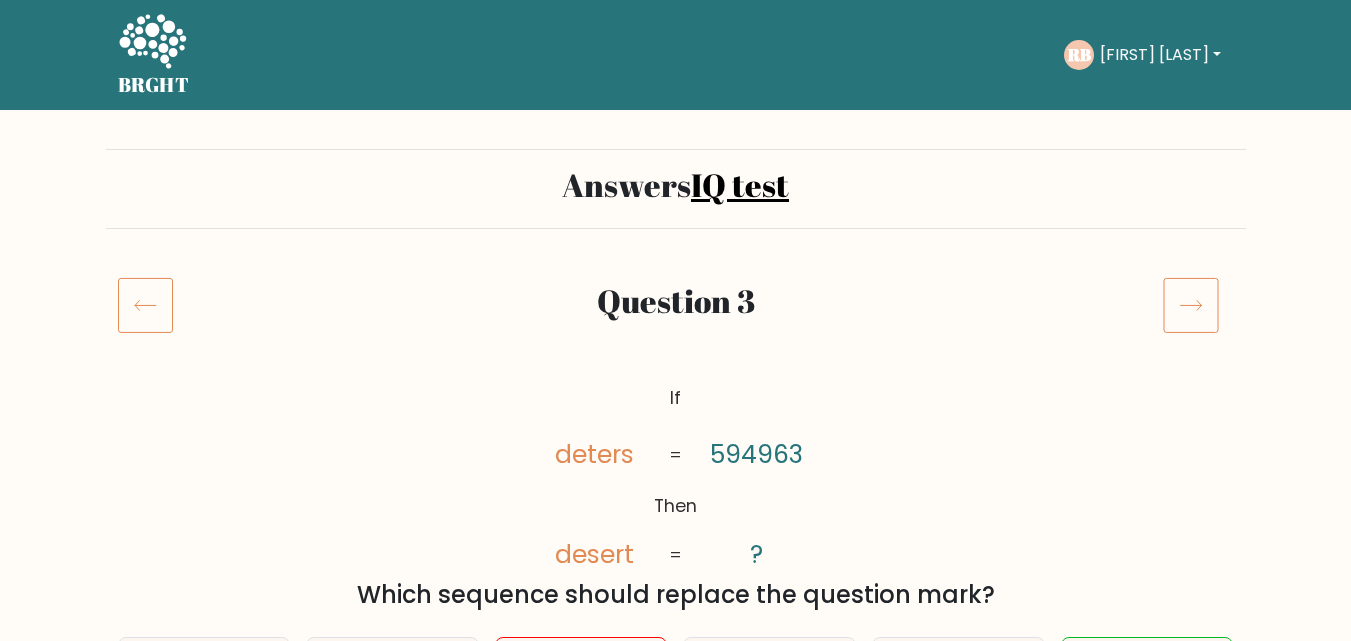 click 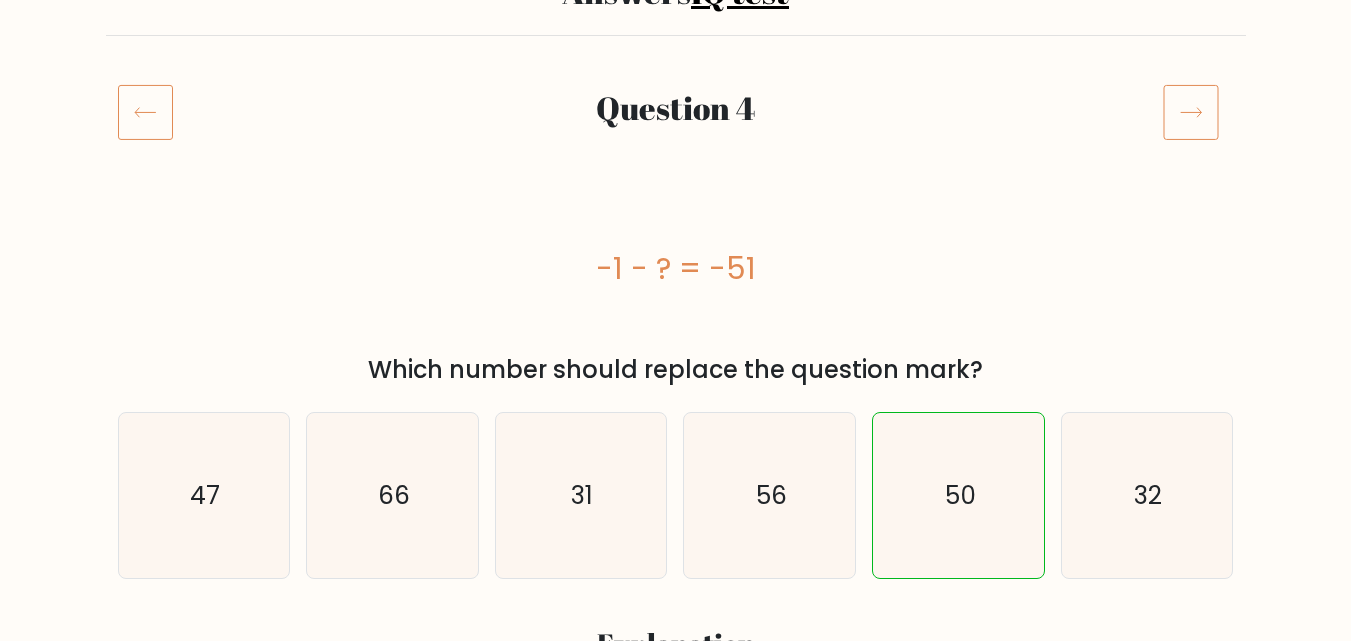 scroll, scrollTop: 200, scrollLeft: 0, axis: vertical 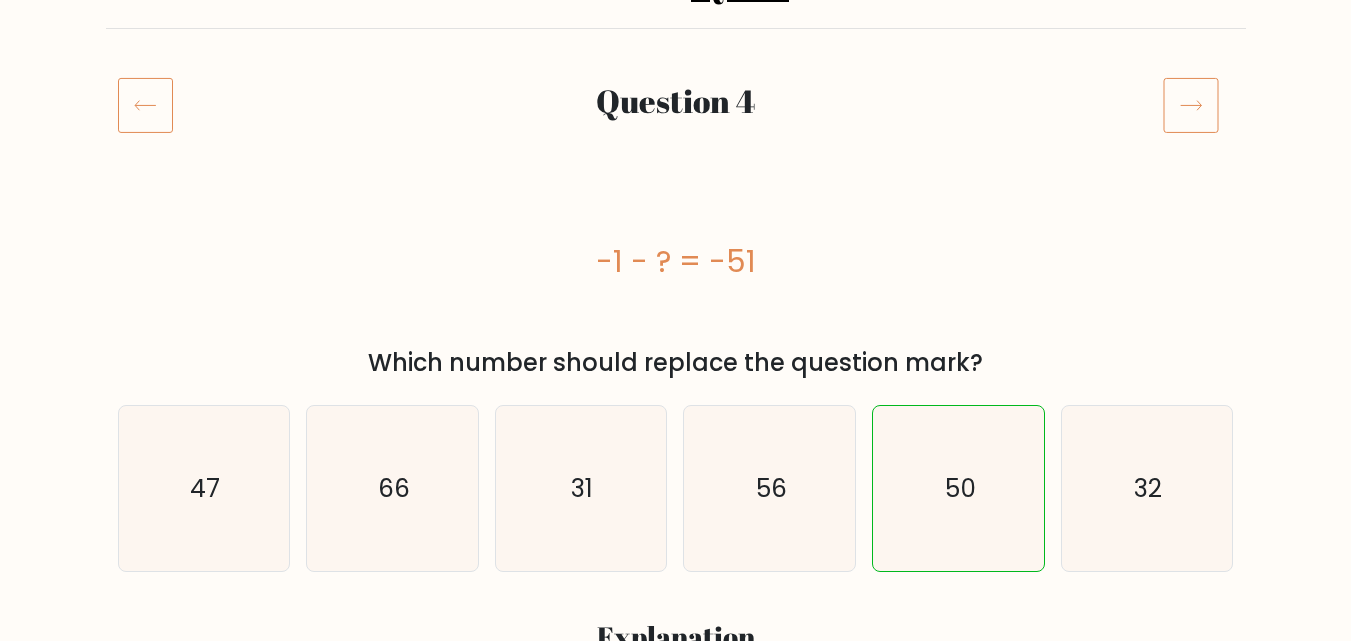 click 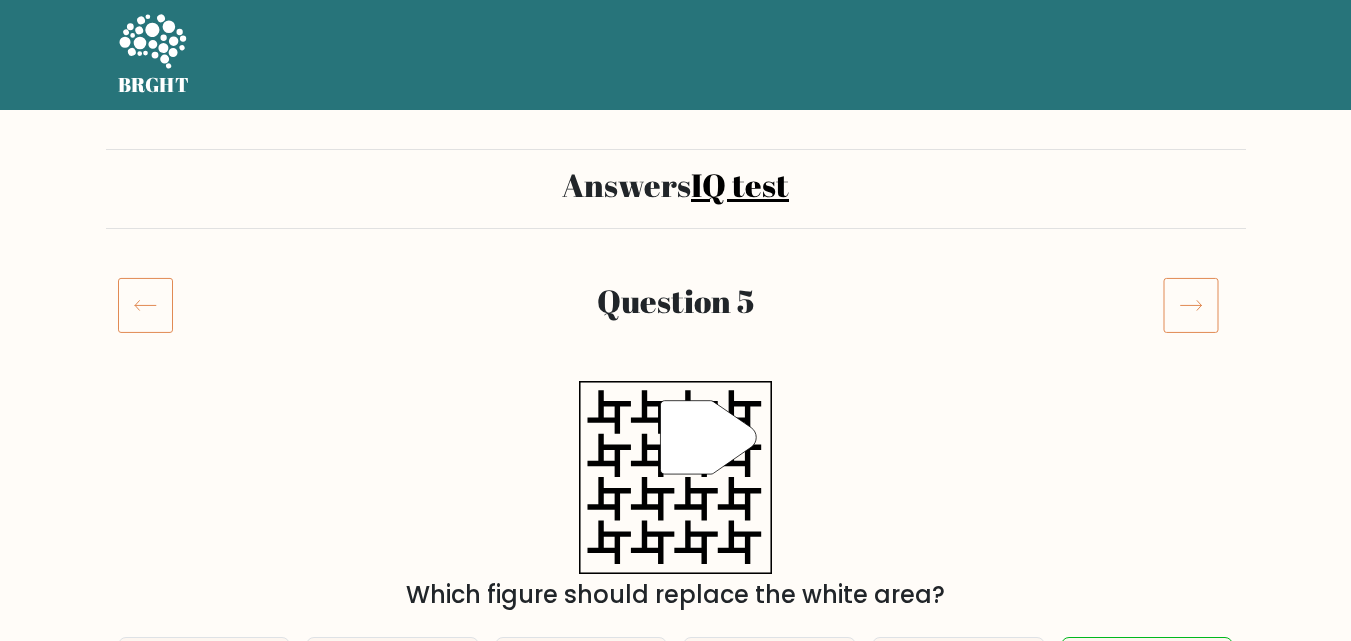 scroll, scrollTop: 0, scrollLeft: 0, axis: both 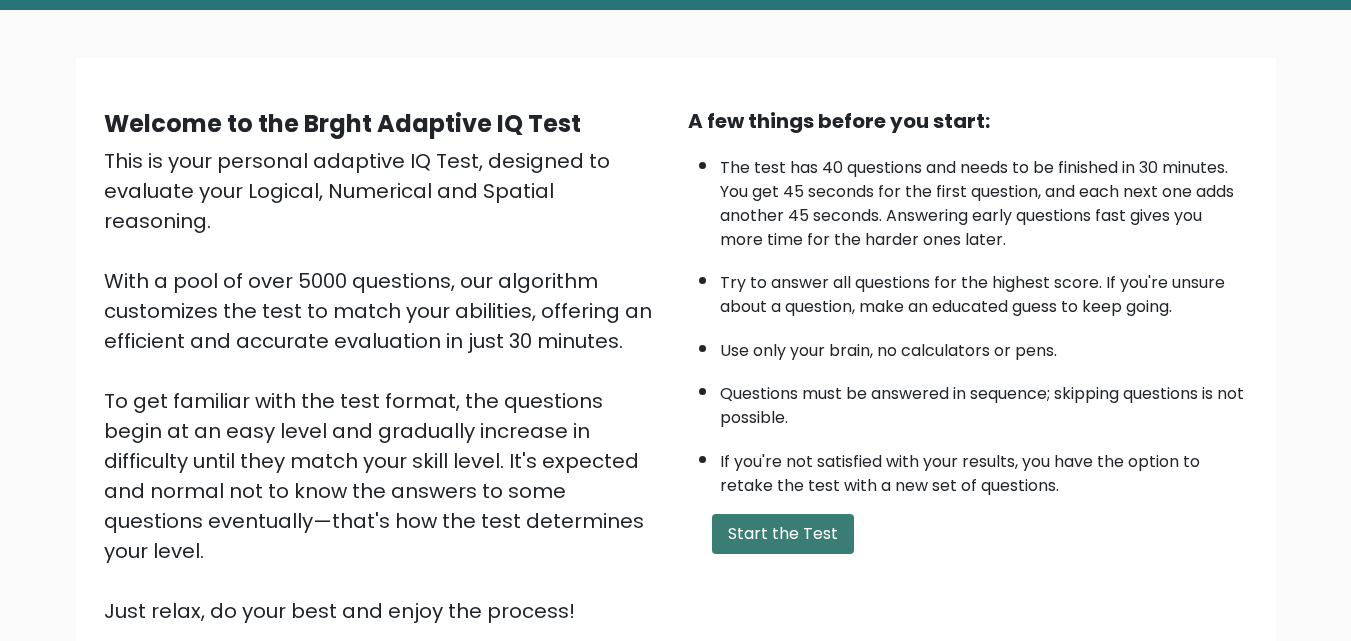 click on "Start the Test" at bounding box center [783, 534] 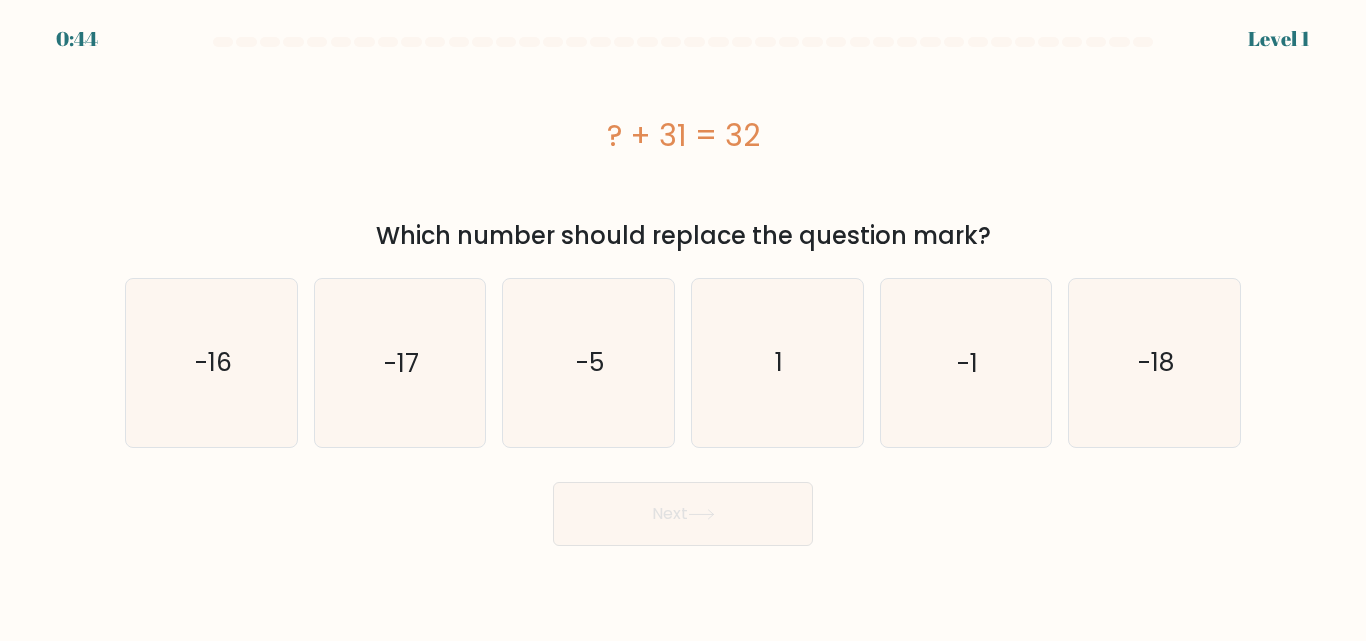 scroll, scrollTop: 0, scrollLeft: 0, axis: both 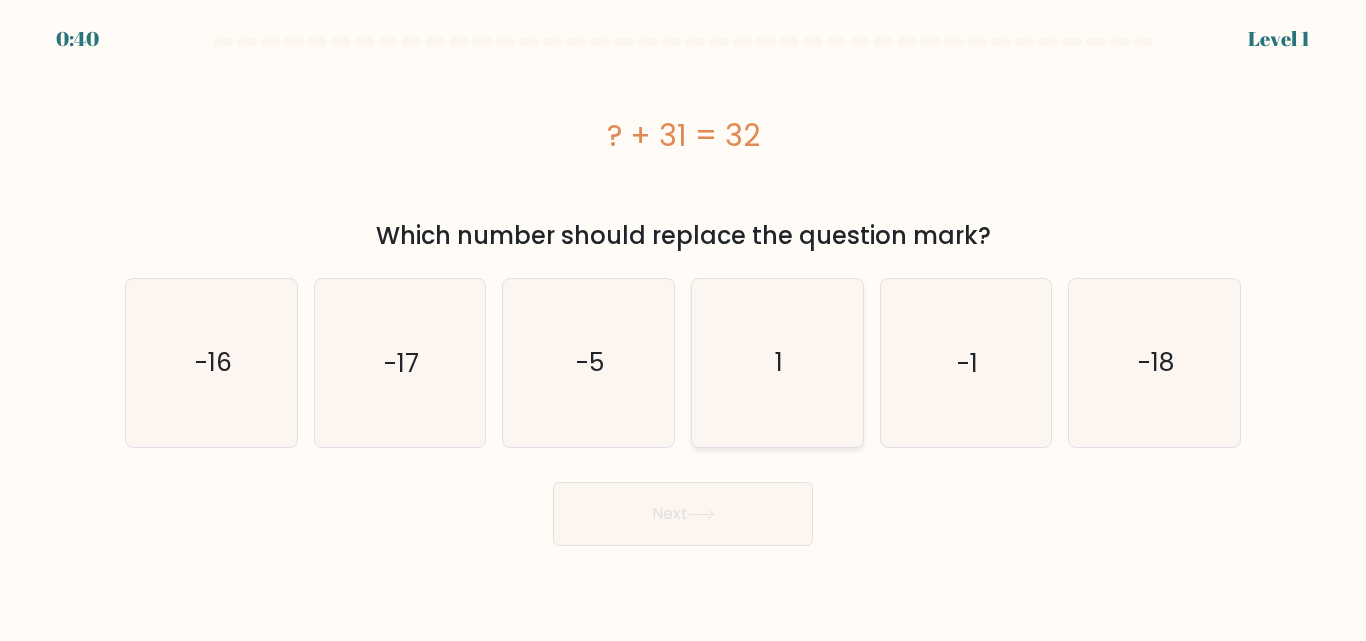 click on "1" 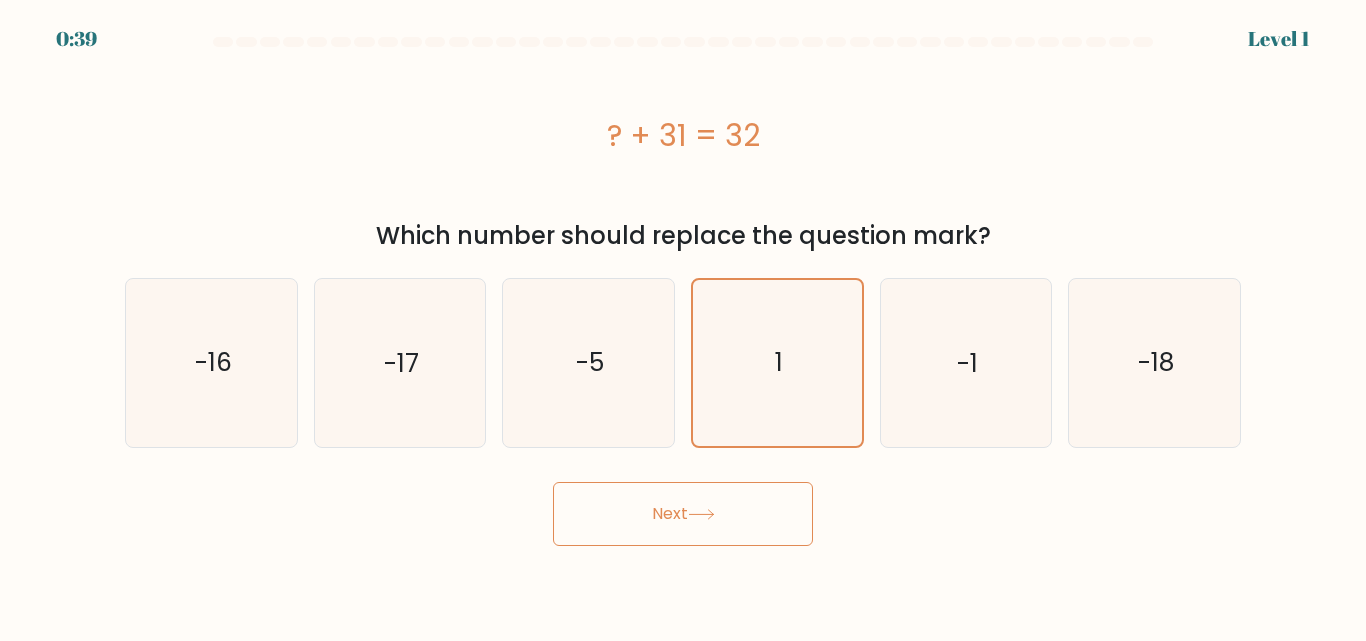 click on "Next" at bounding box center (683, 514) 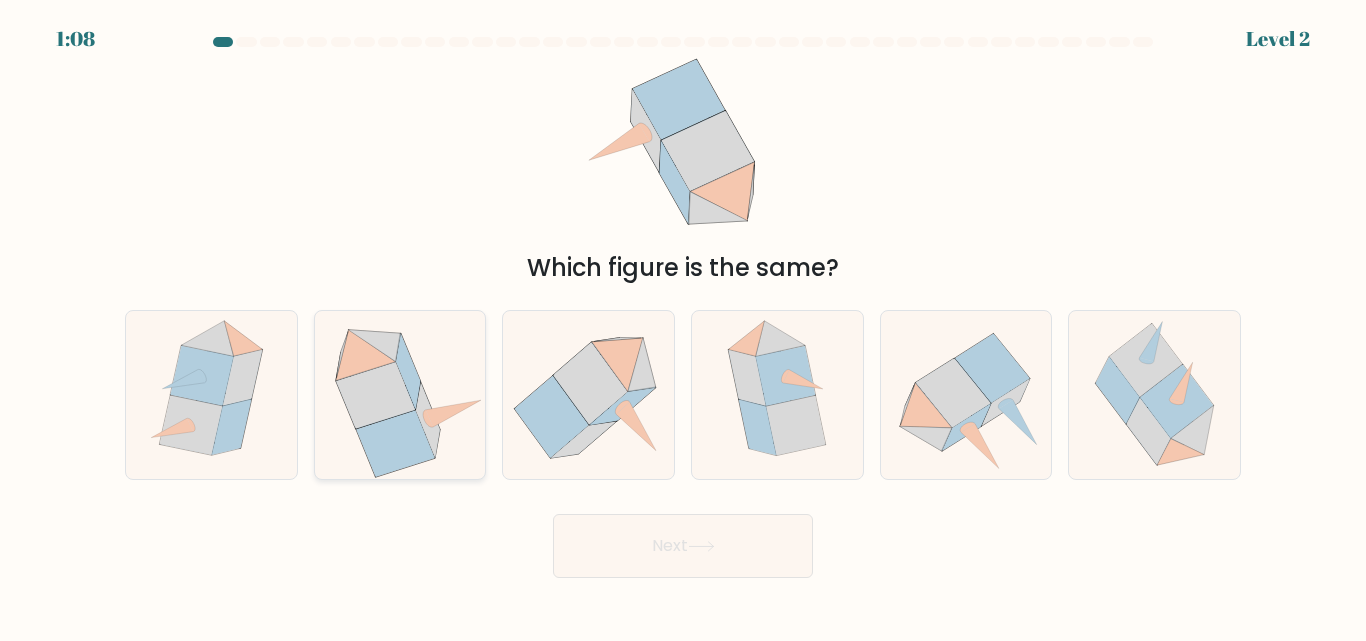 click 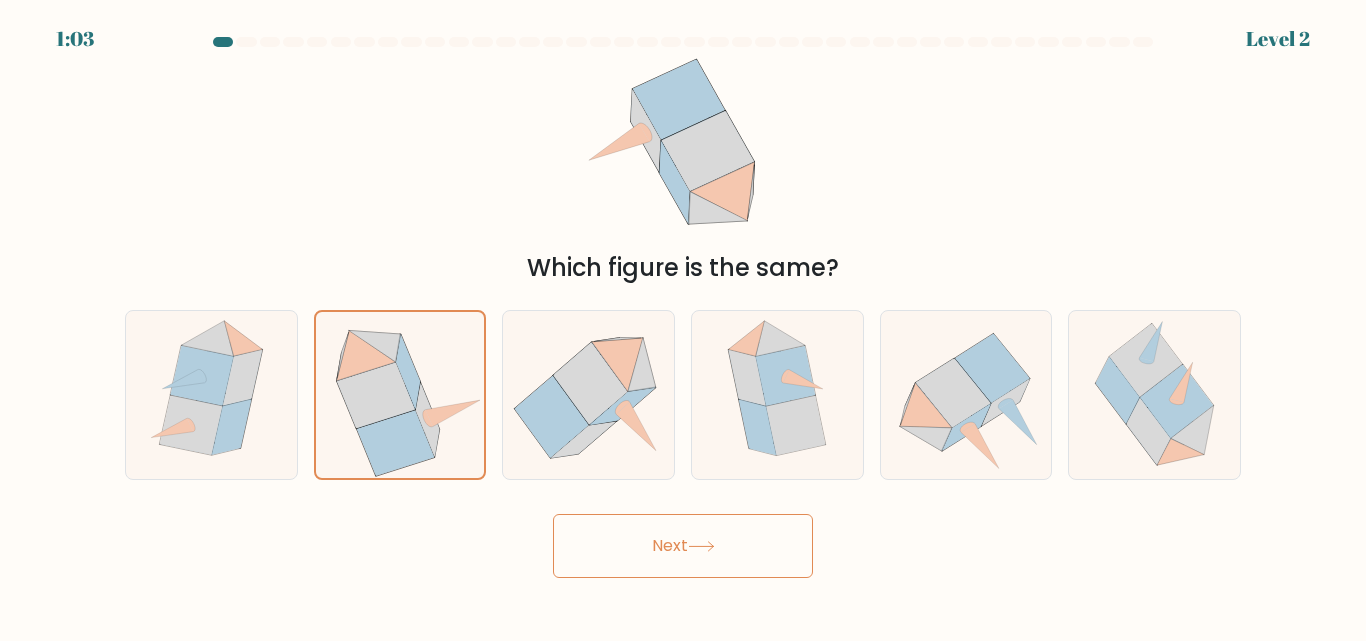 click on "Next" at bounding box center [683, 546] 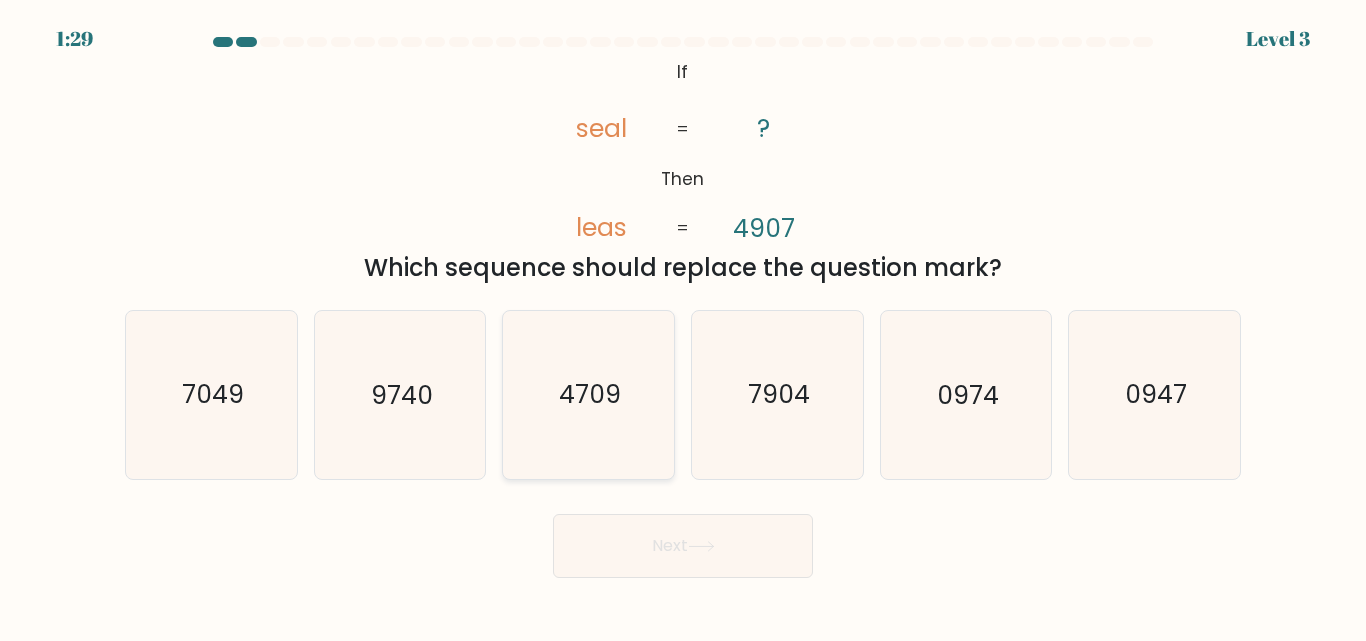 click on "4709" 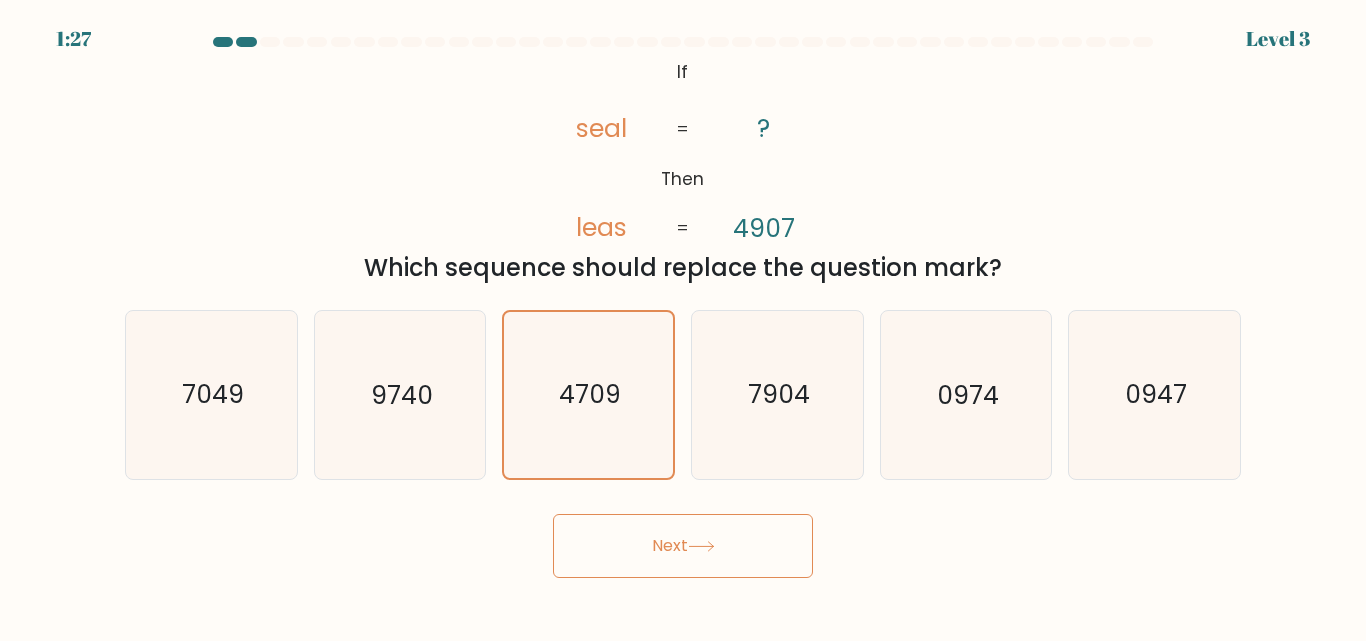 click on "Next" at bounding box center [683, 546] 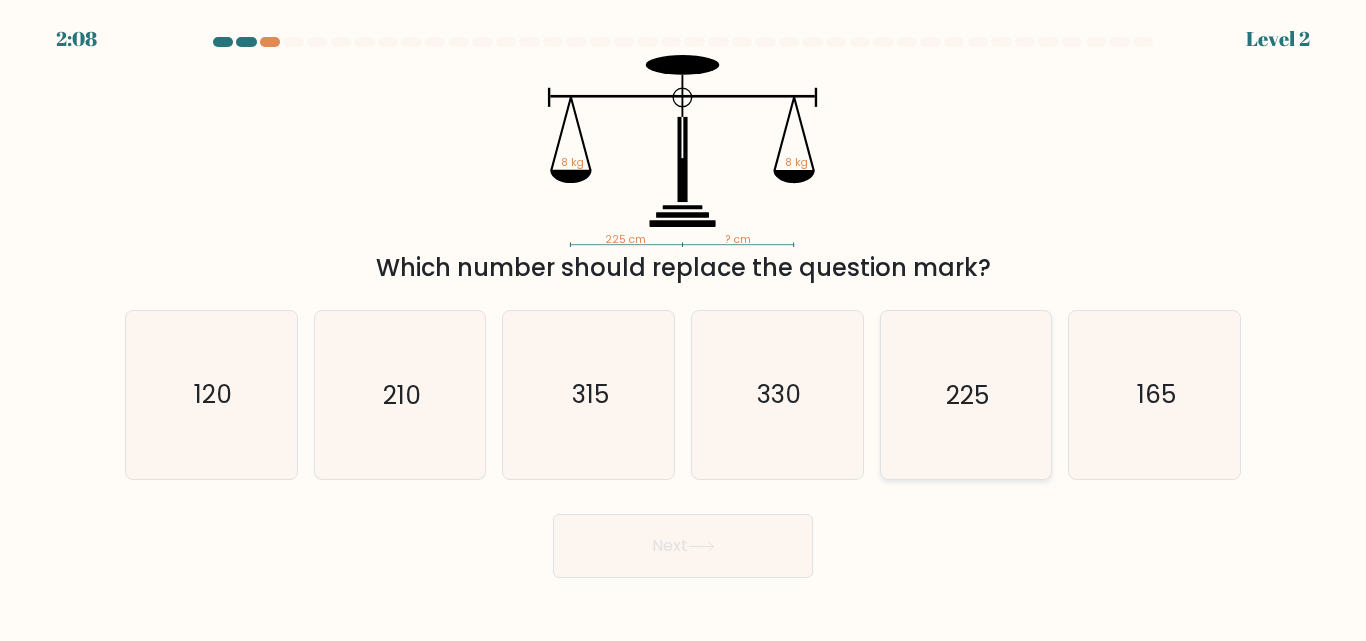 click on "225" 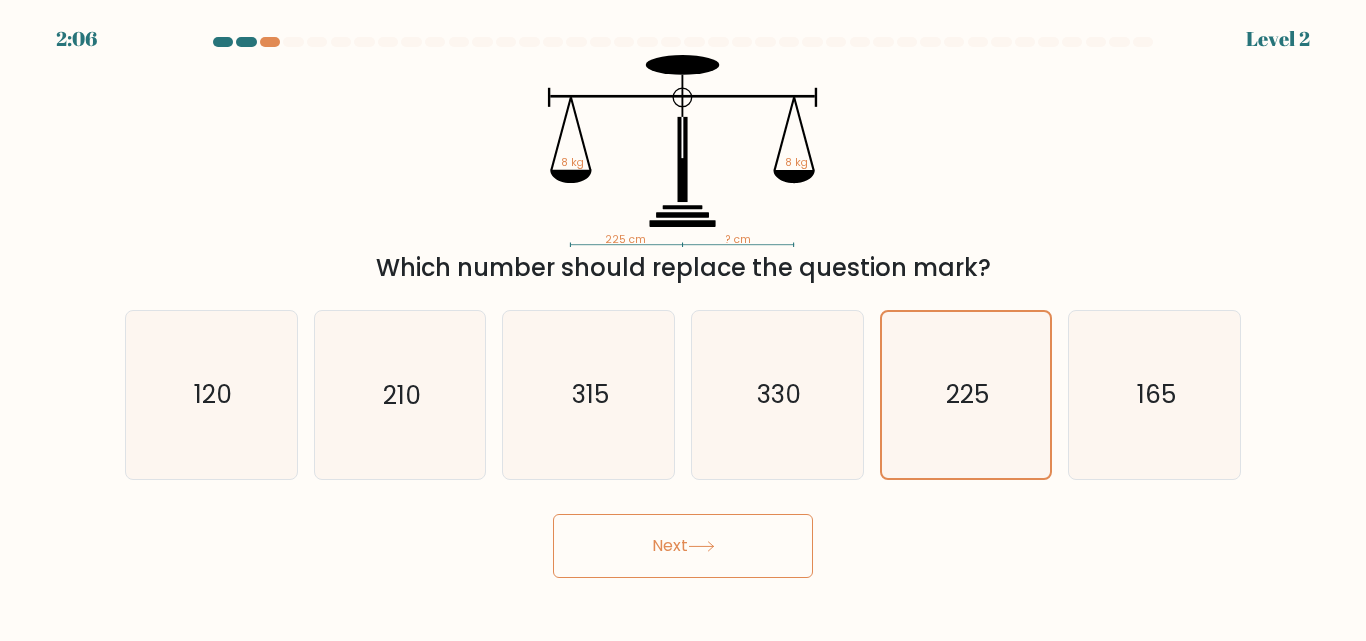 click on "Next" at bounding box center [683, 546] 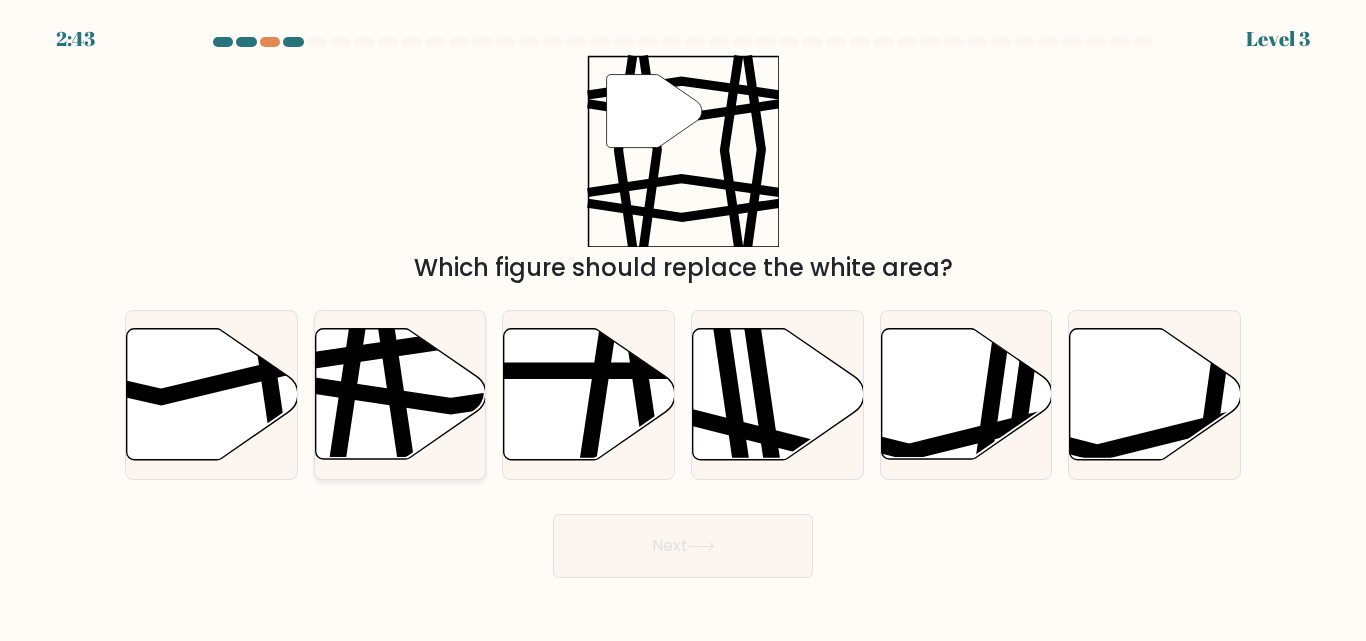 click 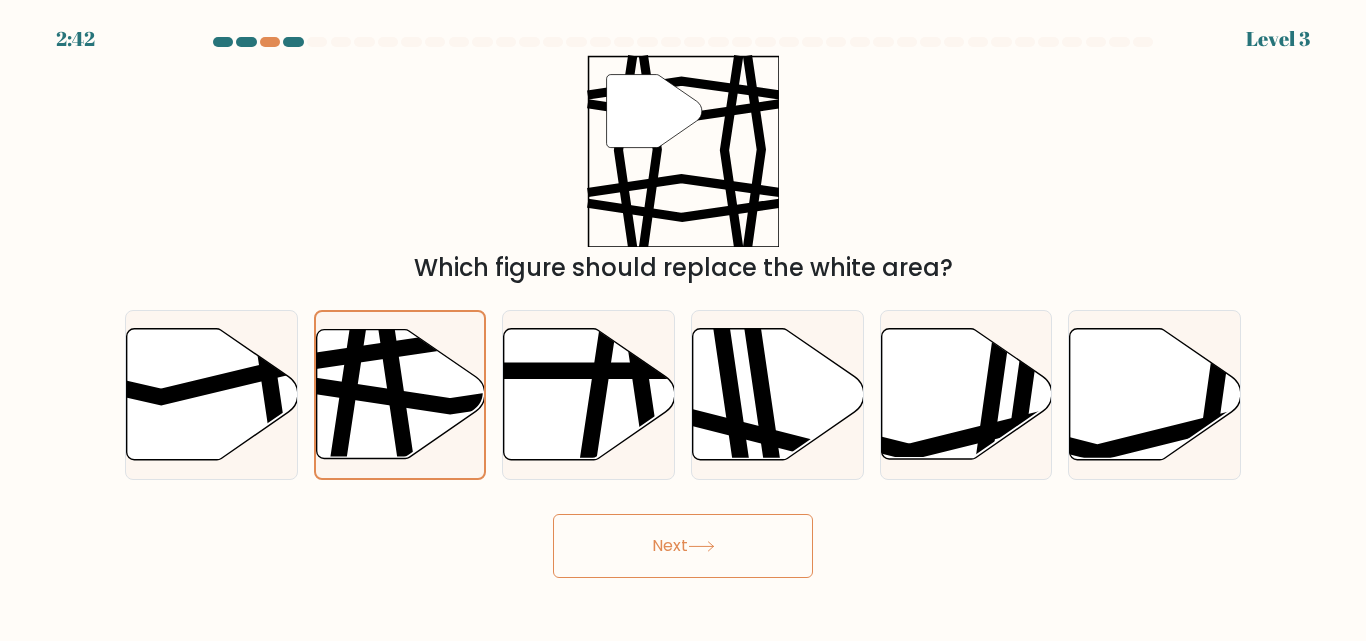 click on "Next" at bounding box center [683, 546] 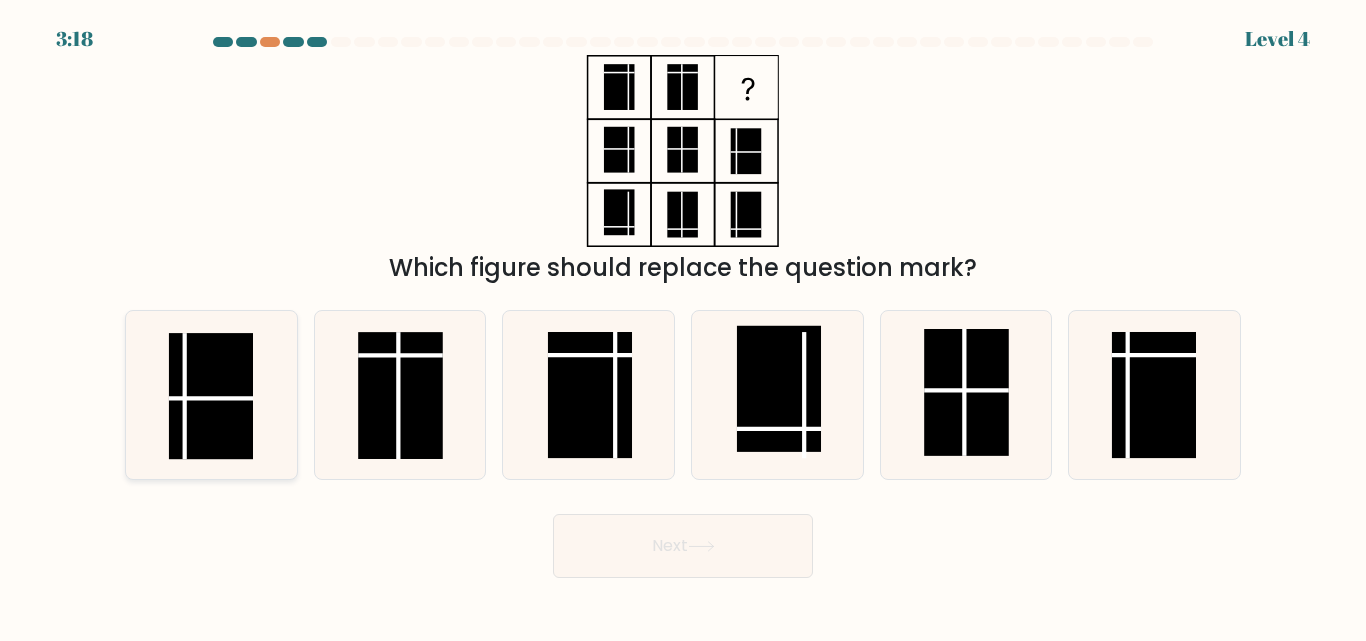 click 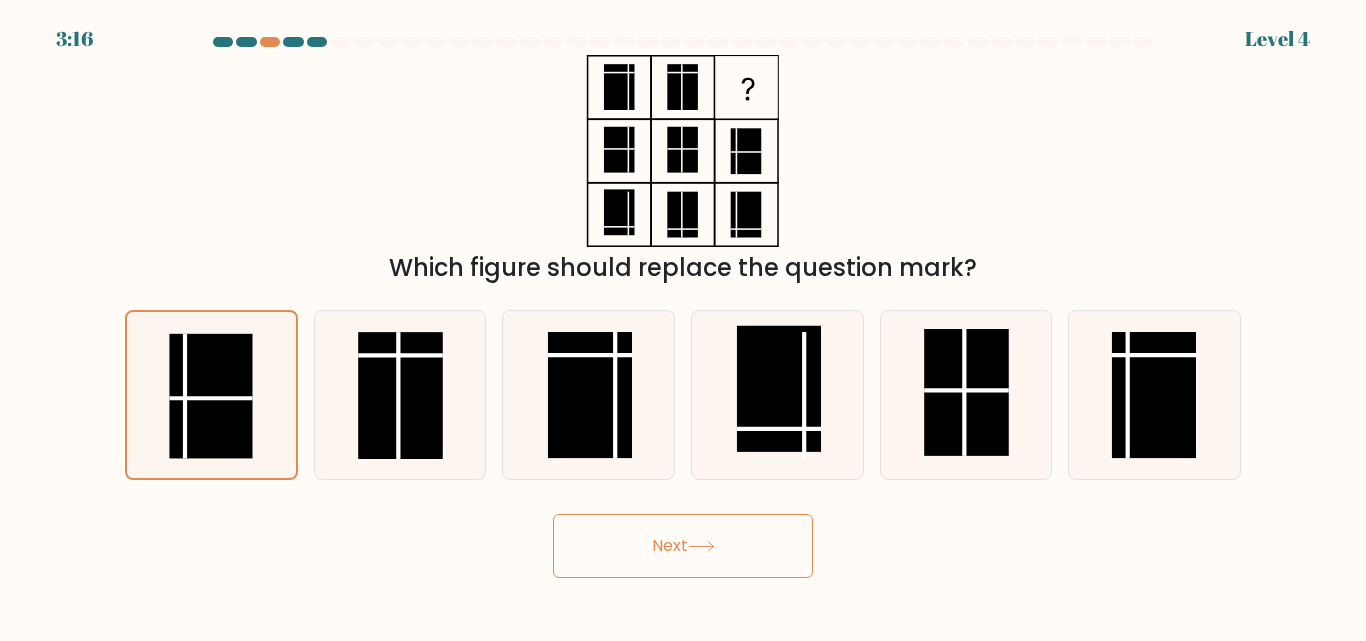 click on "Next" at bounding box center [683, 546] 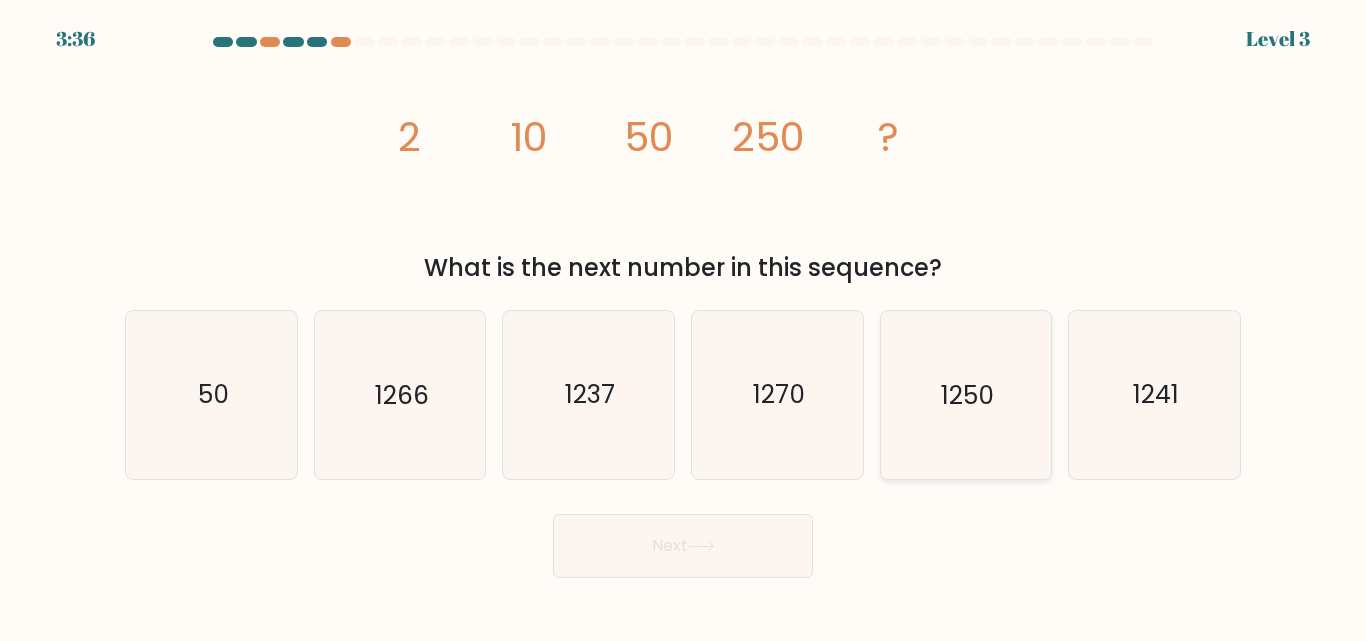 drag, startPoint x: 981, startPoint y: 421, endPoint x: 911, endPoint y: 464, distance: 82.1523 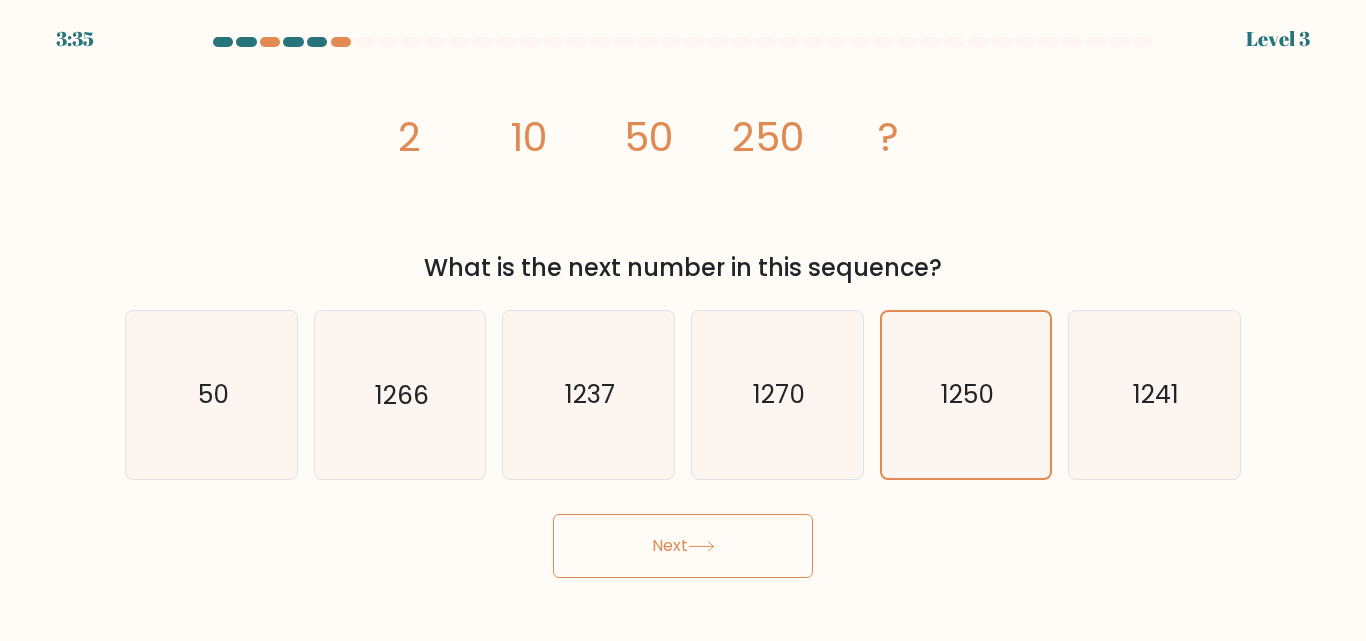 click on "Next" at bounding box center [683, 546] 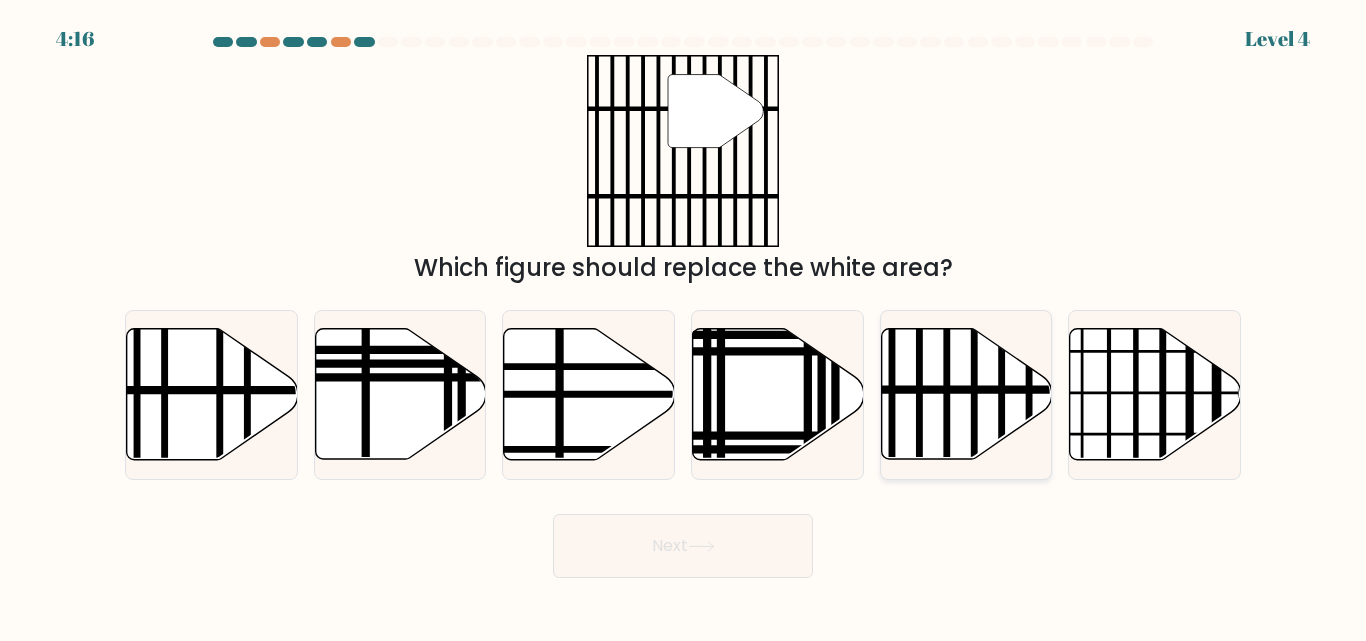 click 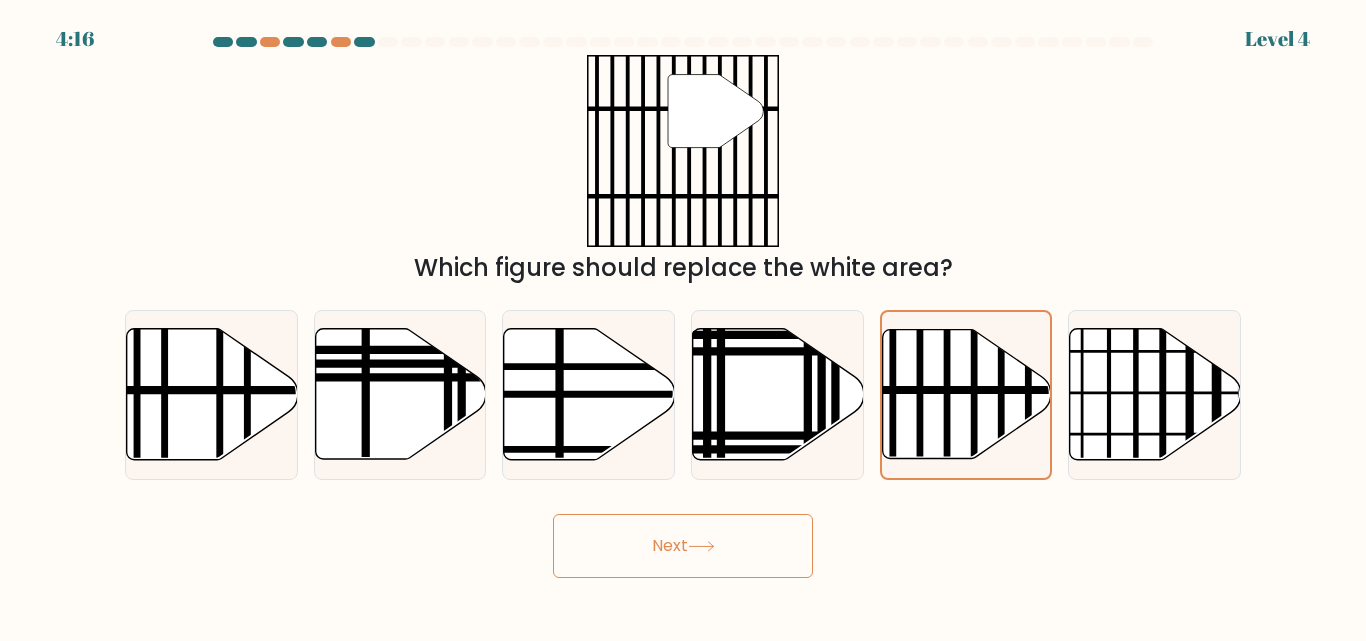 click on "Next" at bounding box center (683, 546) 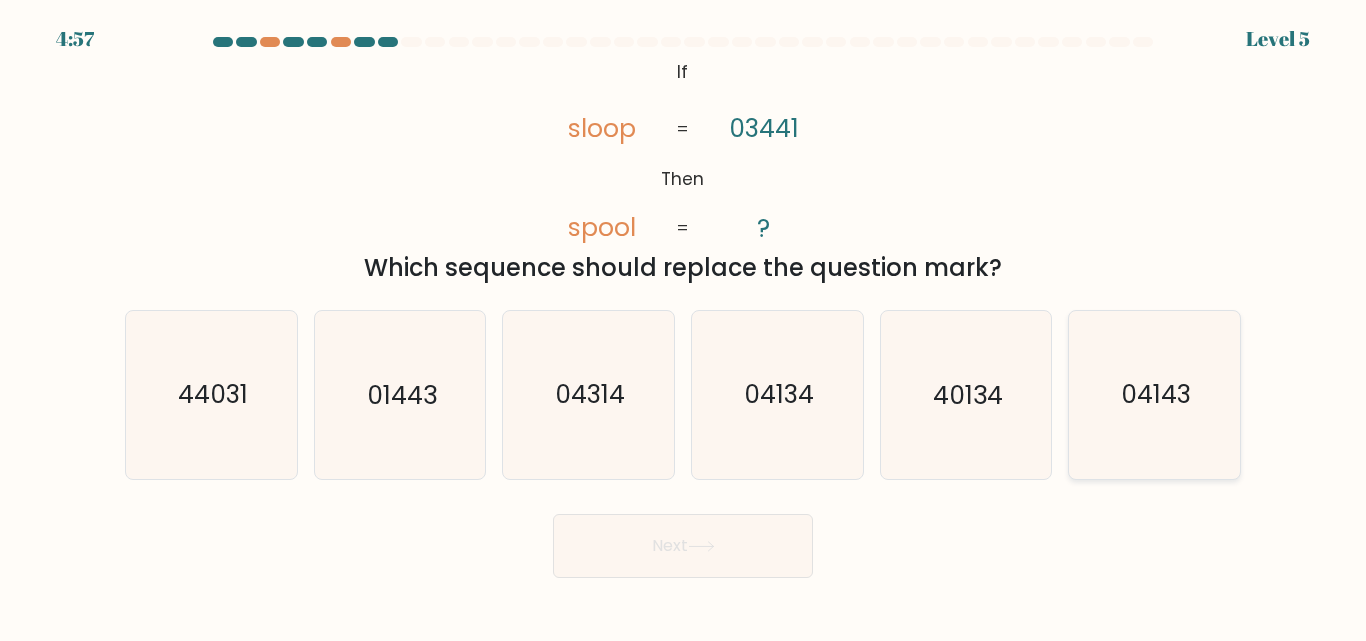 click on "04143" 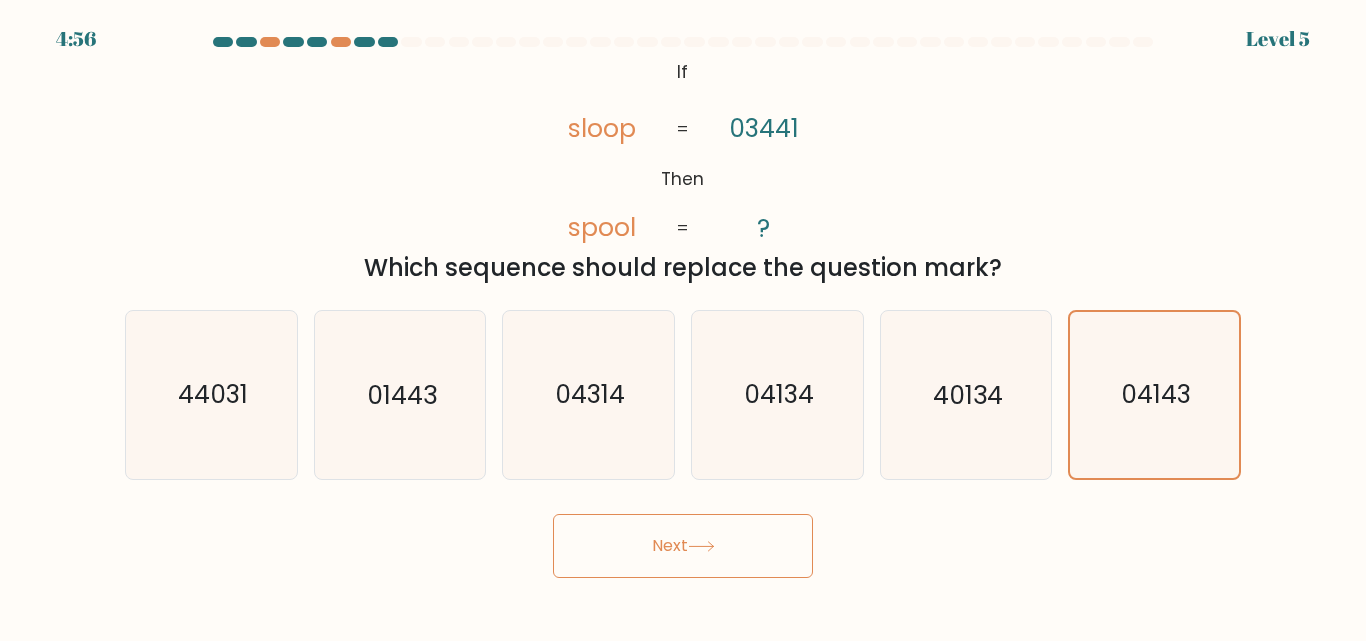click on "Next" at bounding box center [683, 546] 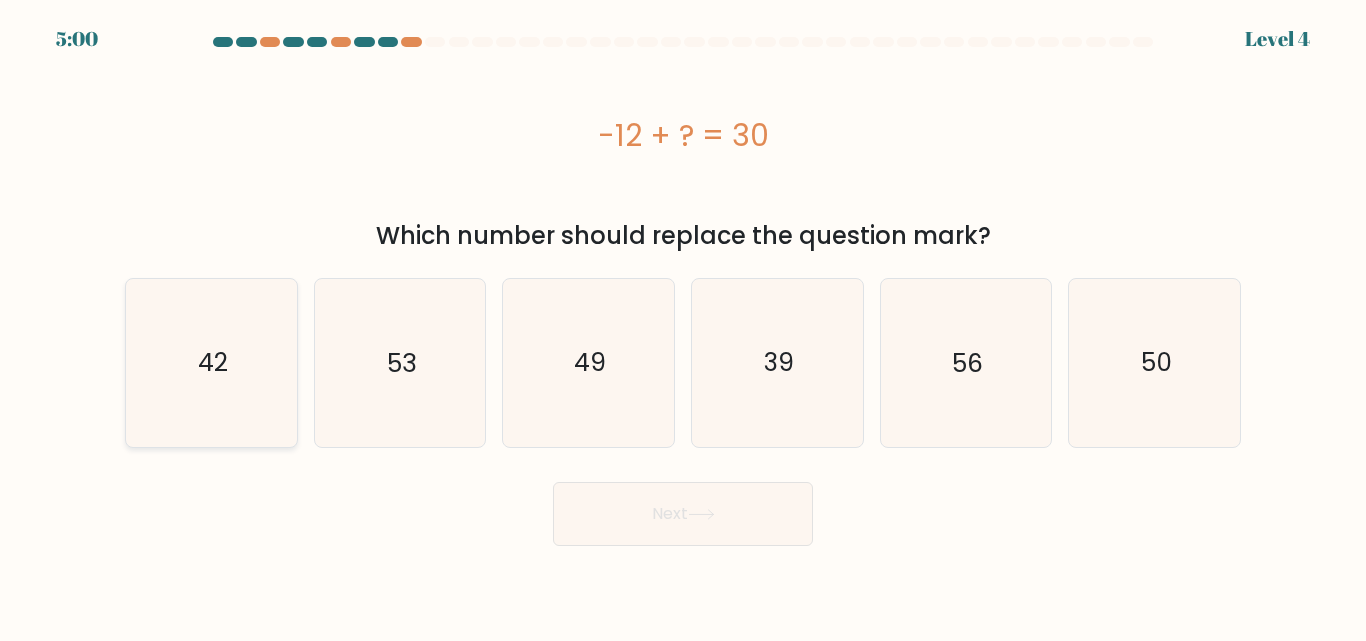 click on "42" 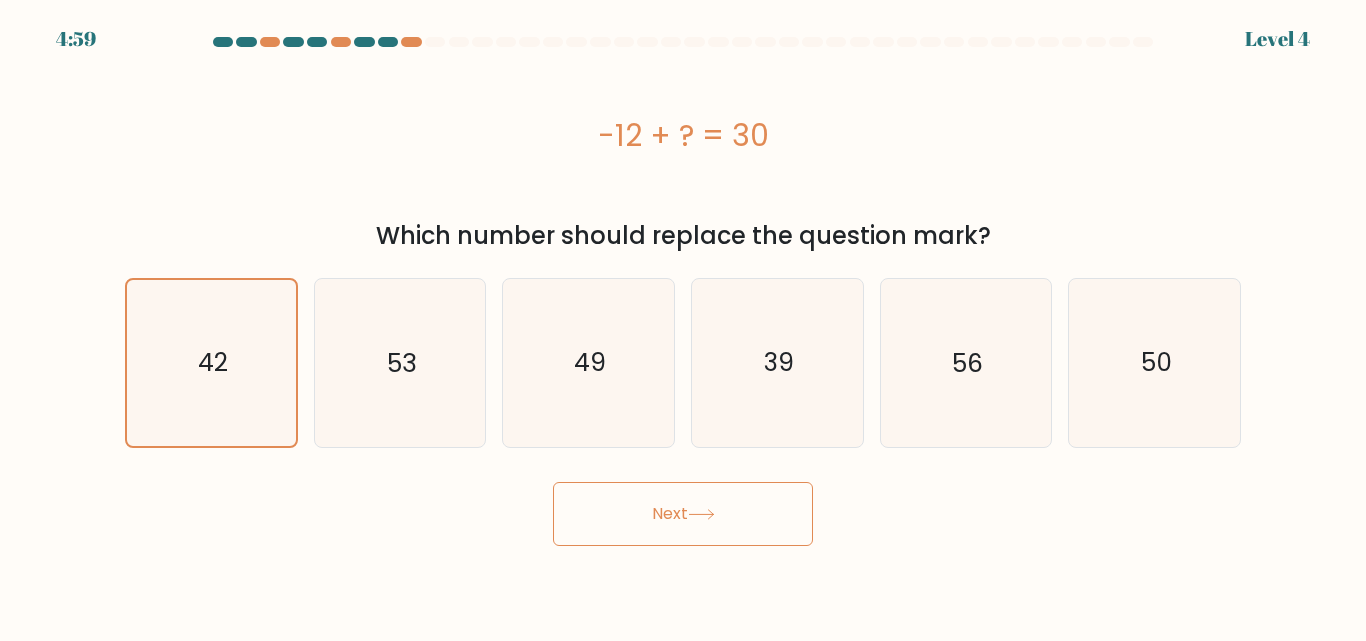 click on "Next" at bounding box center [683, 514] 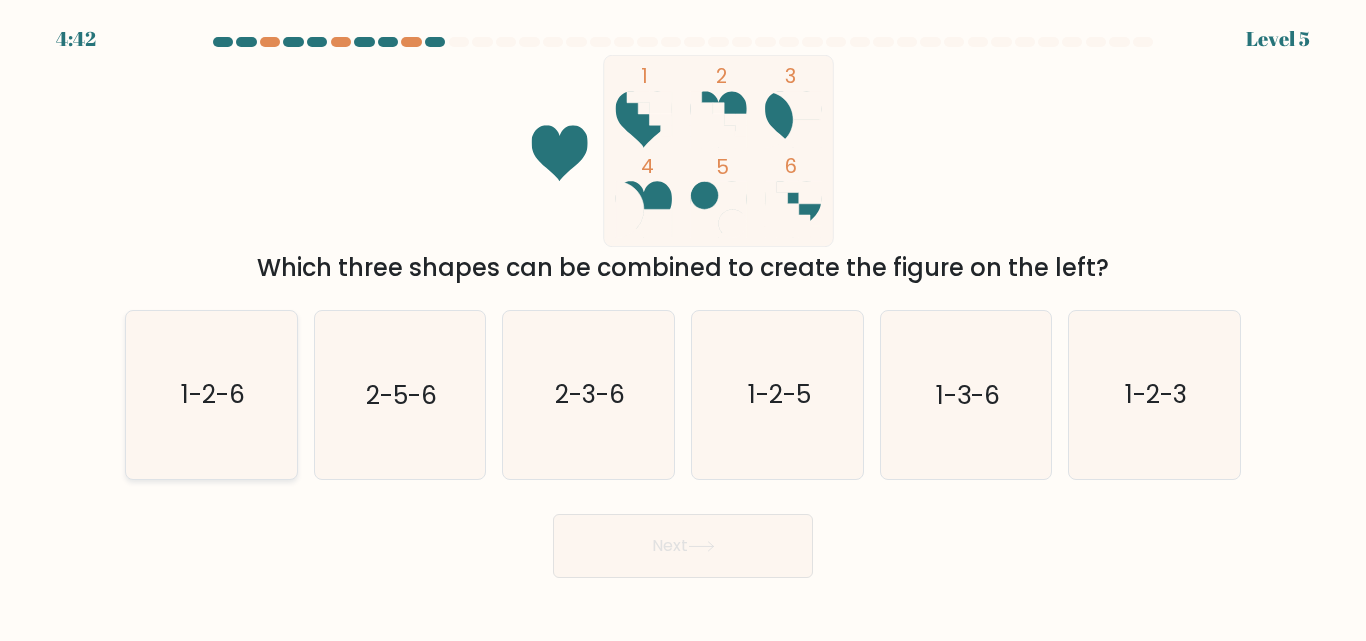 click on "1-2-6" 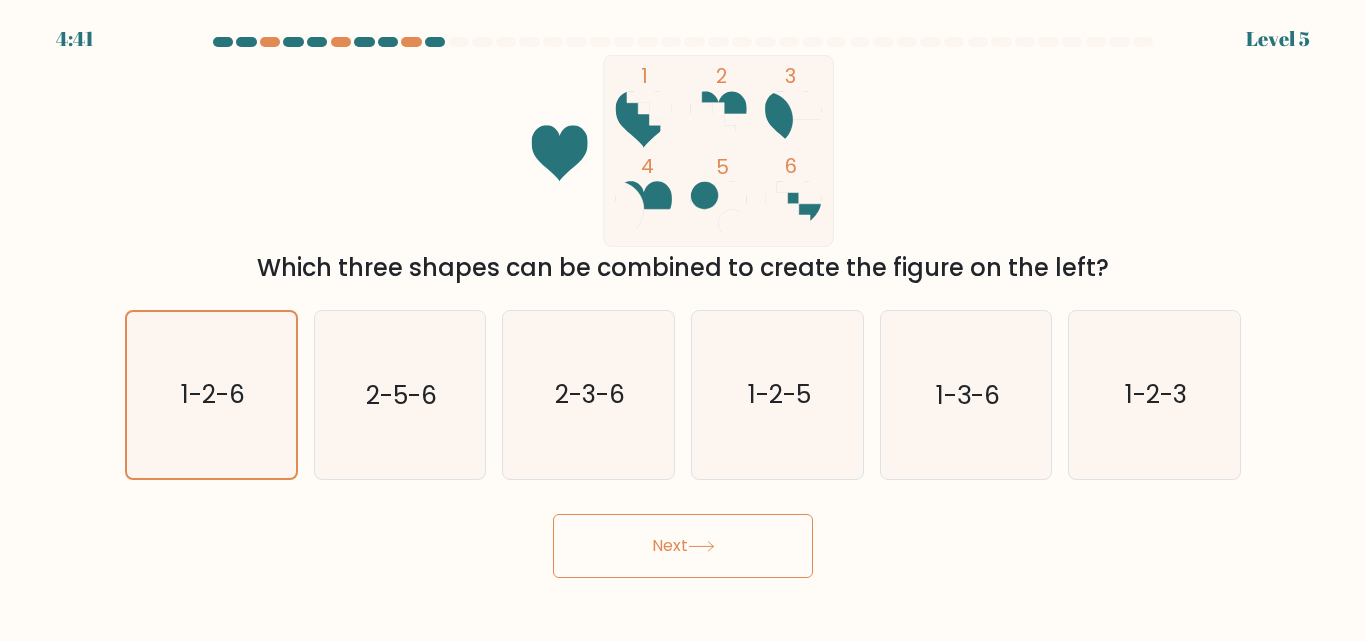 click on "Next" at bounding box center [683, 546] 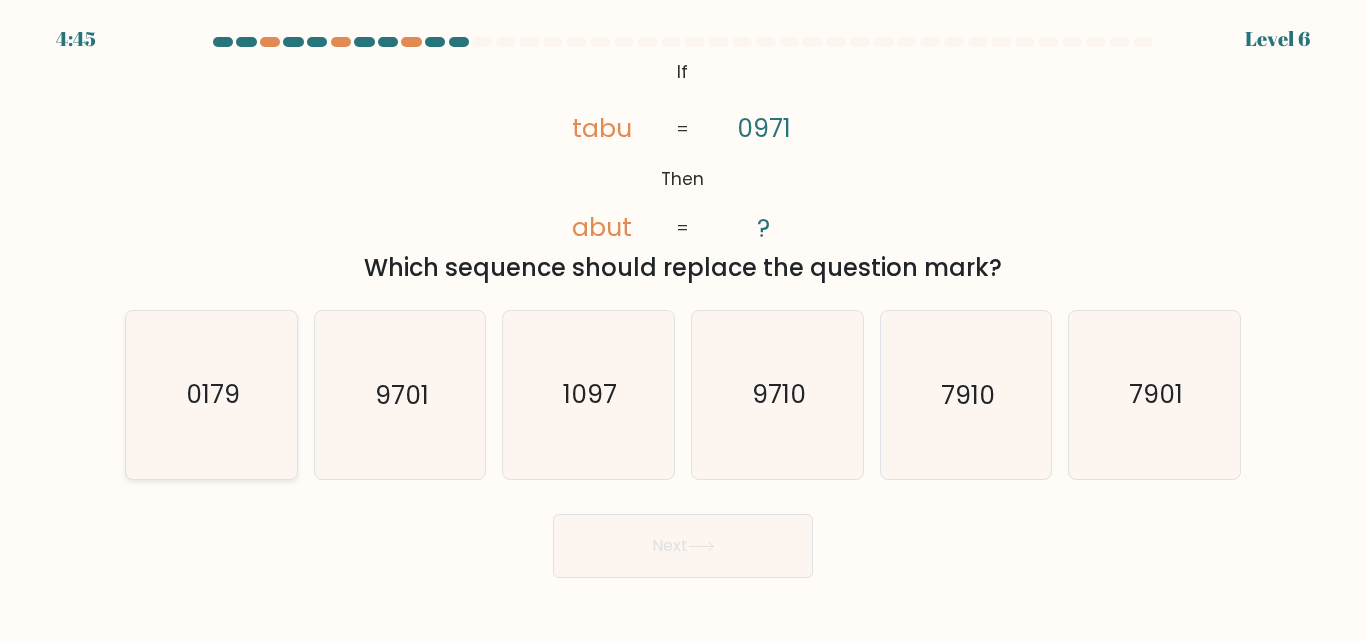 click on "0179" 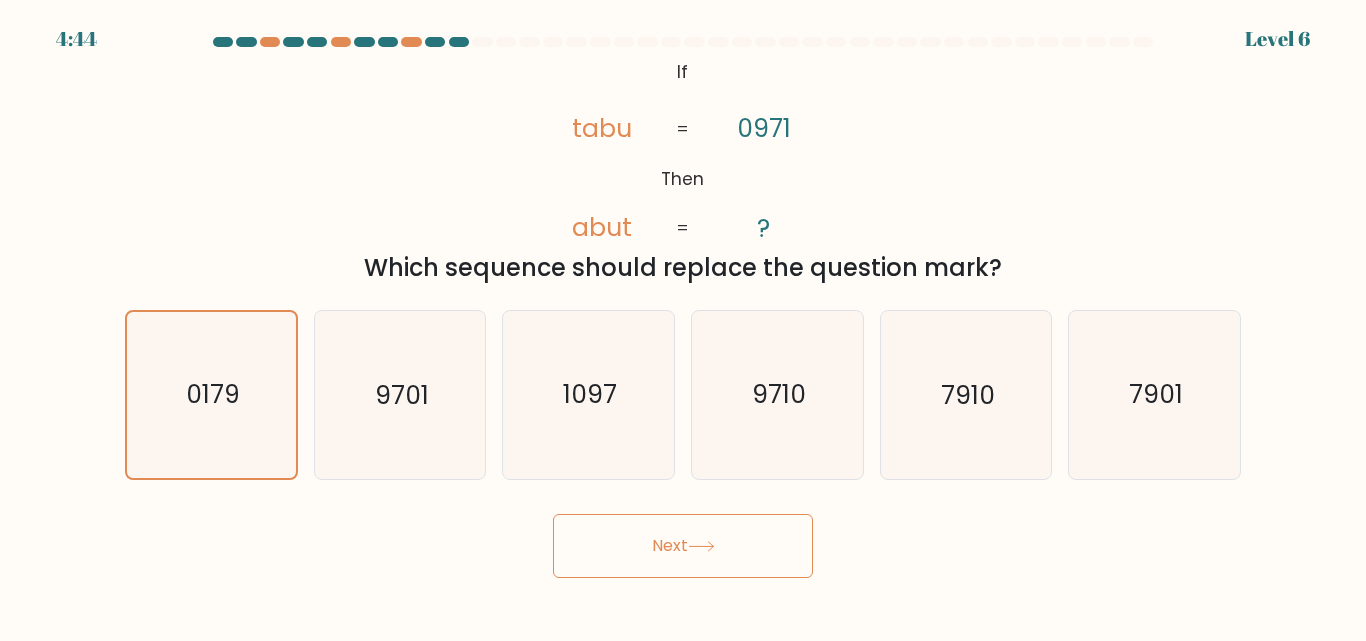 click on "Next" at bounding box center [683, 546] 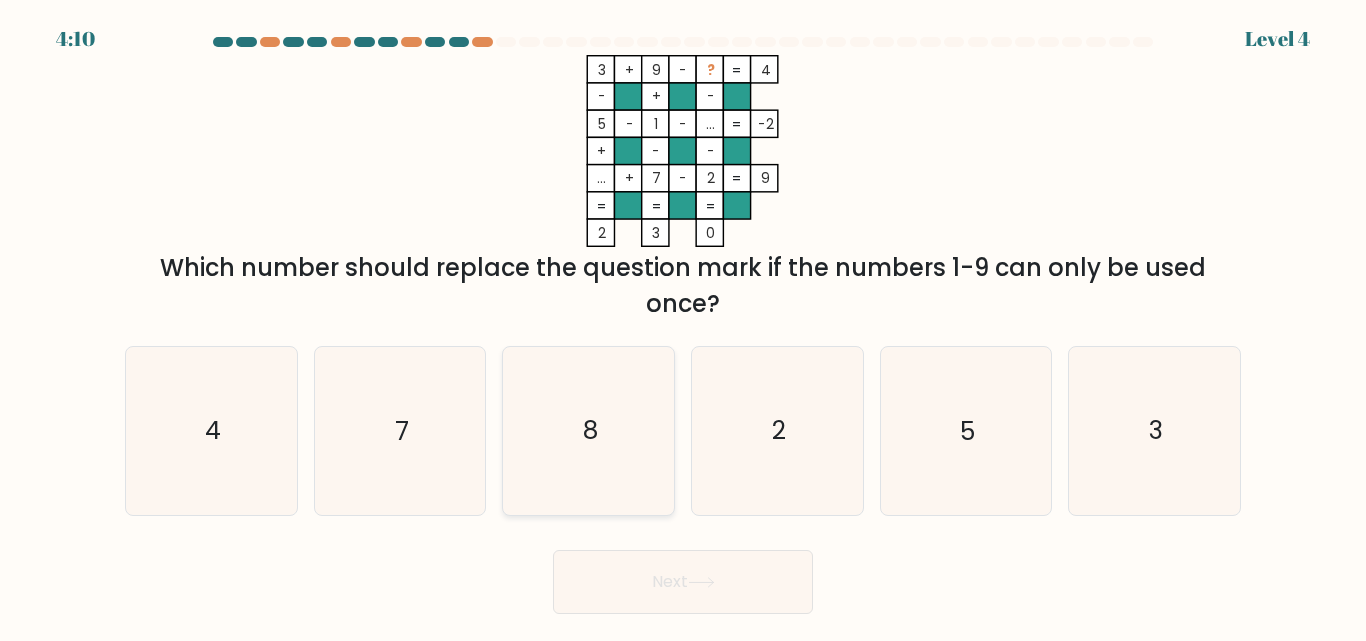 click on "8" 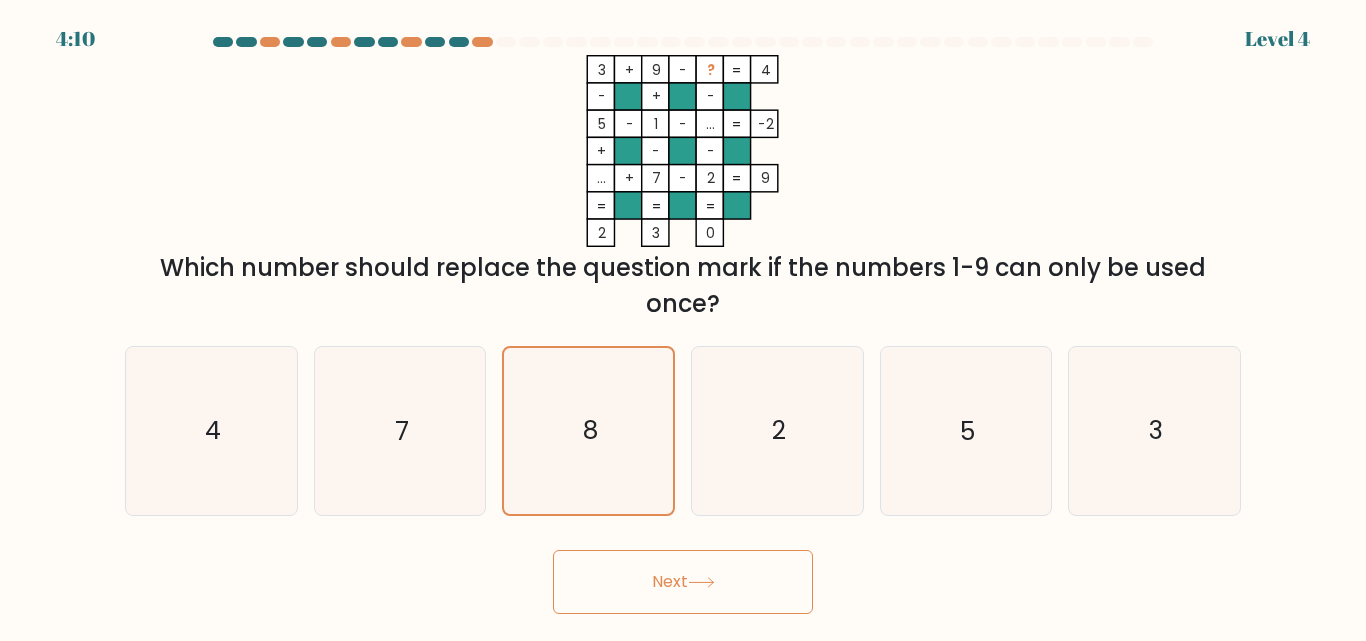 click on "Next" at bounding box center (683, 582) 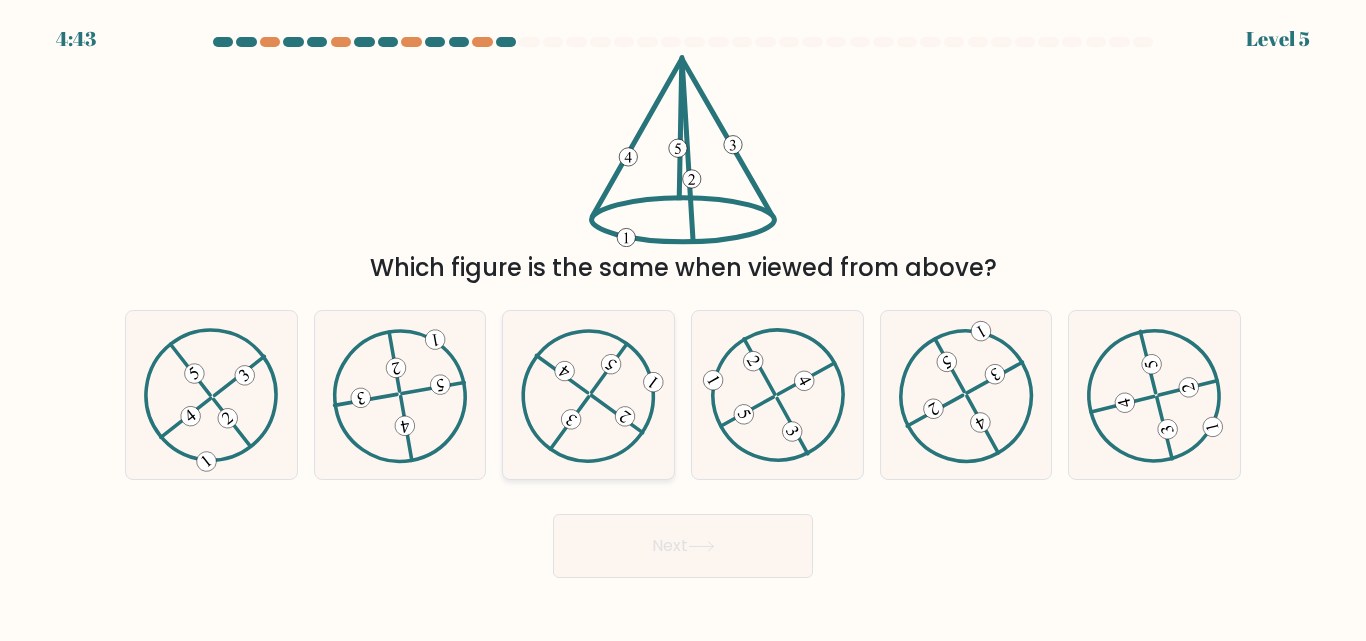 click 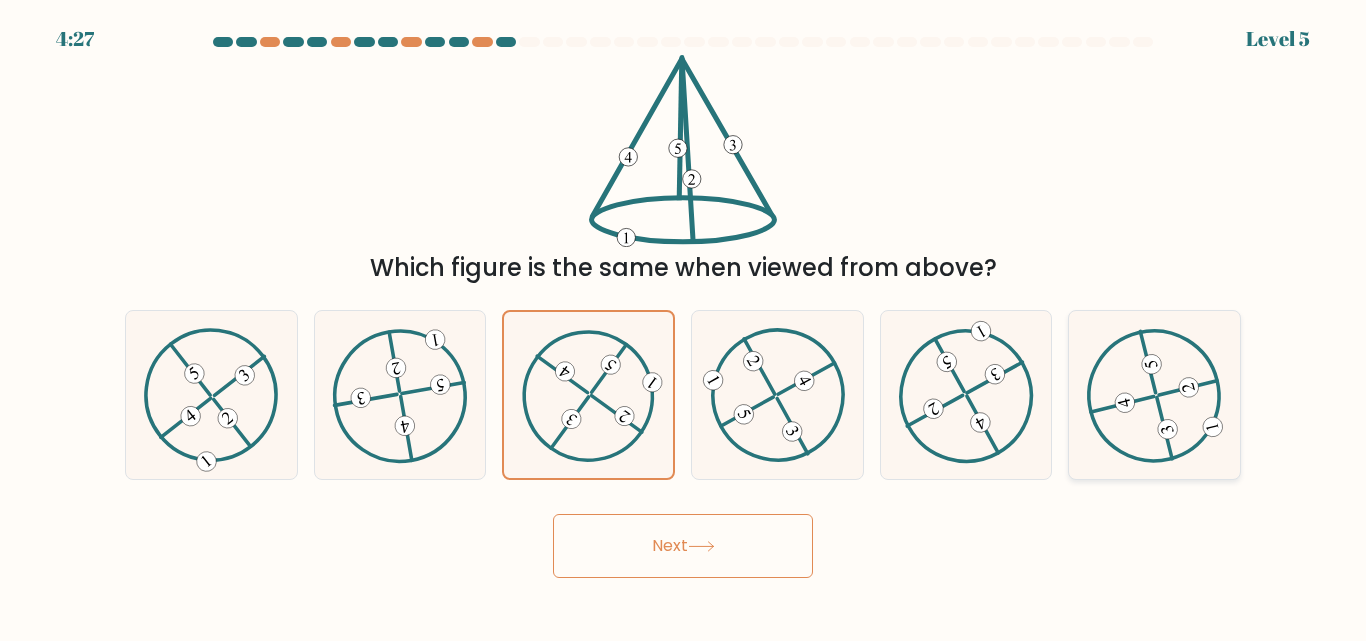 click 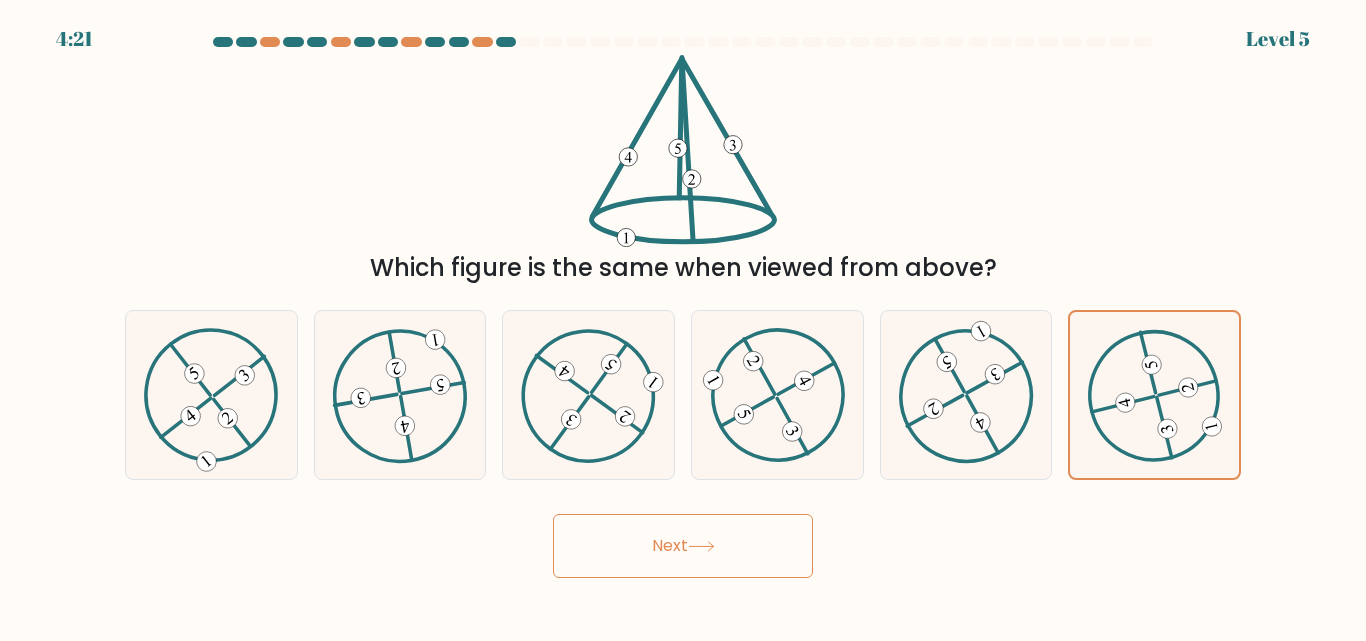 click on "Next" at bounding box center (683, 546) 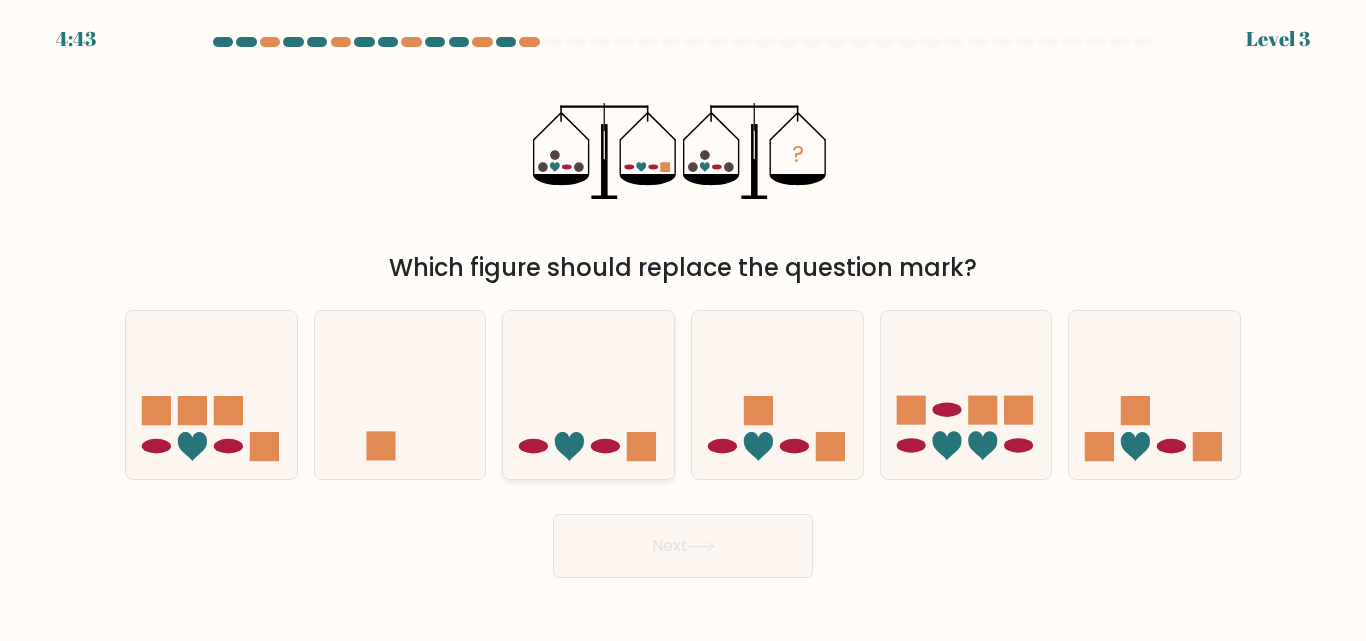 click 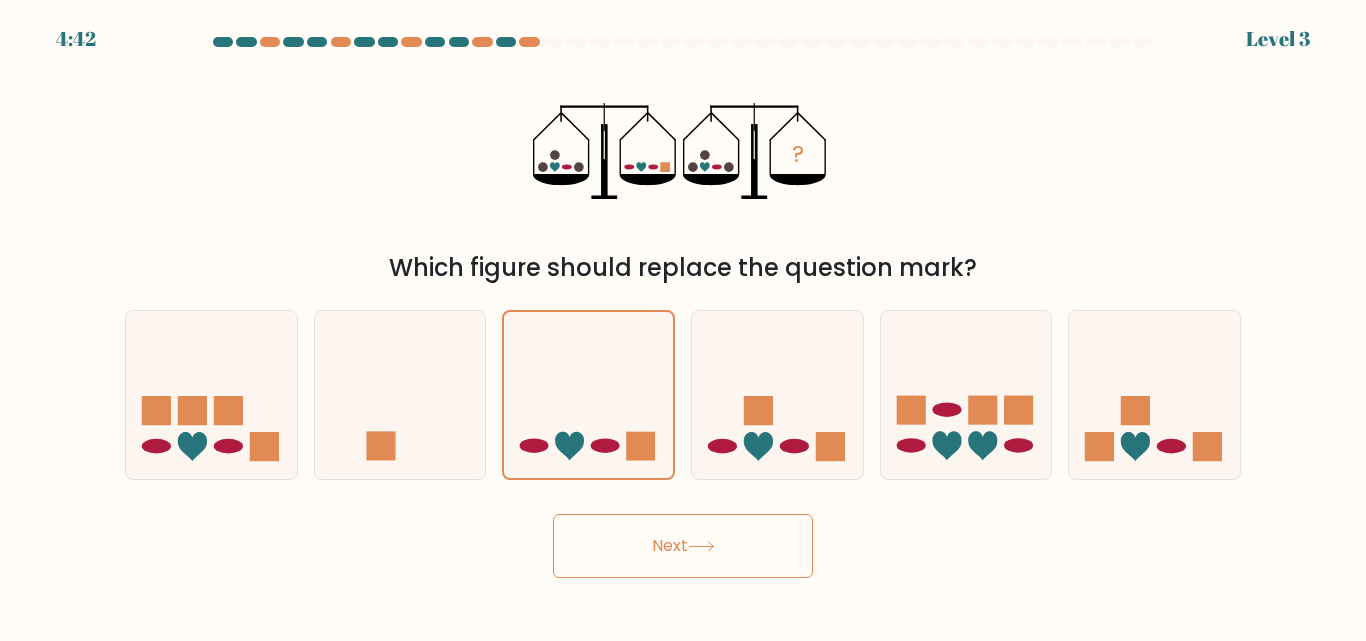 click on "Next" at bounding box center (683, 546) 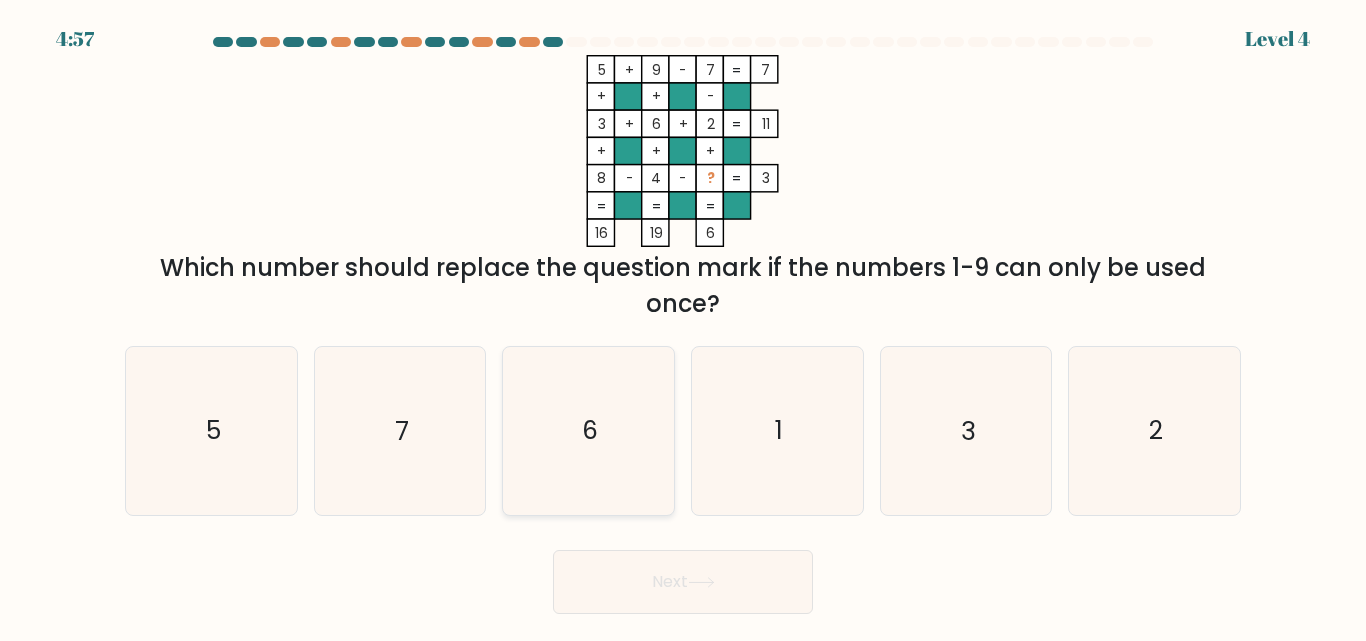 click on "6" 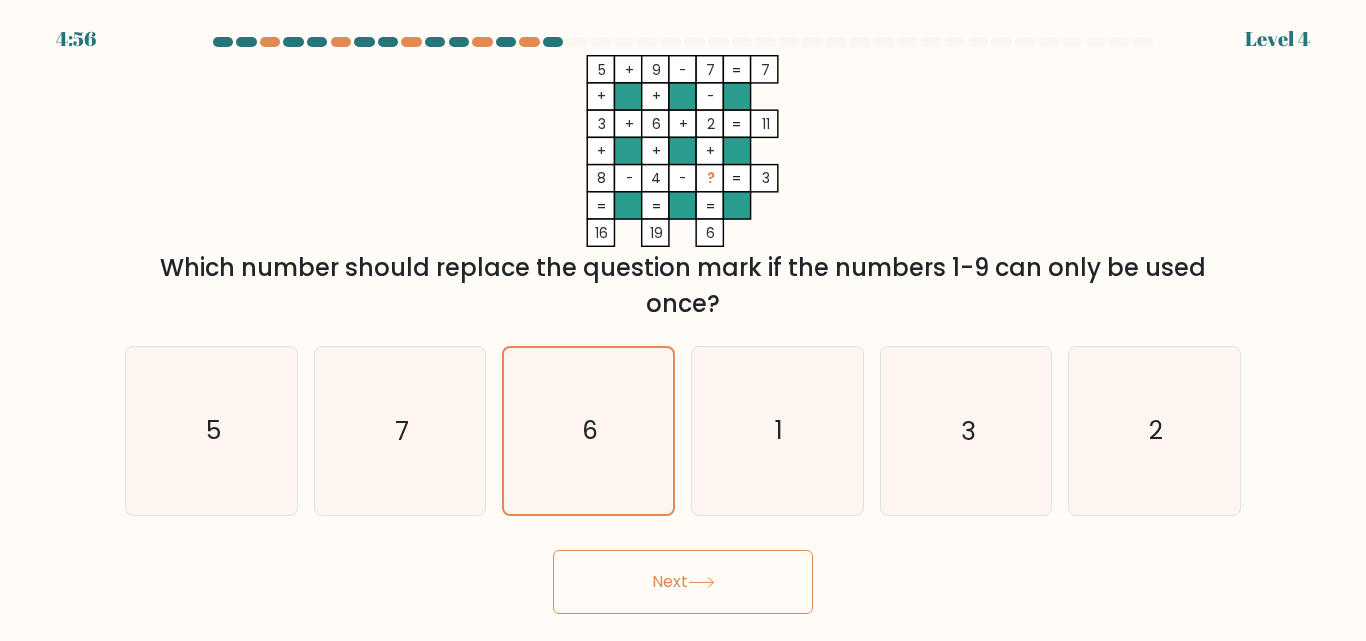 click on "Next" at bounding box center [683, 582] 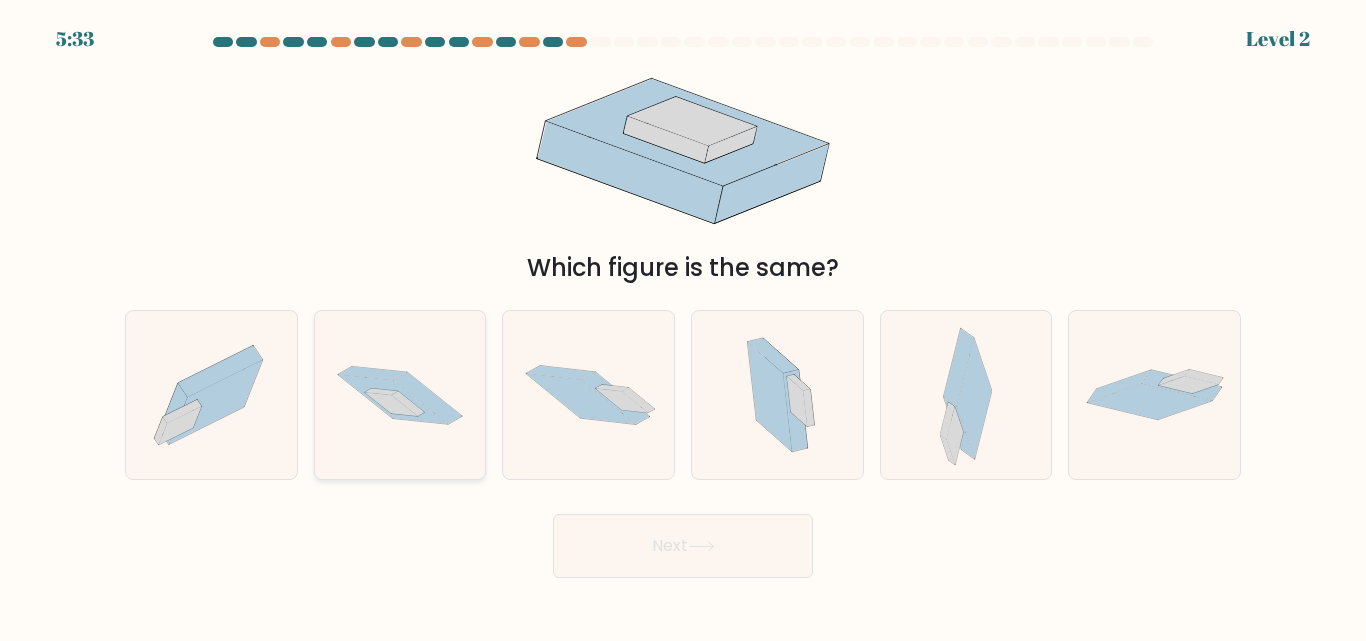 click 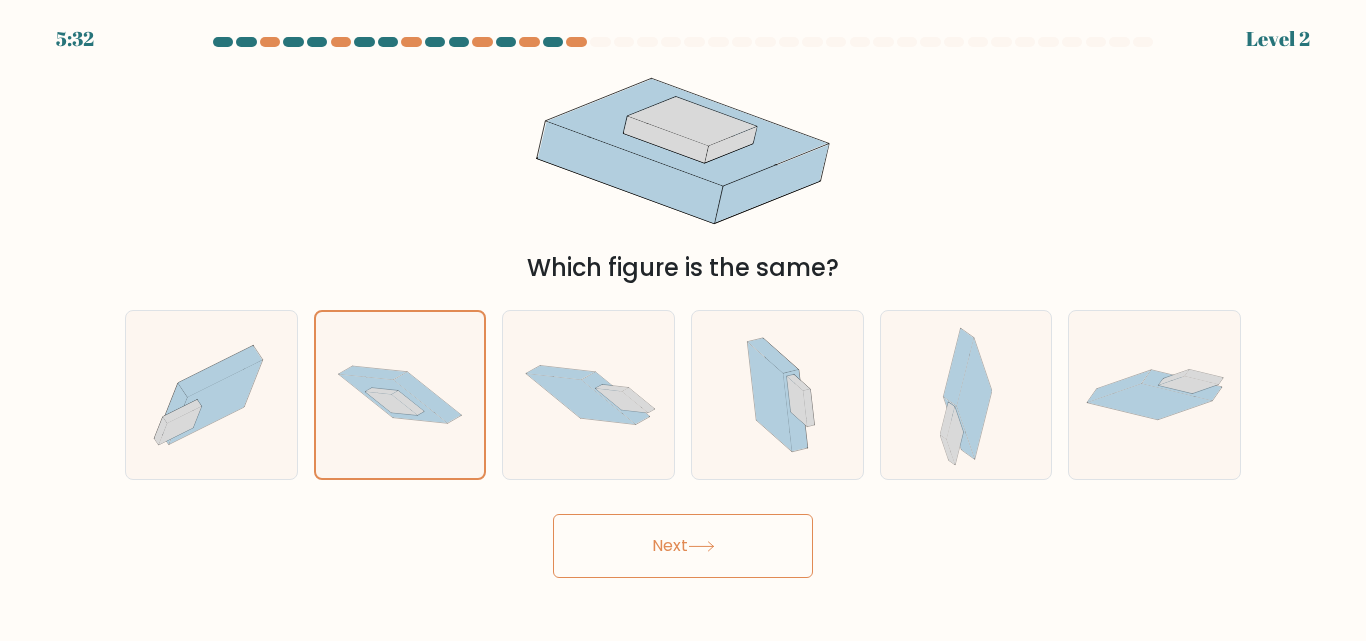 click on "Next" at bounding box center [683, 546] 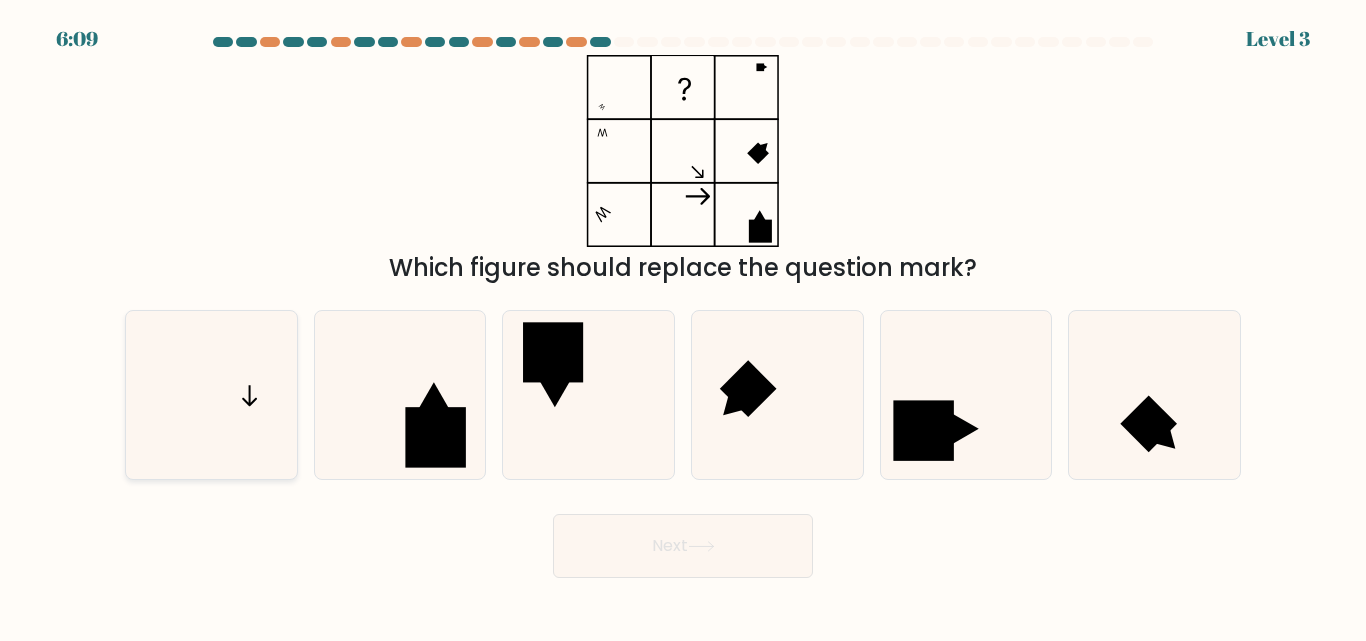 click 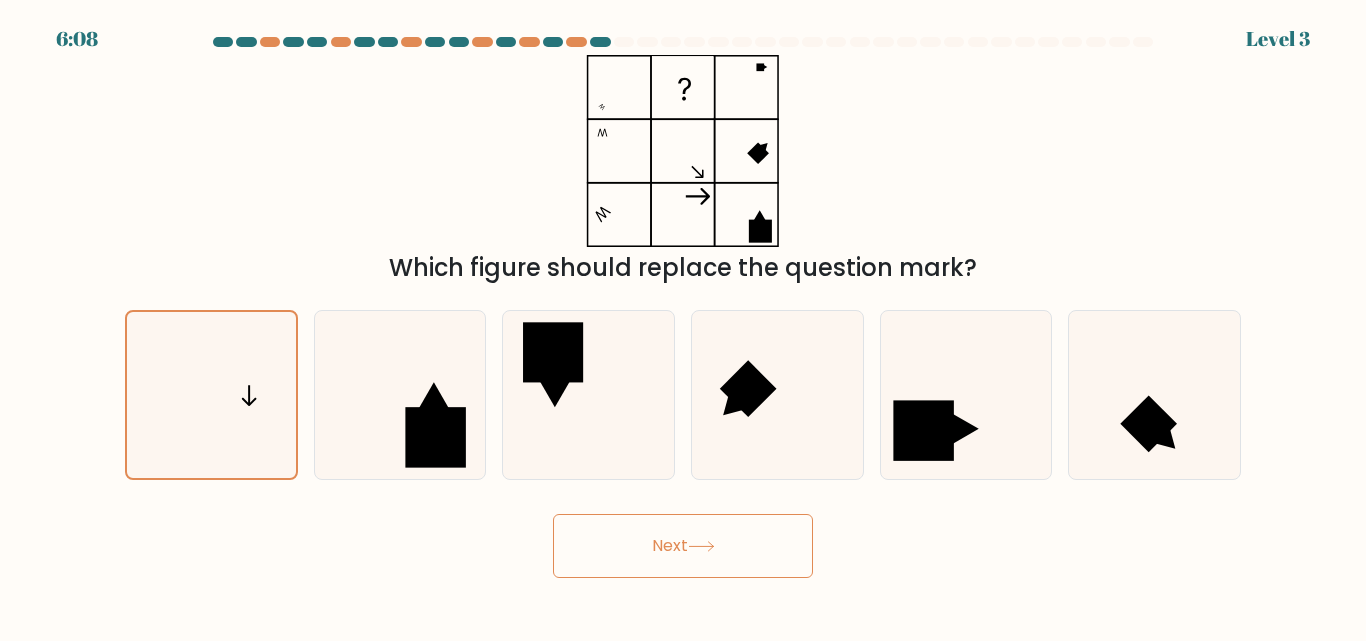 click on "Next" at bounding box center (683, 546) 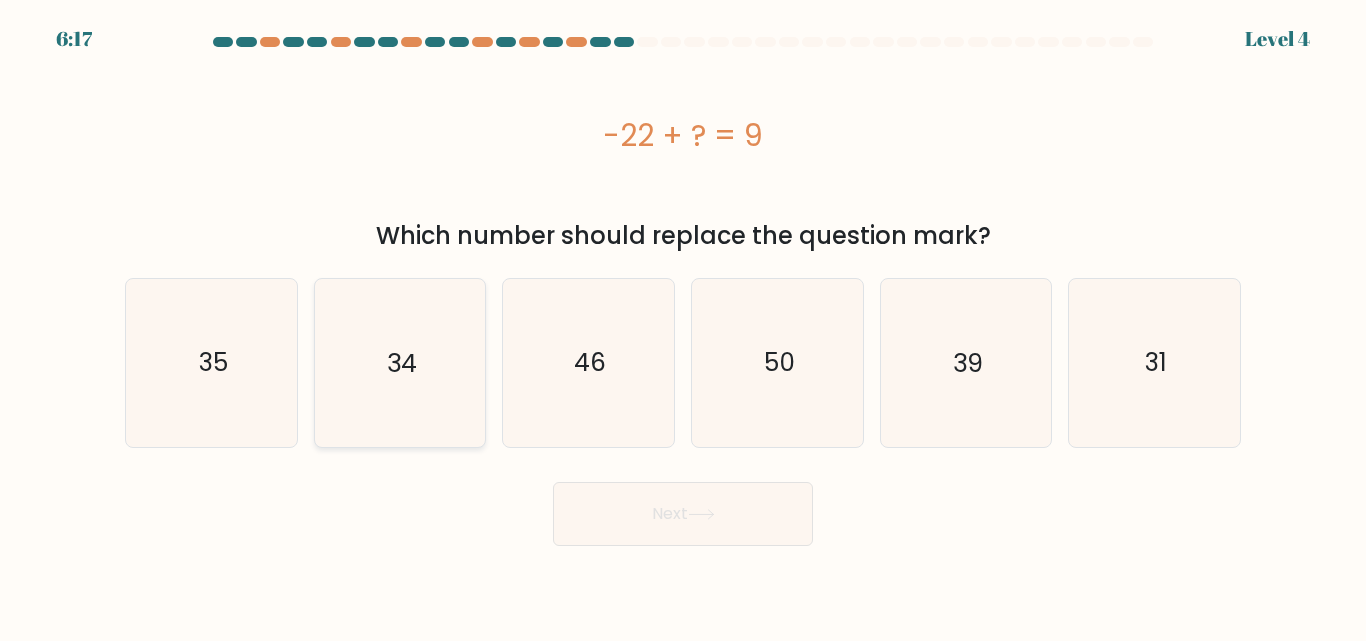 click on "34" 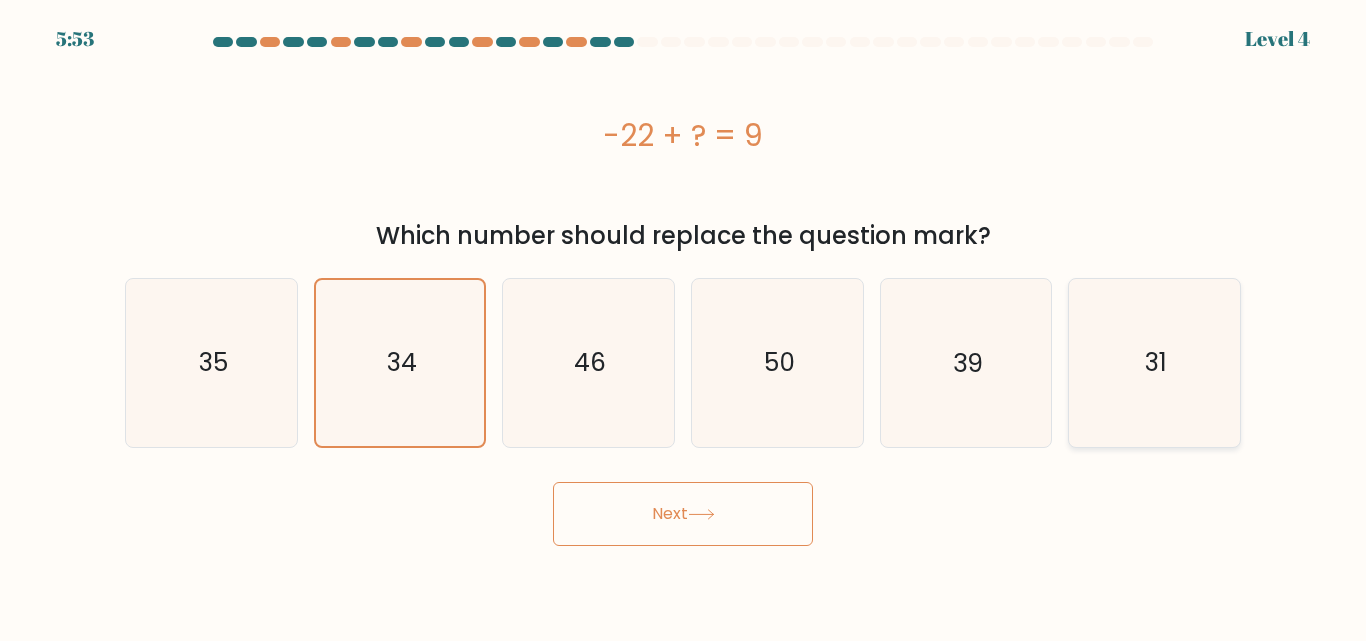 click on "31" 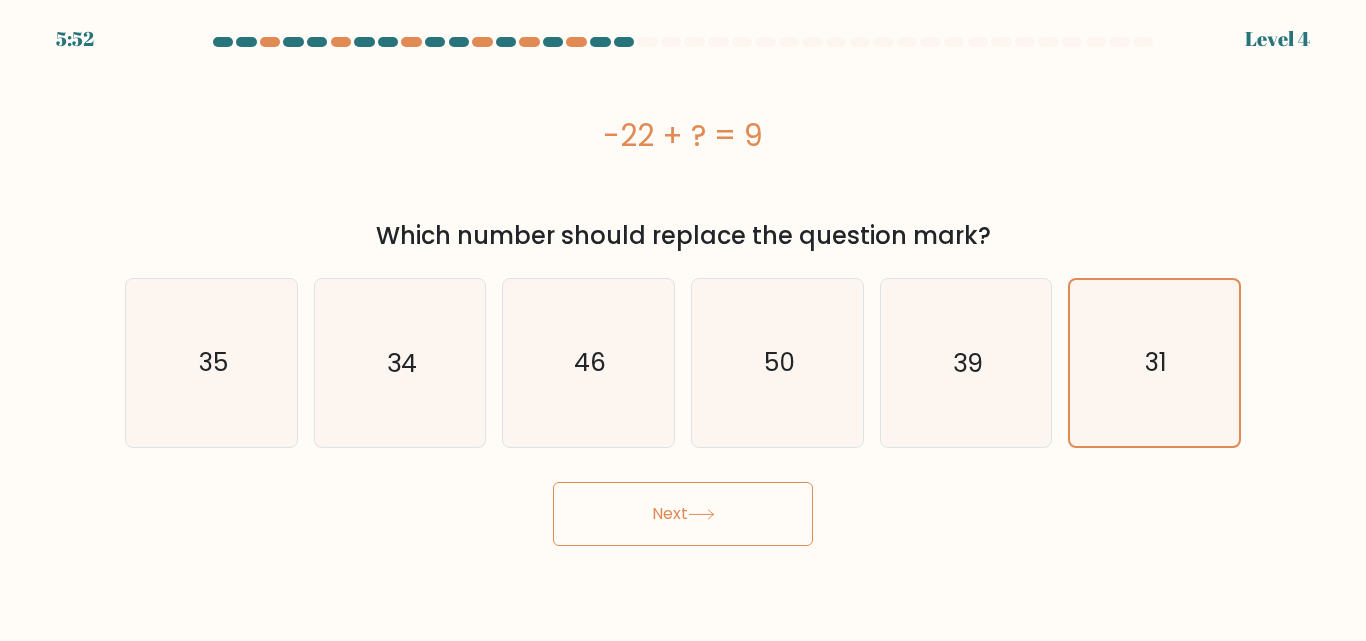 click on "Next" at bounding box center [683, 514] 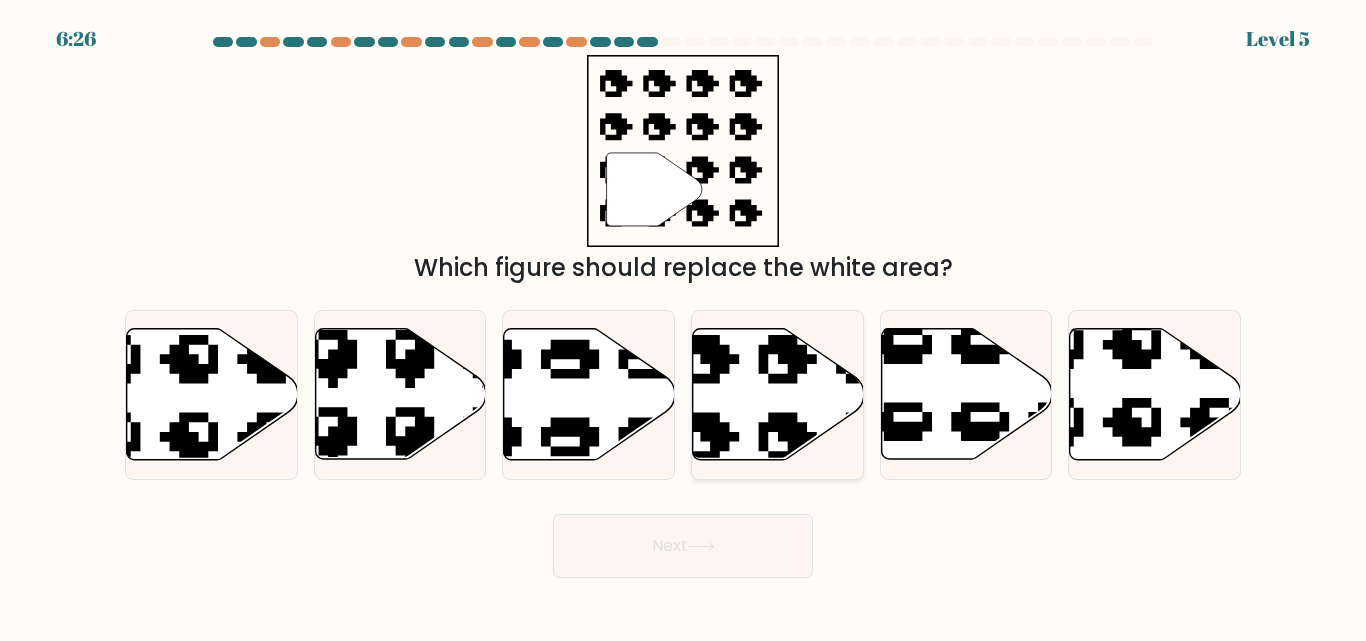 click 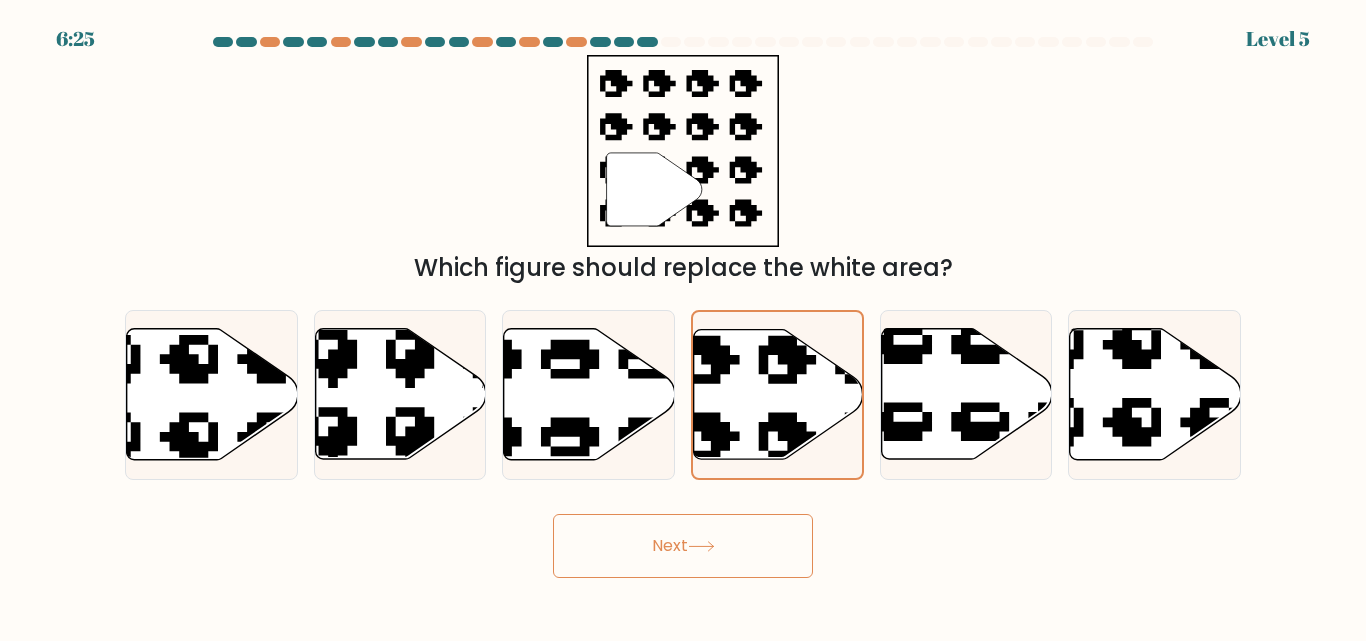 click on "Next" at bounding box center (683, 546) 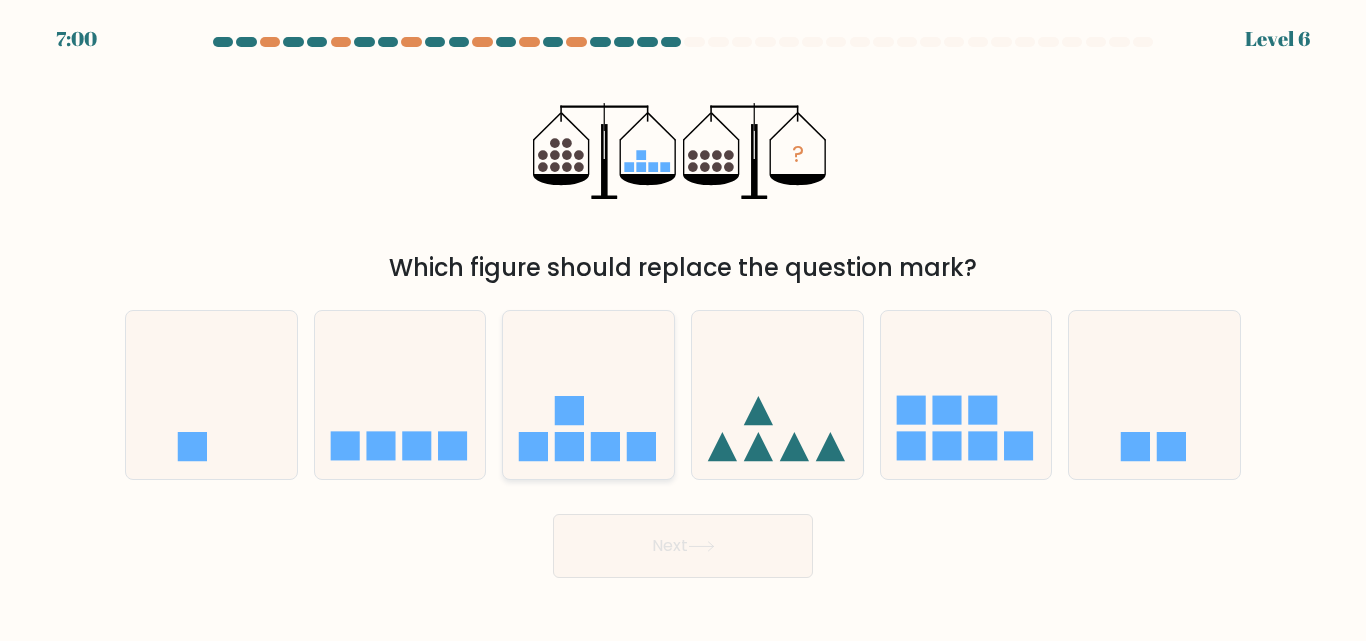 click 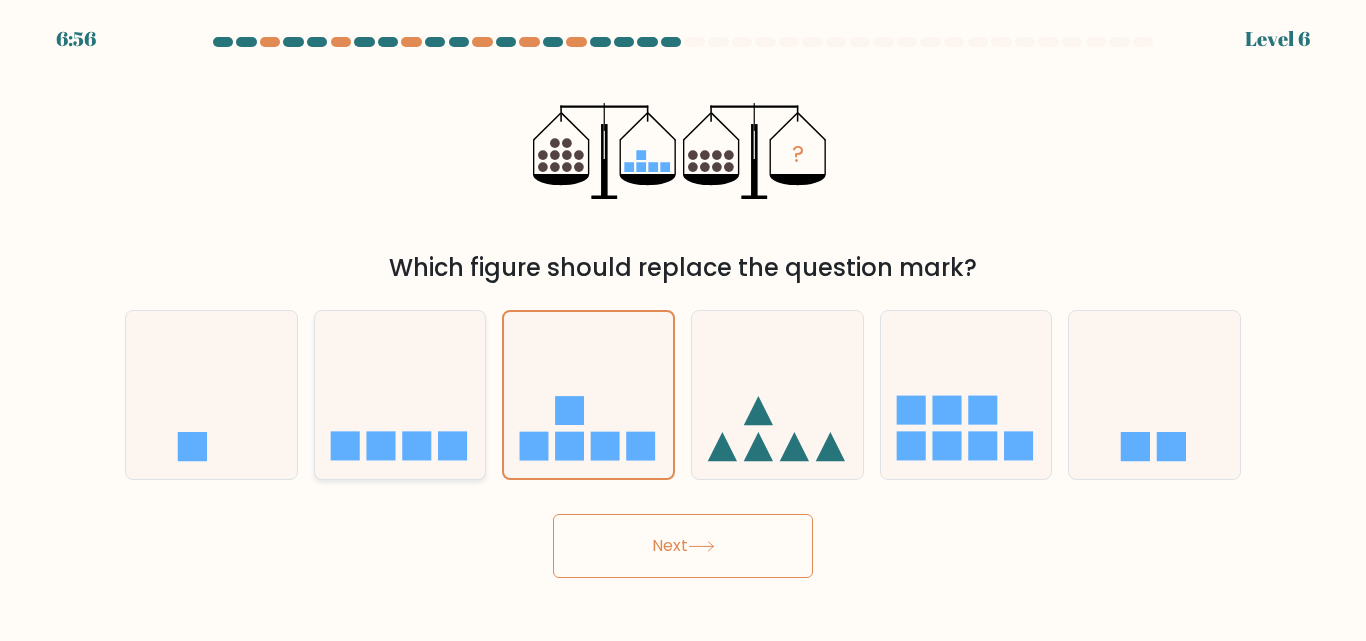 click 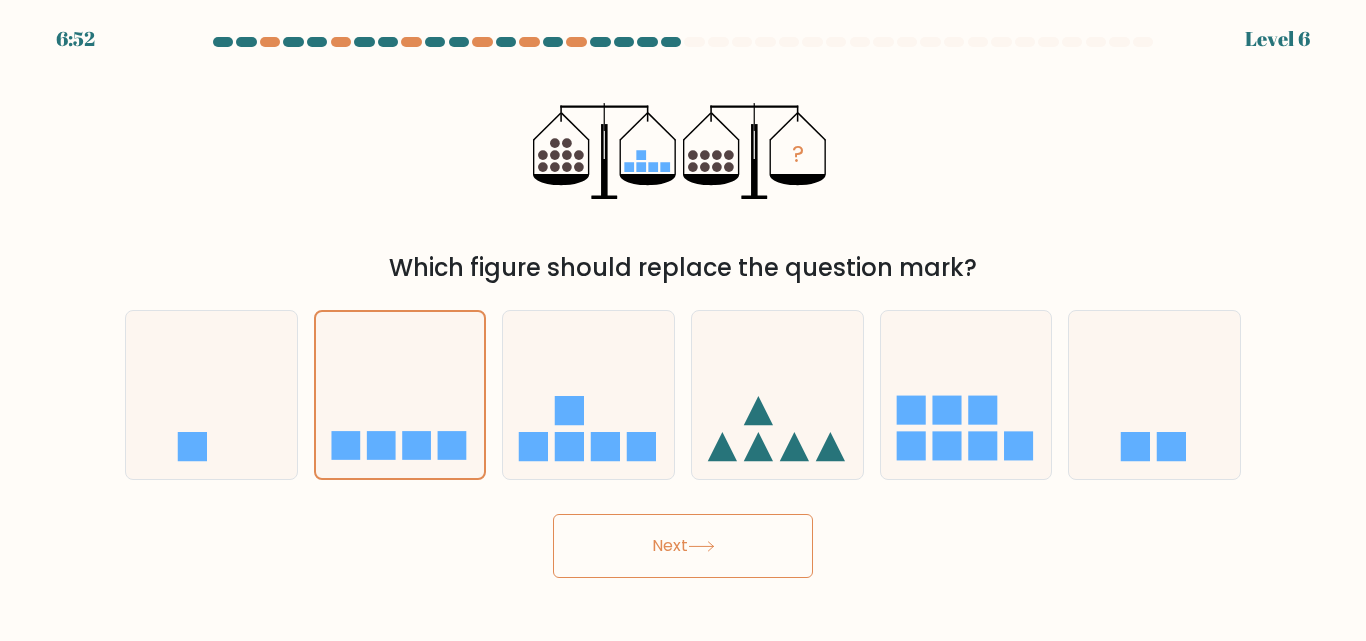 click on "Next" at bounding box center [683, 546] 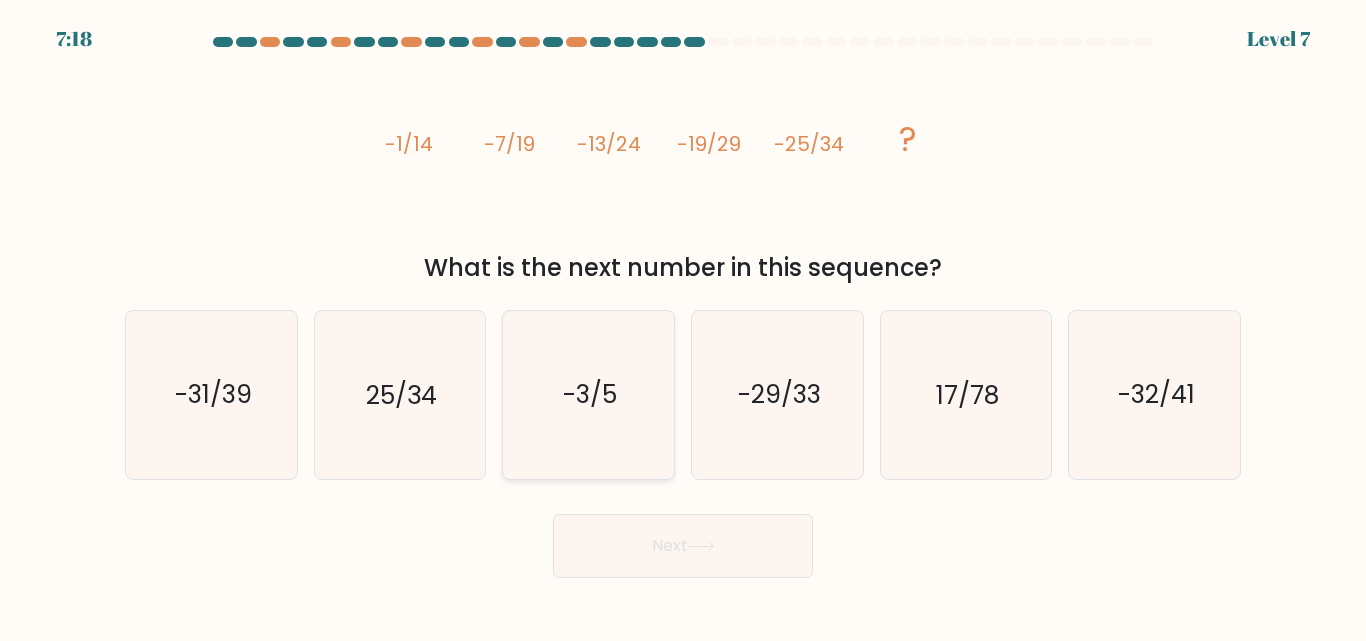 click on "-3/5" 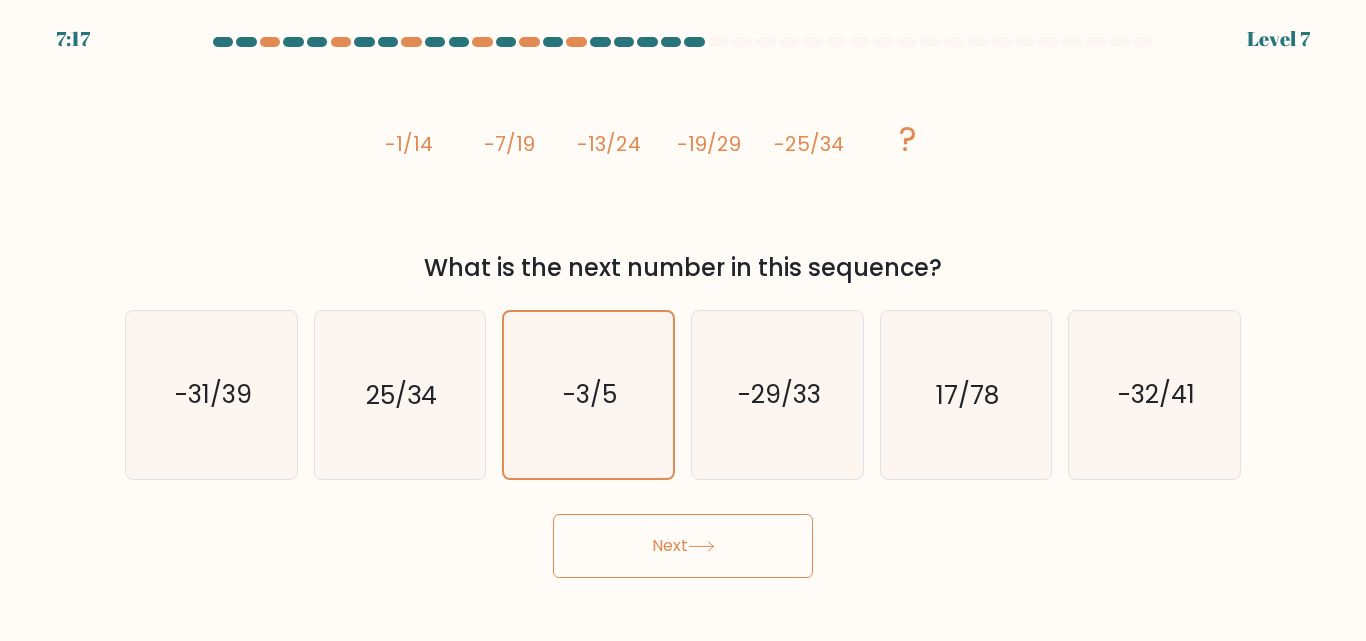 click on "Next" at bounding box center (683, 546) 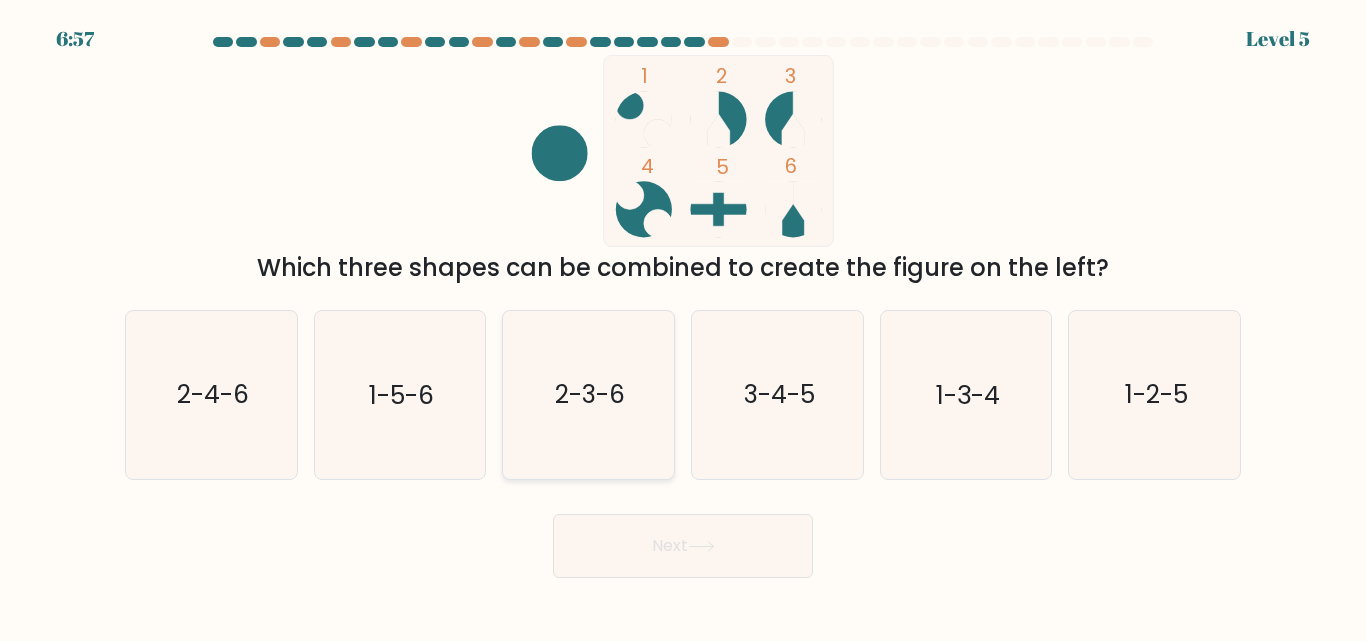 click on "2-3-6" 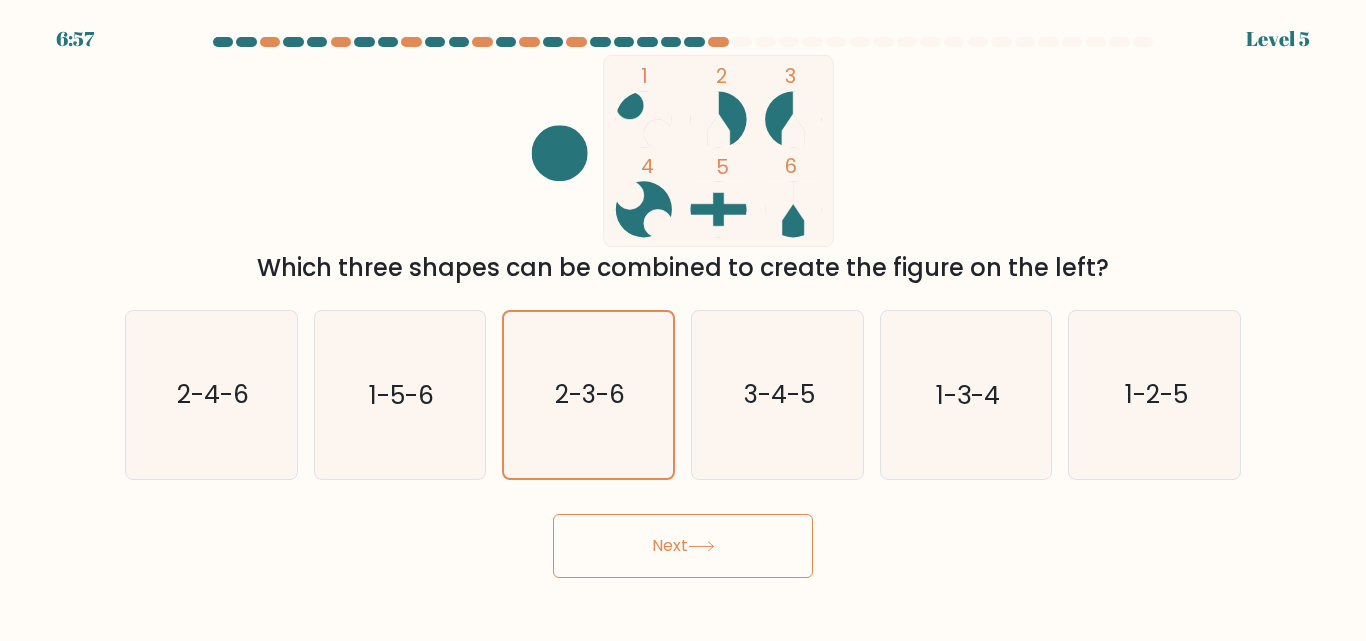click on "Next" at bounding box center [683, 546] 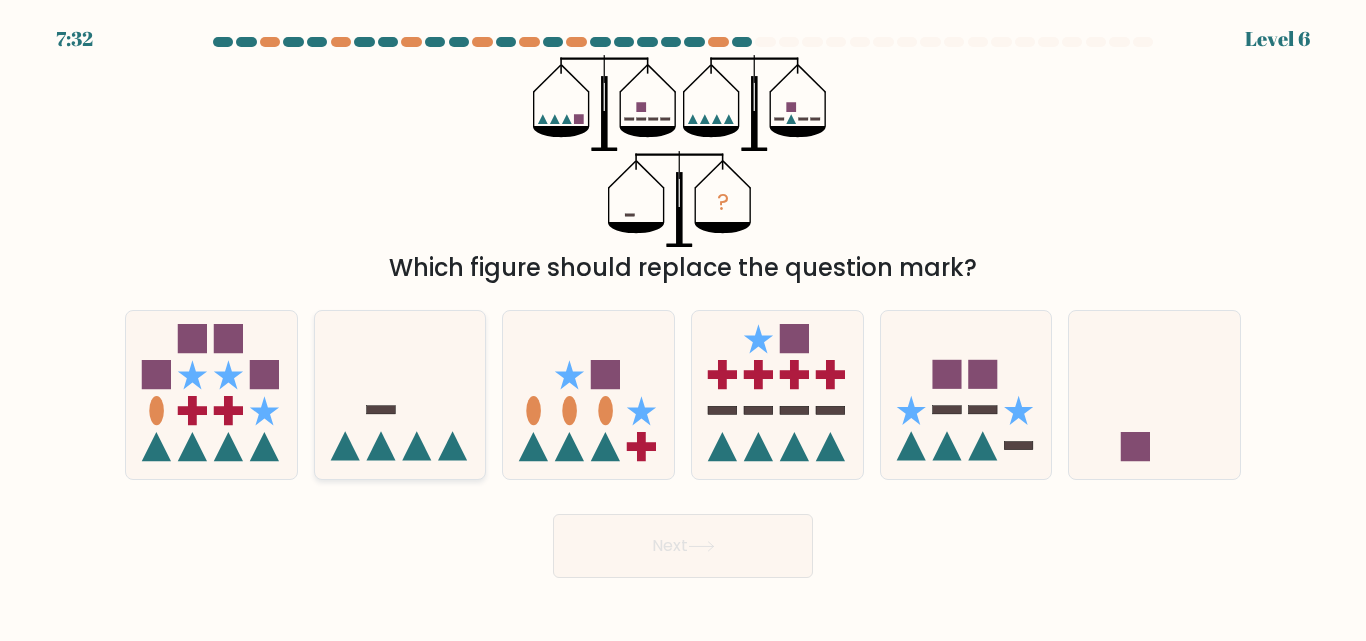 click 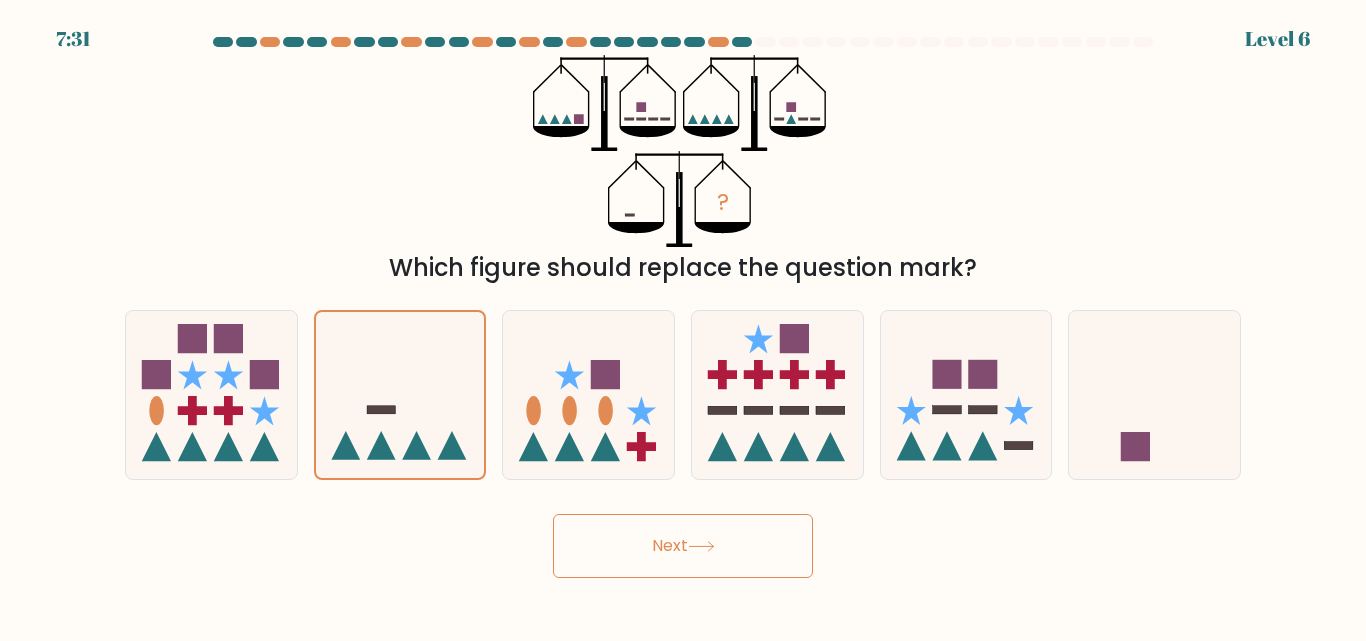 click on "Next" at bounding box center [683, 546] 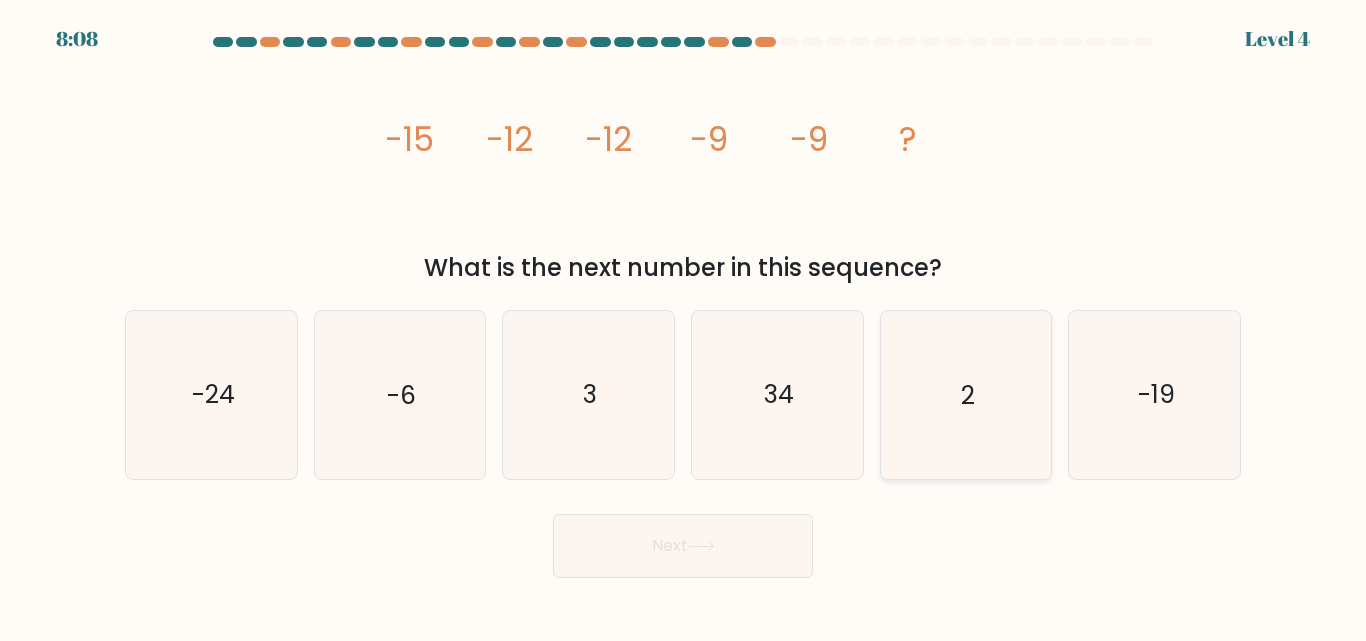 click on "2" 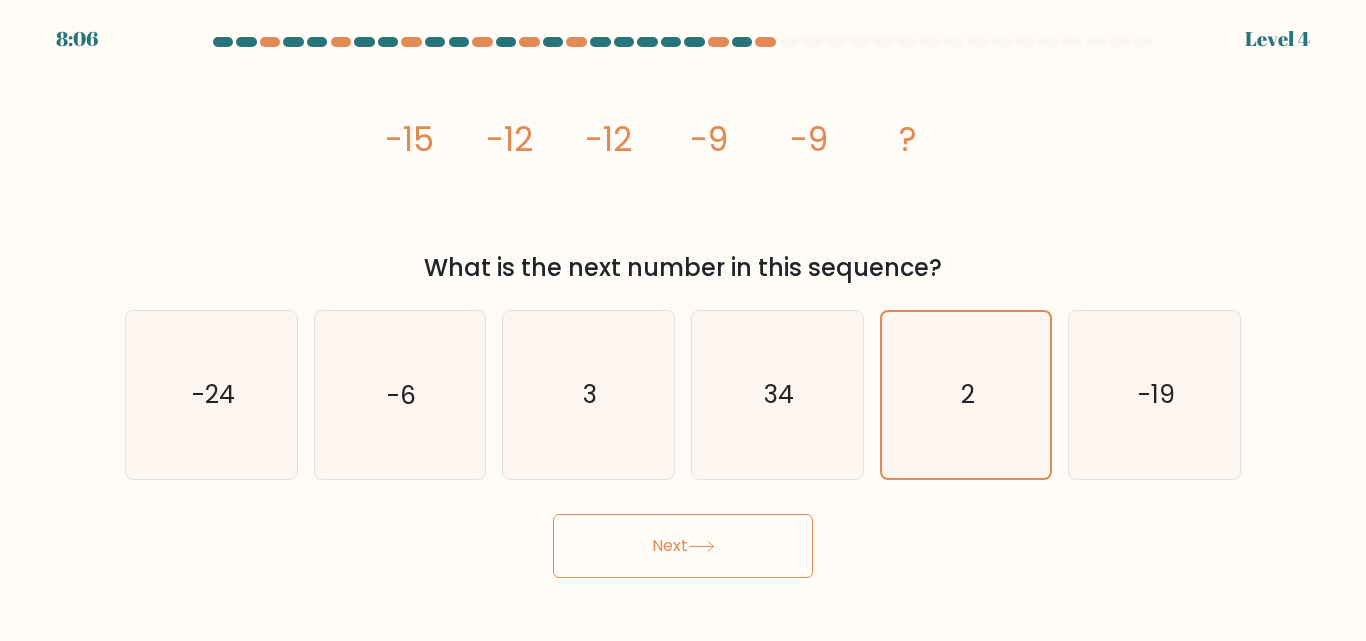 click 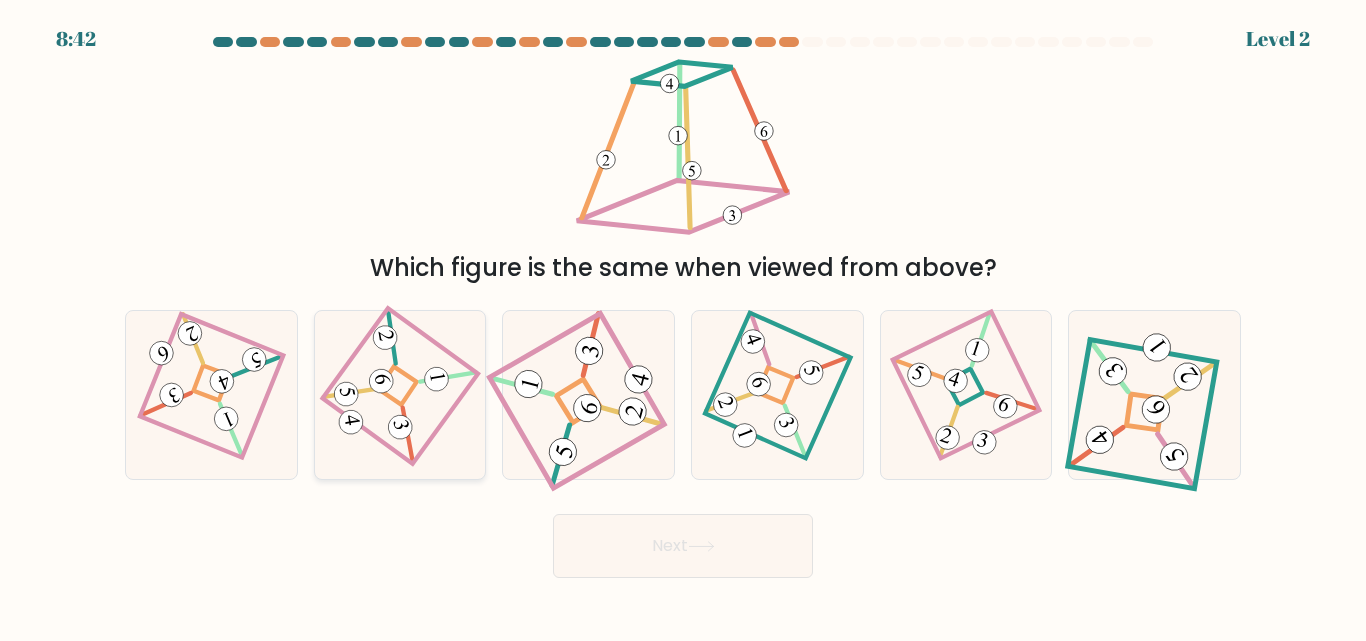 click 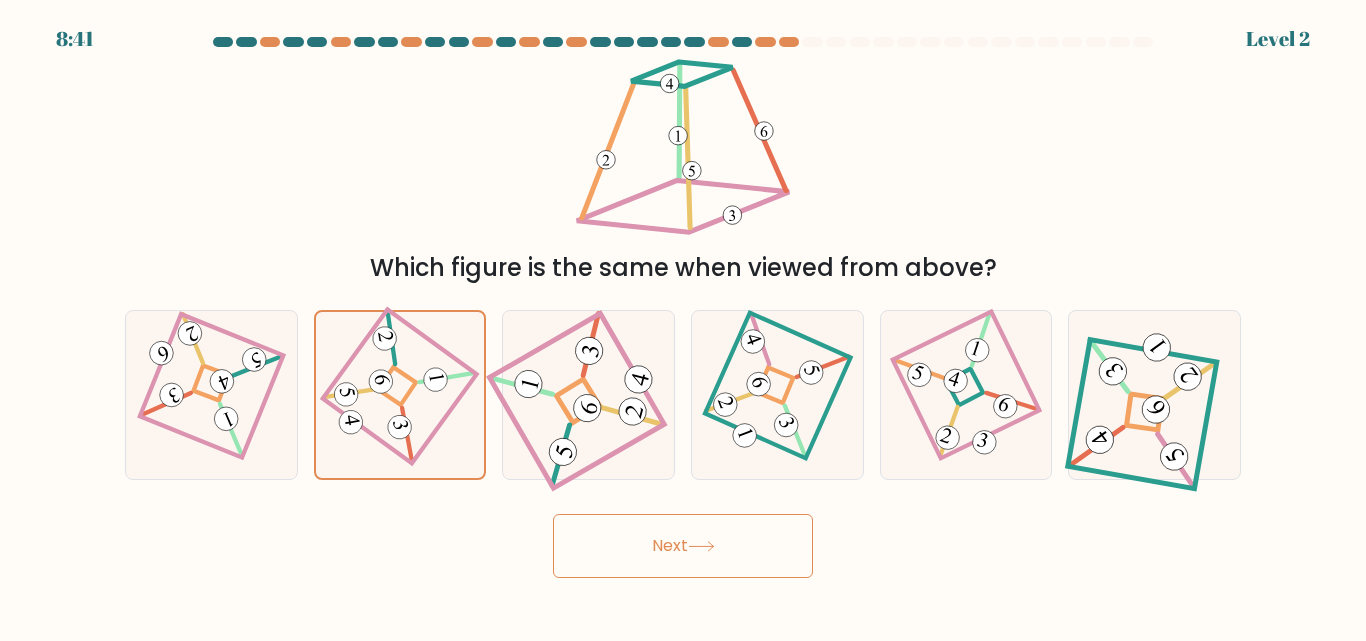 click on "Next" at bounding box center [683, 546] 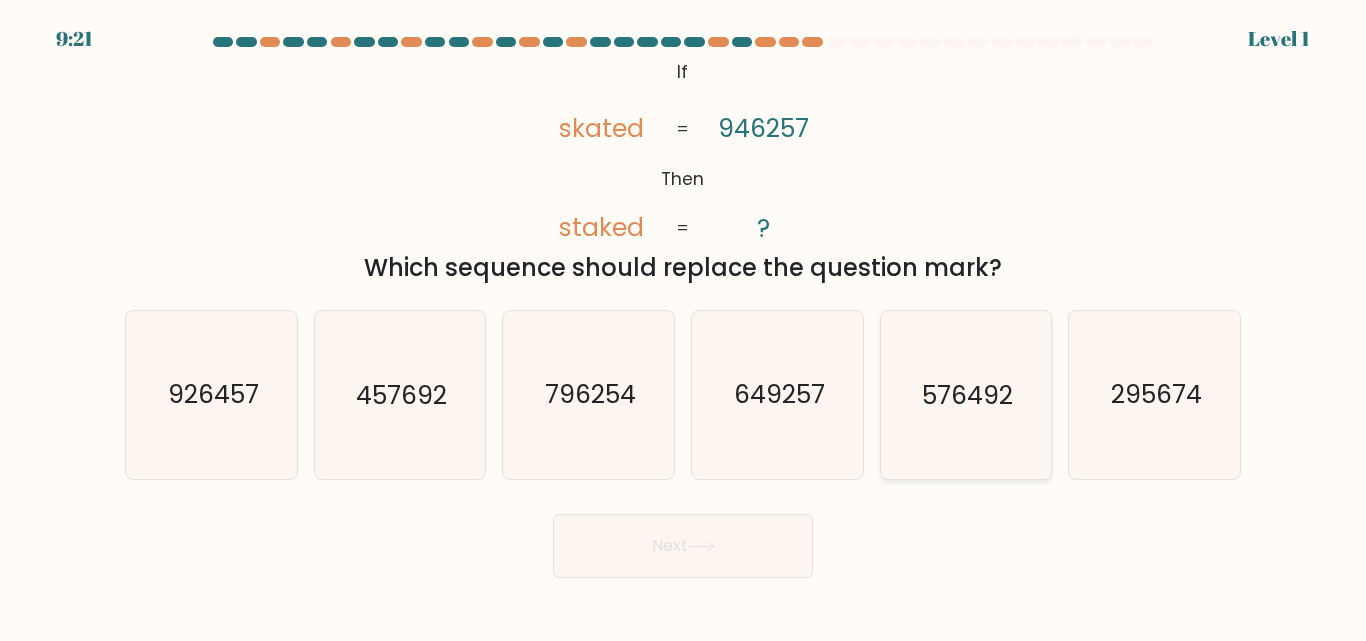 click on "576492" 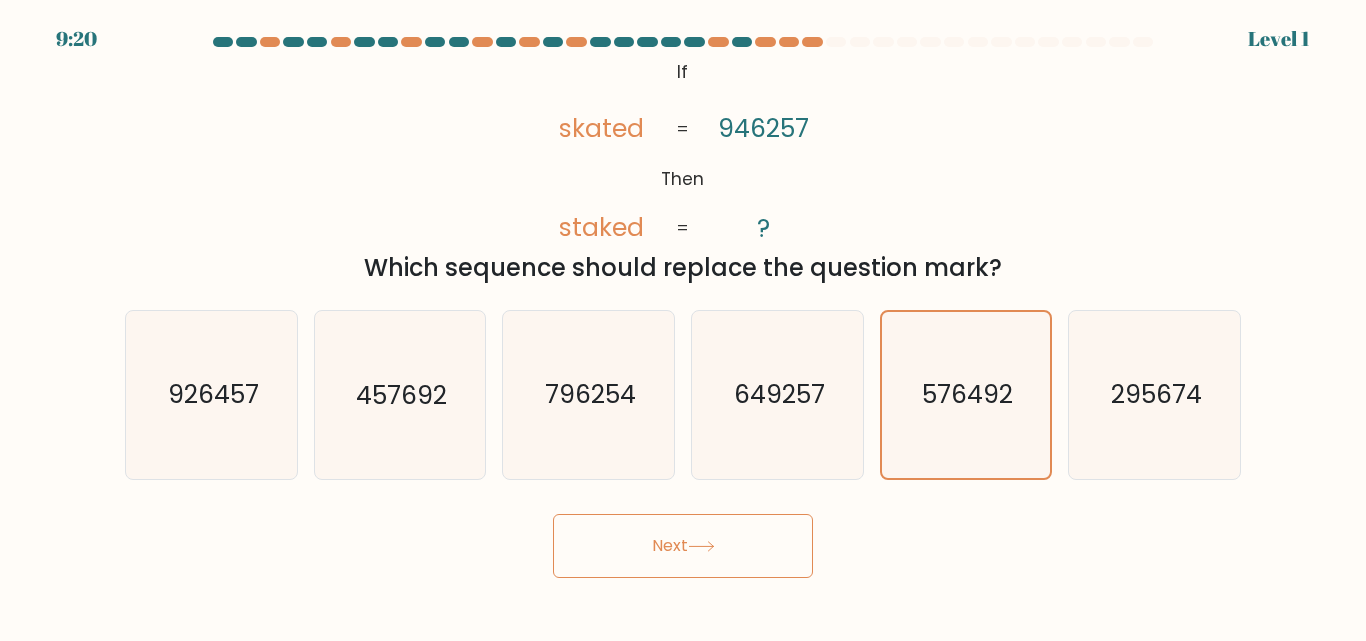 click on "Next" at bounding box center [683, 546] 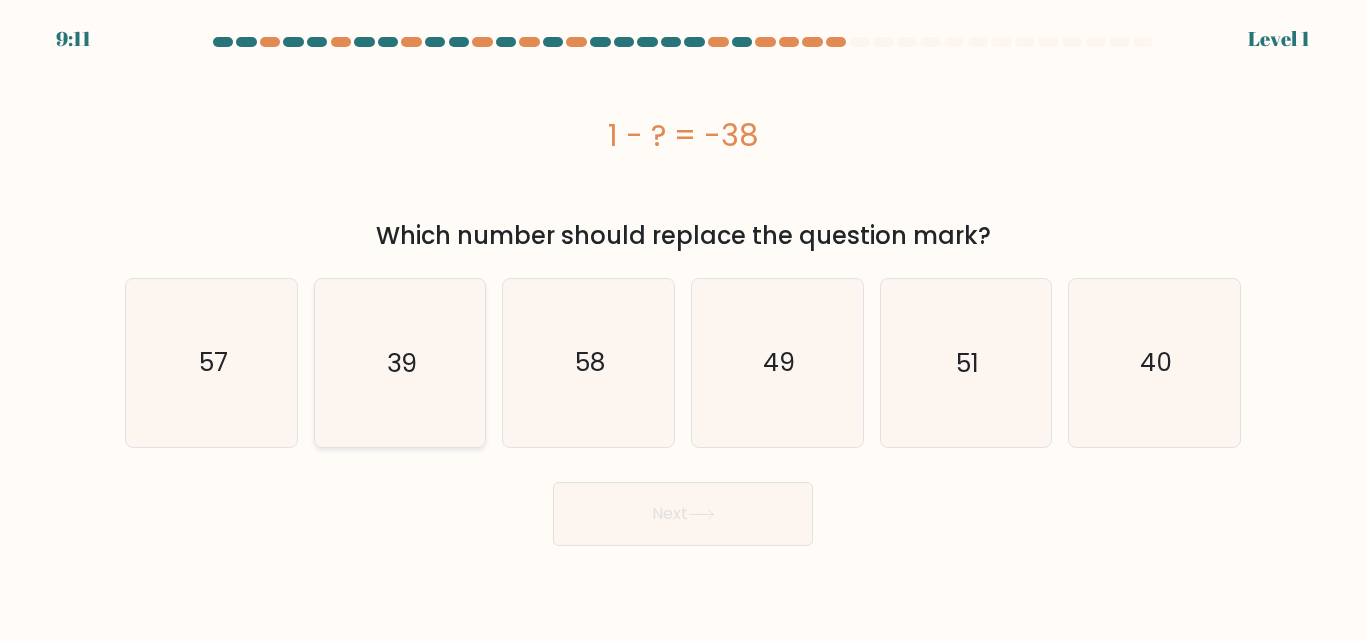 click on "39" 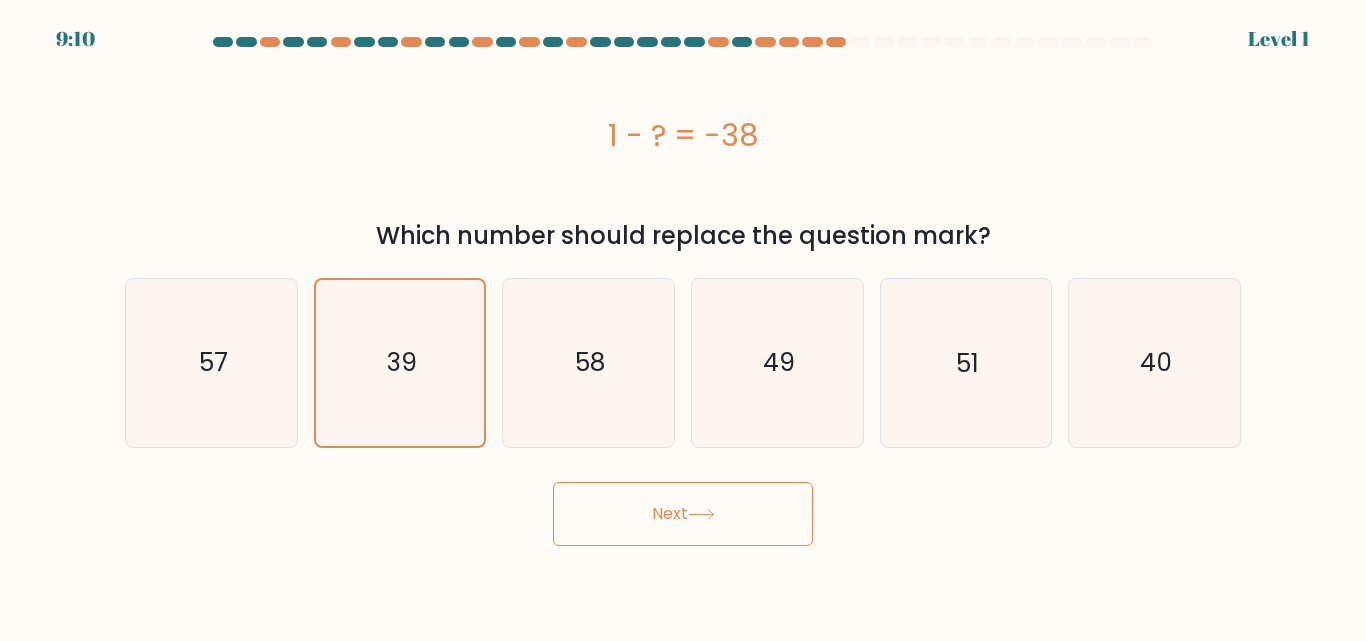 click on "Next" at bounding box center [683, 514] 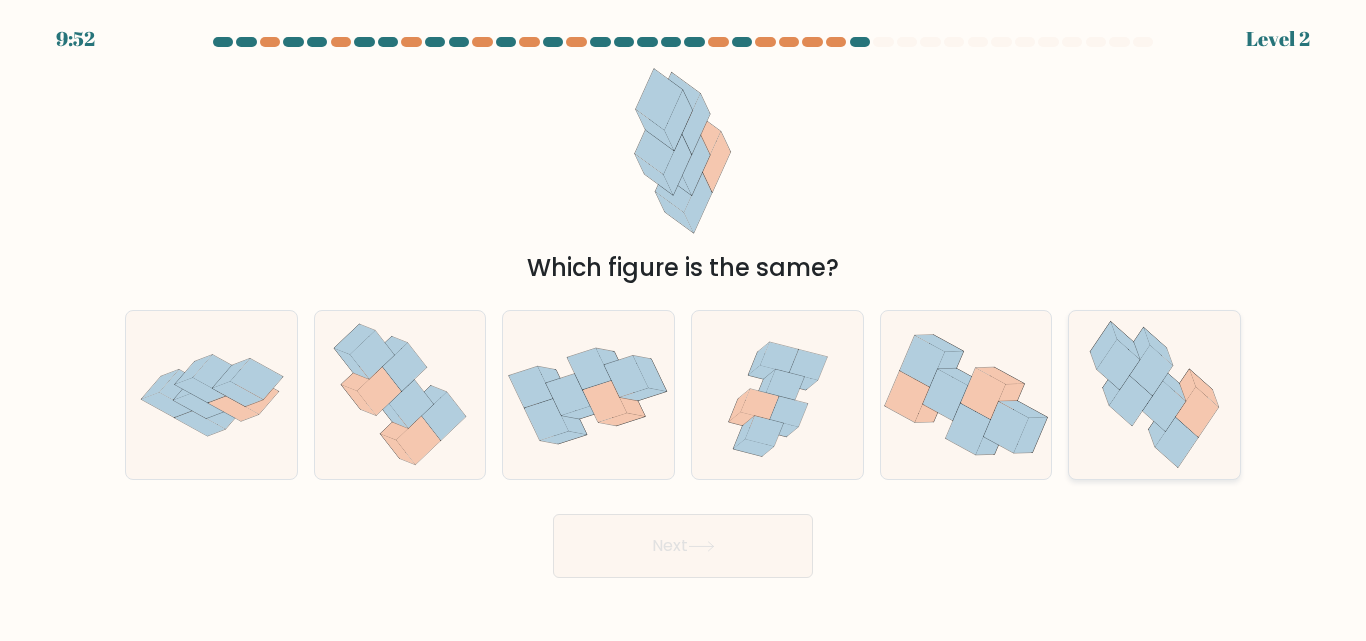 click 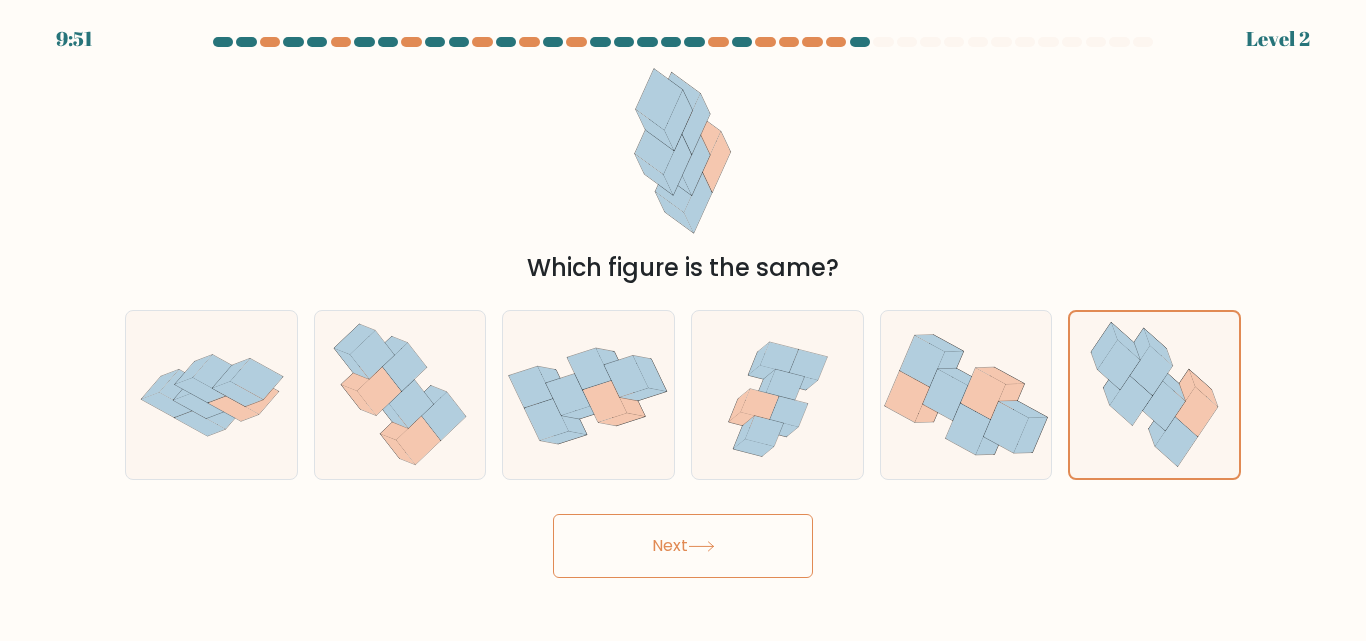 click on "Next" at bounding box center (683, 546) 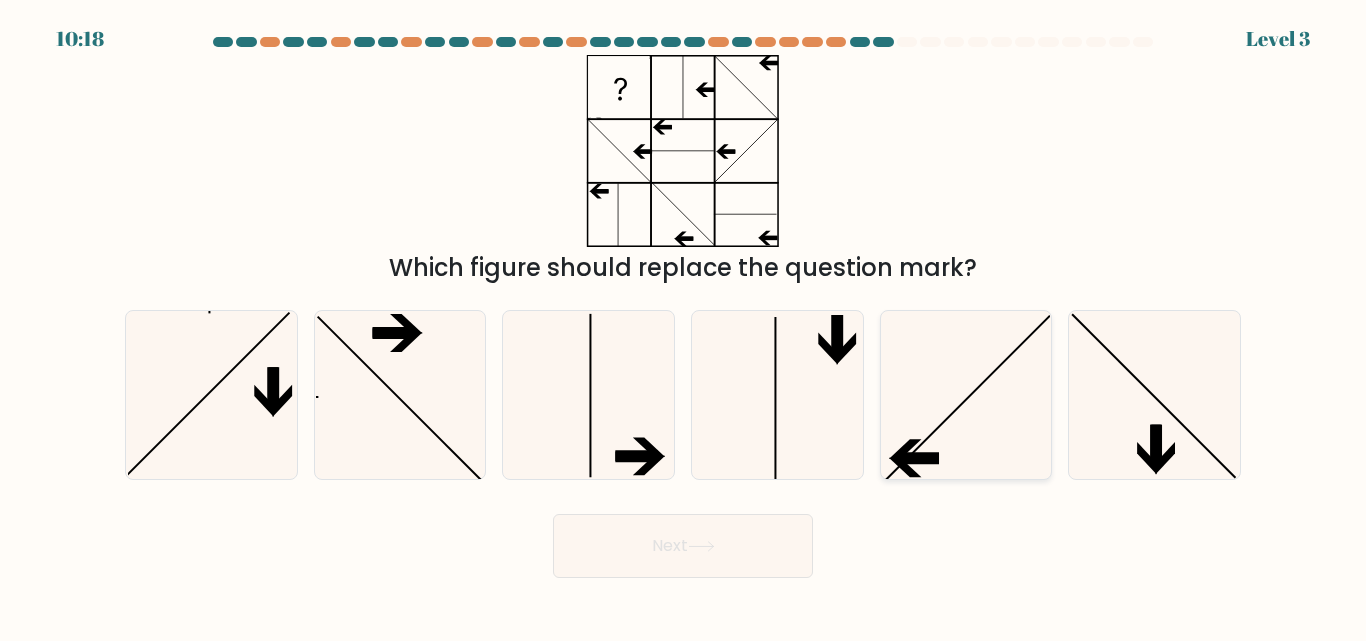 click 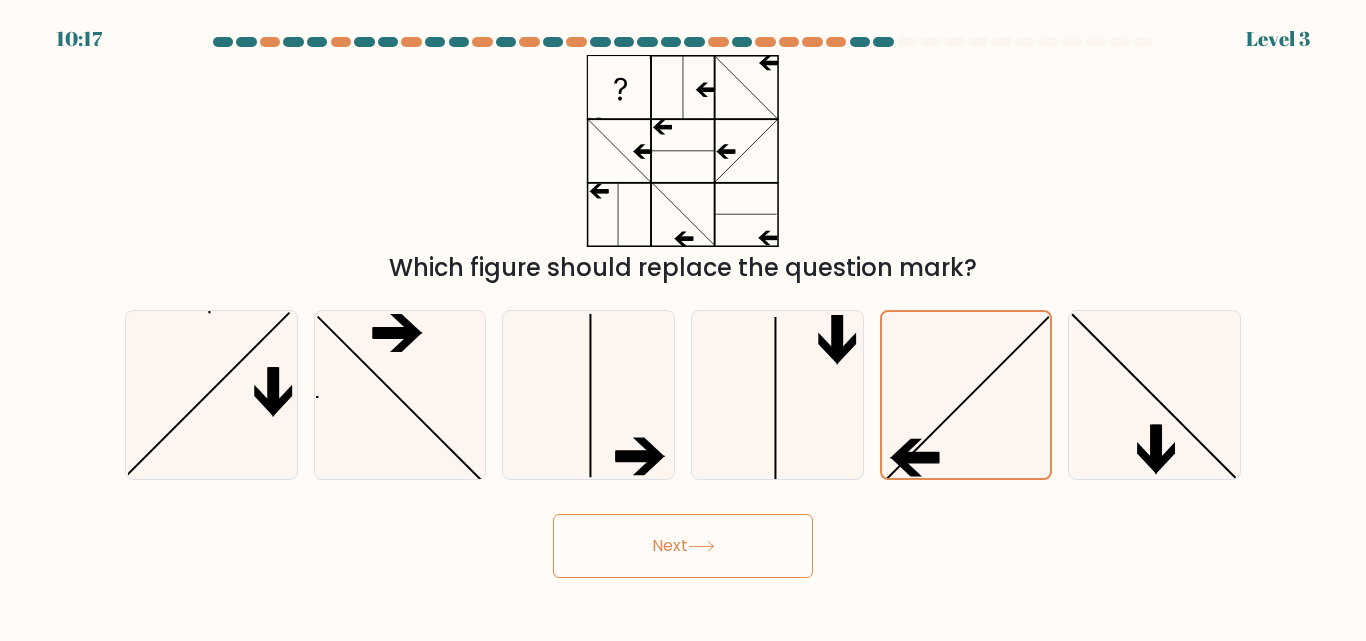 click on "Next" at bounding box center (683, 546) 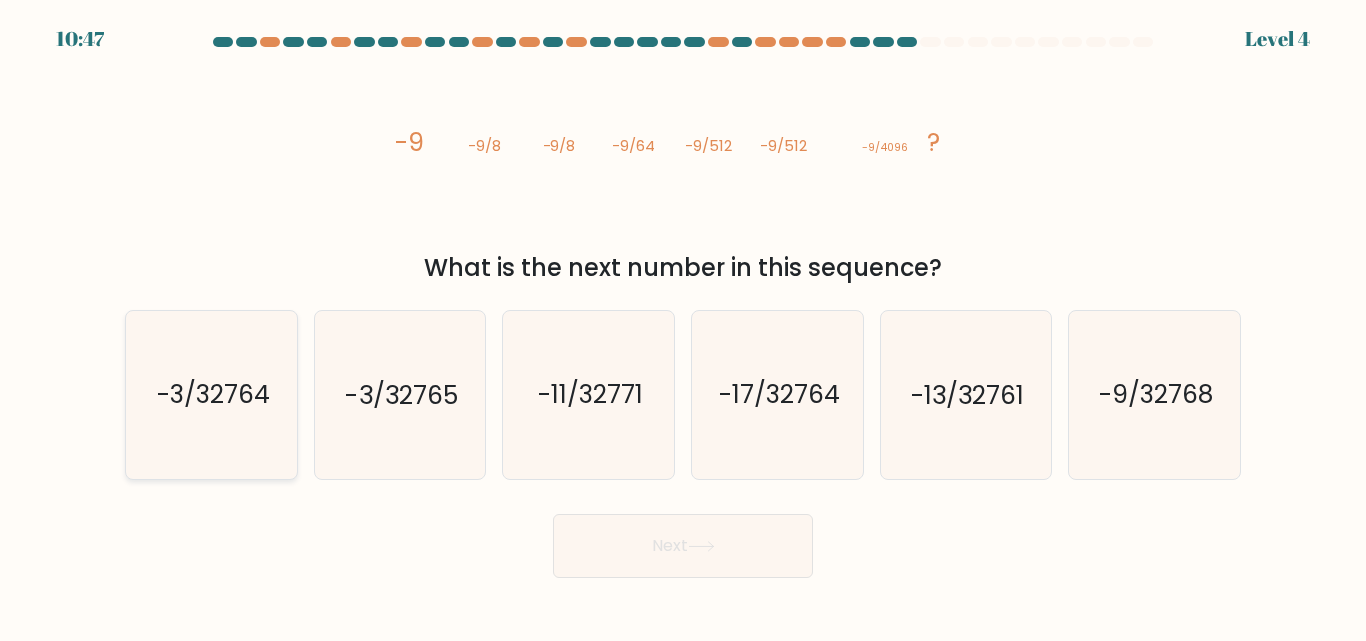 click on "-3/32764" 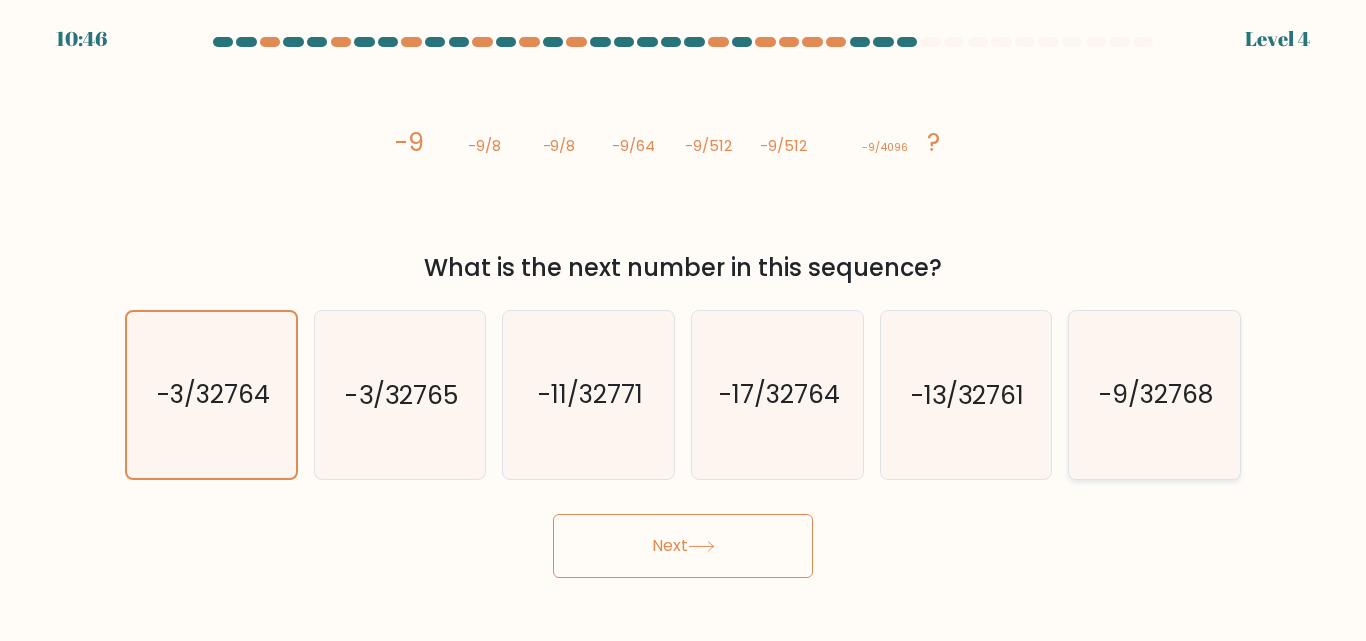 click on "-9/32768" 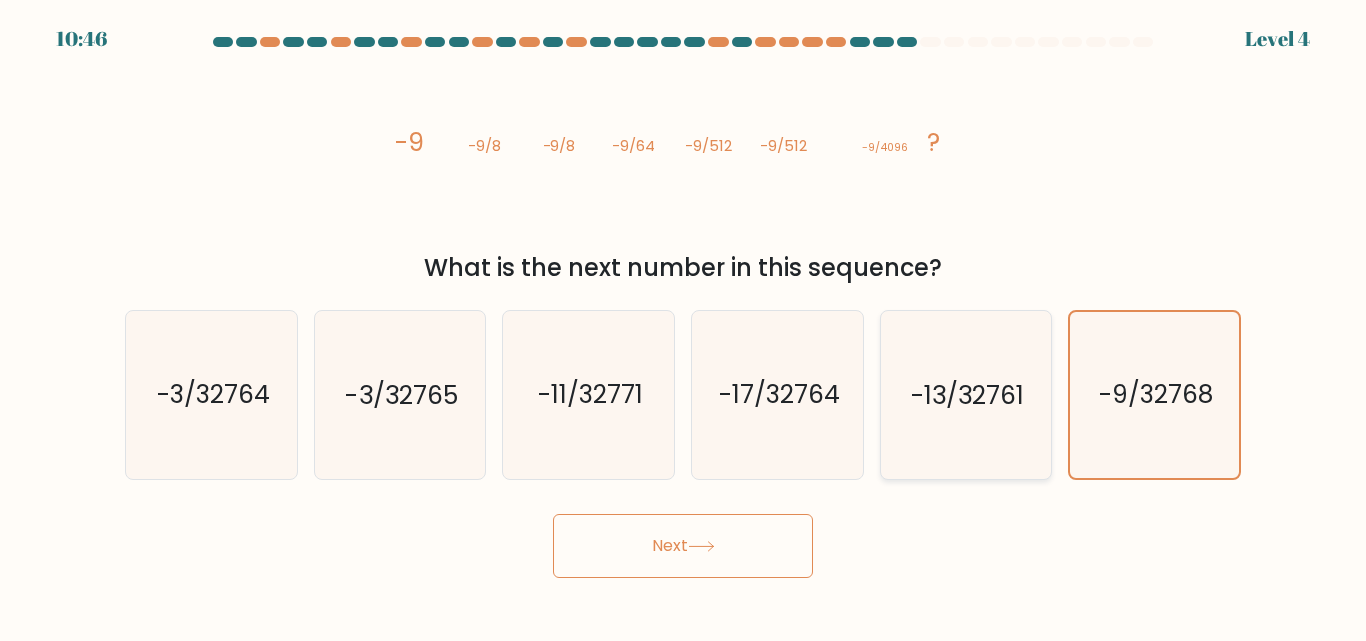 click on "-13/32761" 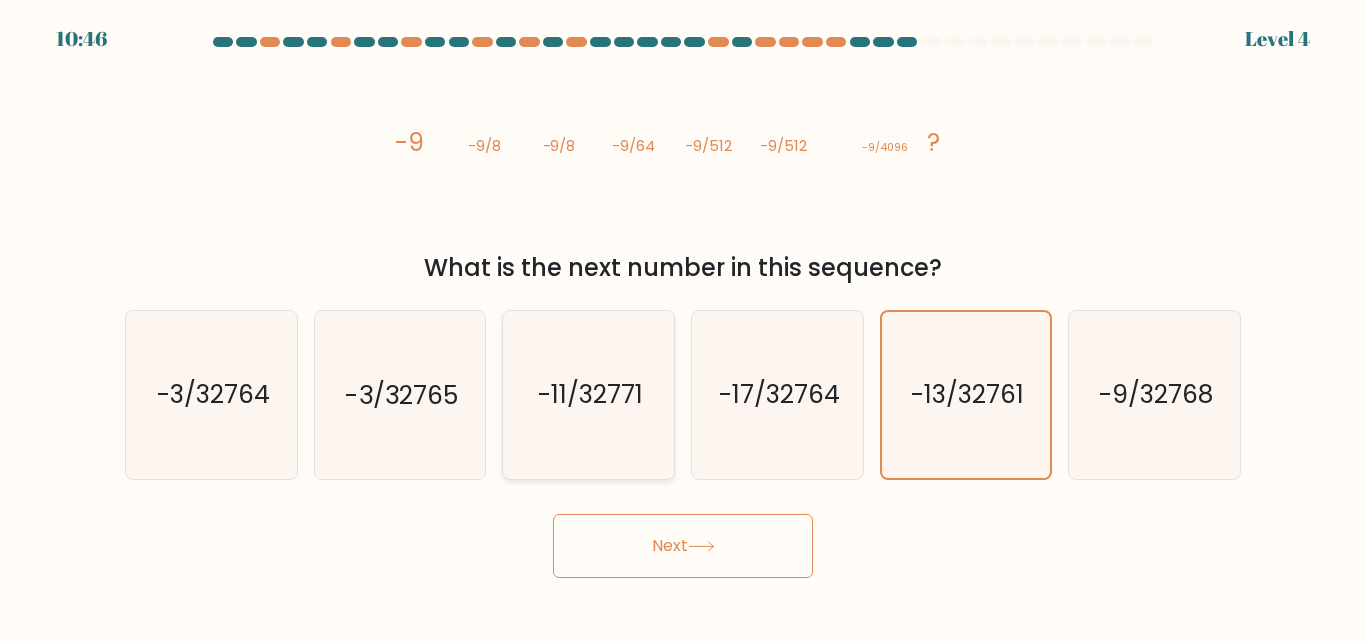 click on "-11/32771" 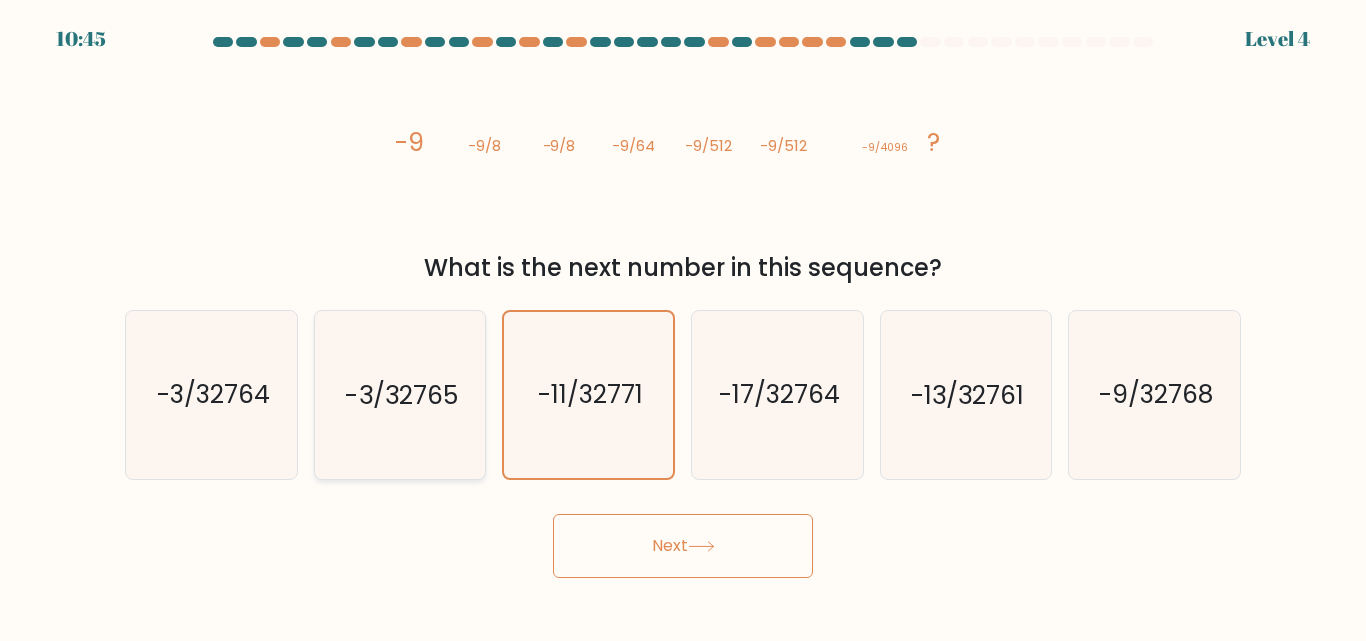 click on "-3/32765" 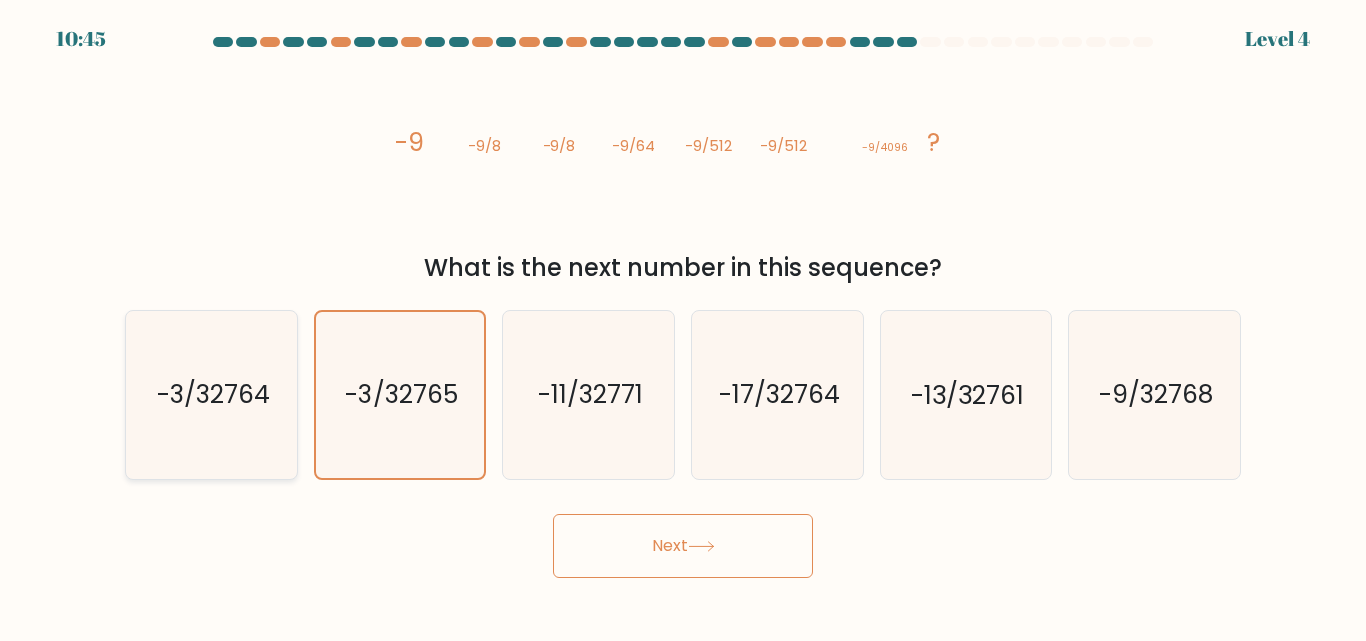 drag, startPoint x: 286, startPoint y: 380, endPoint x: 212, endPoint y: 386, distance: 74.24284 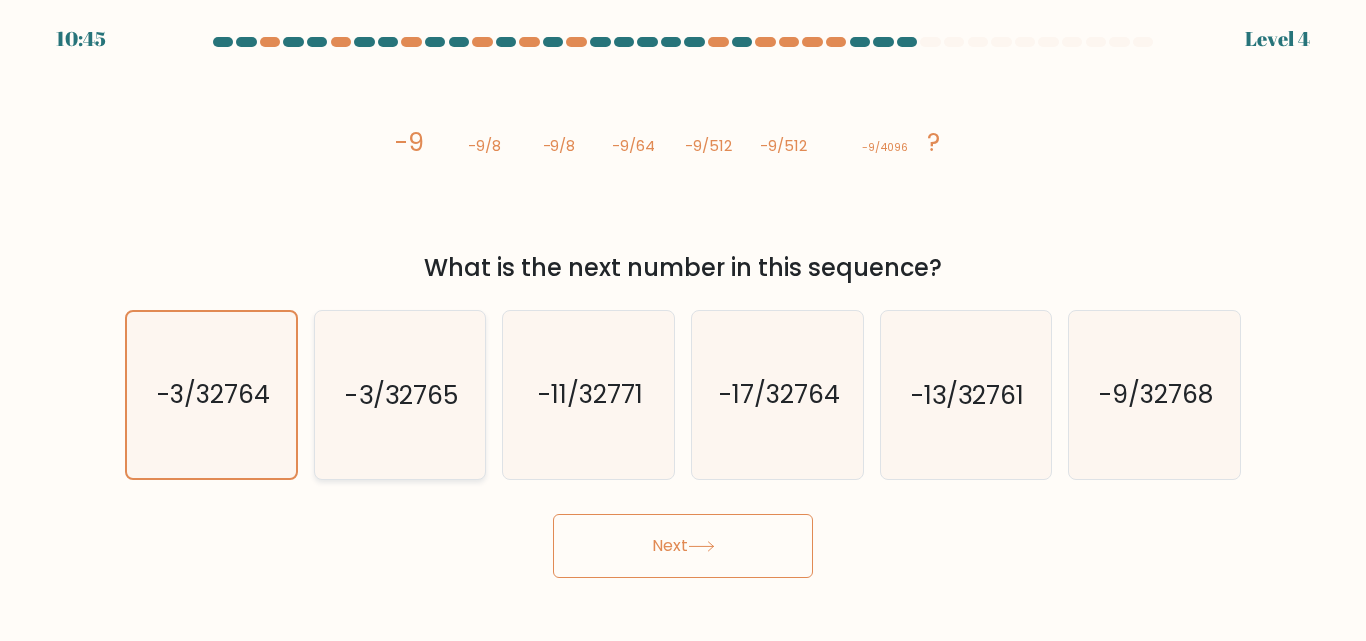 drag, startPoint x: 184, startPoint y: 388, endPoint x: 349, endPoint y: 374, distance: 165.59288 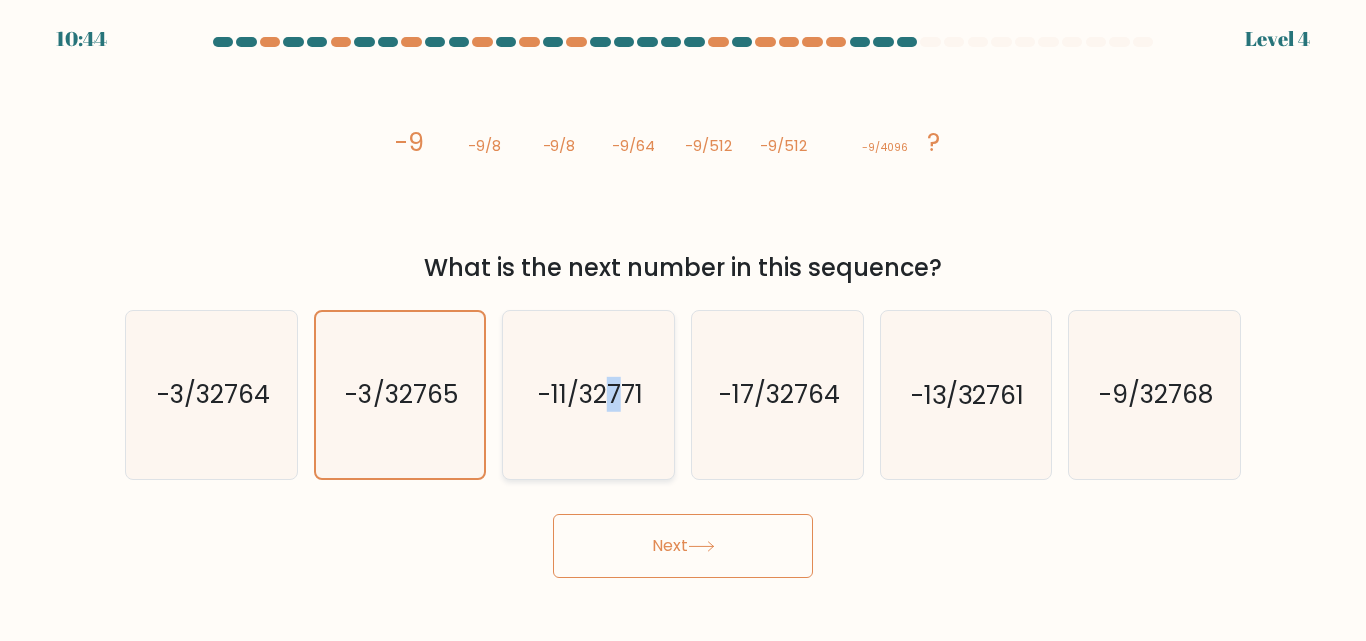 click on "-11/32771" 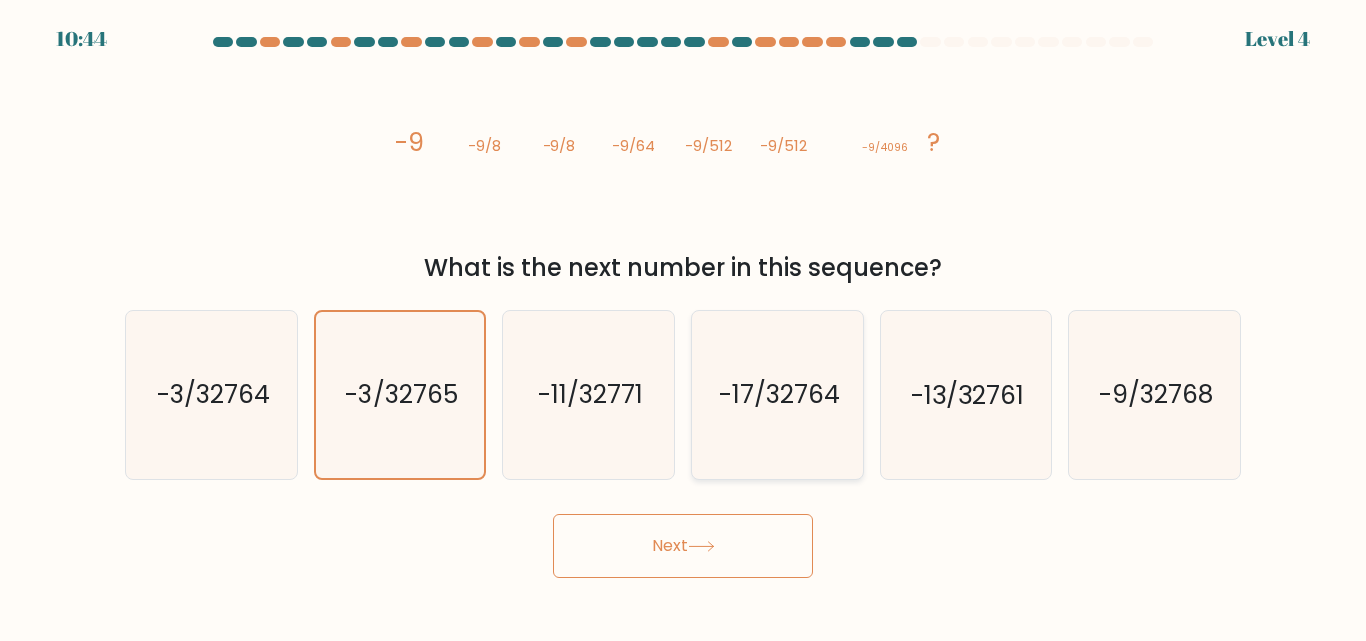 click on "-17/32764" 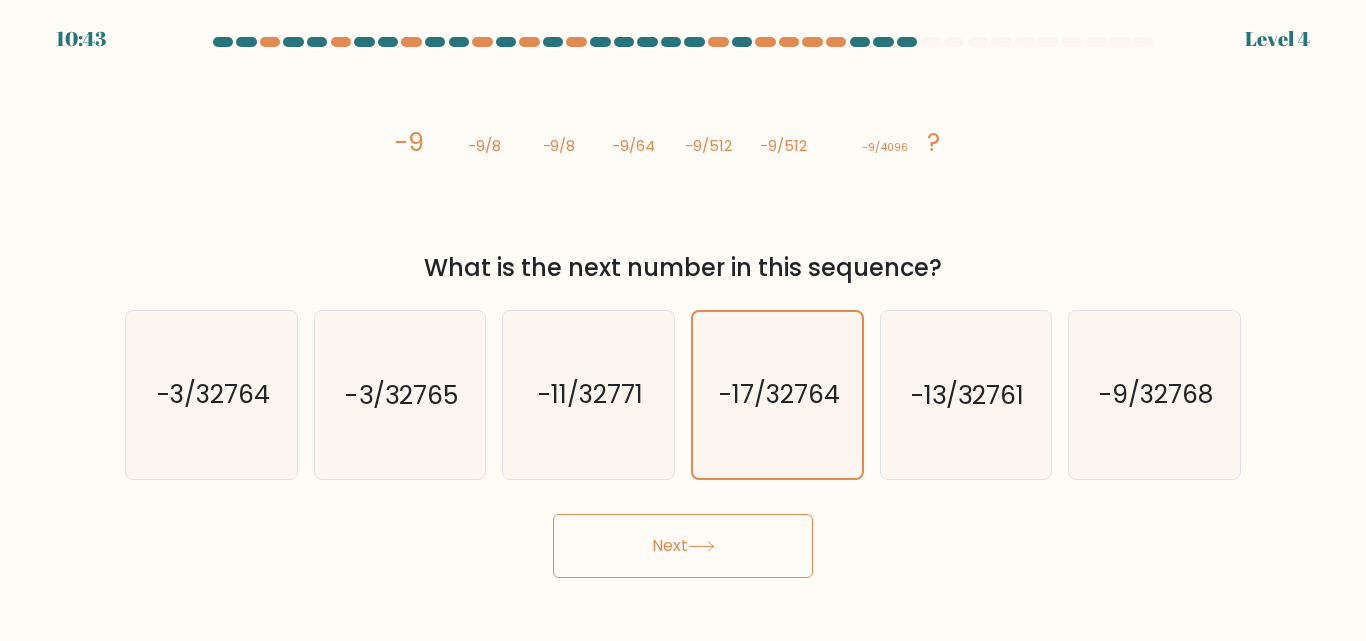 click on "e.
-13/32761" at bounding box center [966, 394] 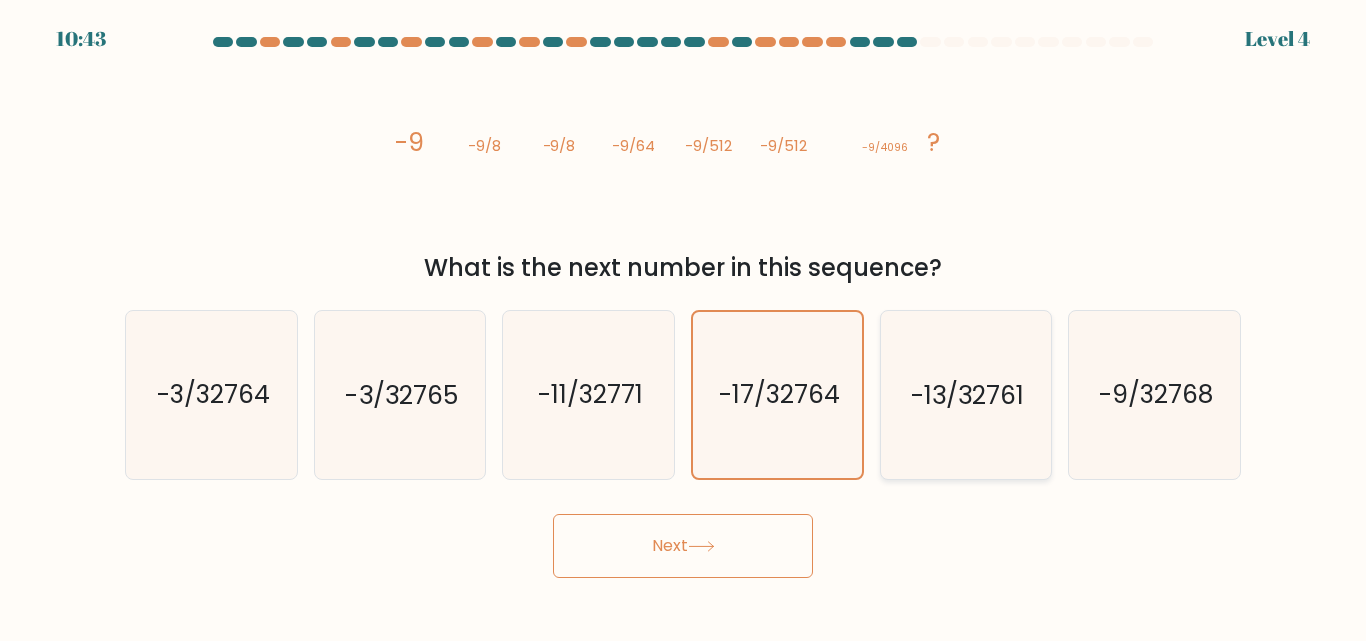 click on "-13/32761" 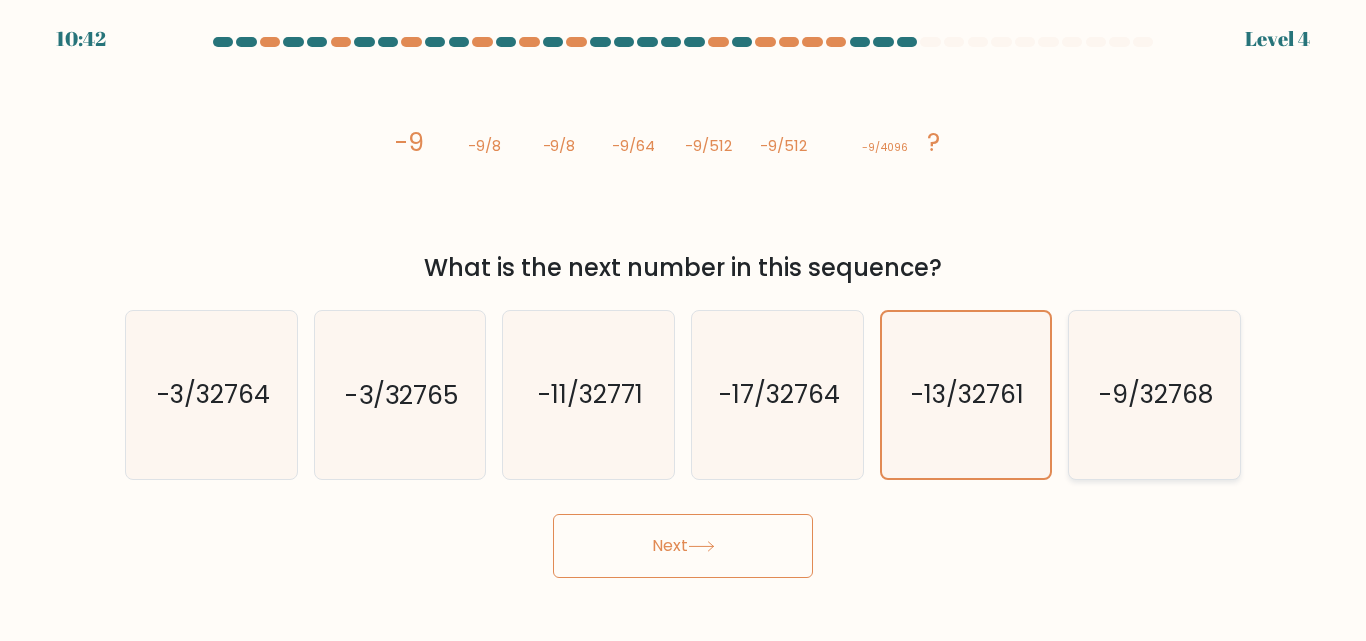 click on "-9/32768" at bounding box center (1154, 394) 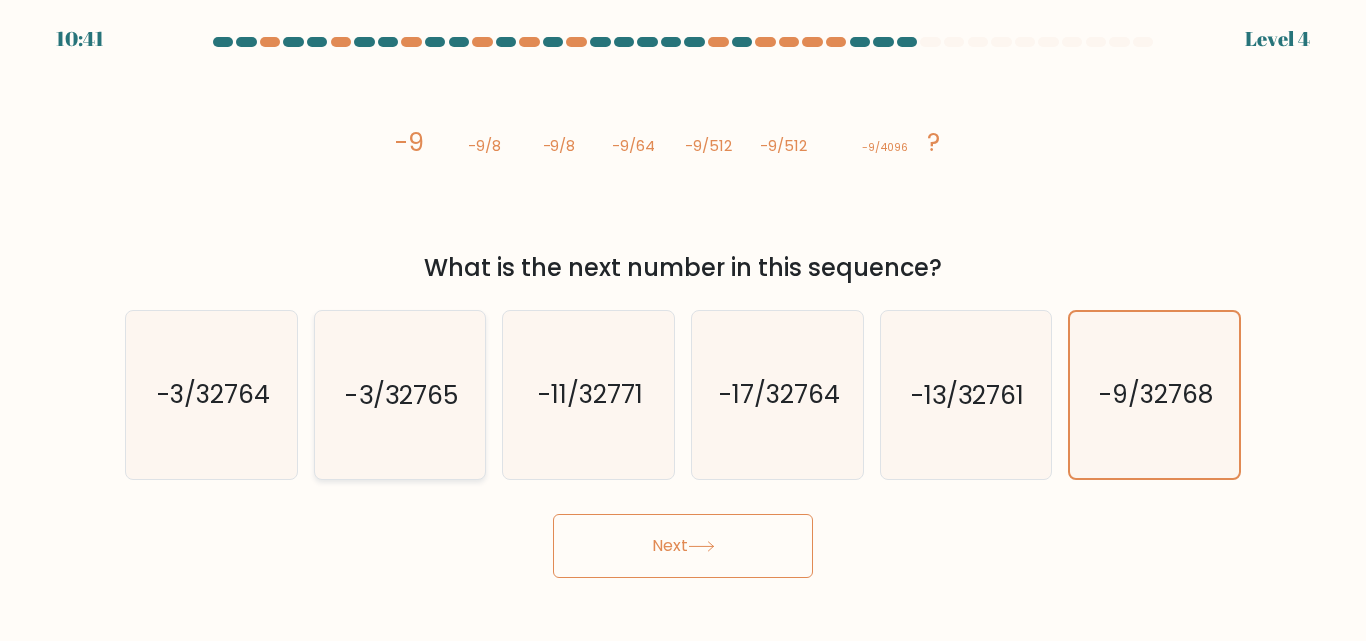 click on "-3/32765" at bounding box center [400, 394] 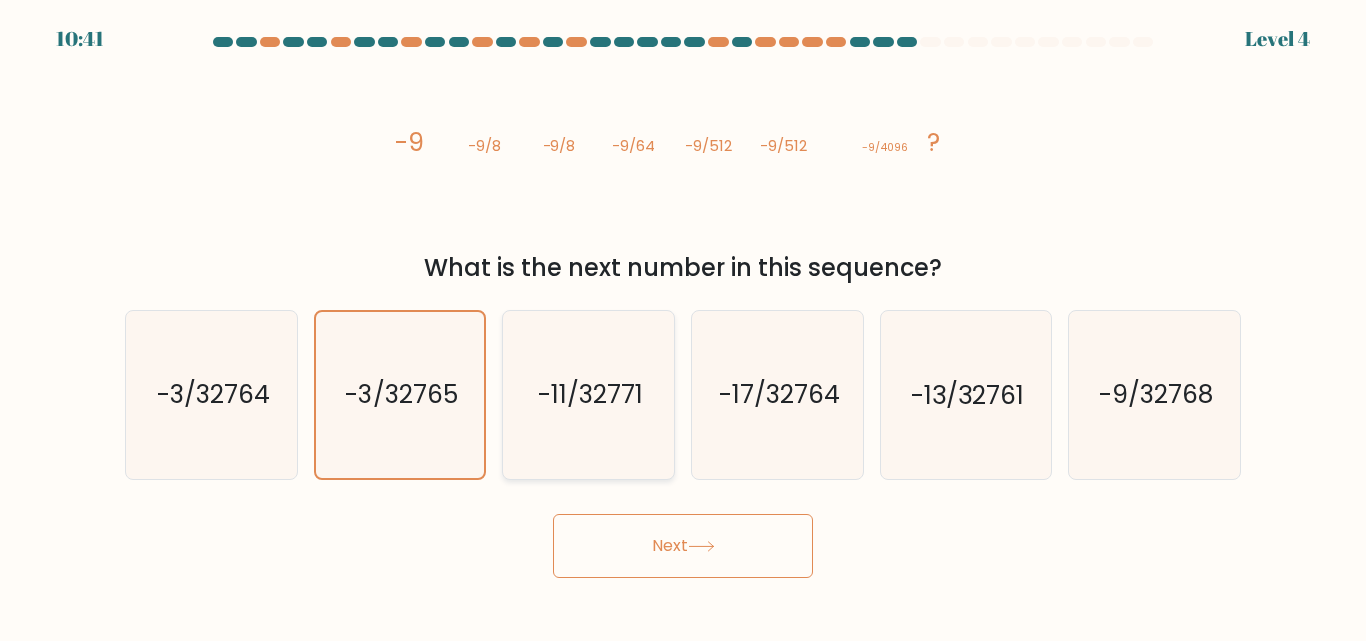 click on "-11/32771" 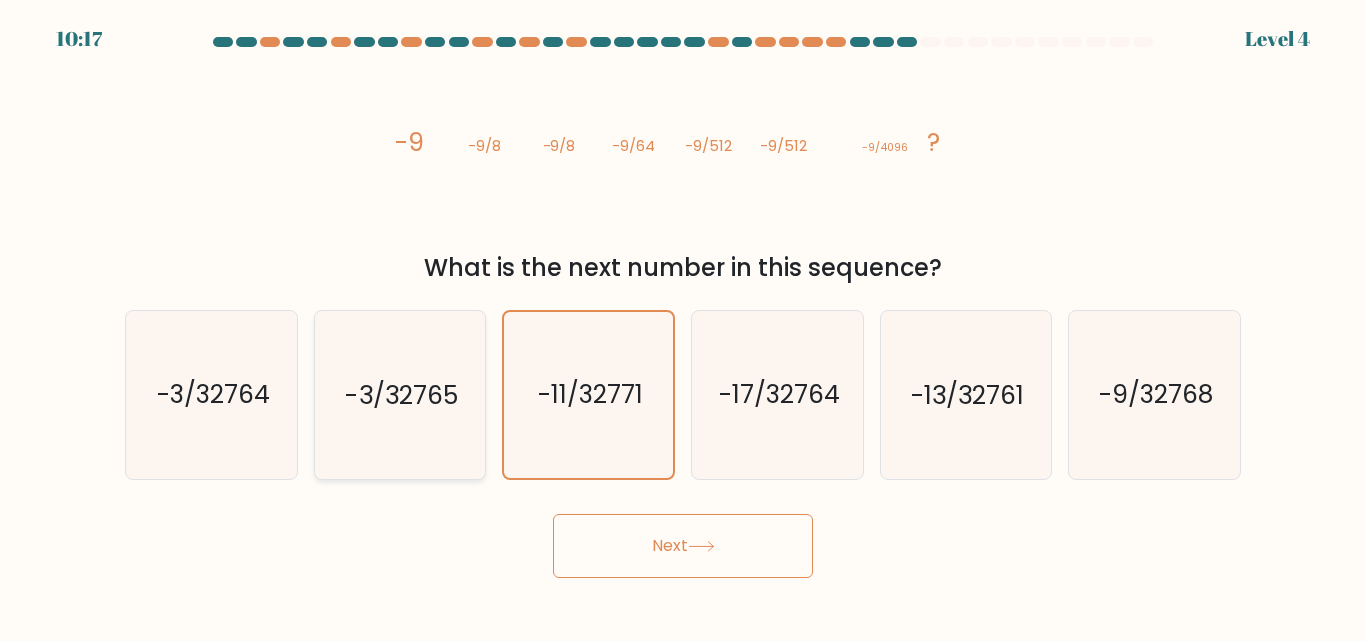 click on "-3/32765" 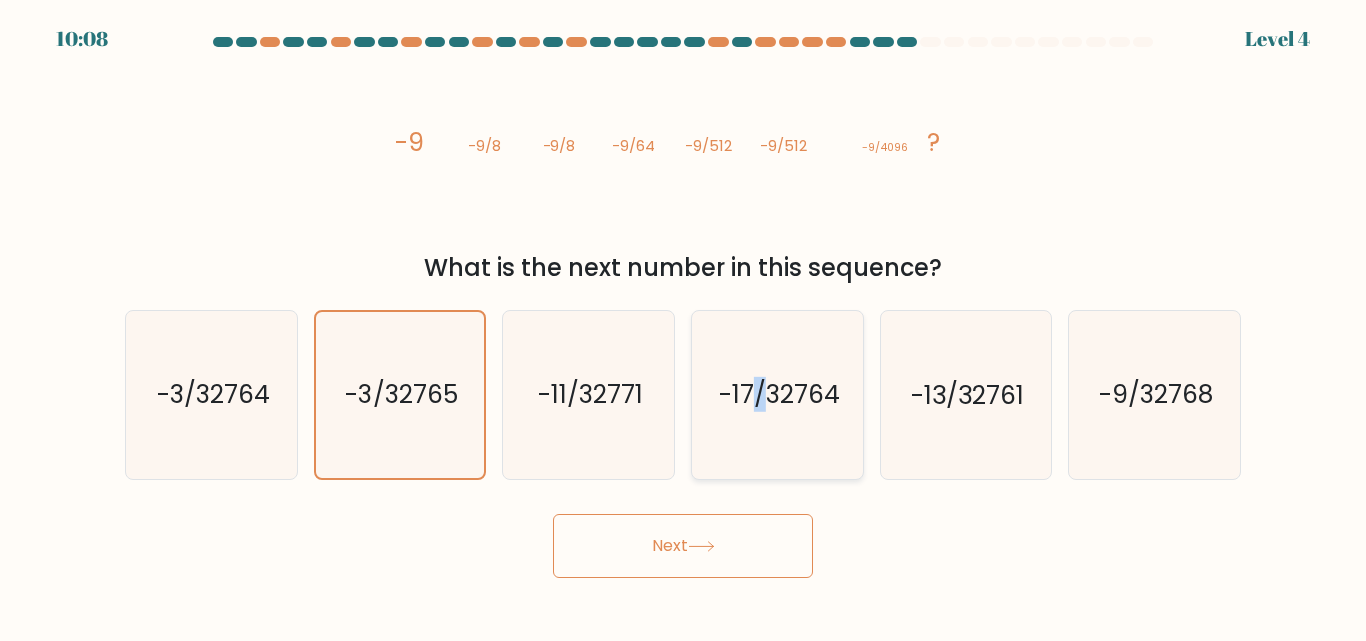 drag, startPoint x: 759, startPoint y: 414, endPoint x: 716, endPoint y: 412, distance: 43.046486 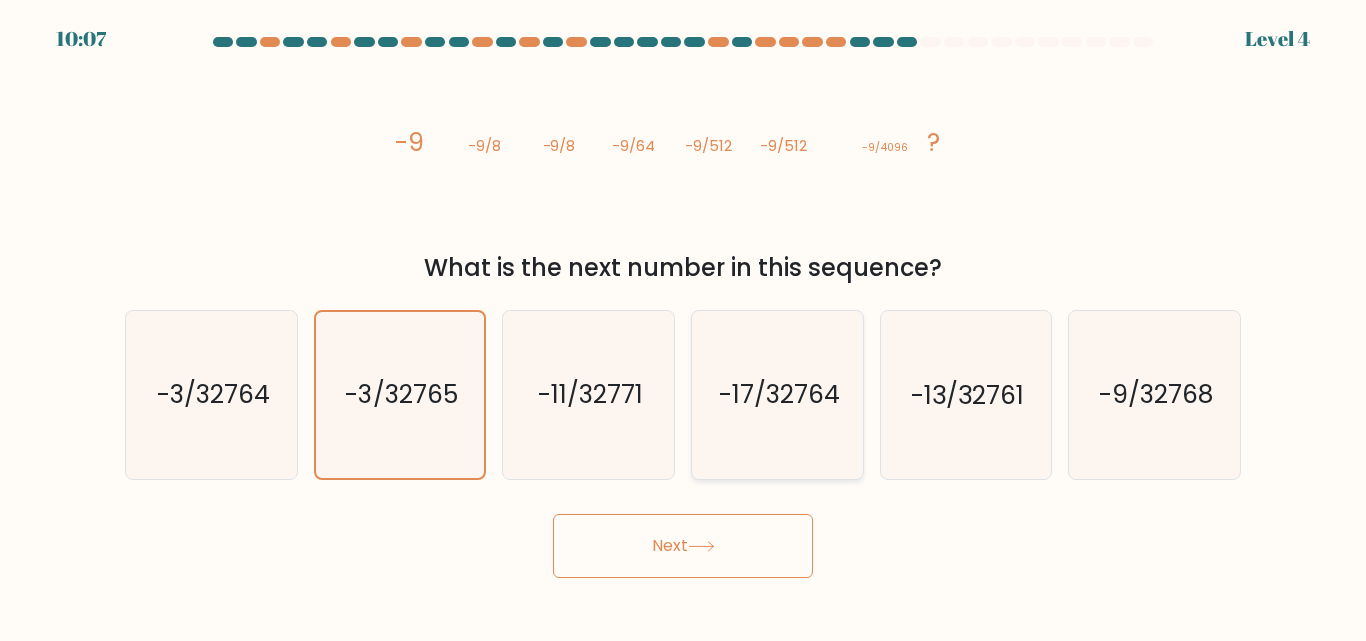 click on "-17/32764" 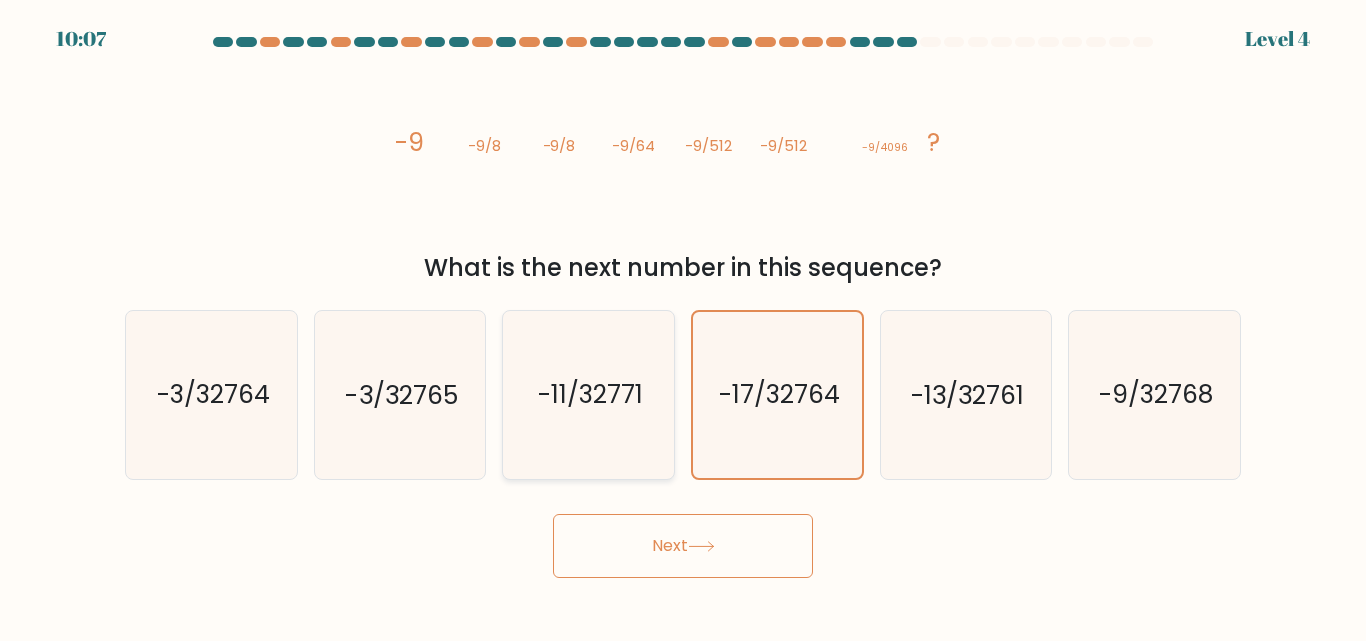 click on "-11/32771" 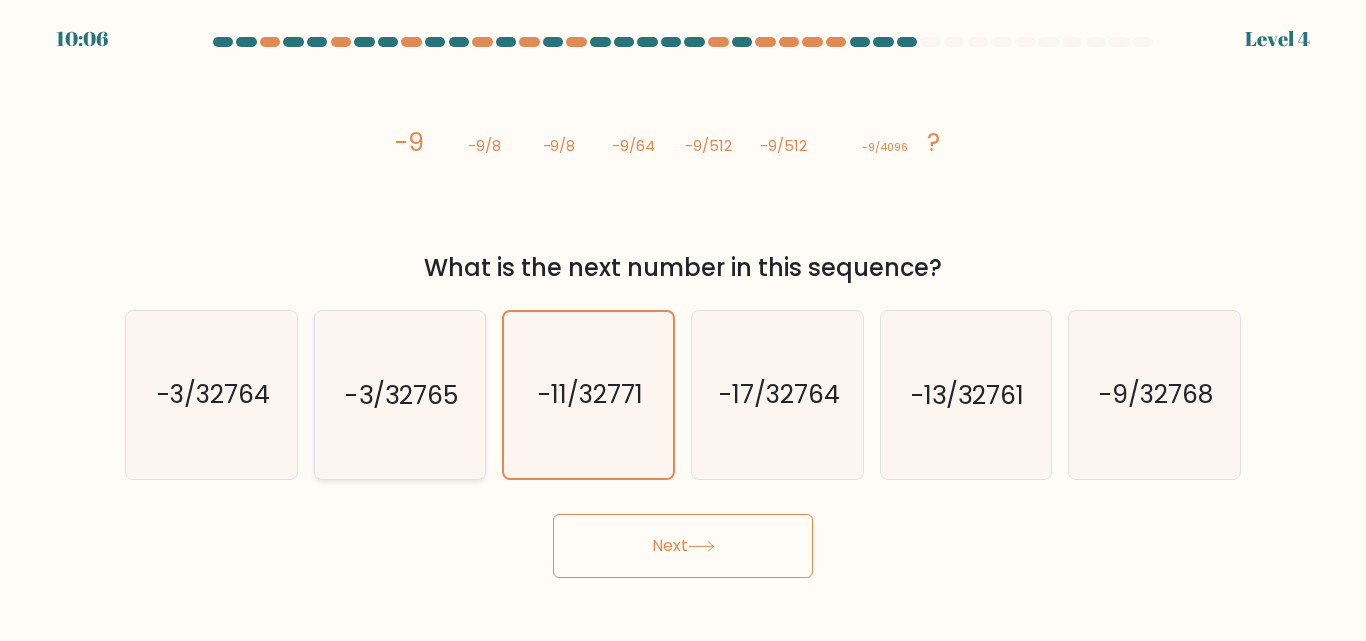 click on "-3/32765" 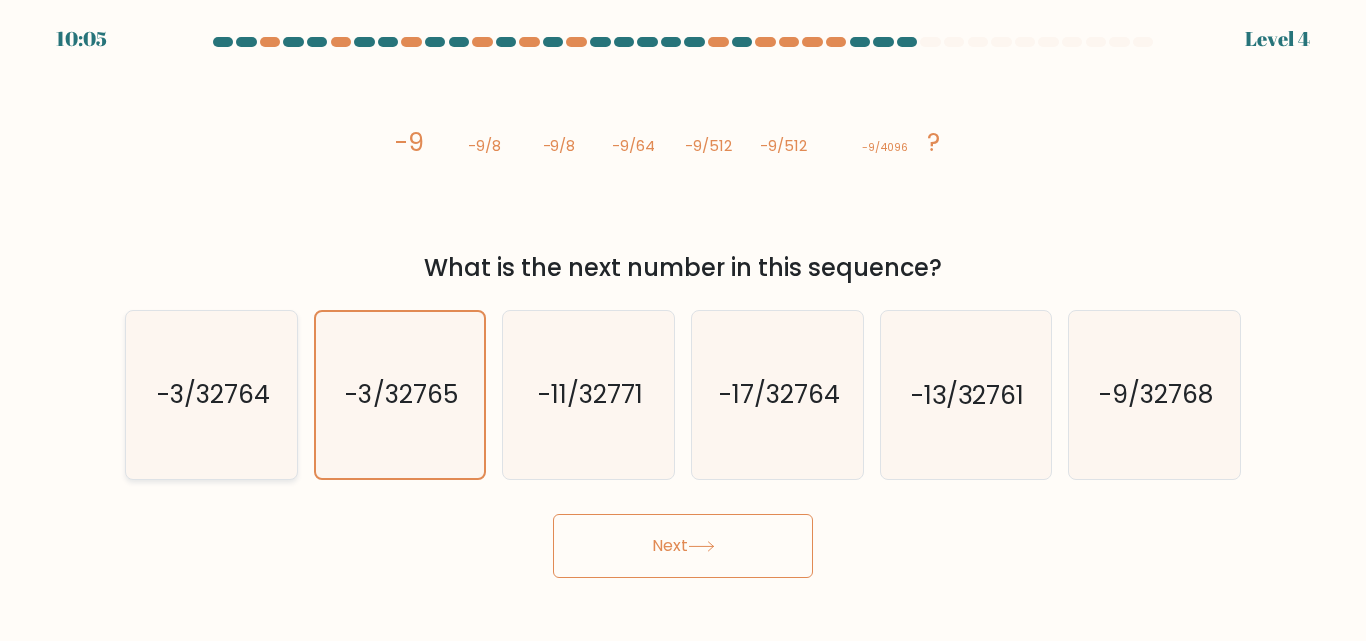 click on "-3/32764" 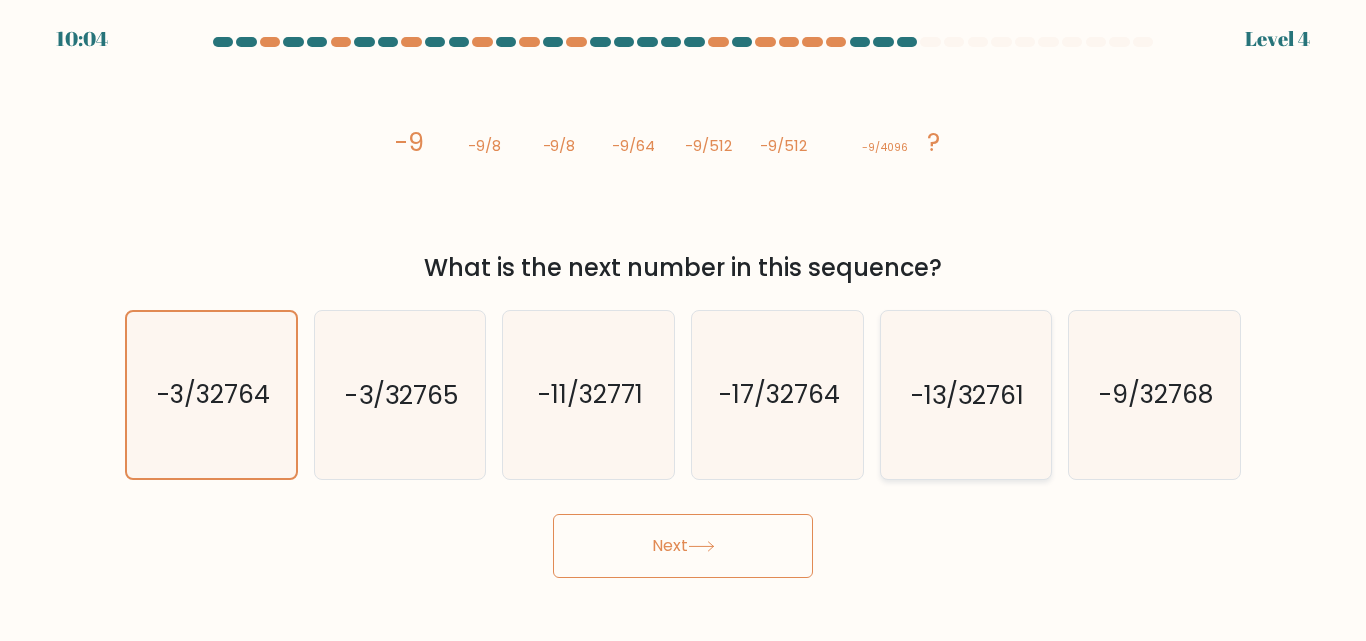 click on "-13/32761" 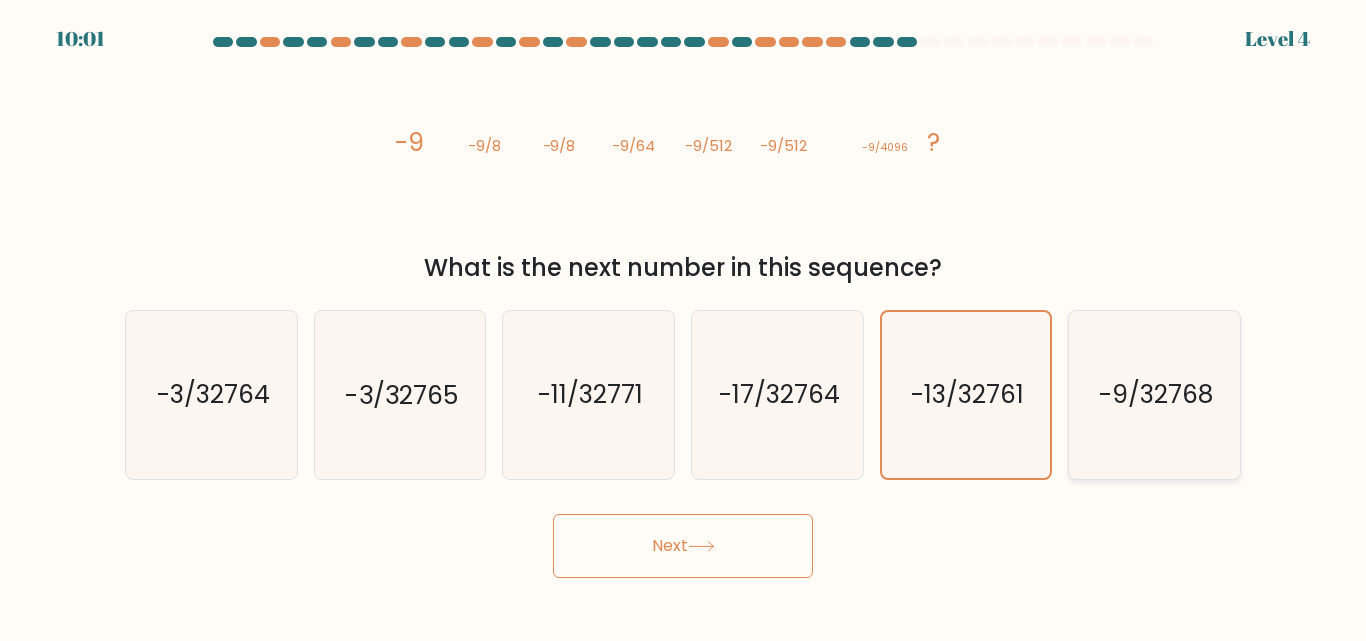 click on "-9/32768" 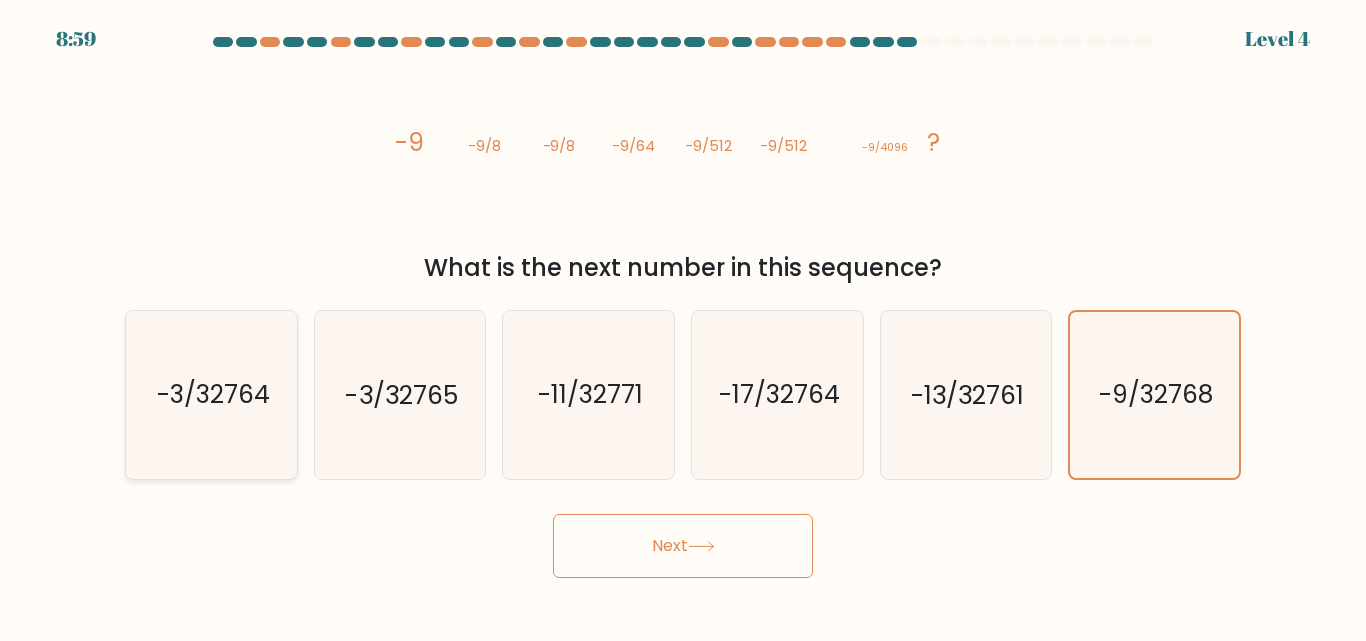 click on "-3/32764" 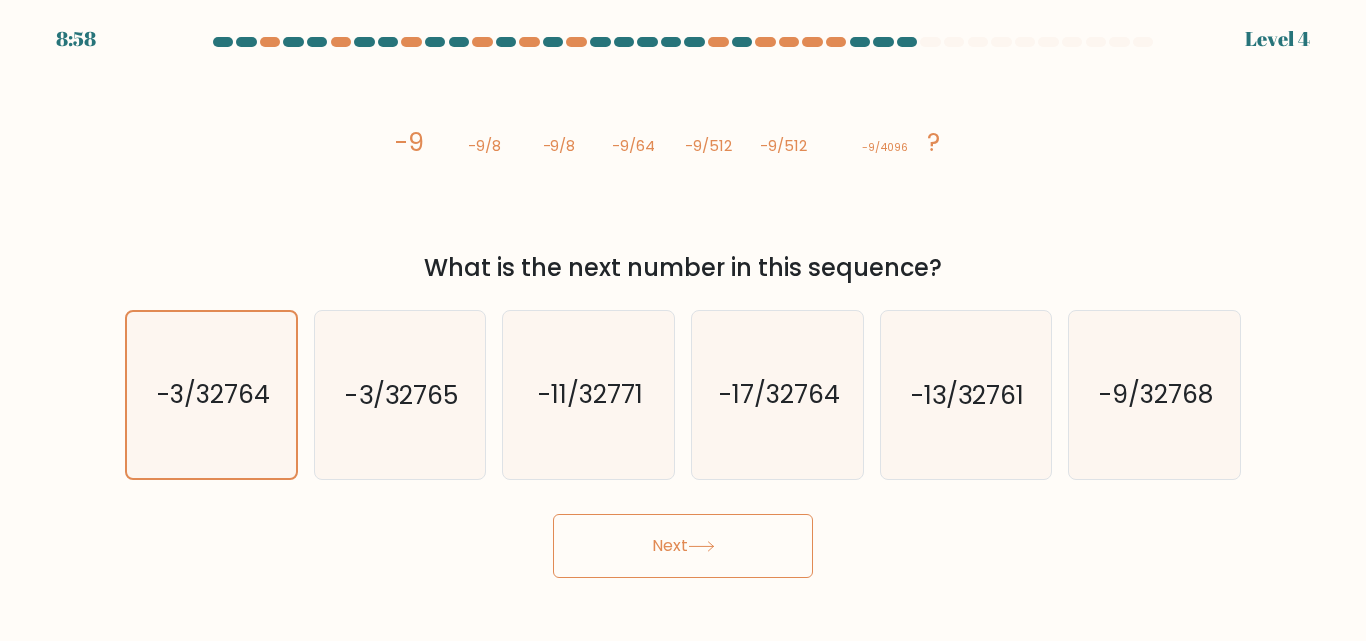 drag, startPoint x: 449, startPoint y: 418, endPoint x: 657, endPoint y: 544, distance: 243.18716 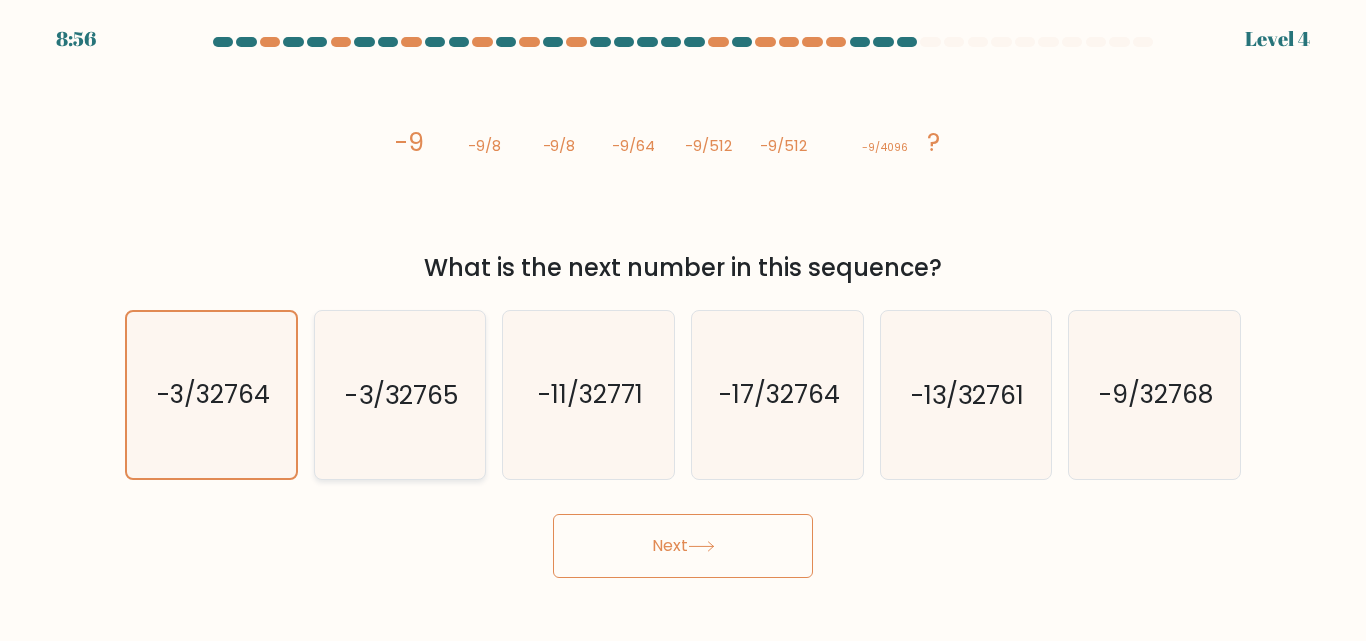 click on "-3/32765" 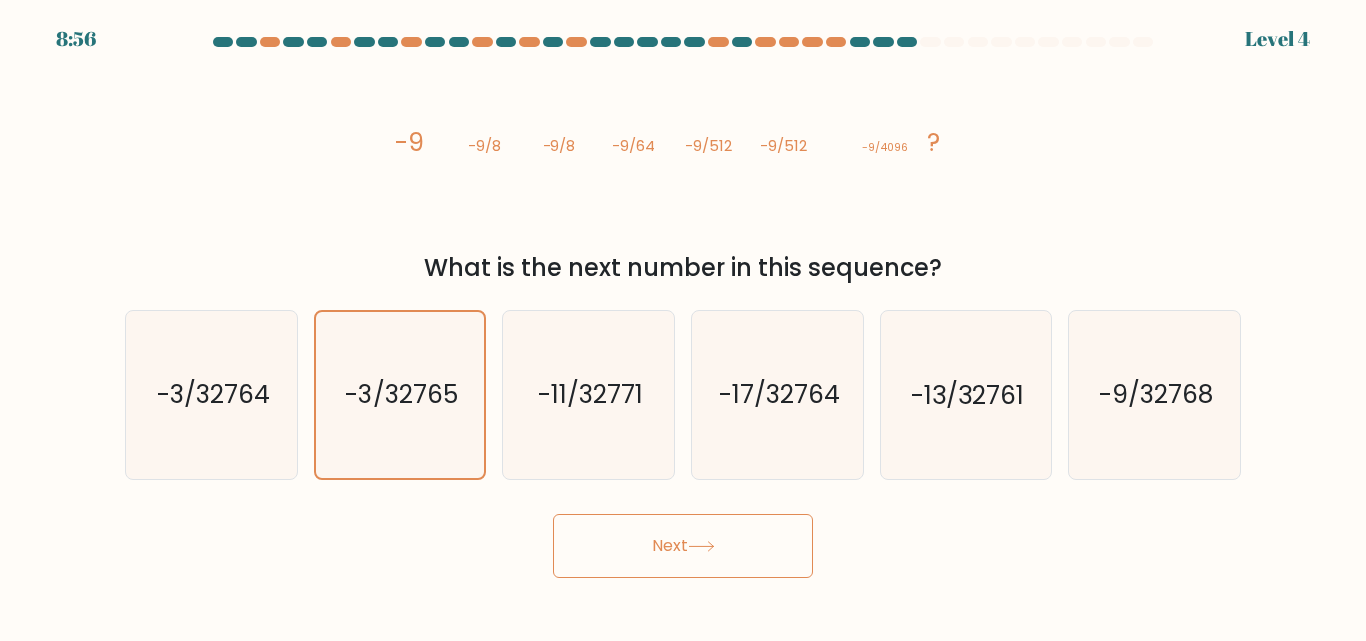 click on "Next" at bounding box center (683, 546) 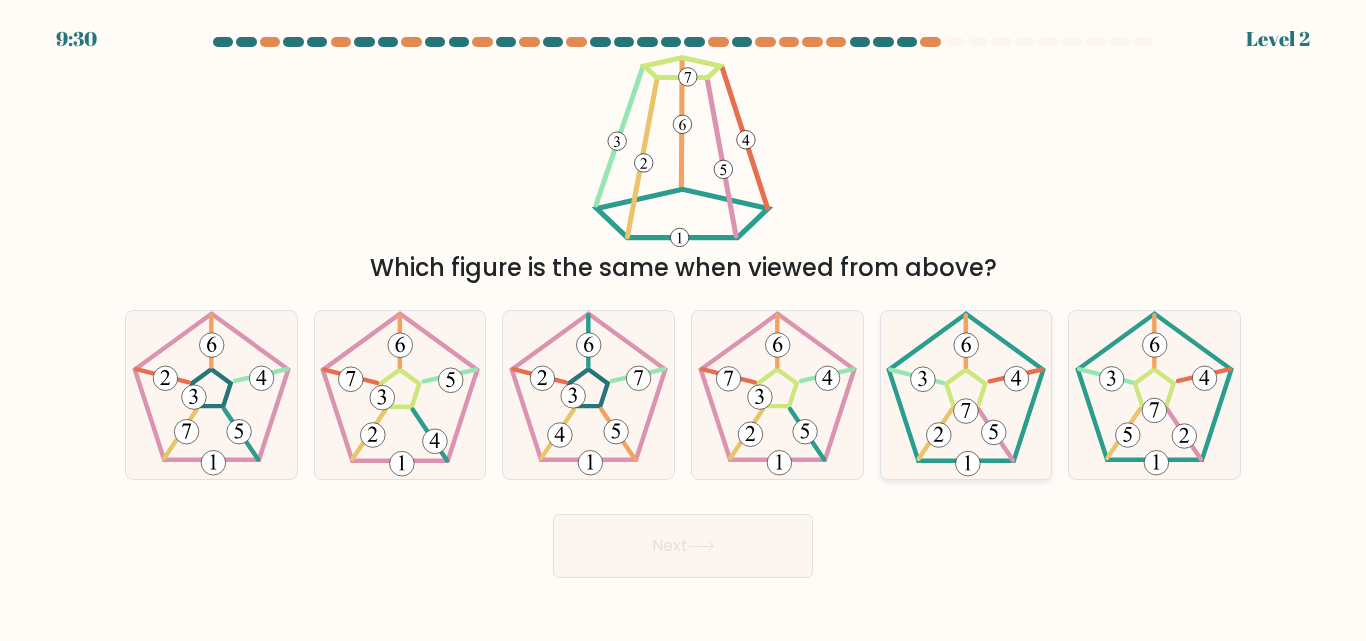 click 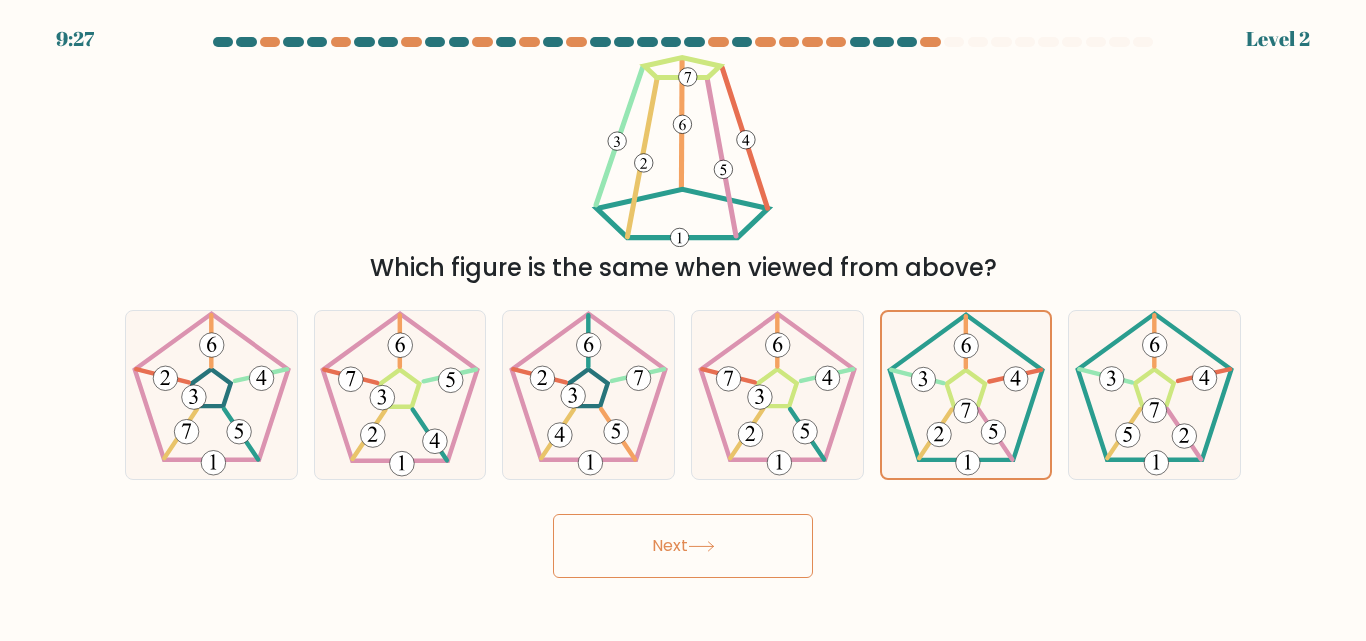 click on "Next" at bounding box center (683, 546) 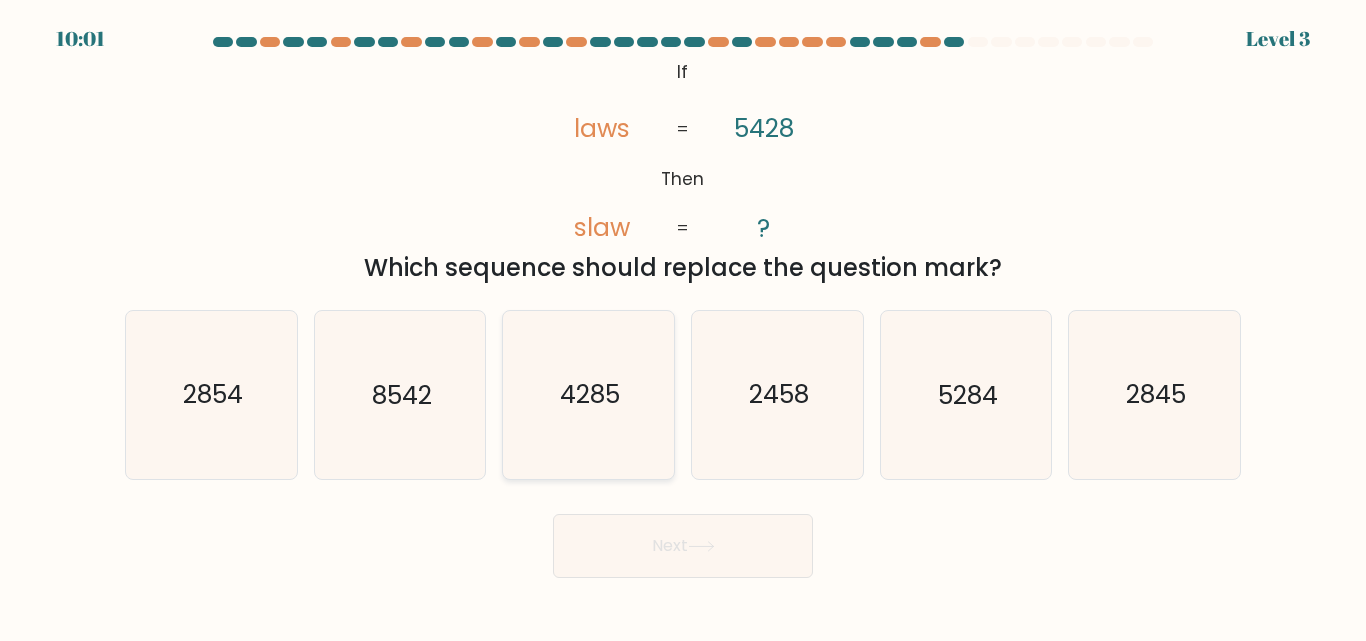 click on "4285" 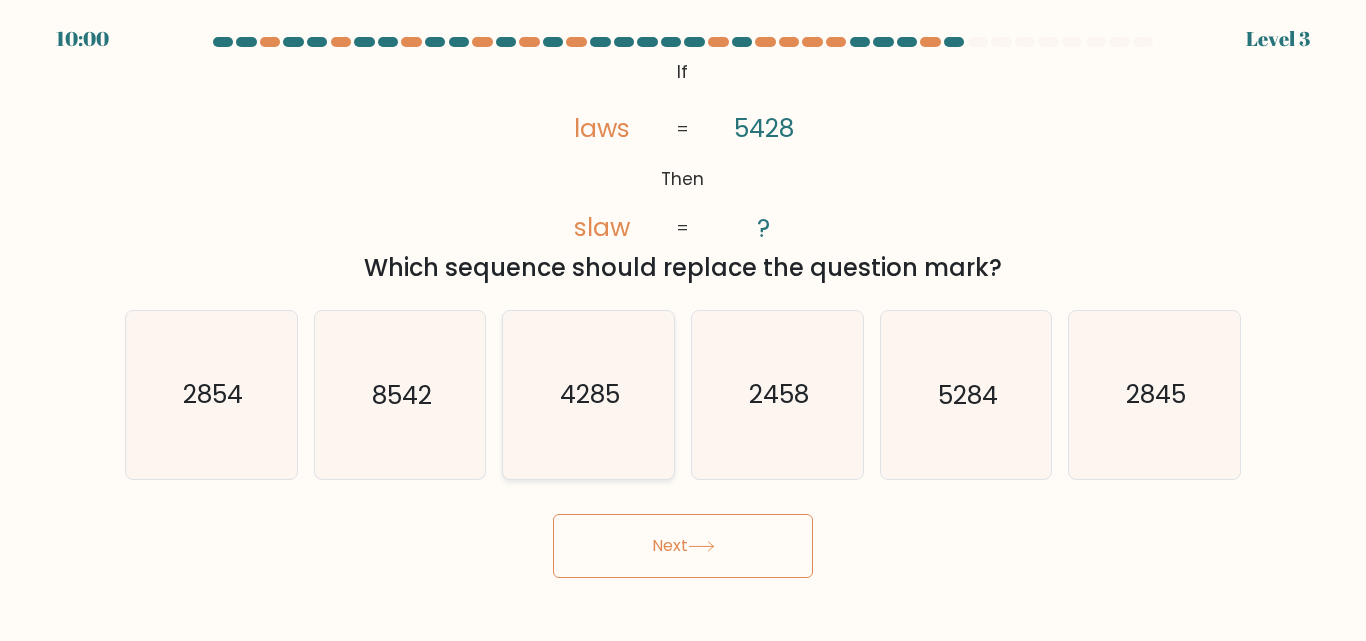 click on "4285" 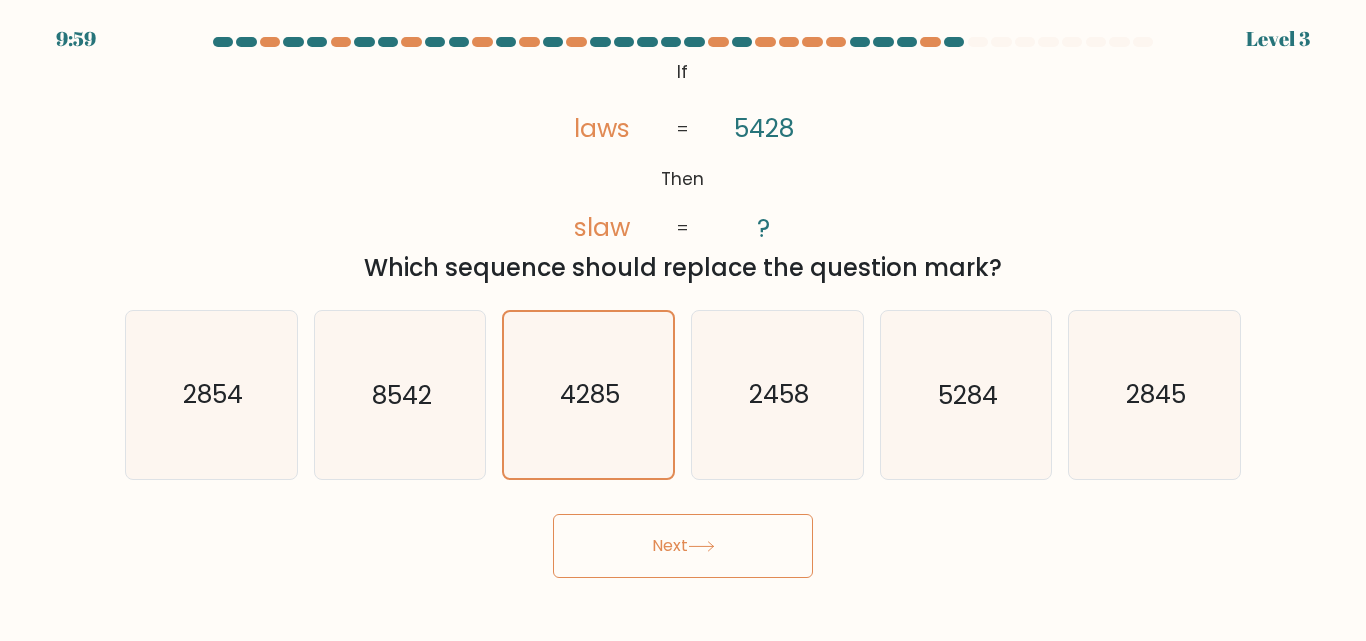 click on "Next" at bounding box center (683, 546) 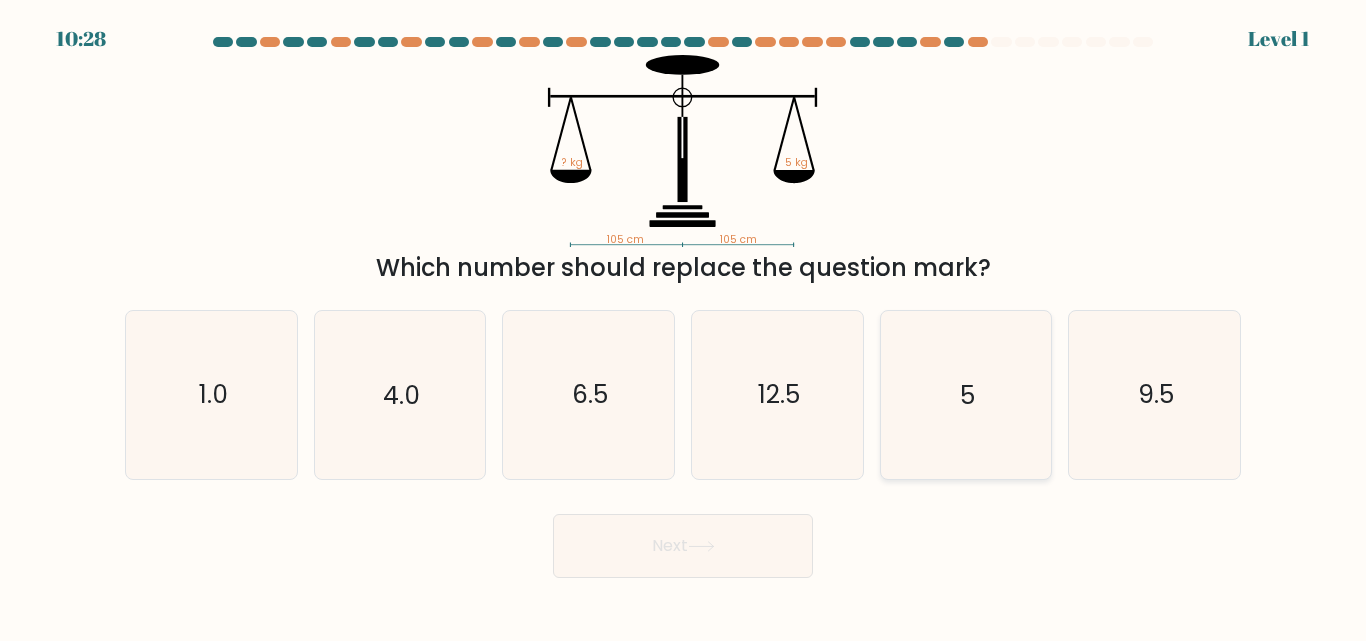 click on "5" 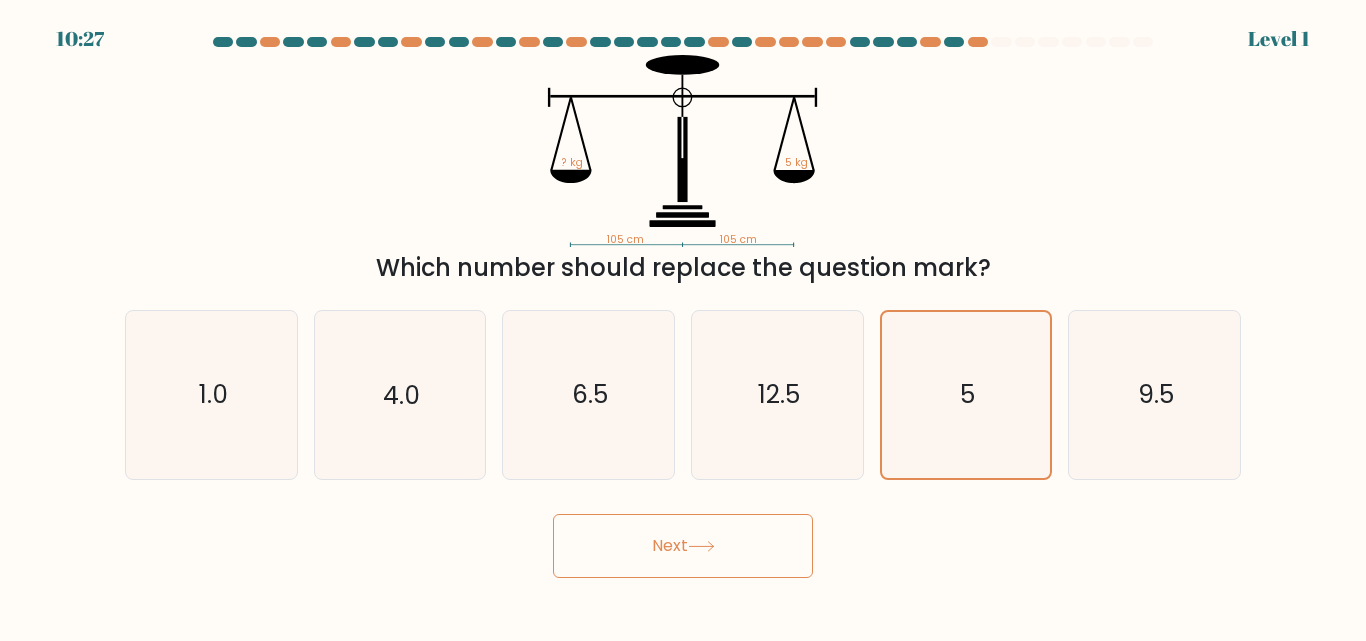 click 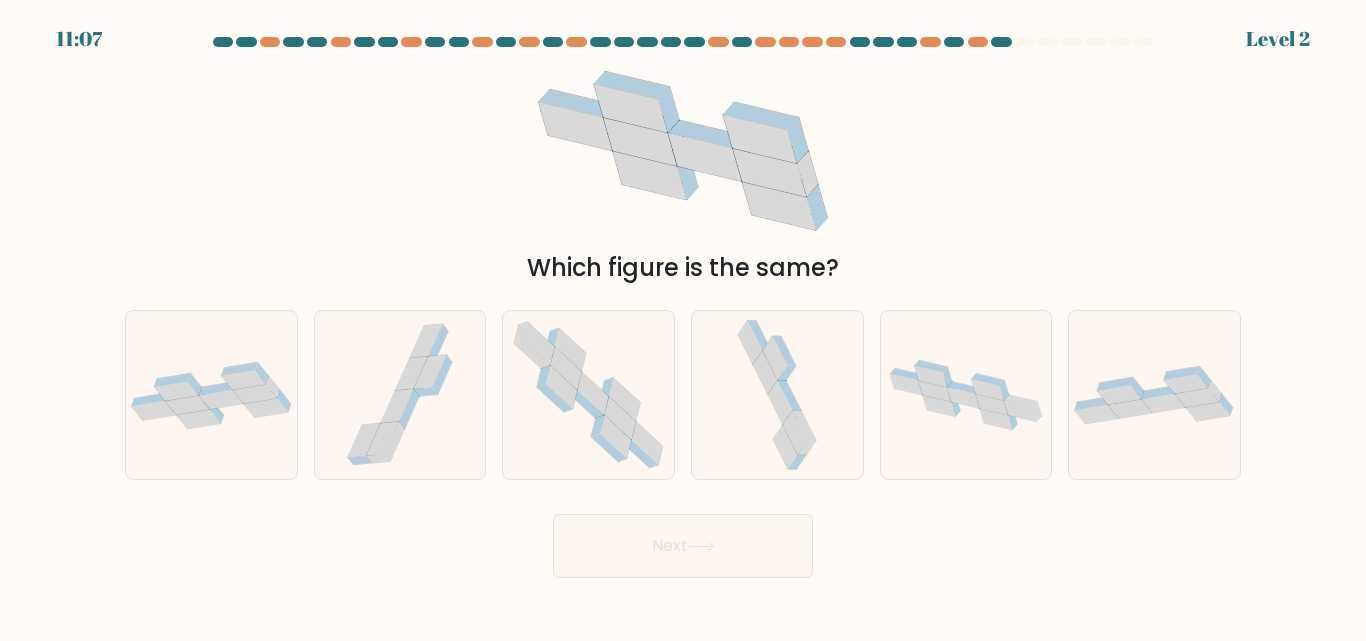 click on "a.
b.
c." at bounding box center (683, 386) 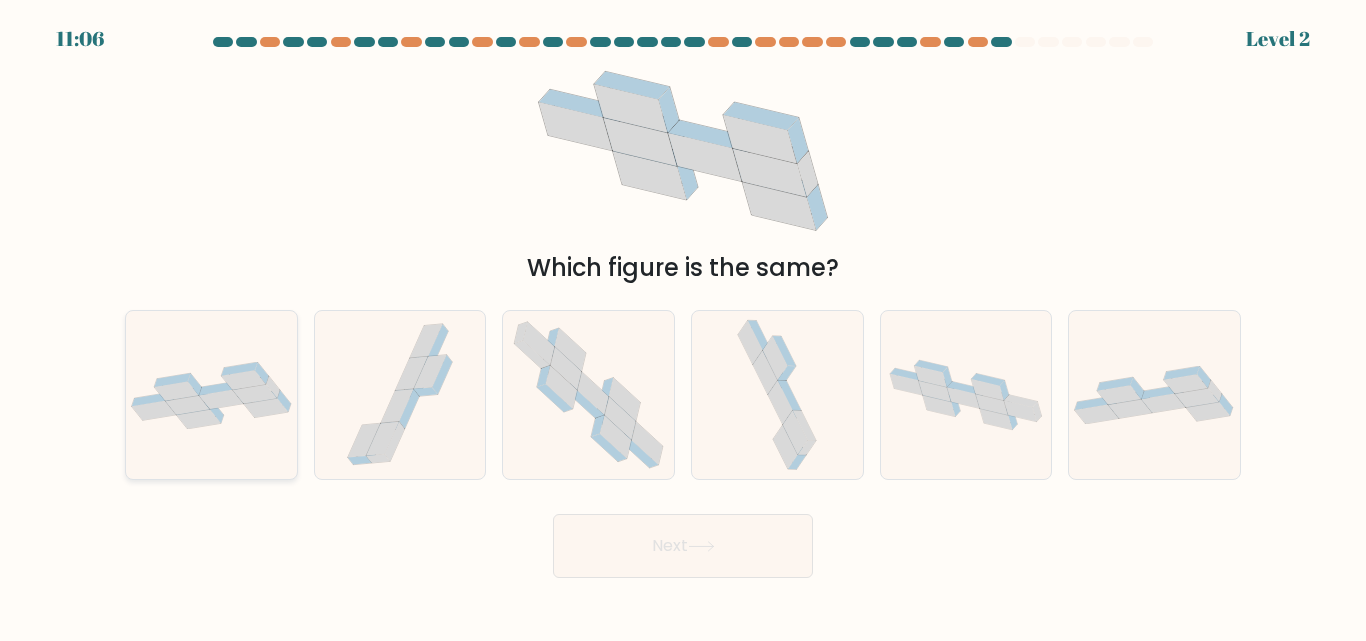 click at bounding box center [211, 394] 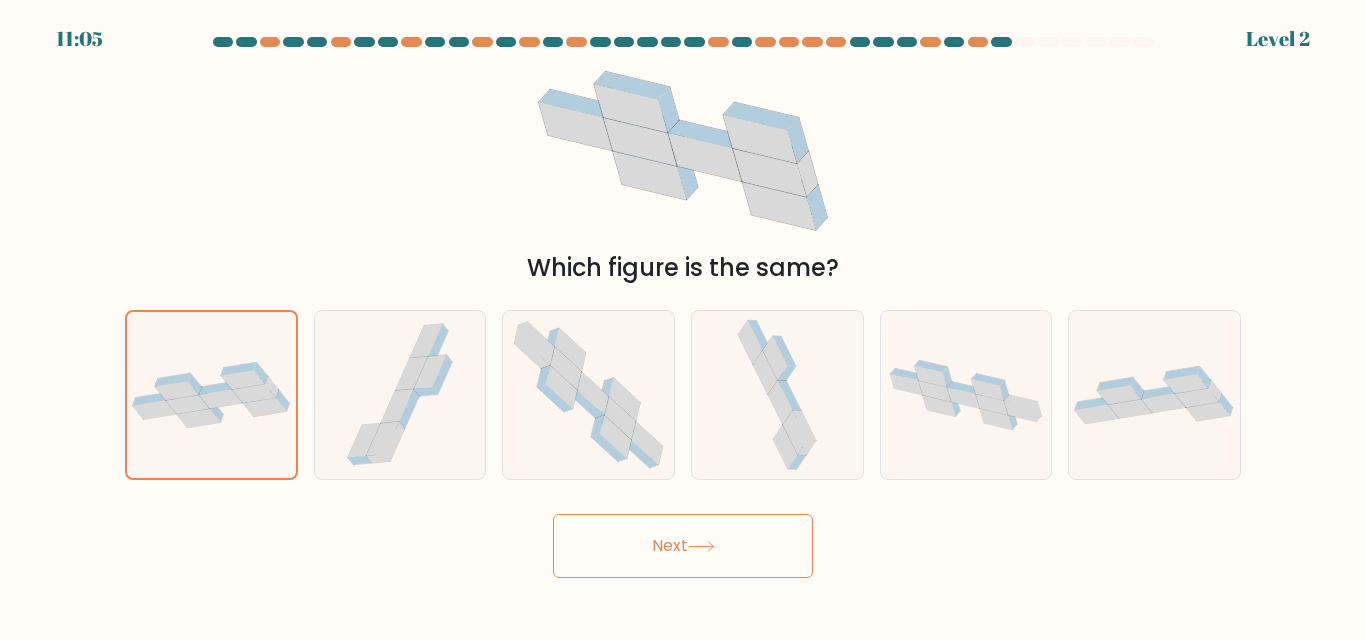 click on "Next" at bounding box center (683, 546) 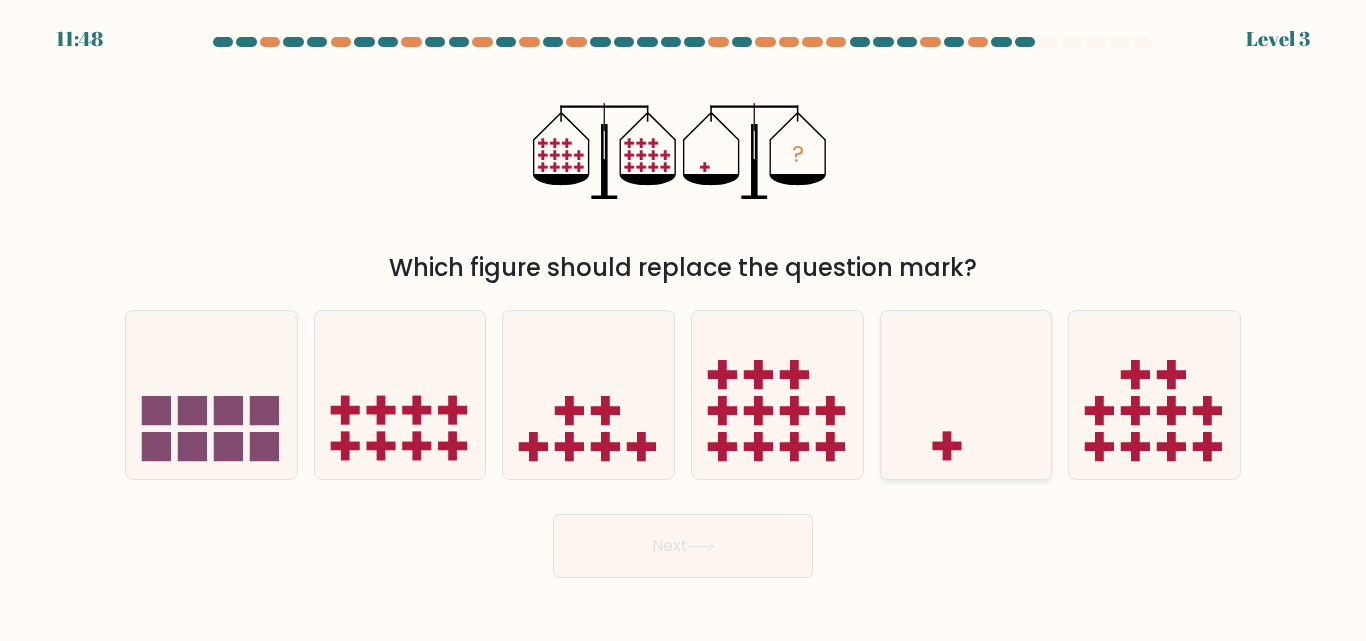 click 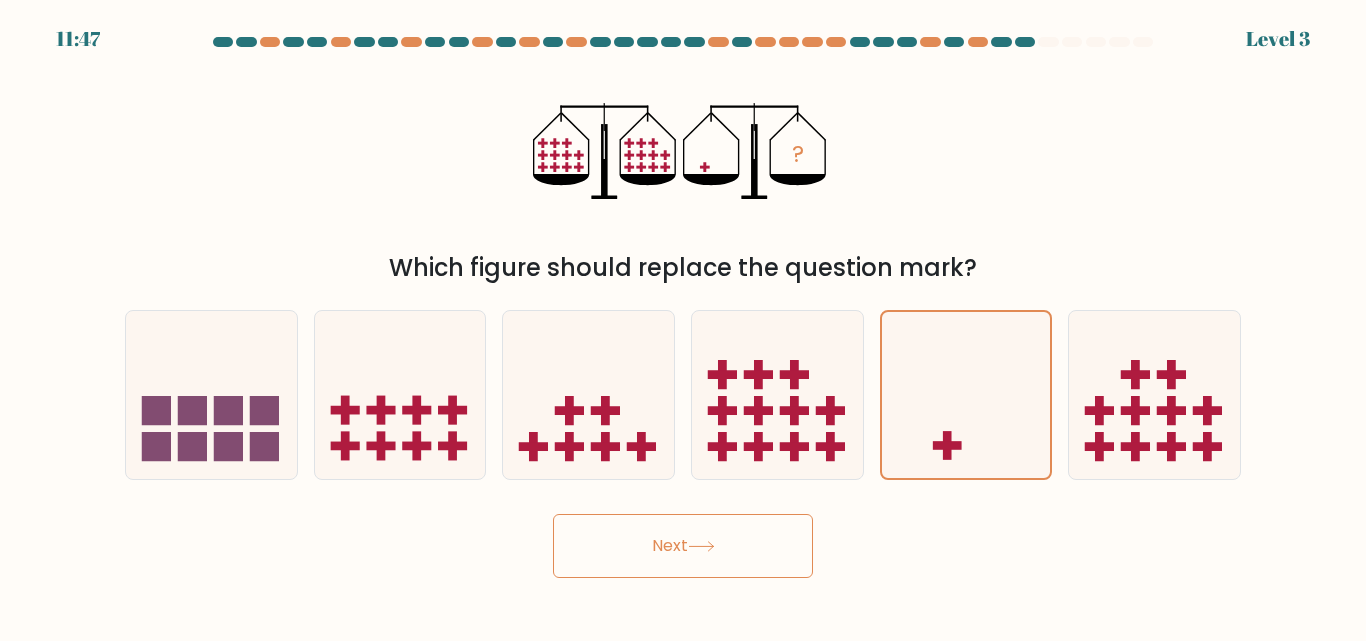click on "Next" at bounding box center [683, 546] 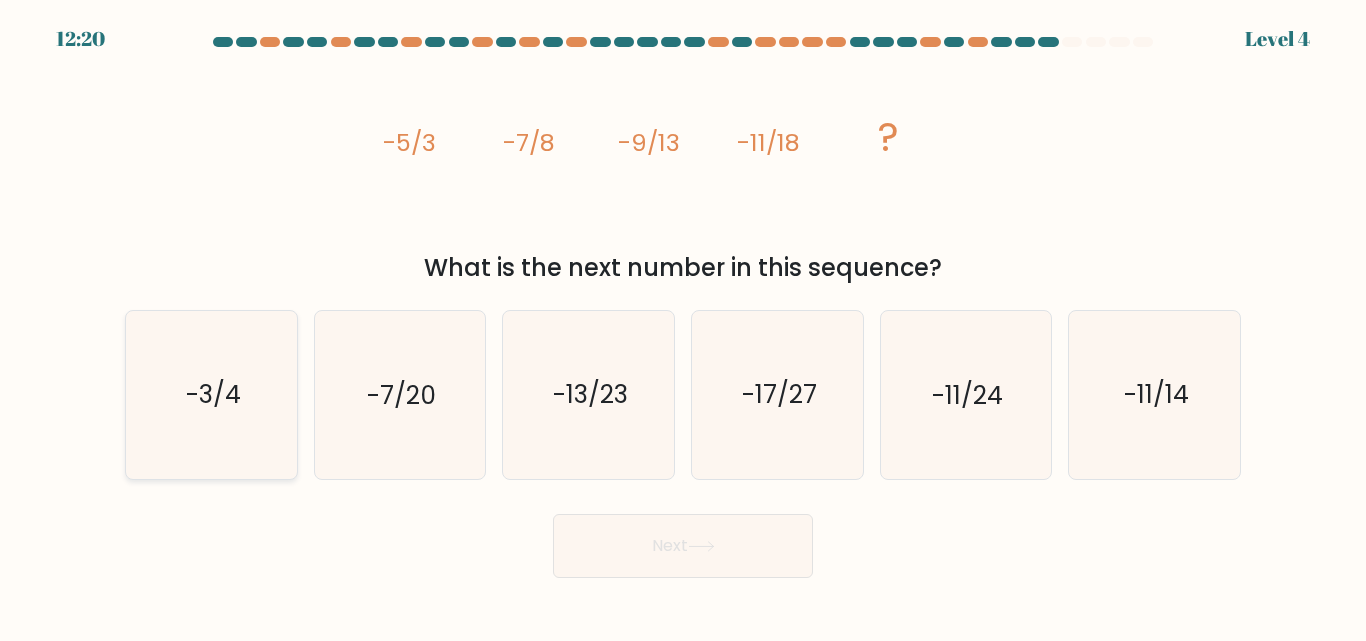 click on "-3/4" 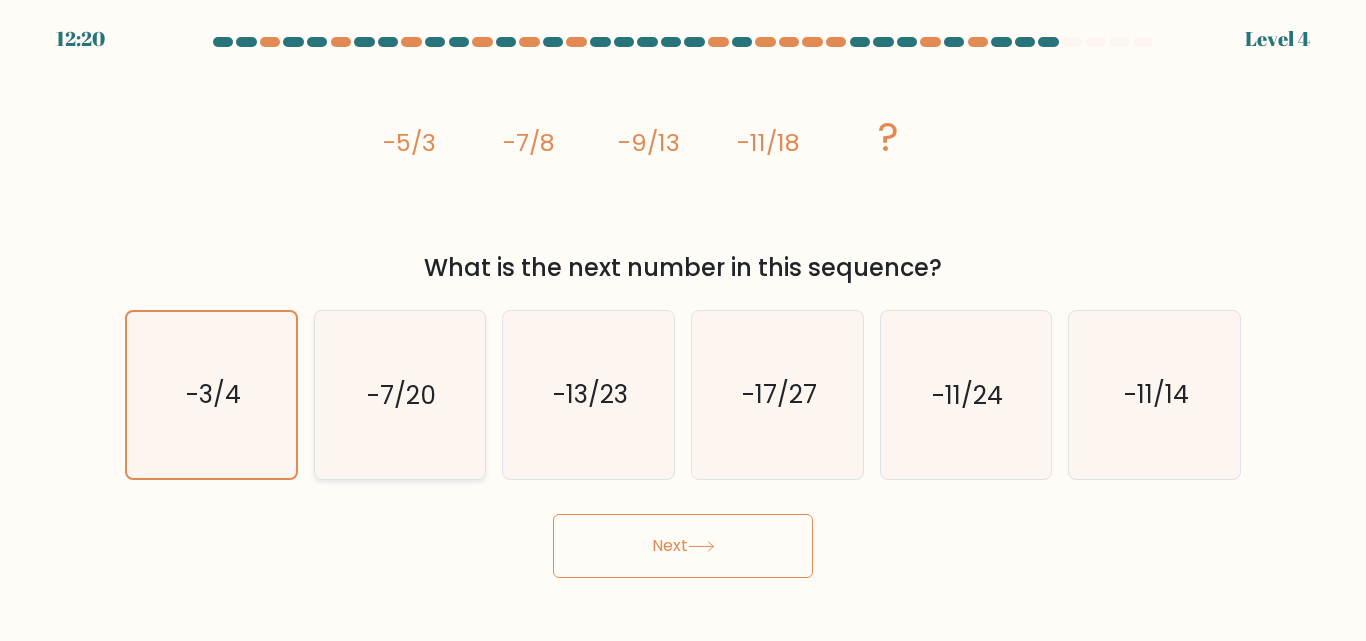 drag, startPoint x: 380, startPoint y: 341, endPoint x: 438, endPoint y: 343, distance: 58.034473 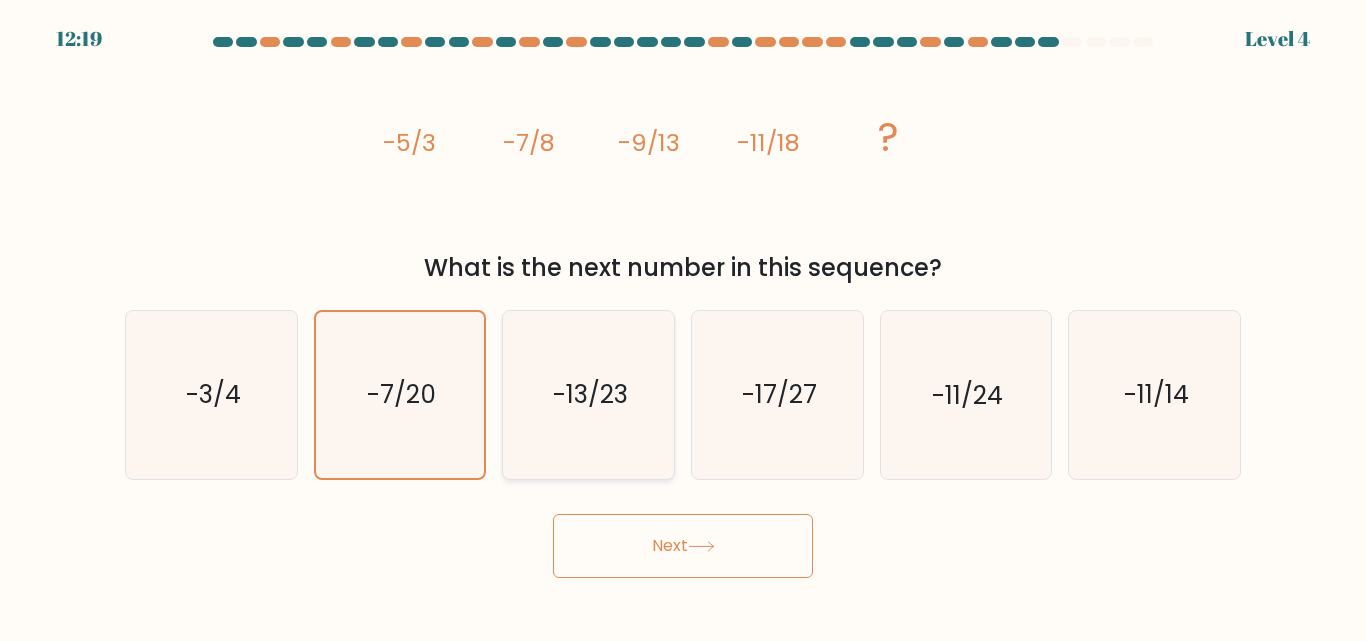 click on "-13/23" 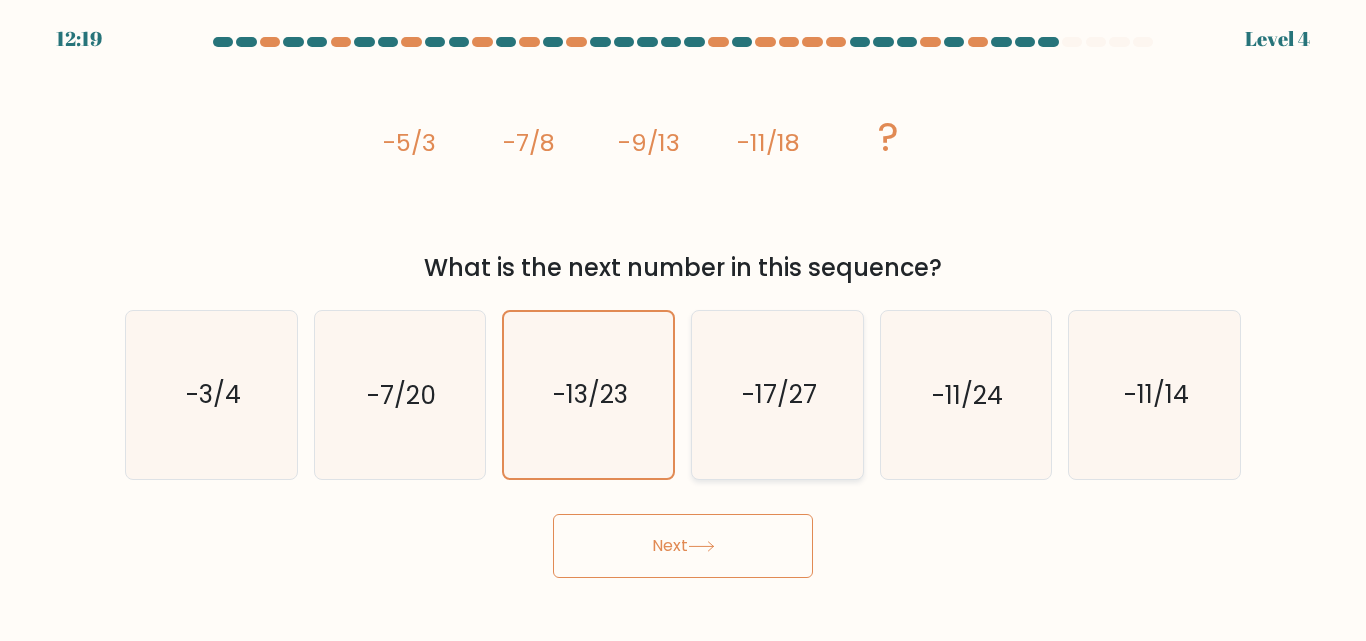 click on "-17/27" 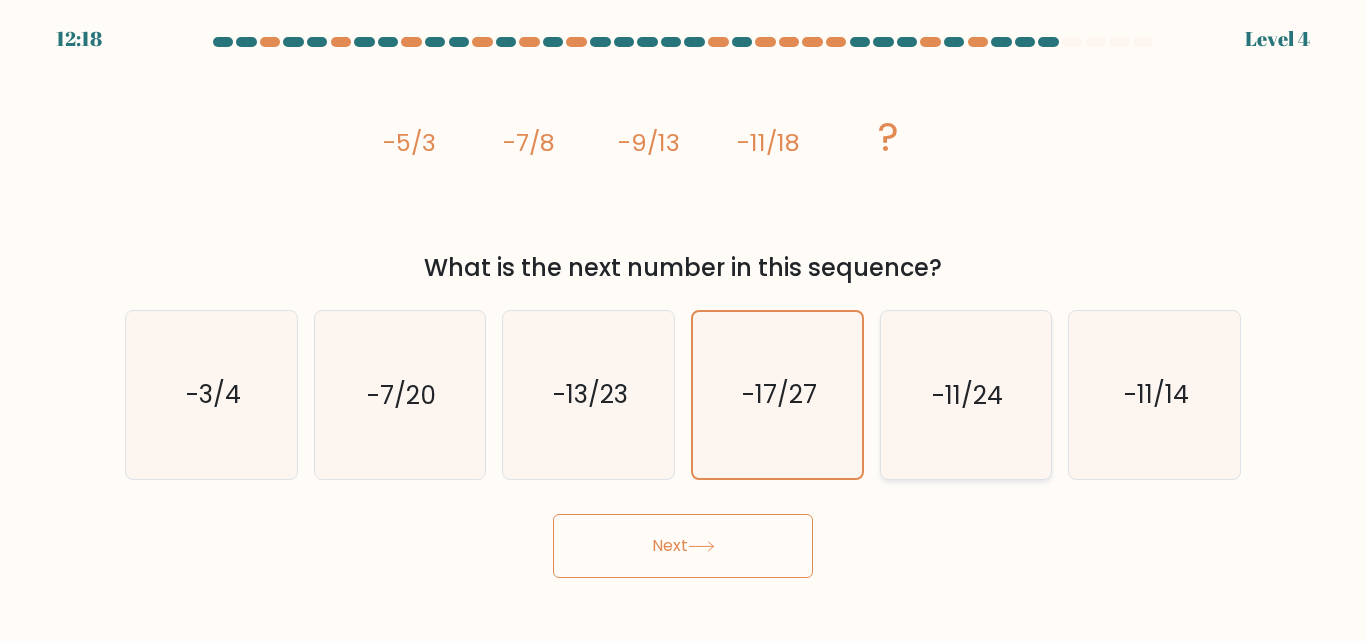 click on "-11/24" 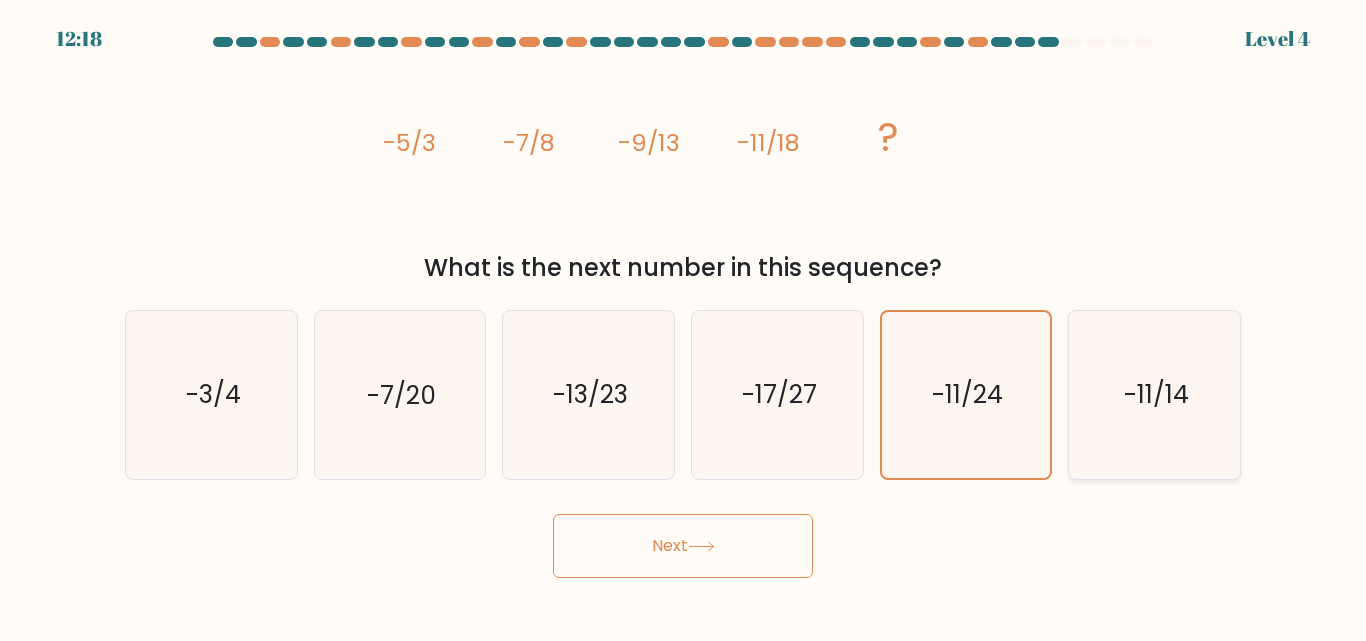 click on "-11/14" 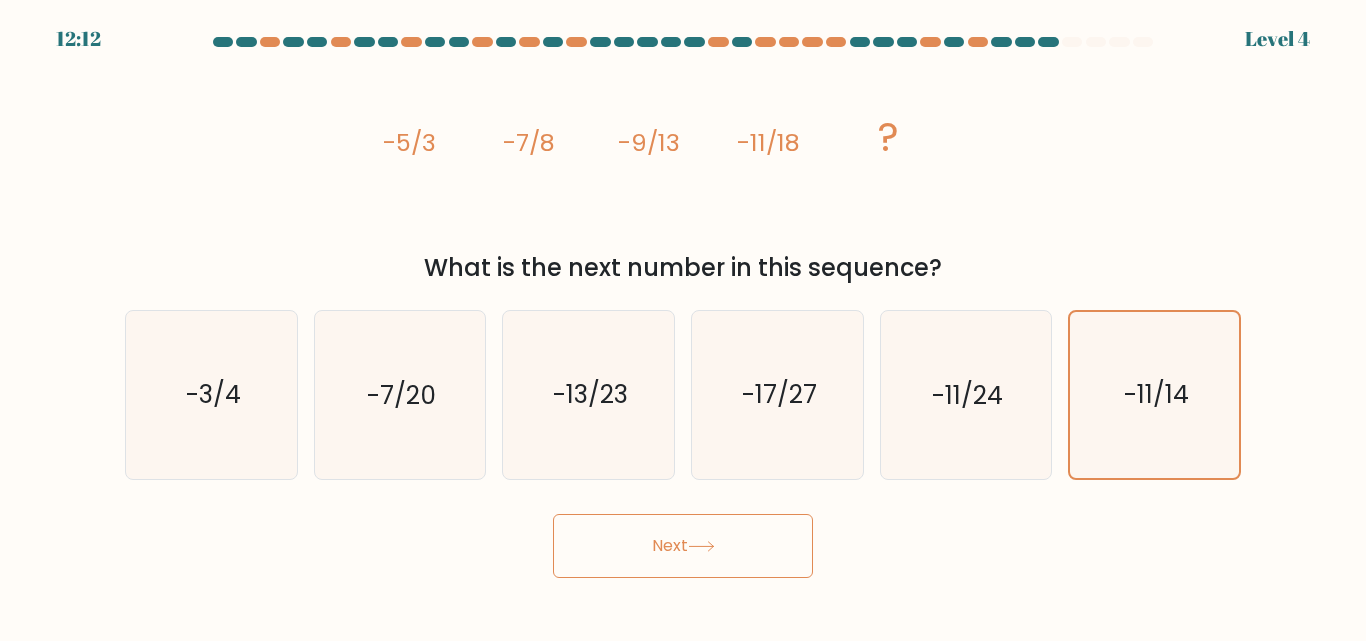 click on "a.
-3/4
b.
-7/20" at bounding box center (683, 386) 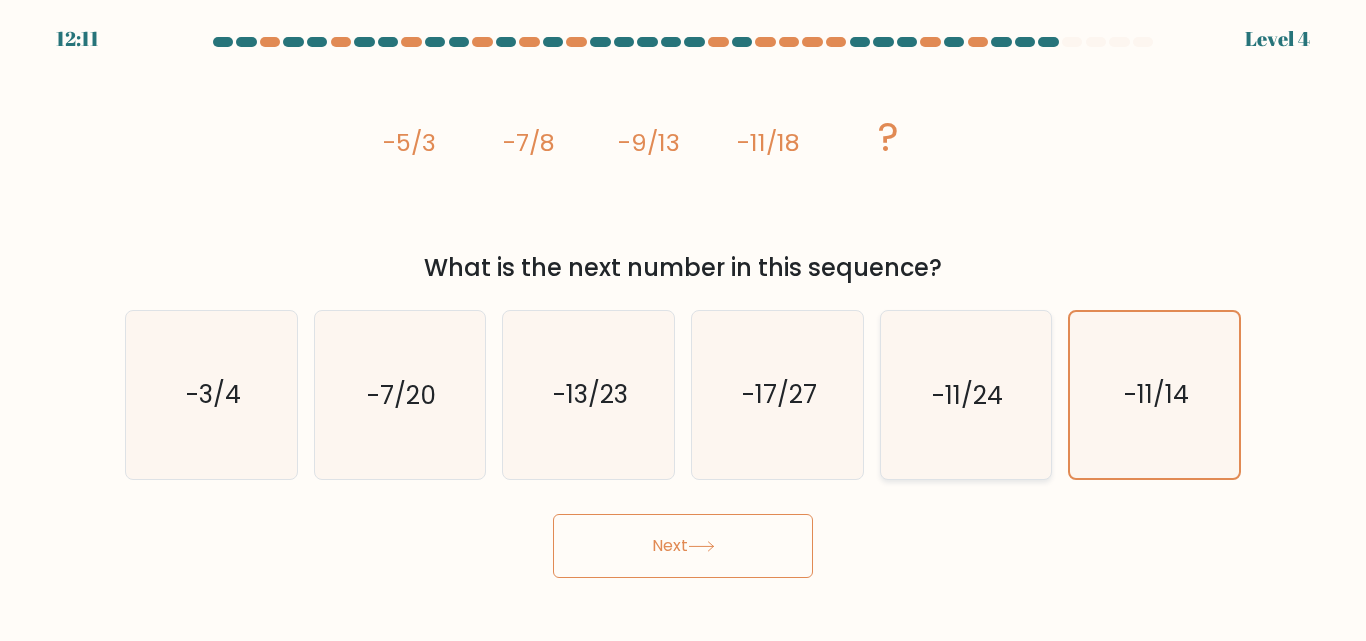click on "-11/24" 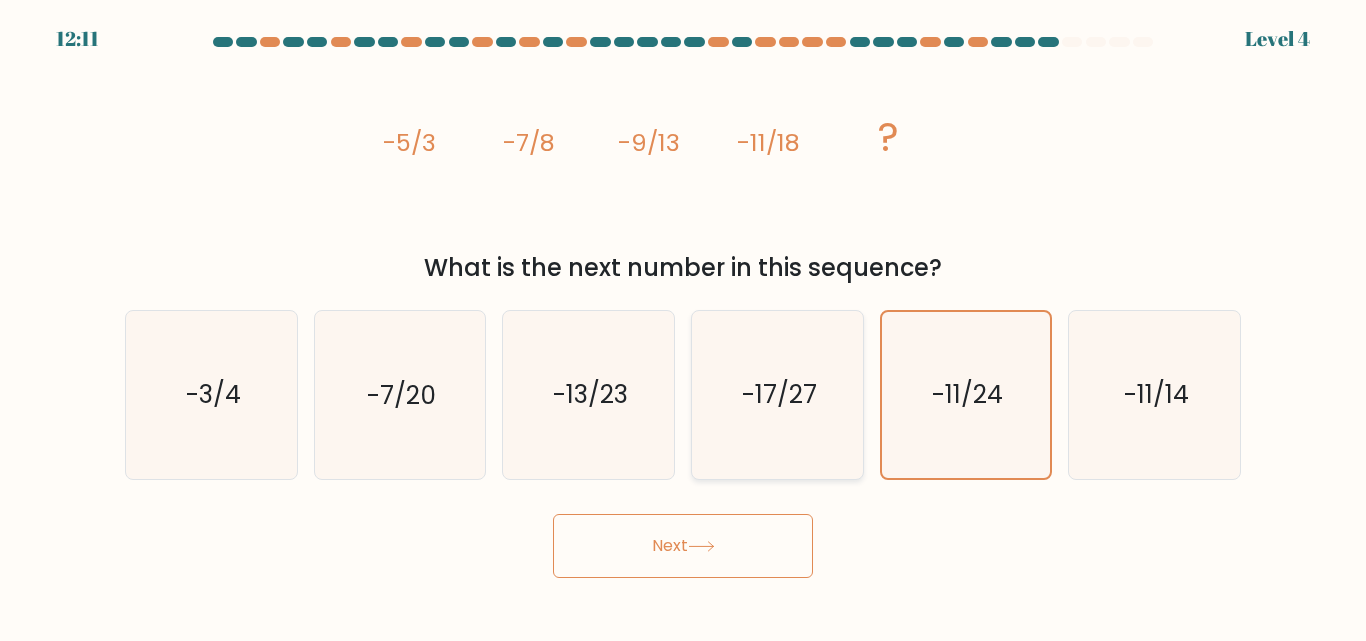 click on "-17/27" 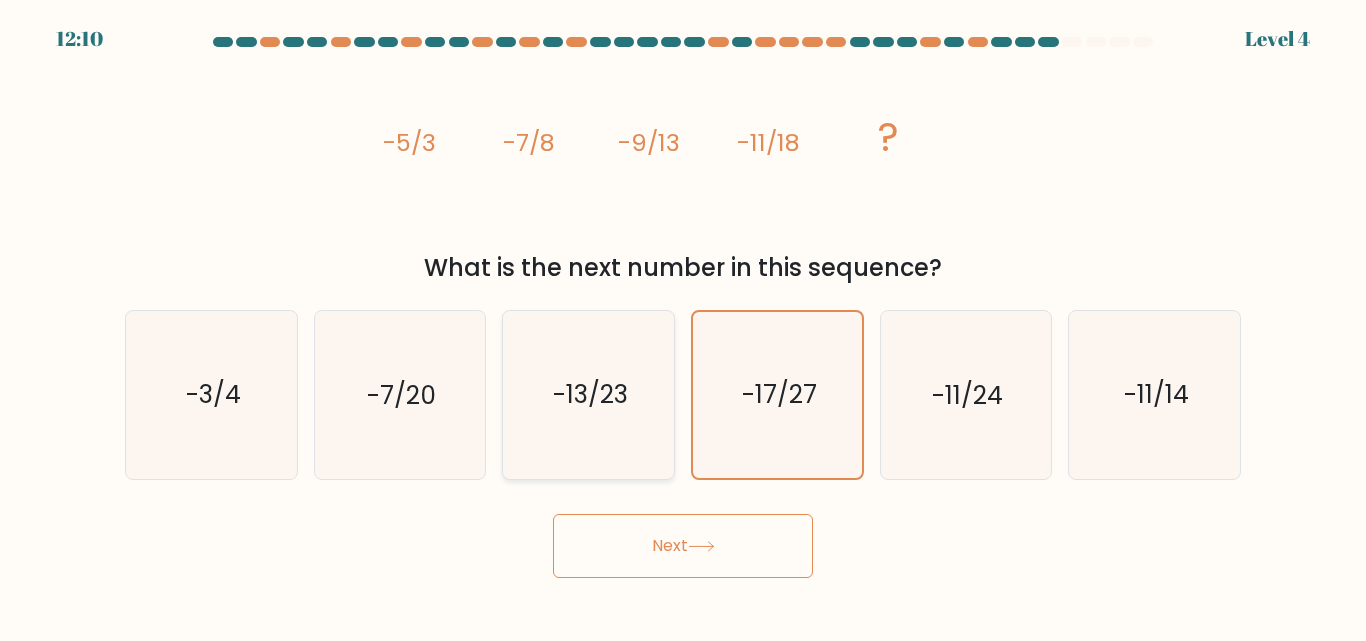 click on "-13/23" 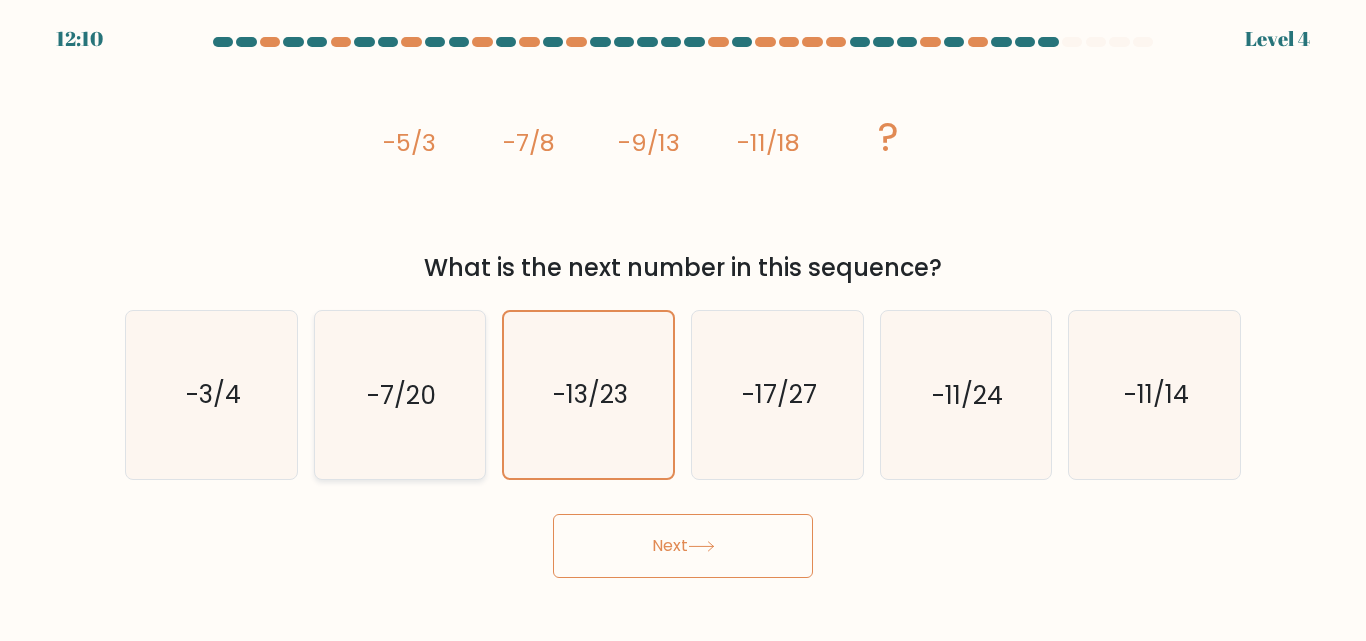 click on "-7/20" 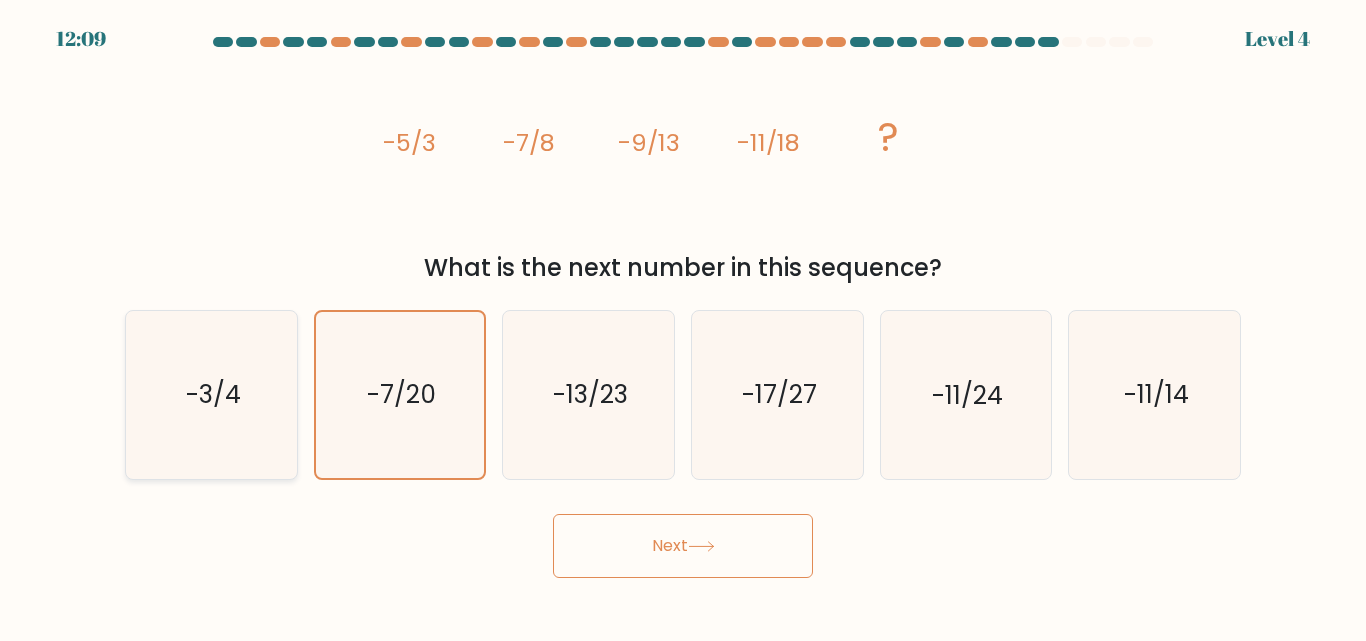 click on "-3/4" 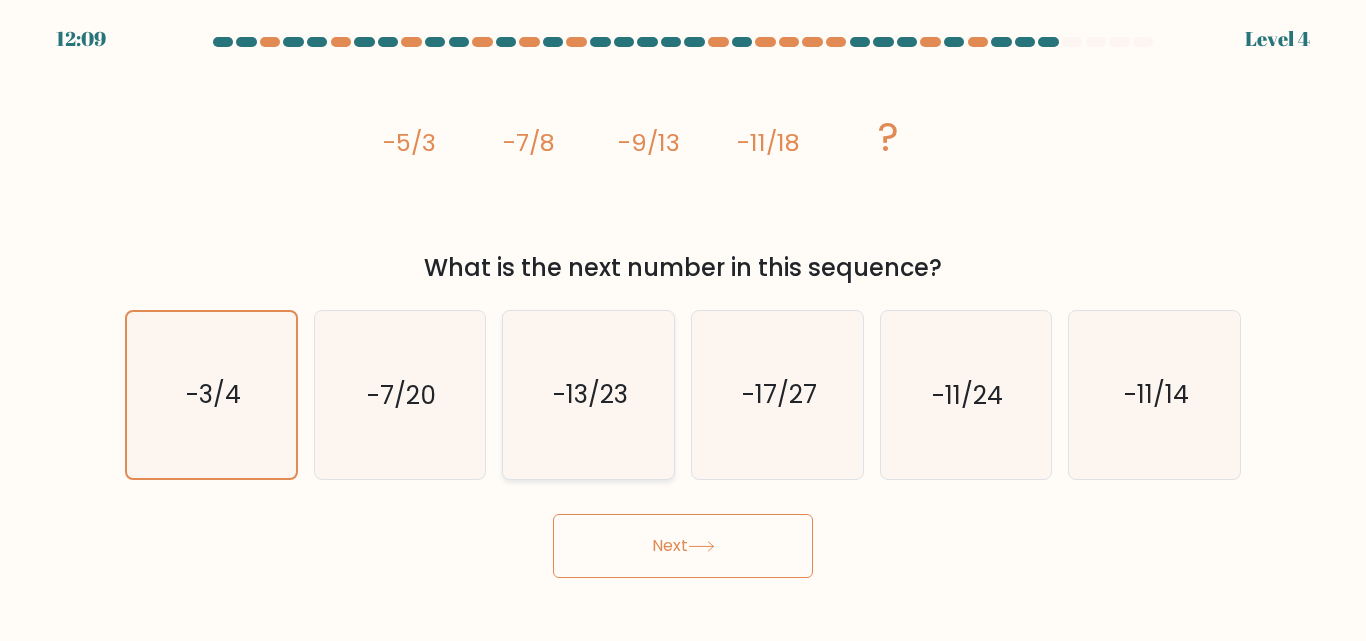 click on "-13/23" 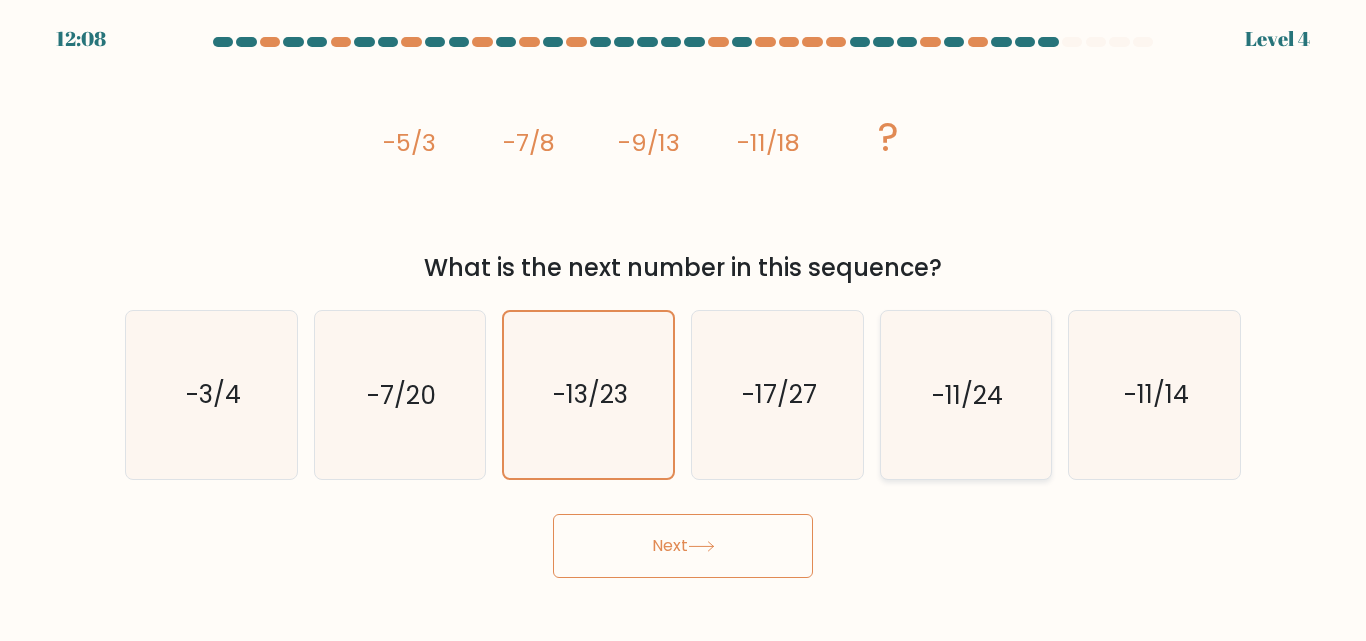 click on "-11/24" 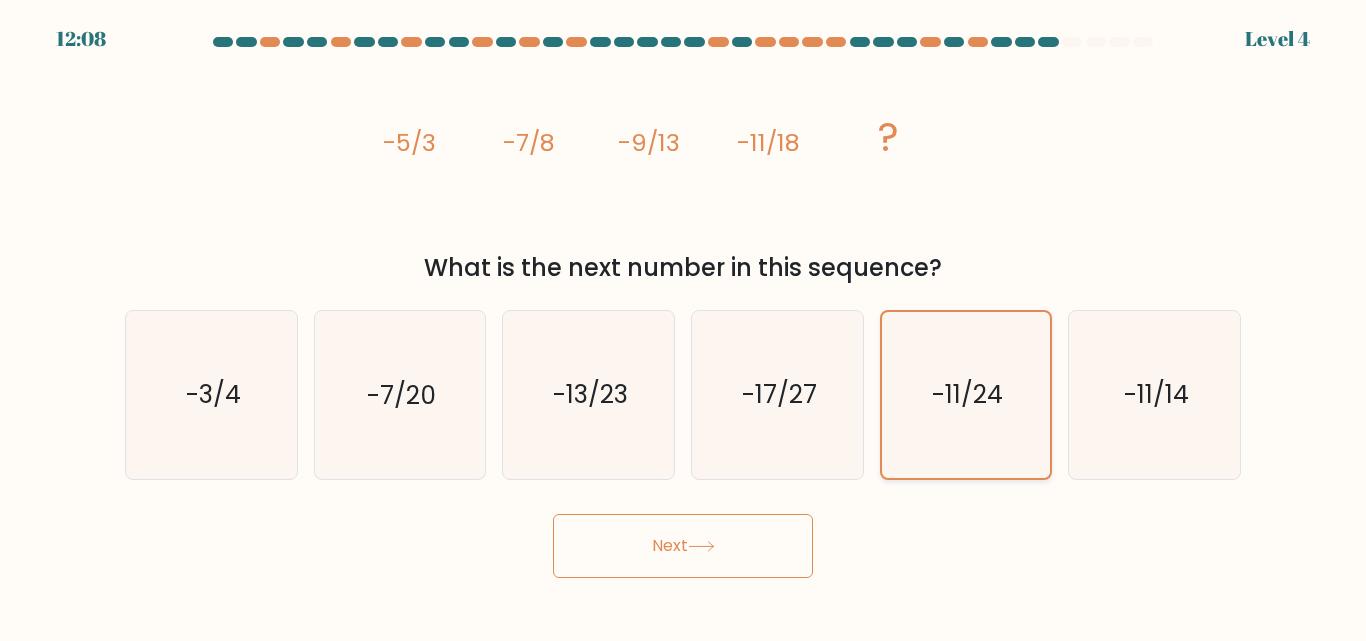 click on "-11/24" 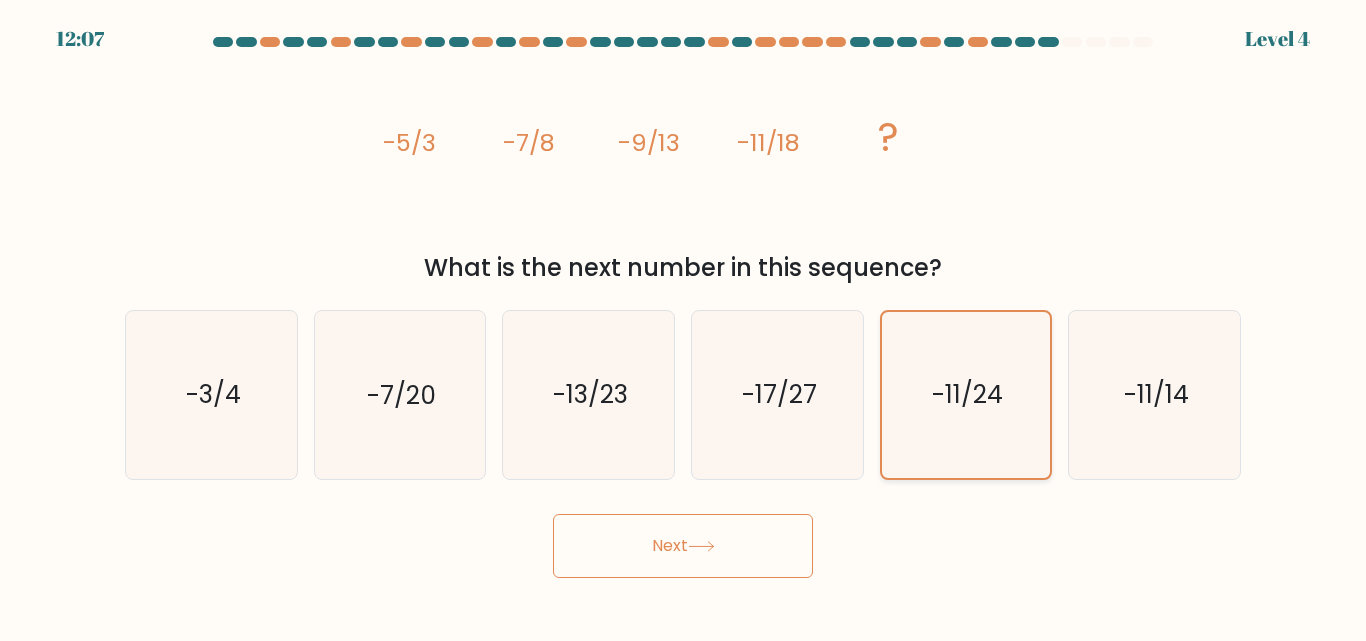 drag, startPoint x: 1142, startPoint y: 432, endPoint x: 1052, endPoint y: 436, distance: 90.088844 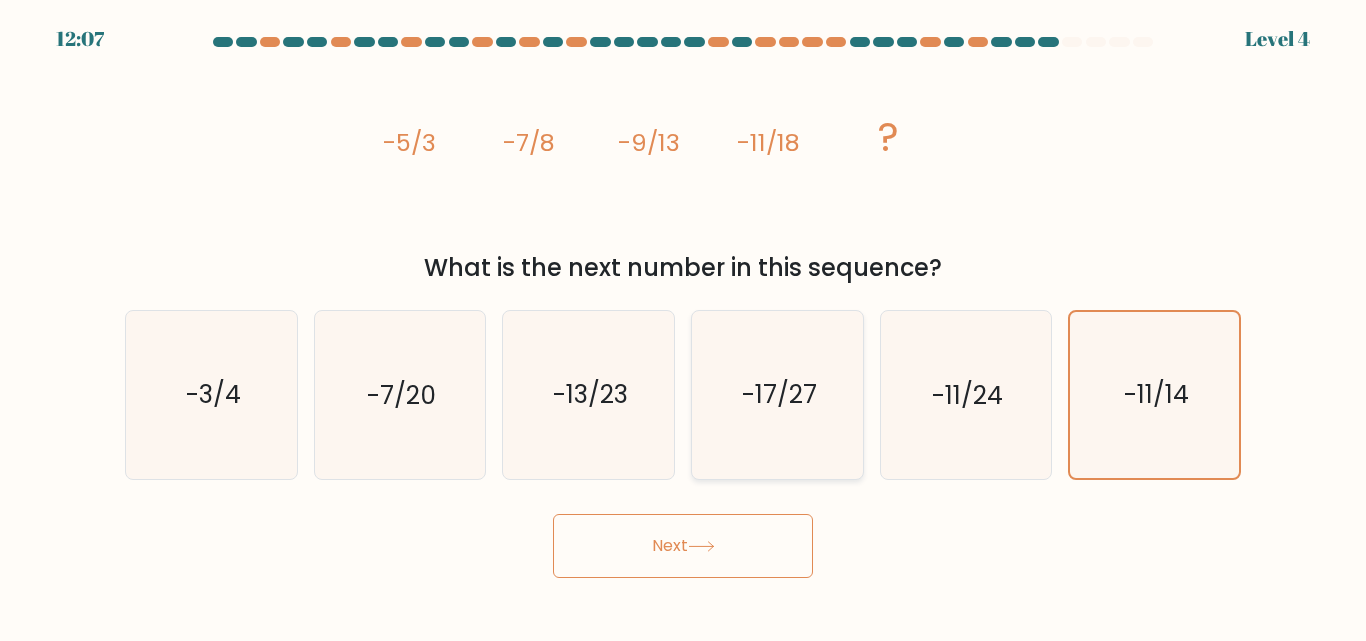 click on "-17/27" 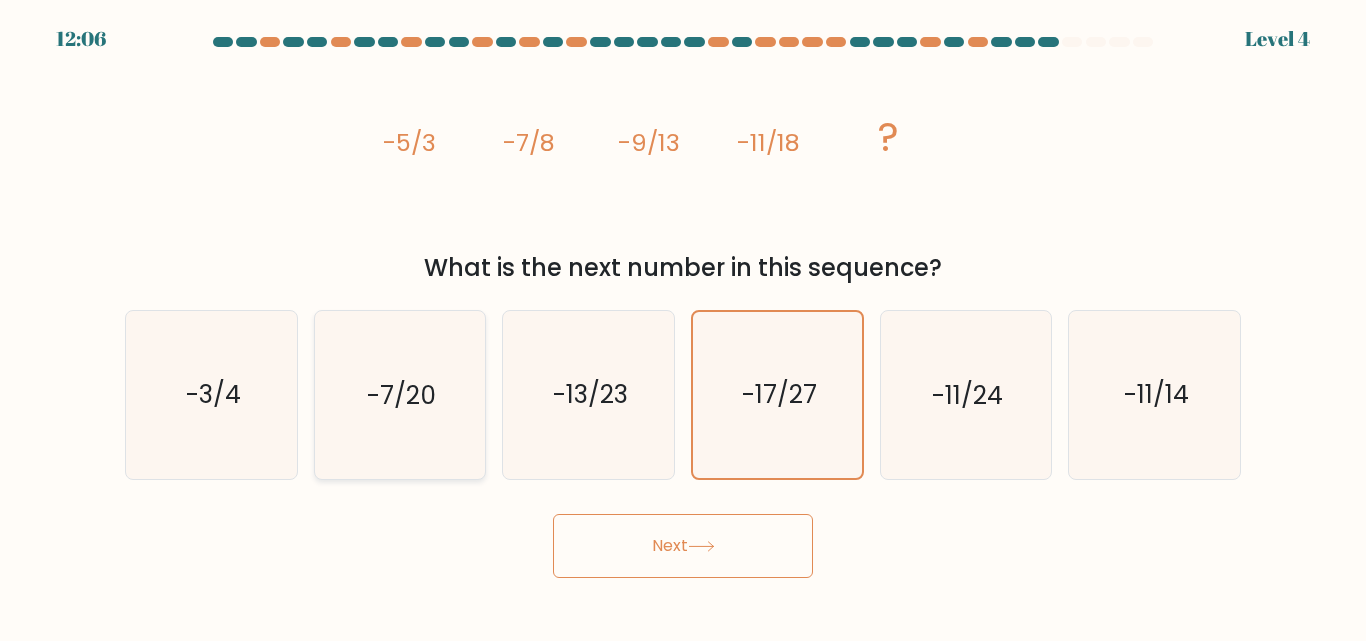 click on "-7/20" 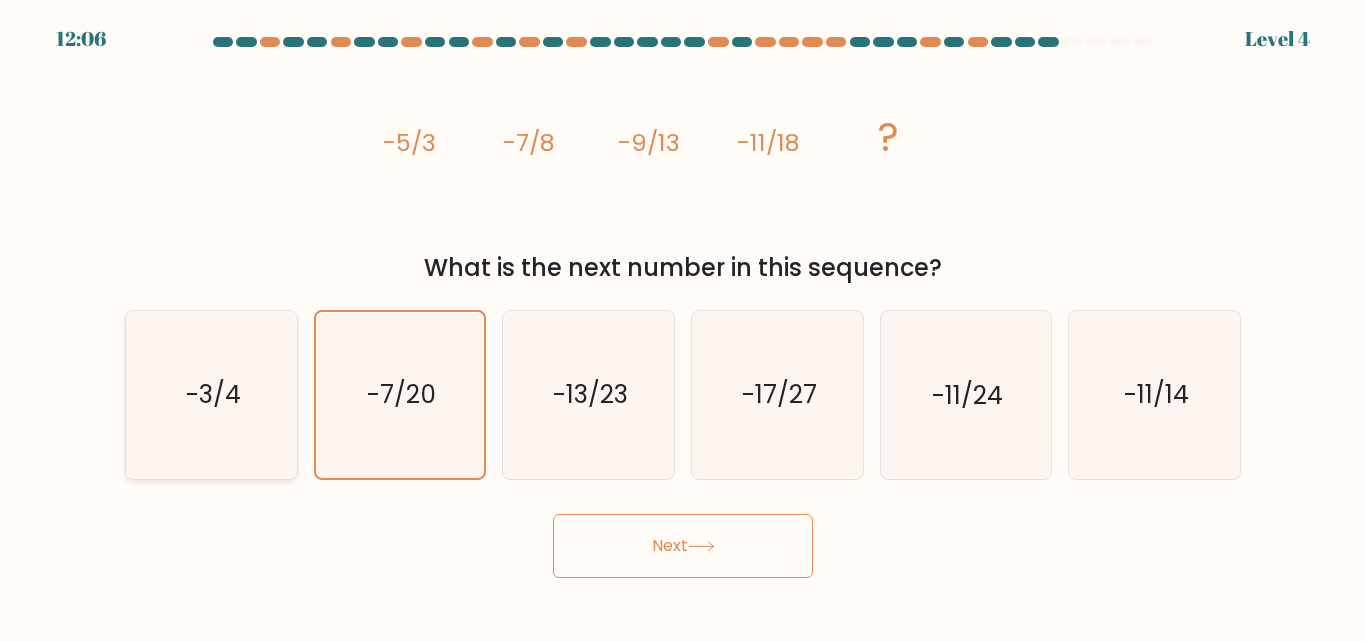 click on "-3/4" 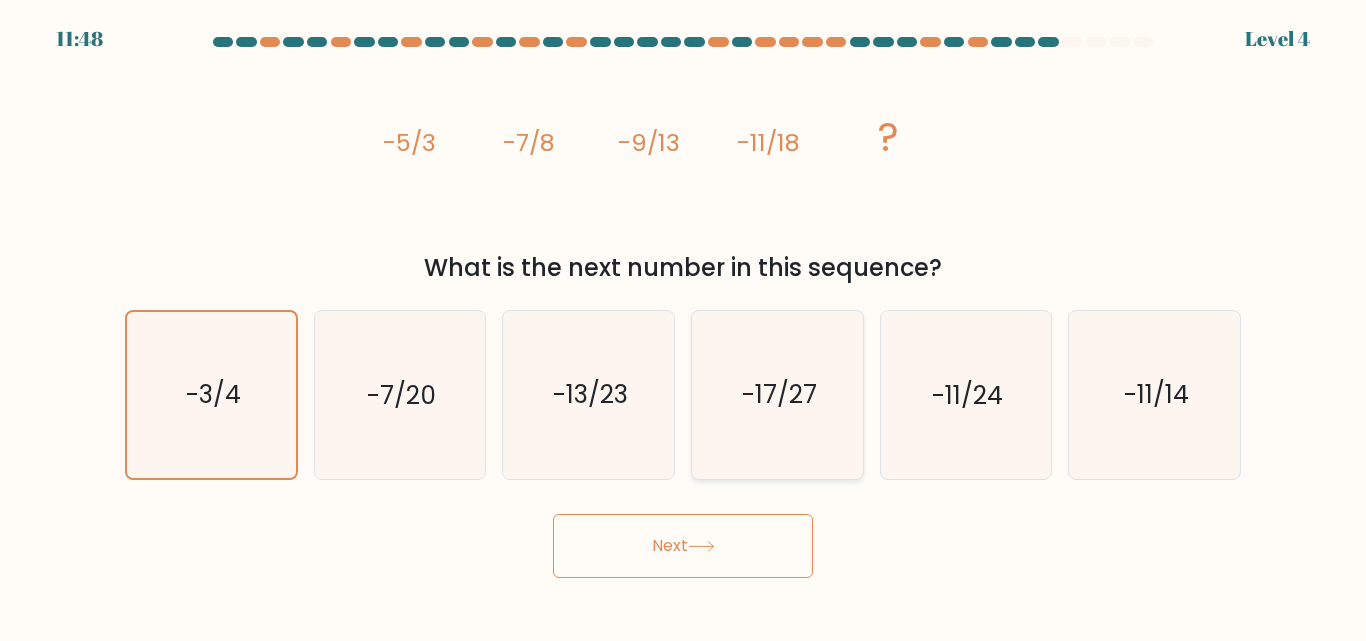 click on "-17/27" 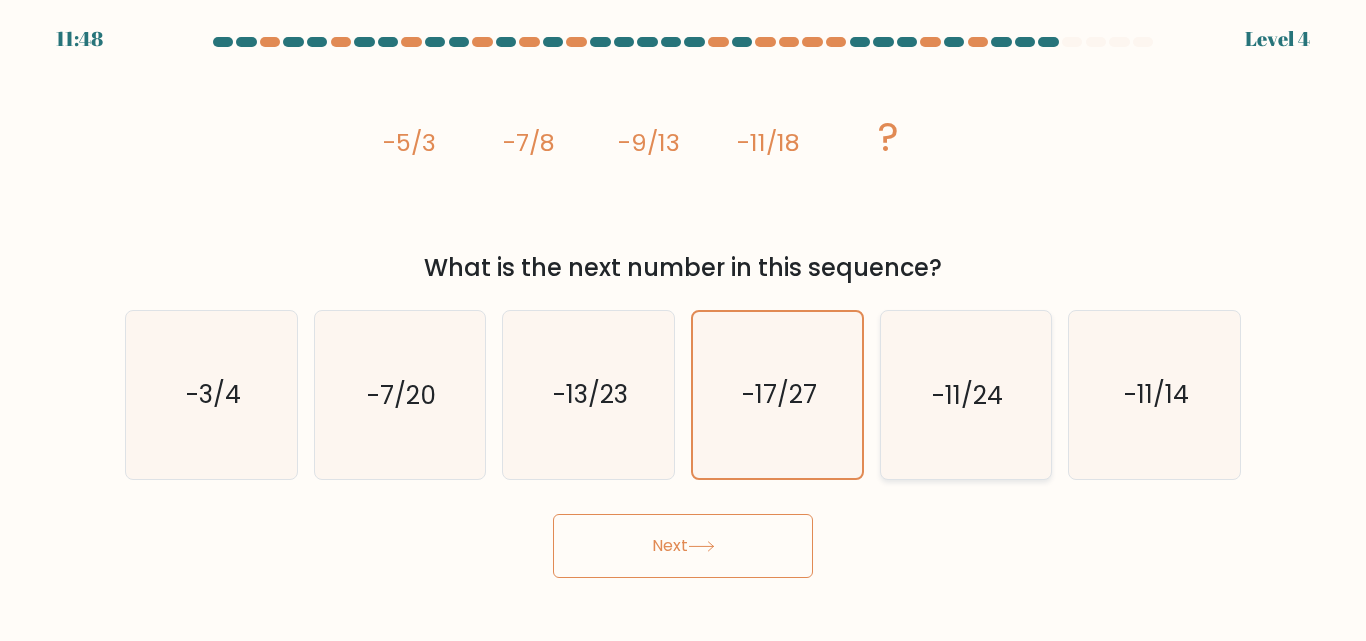 click on "-11/24" 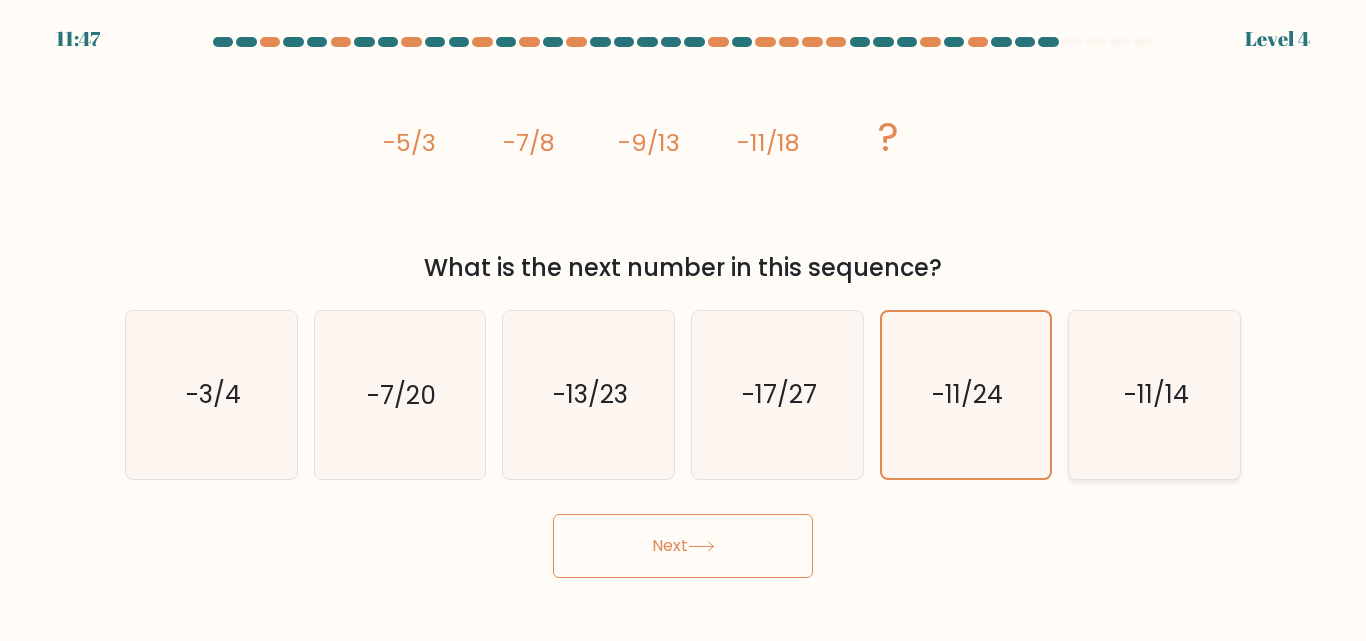 click on "-11/14" 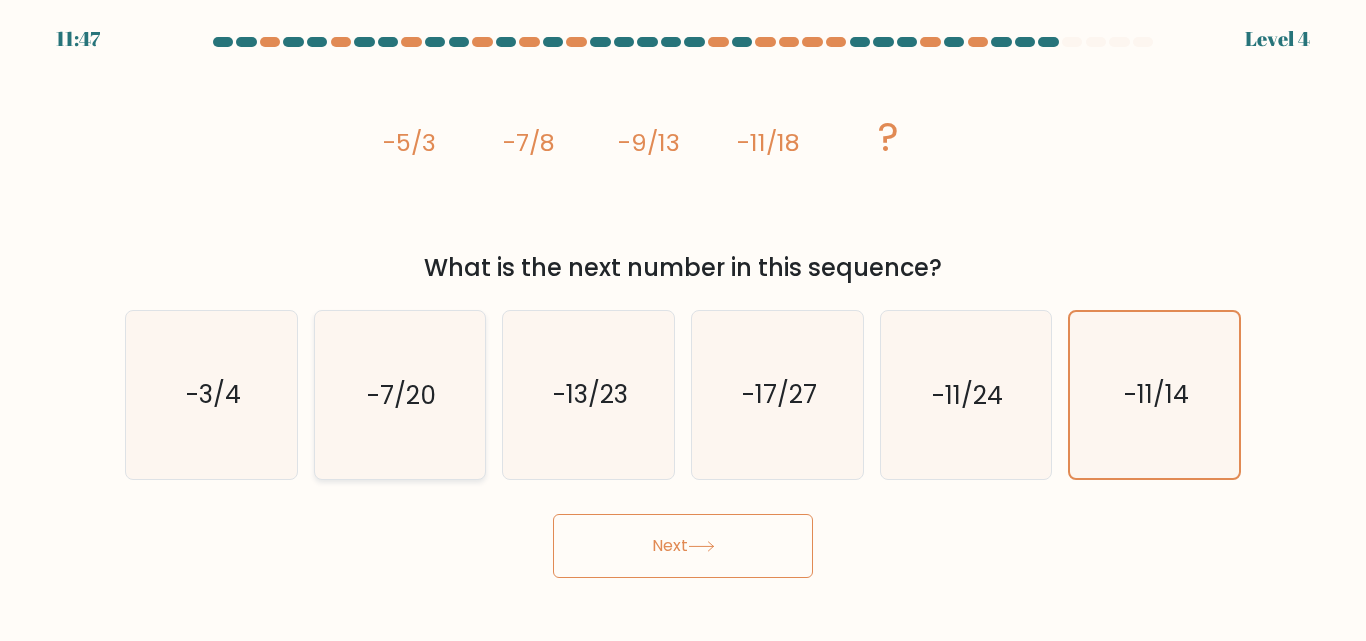 click on "-7/20" 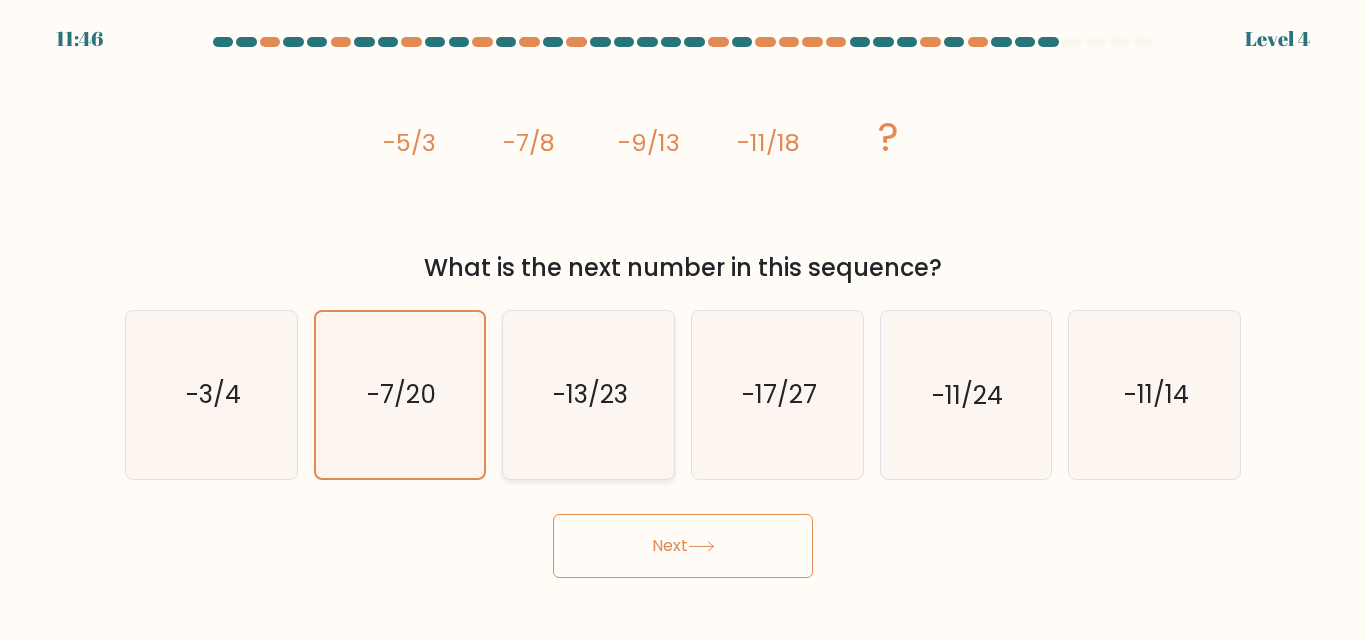 click on "-13/23" at bounding box center [588, 394] 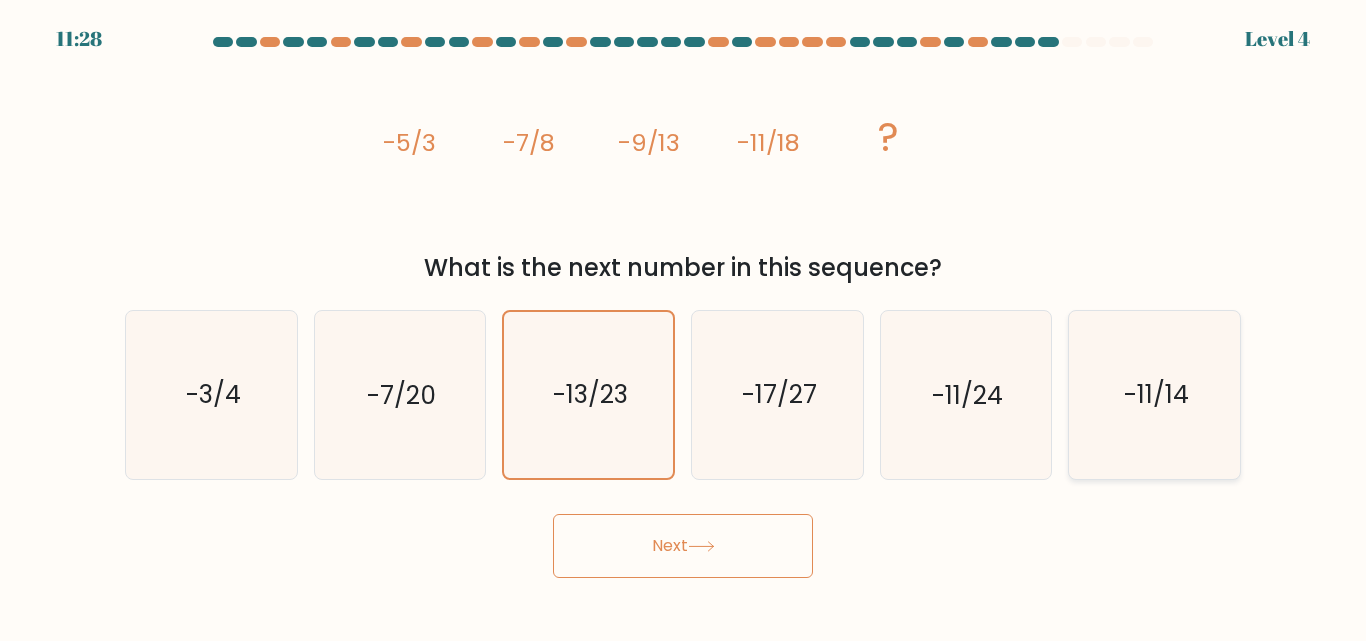 click on "-11/14" 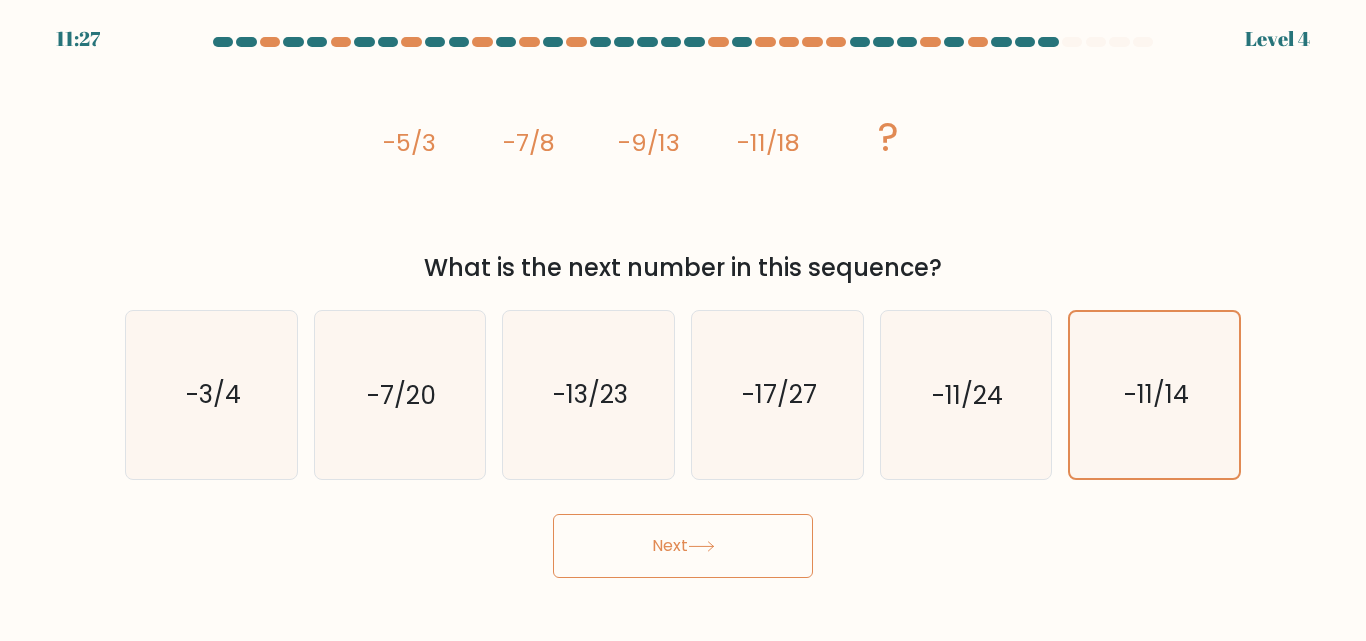 click on "Next" at bounding box center (683, 546) 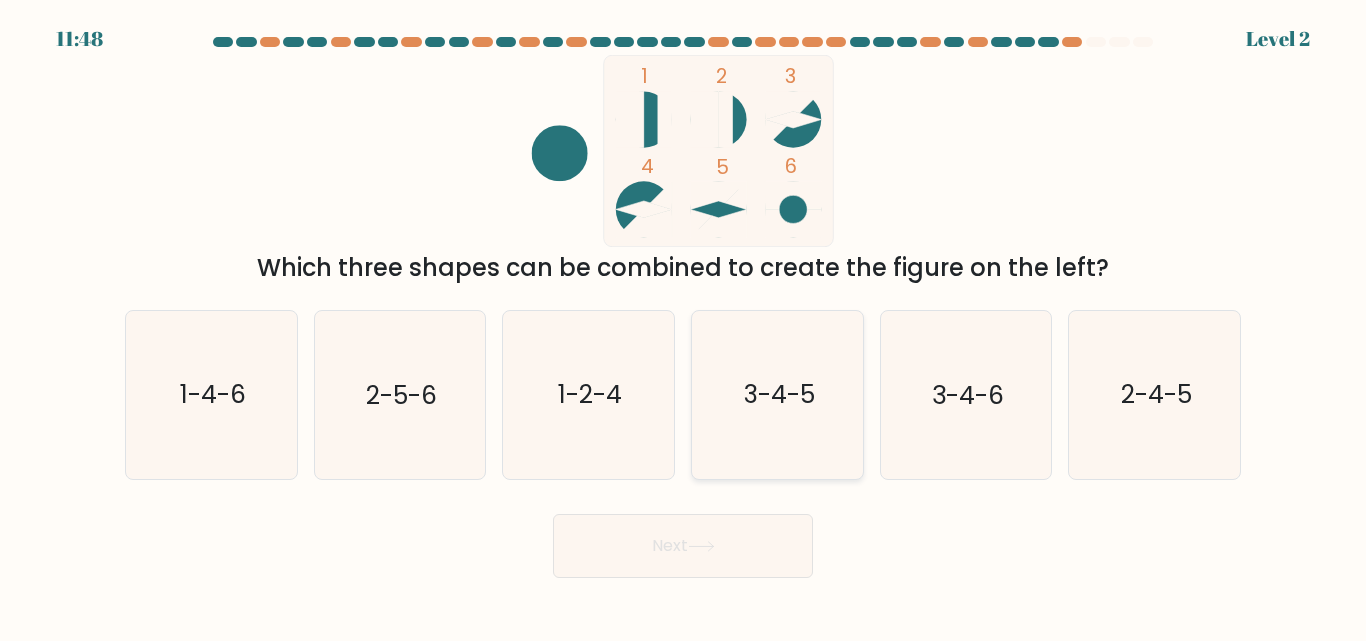 click on "3-4-5" 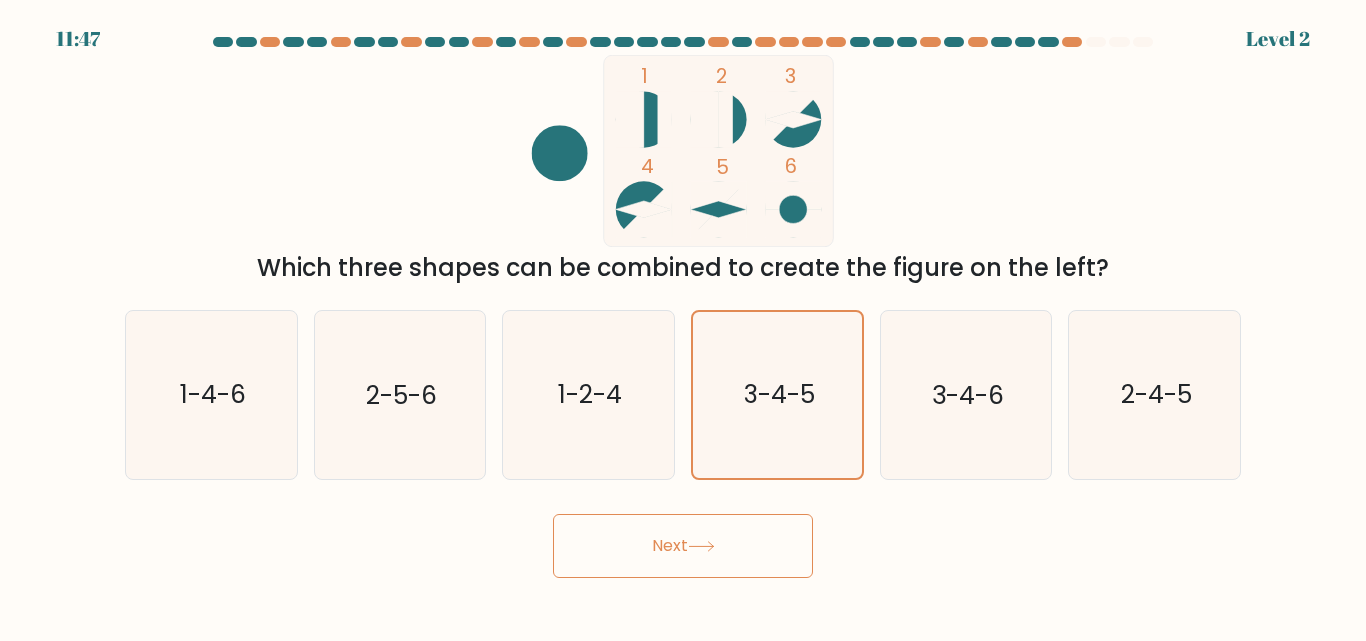 click on "Next" at bounding box center (683, 546) 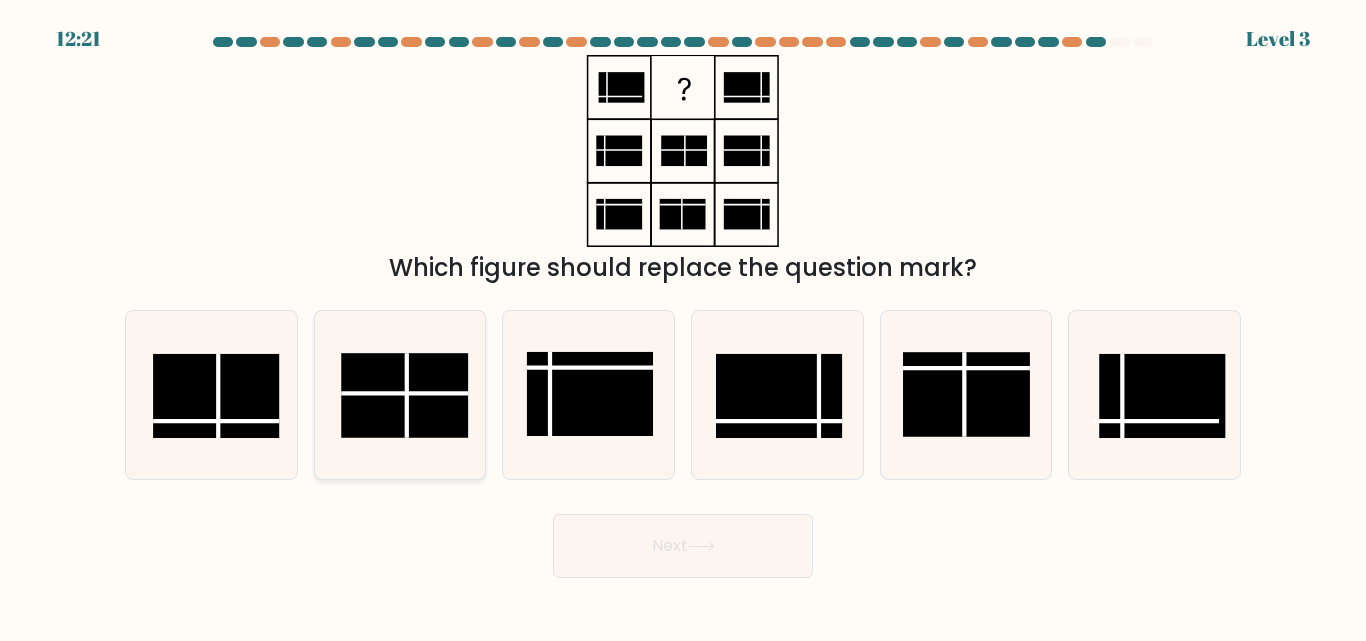 click 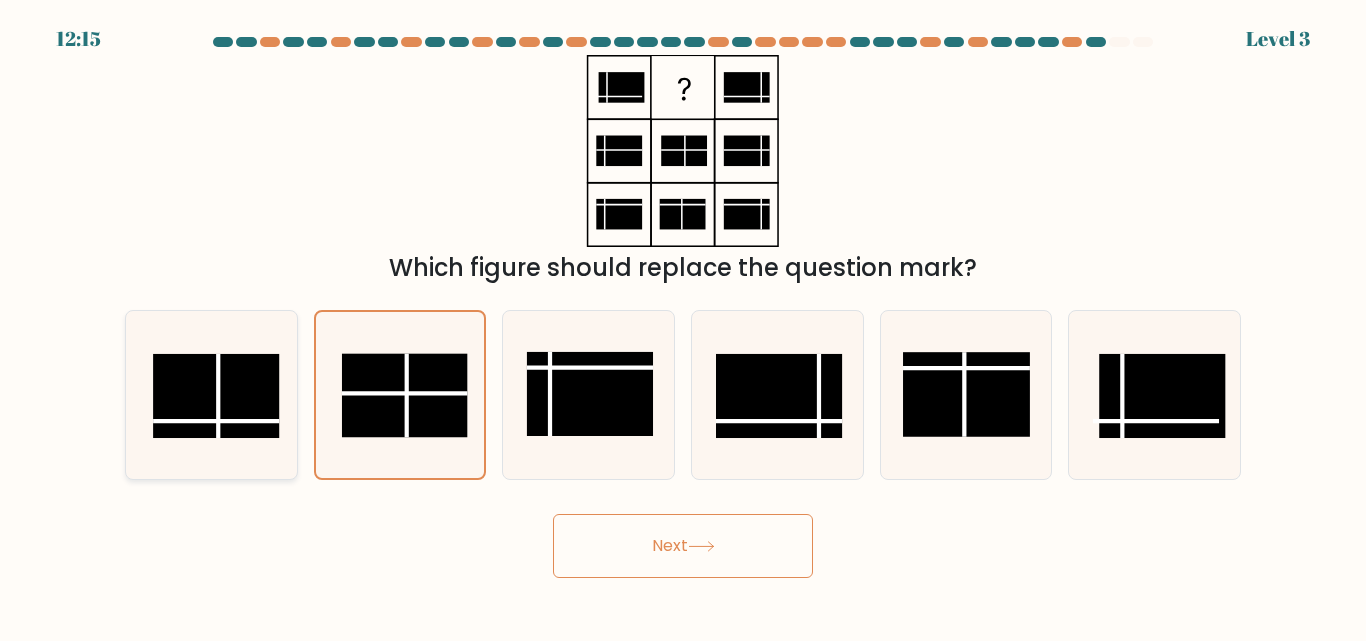 click 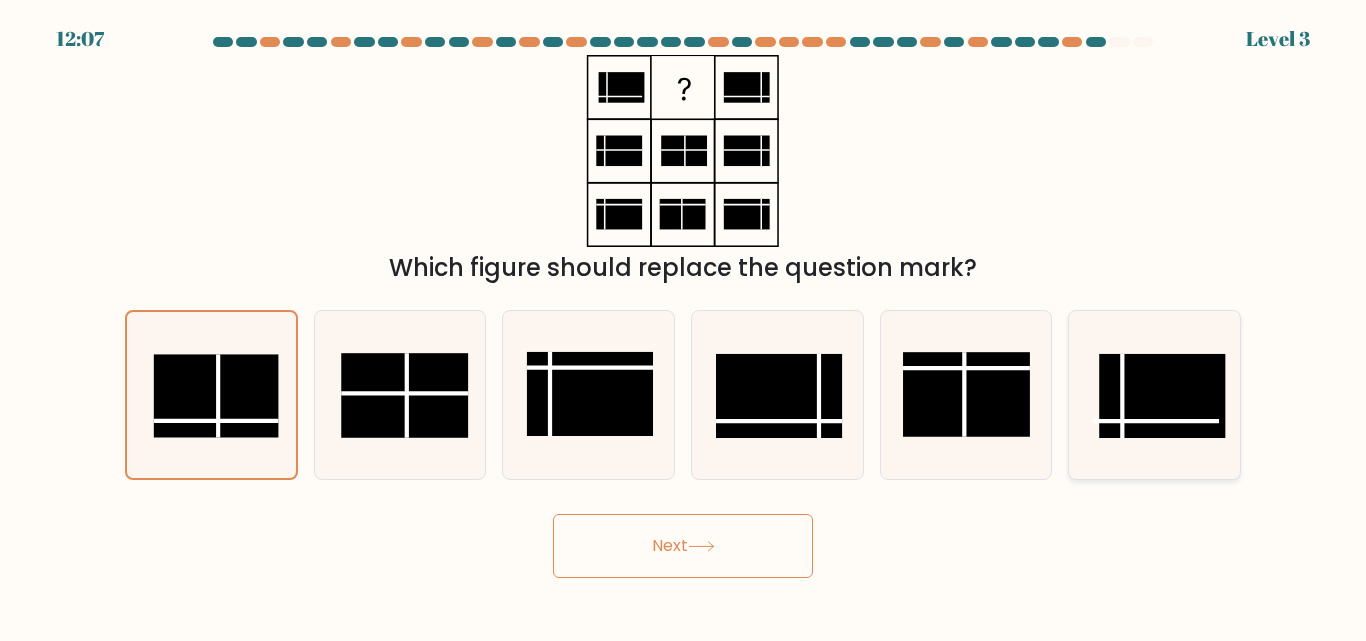 click 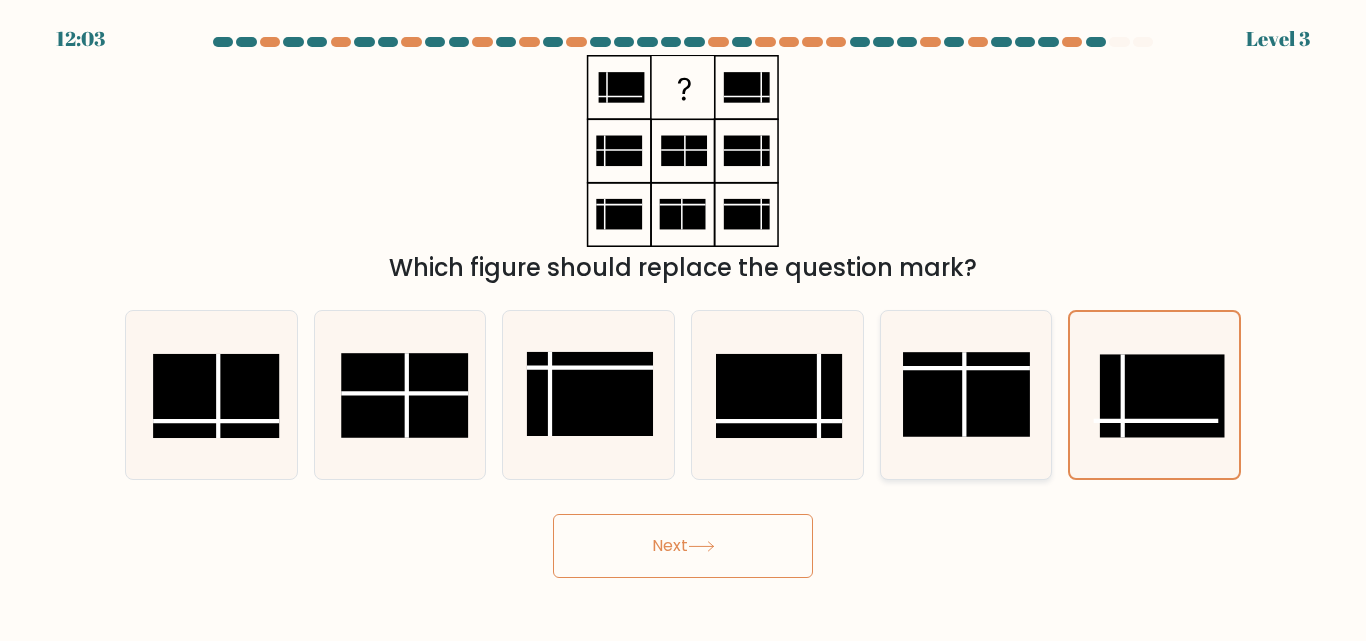click 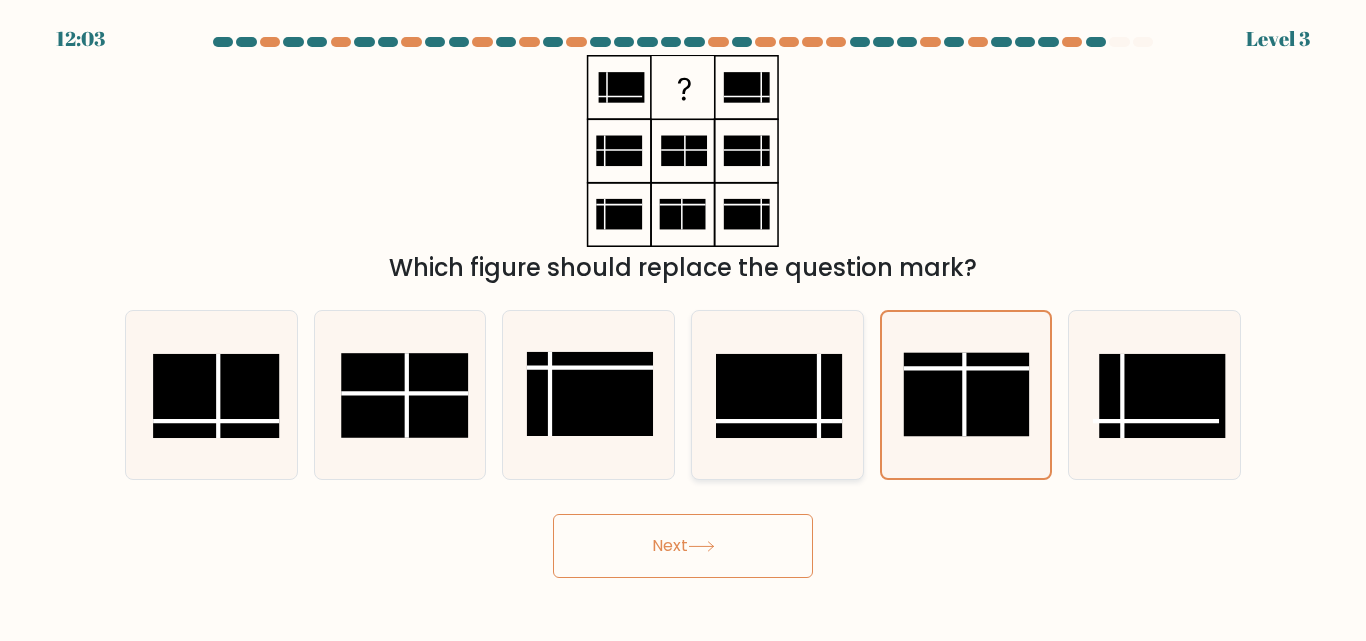 click 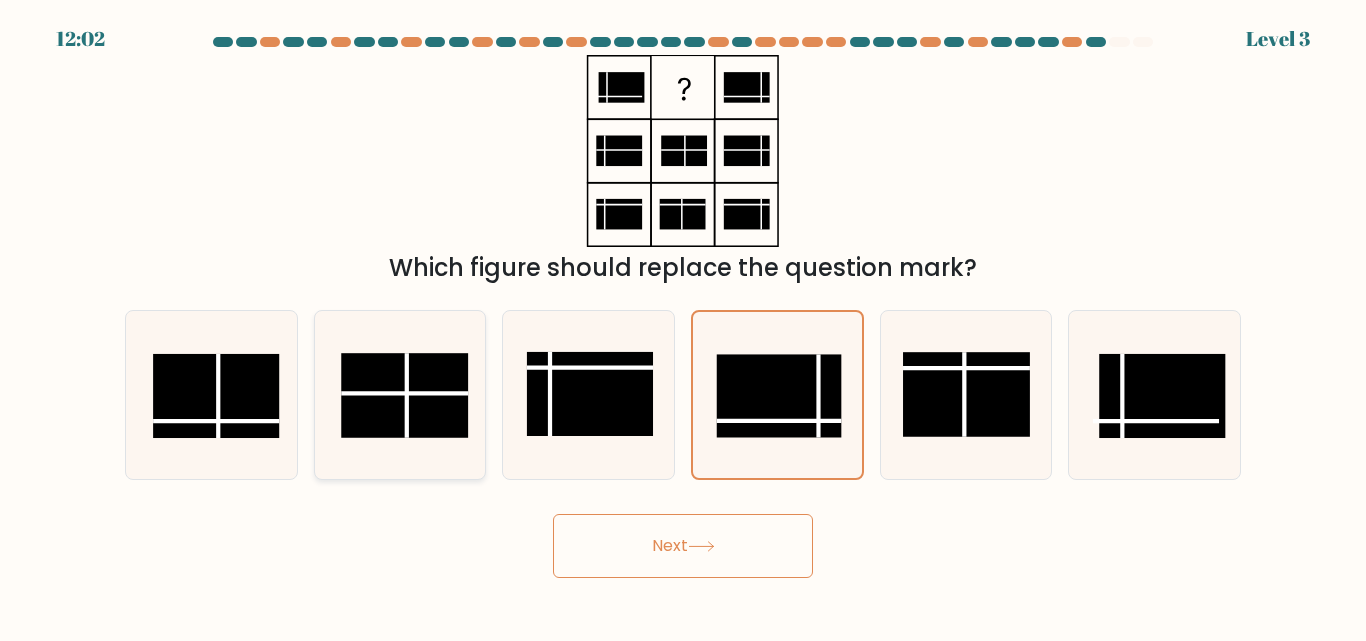 click 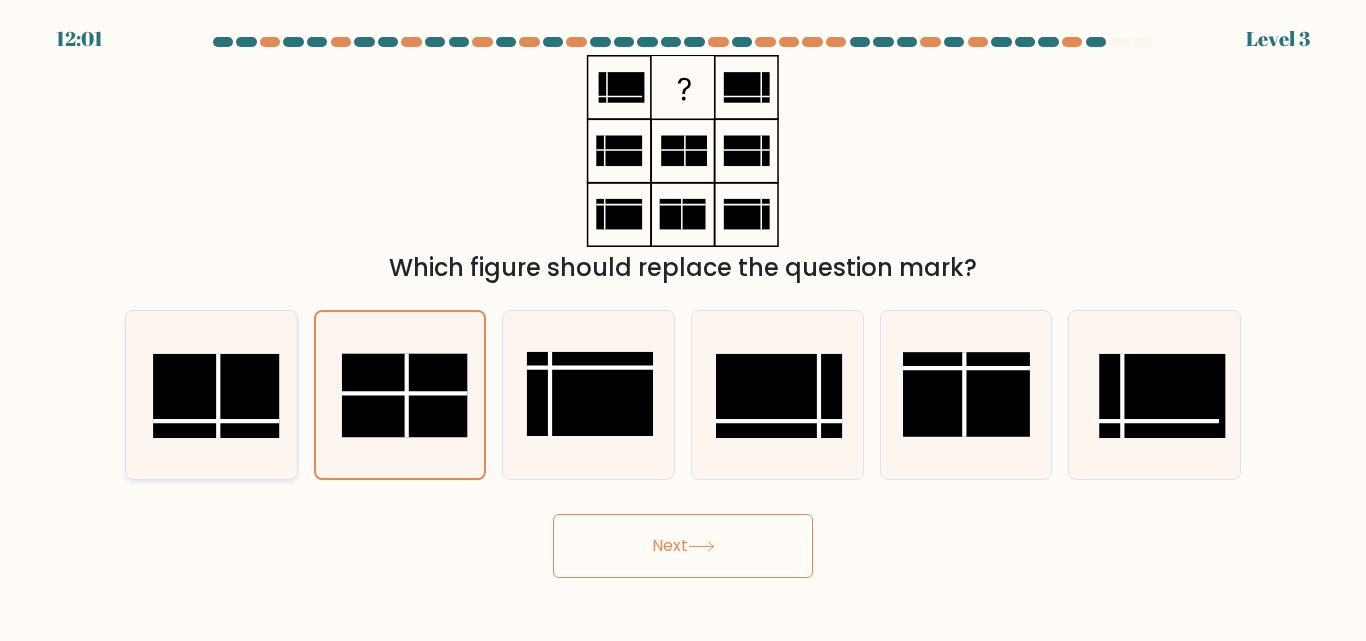click 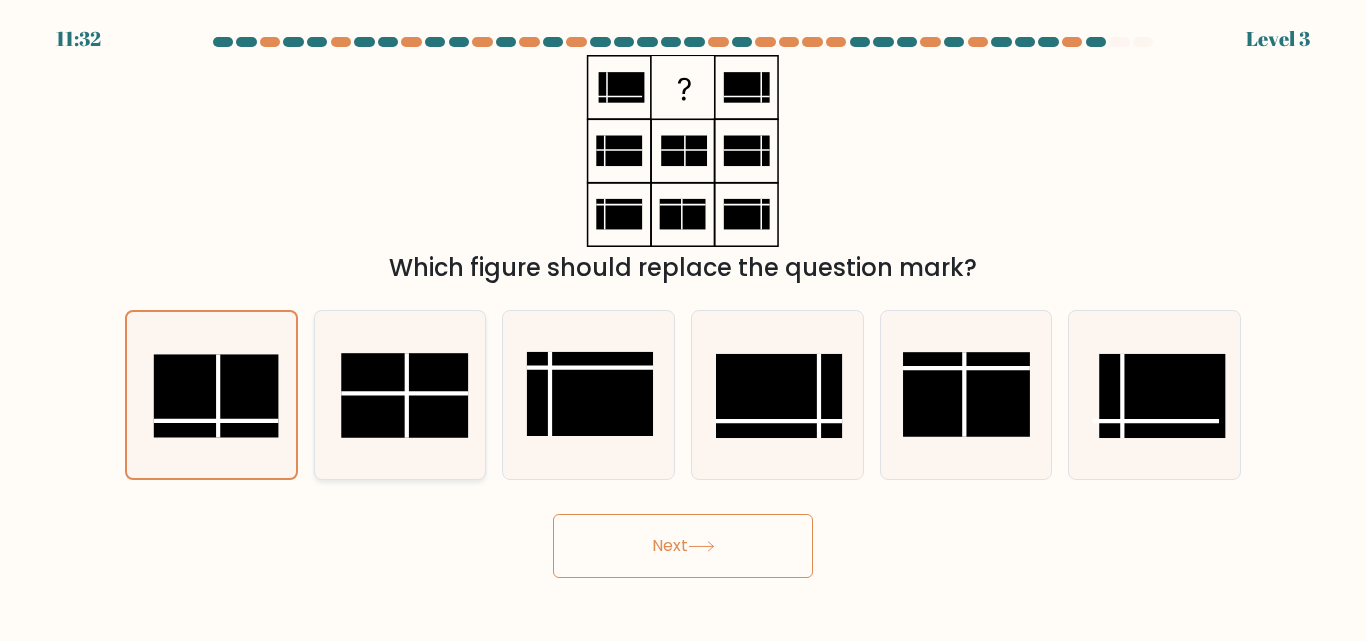 click 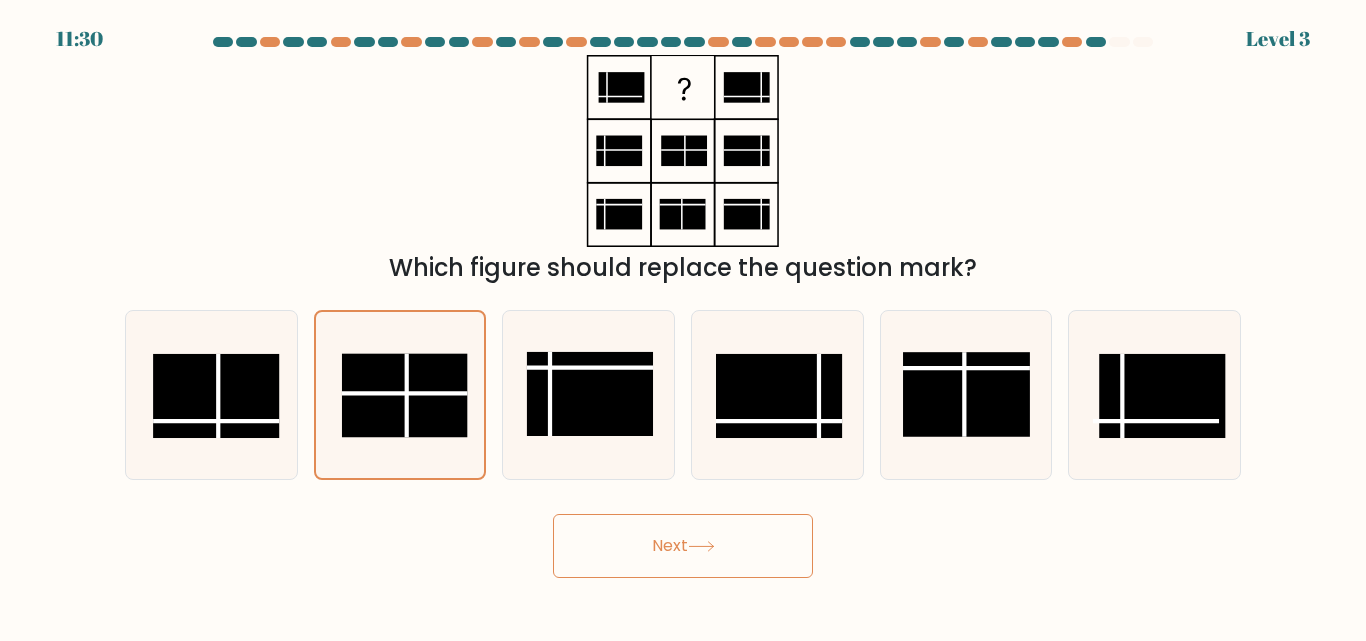 click on "Next" at bounding box center [683, 546] 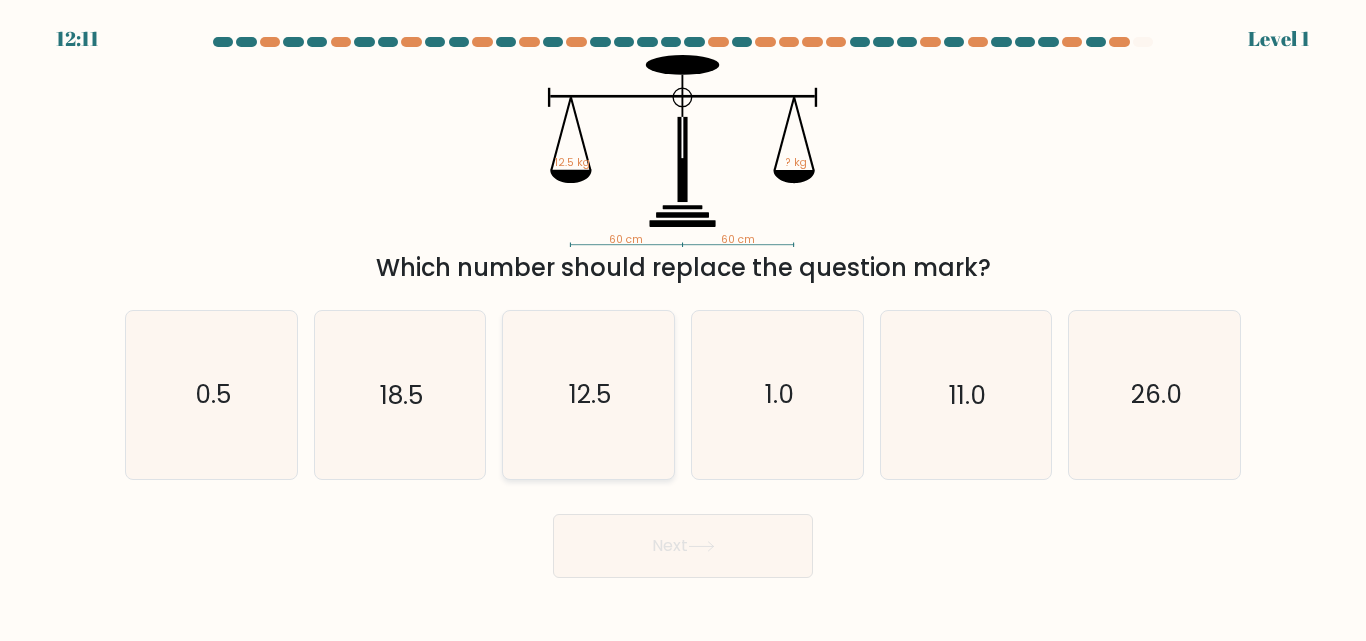 click on "12.5" 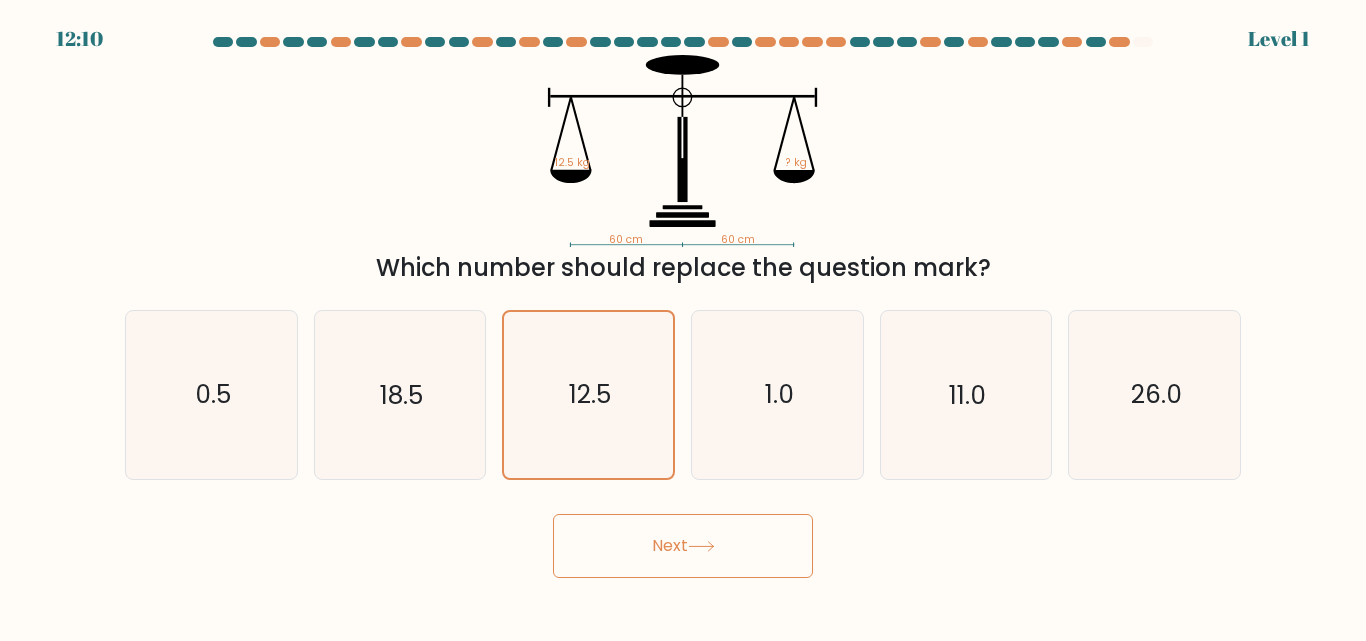 click on "Next" at bounding box center (683, 546) 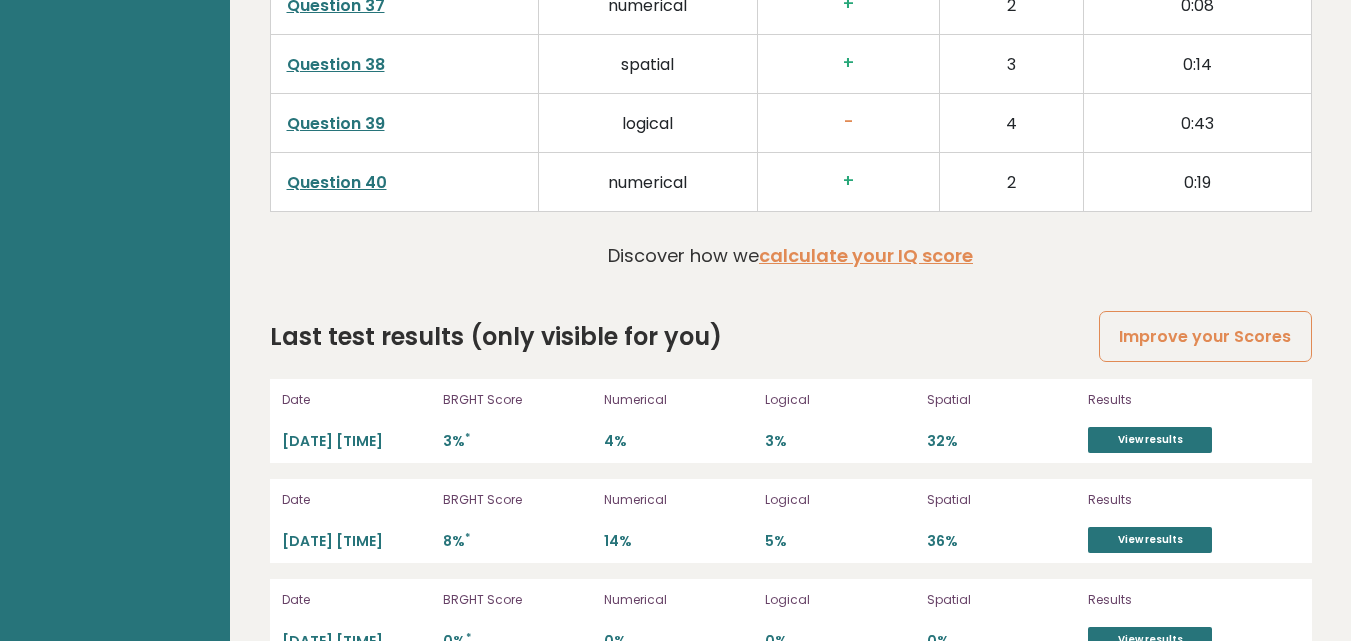 scroll, scrollTop: 5323, scrollLeft: 0, axis: vertical 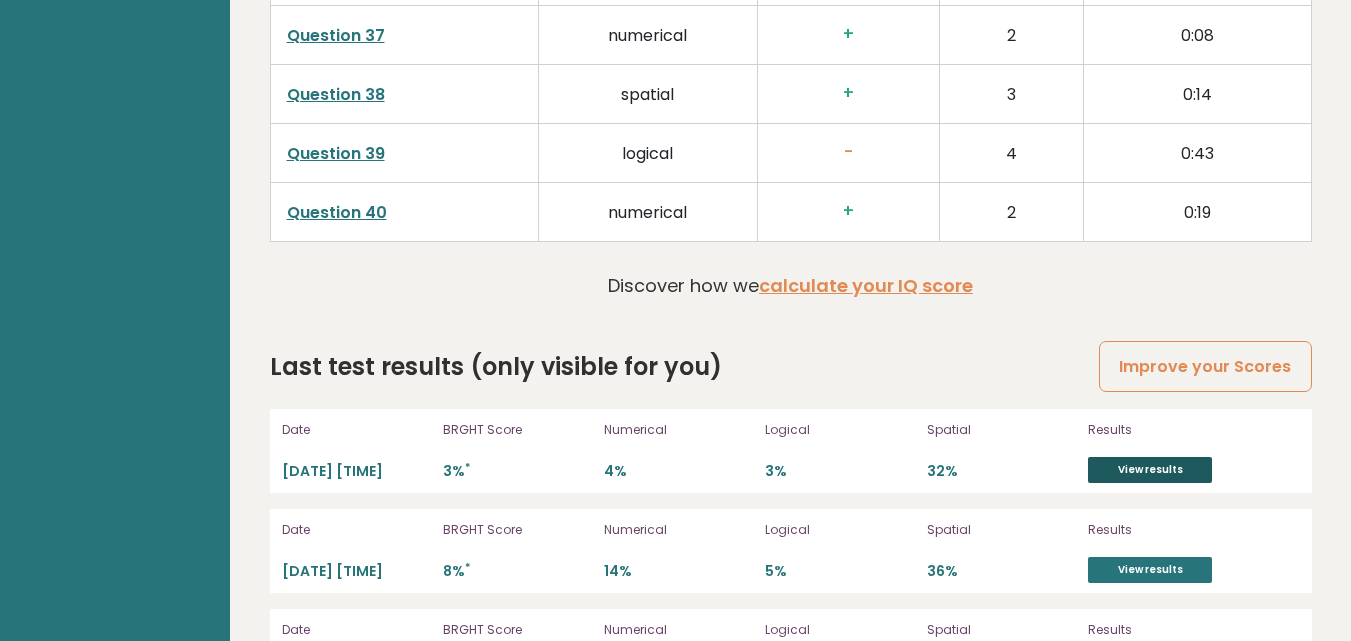 click on "View results" at bounding box center (1150, 470) 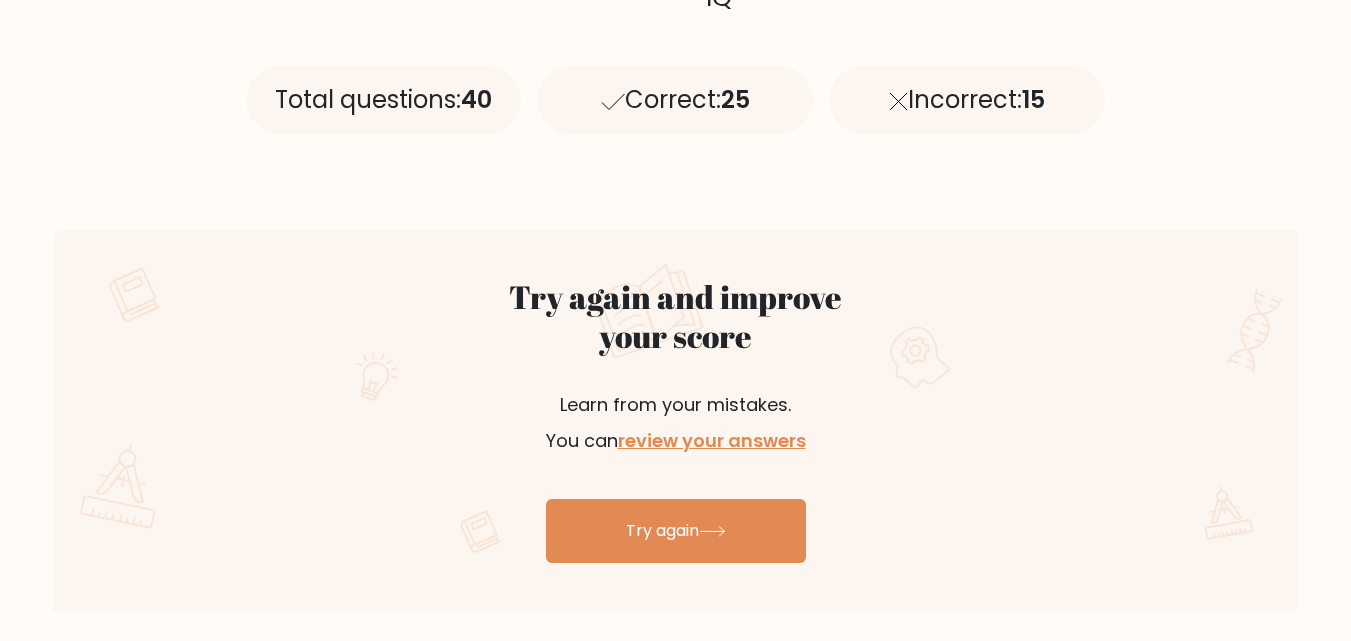 scroll, scrollTop: 800, scrollLeft: 0, axis: vertical 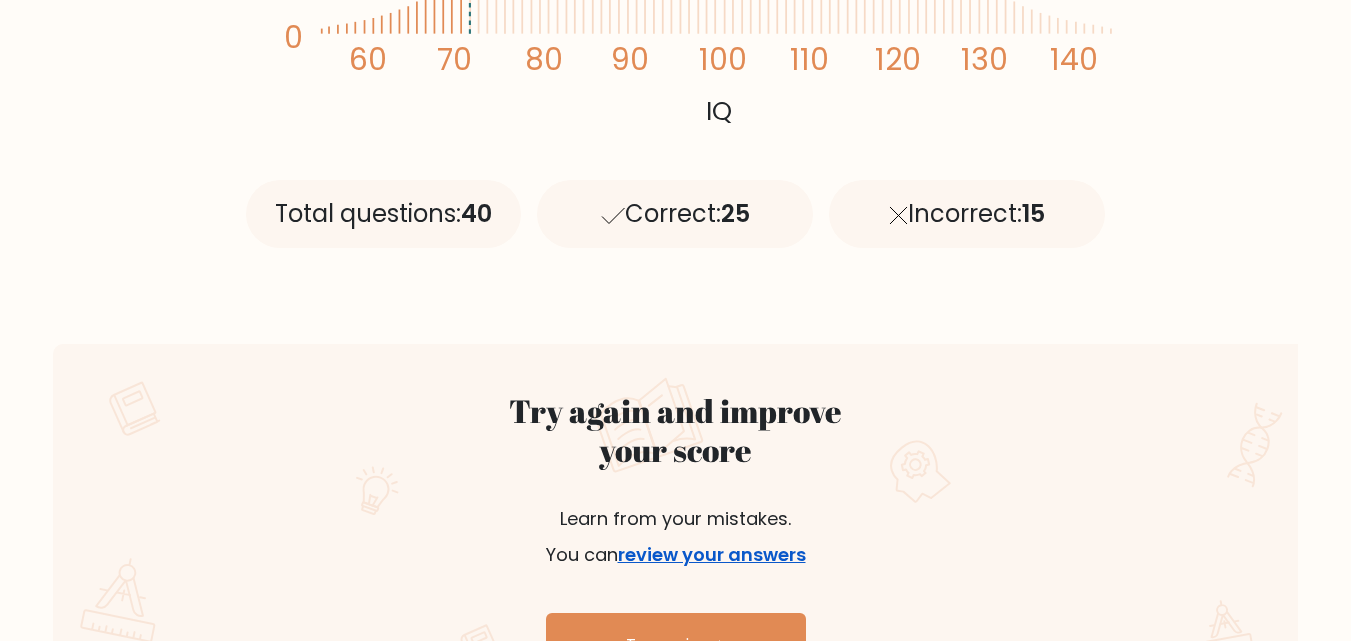 click on "review your answers" at bounding box center (712, 554) 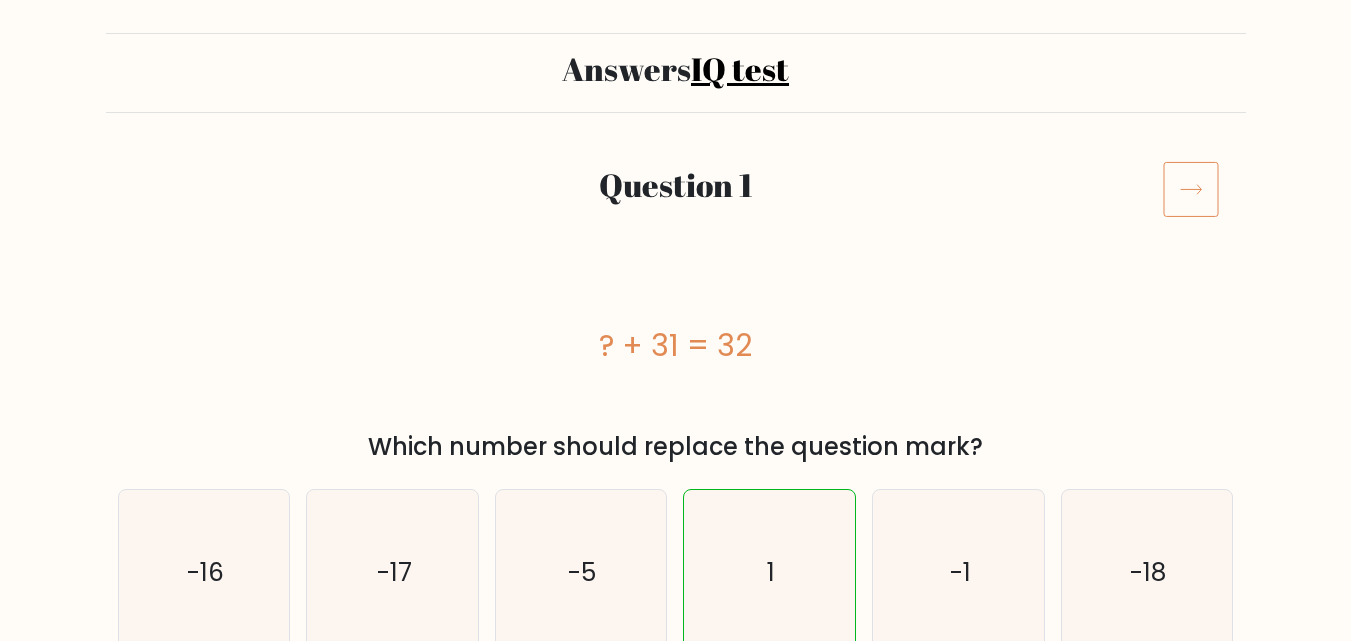 scroll, scrollTop: 200, scrollLeft: 0, axis: vertical 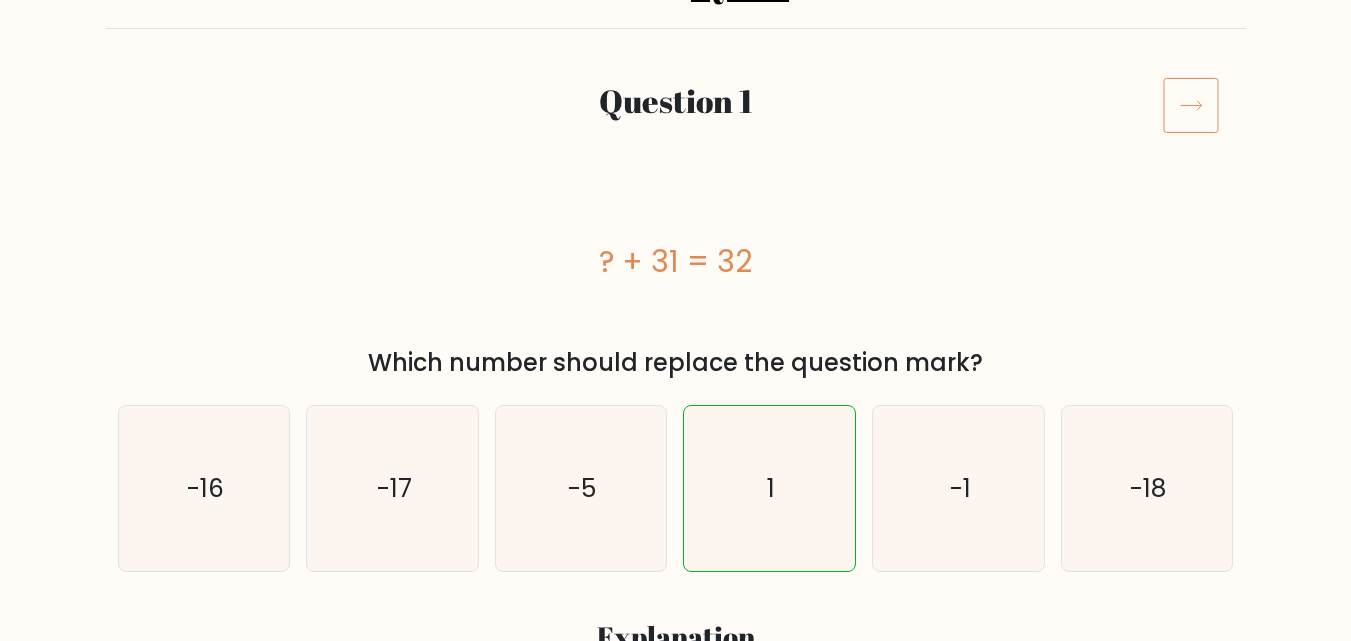 click 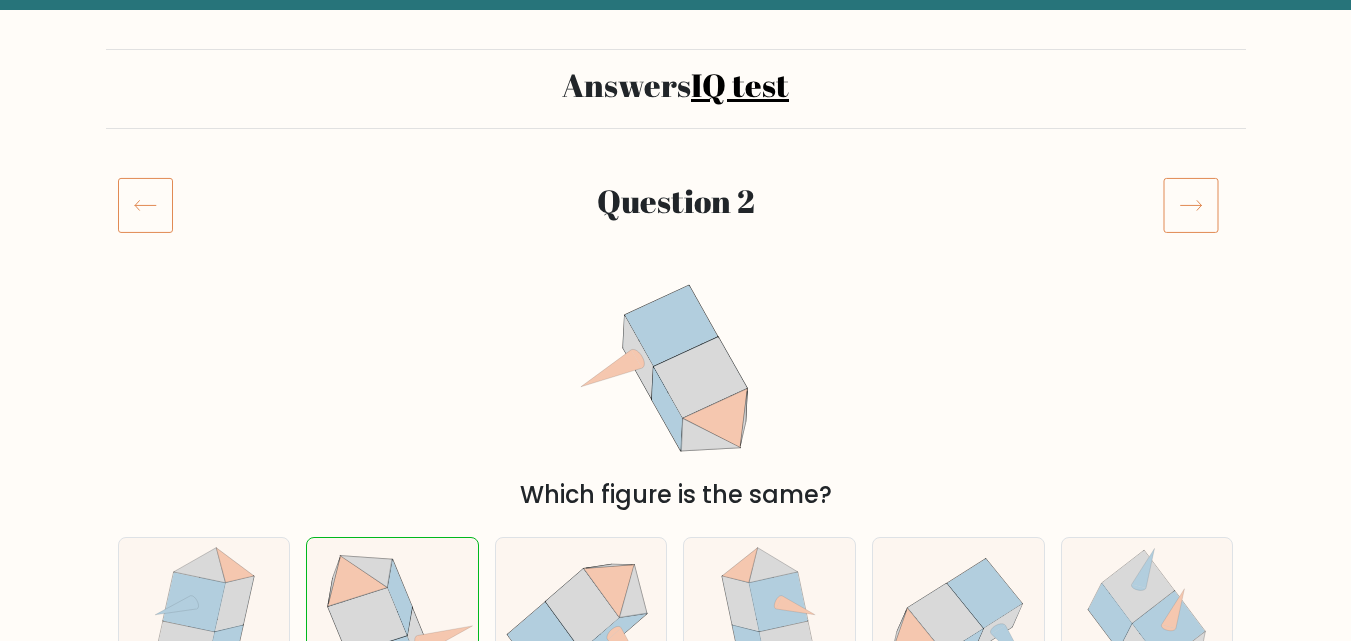 scroll, scrollTop: 200, scrollLeft: 0, axis: vertical 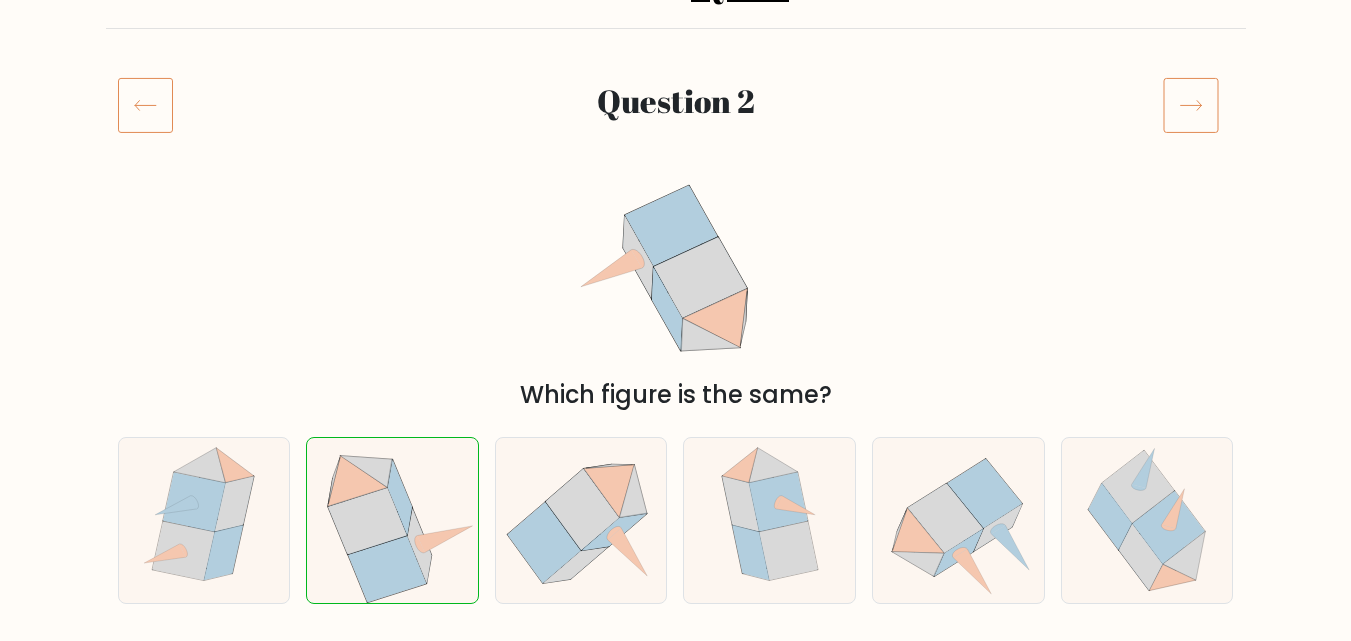 click 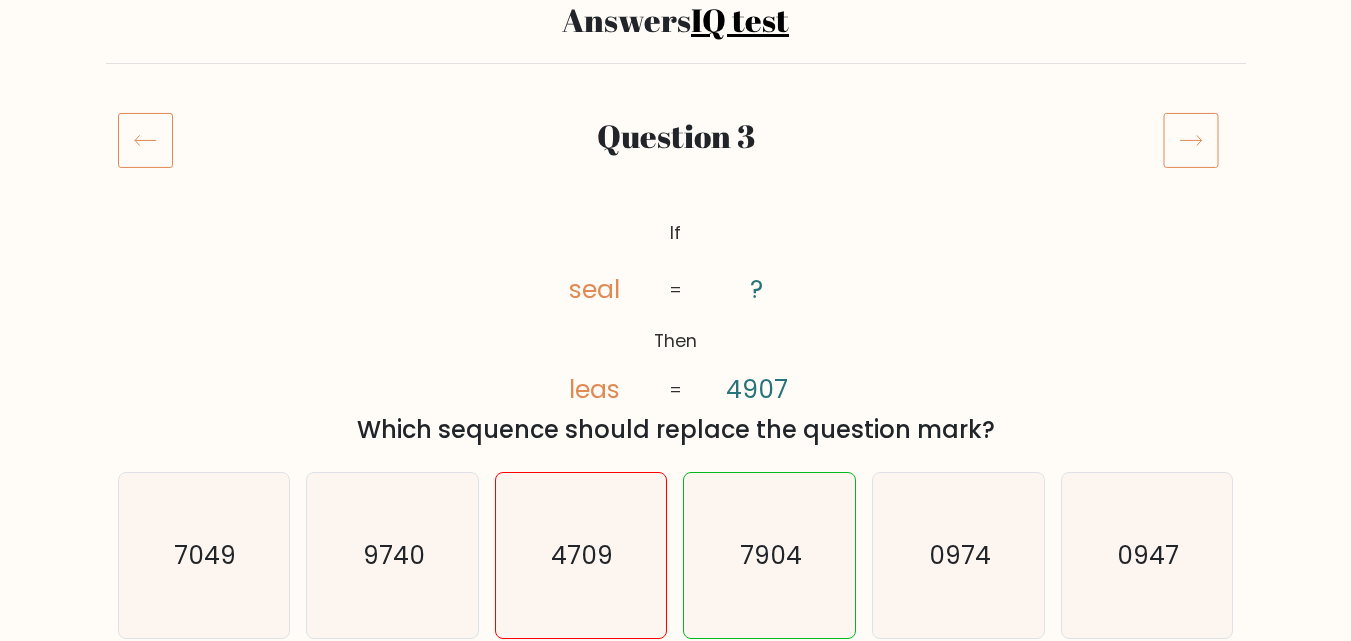 scroll, scrollTop: 200, scrollLeft: 0, axis: vertical 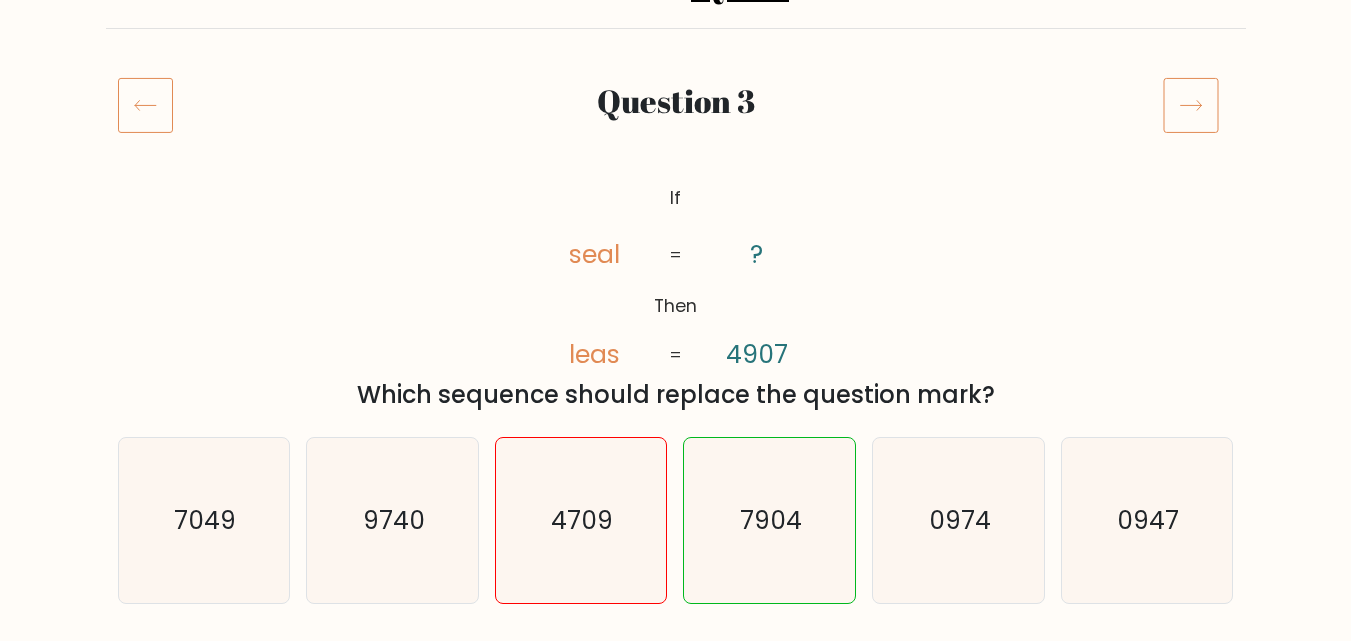 click 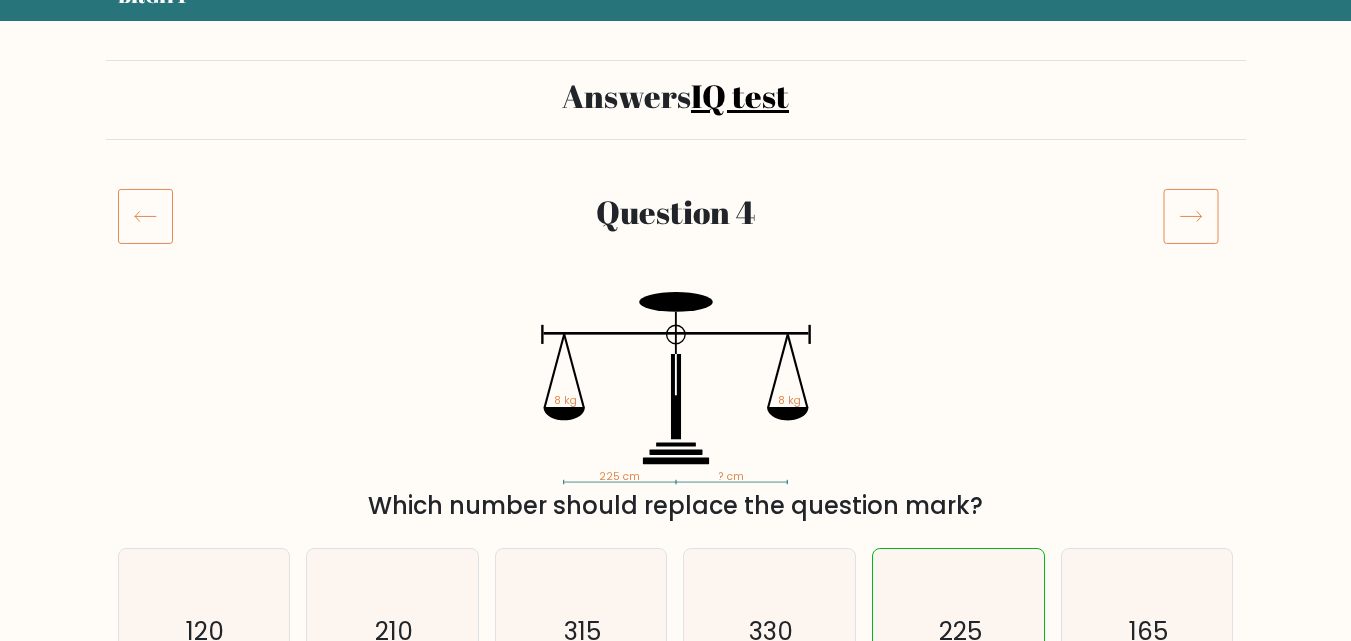scroll, scrollTop: 100, scrollLeft: 0, axis: vertical 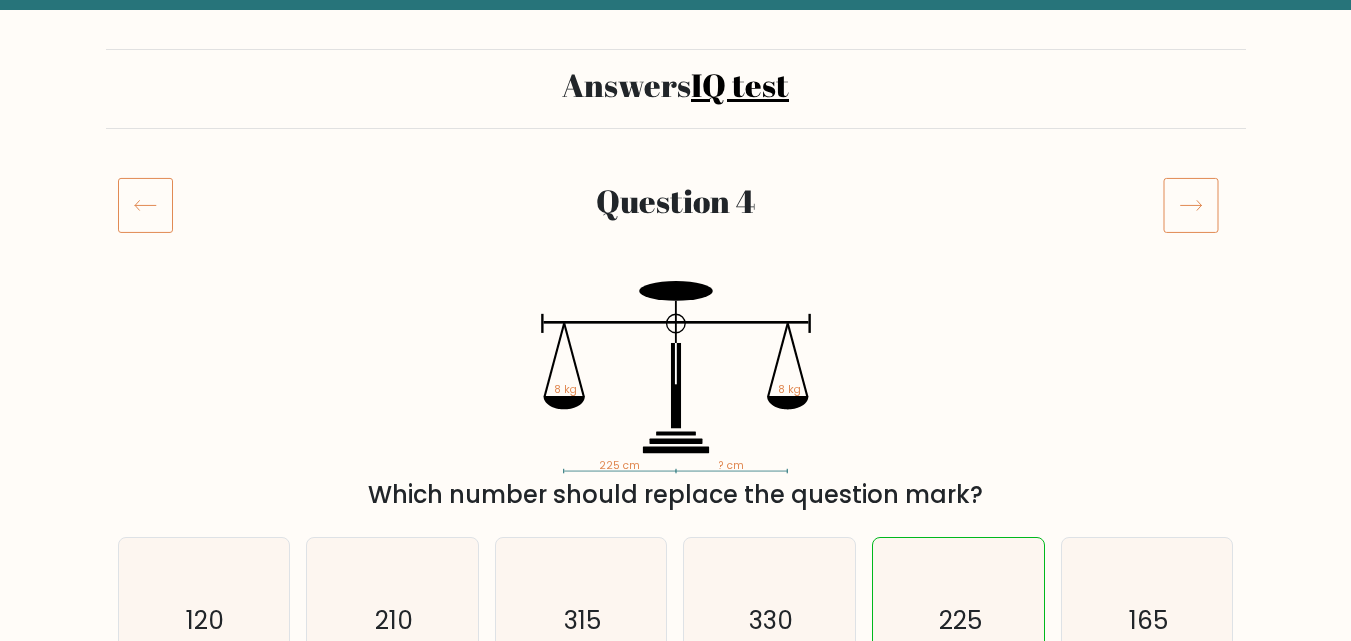 click 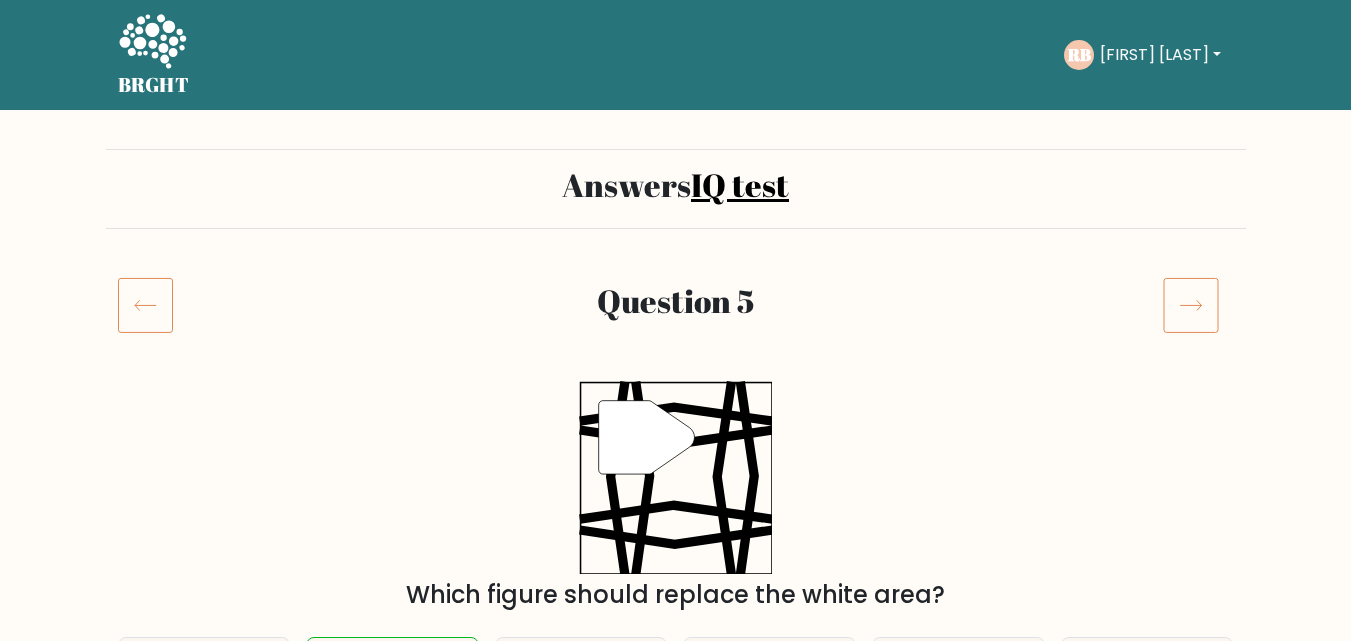 scroll, scrollTop: 200, scrollLeft: 0, axis: vertical 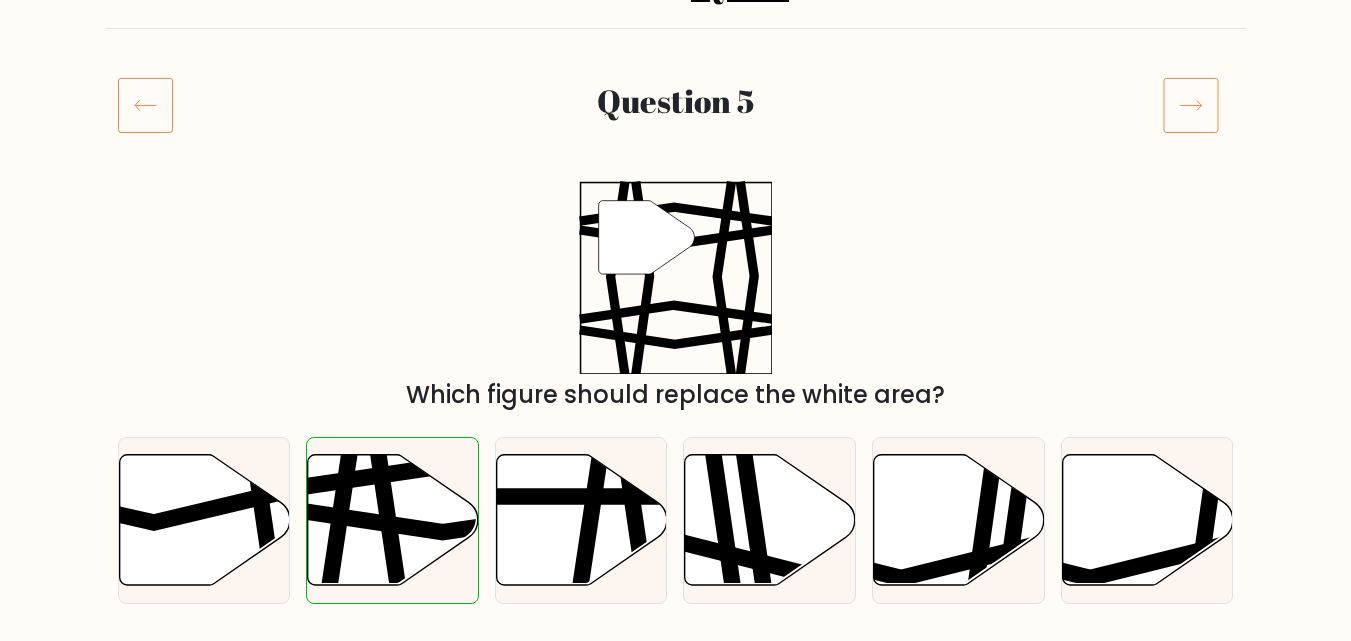 click 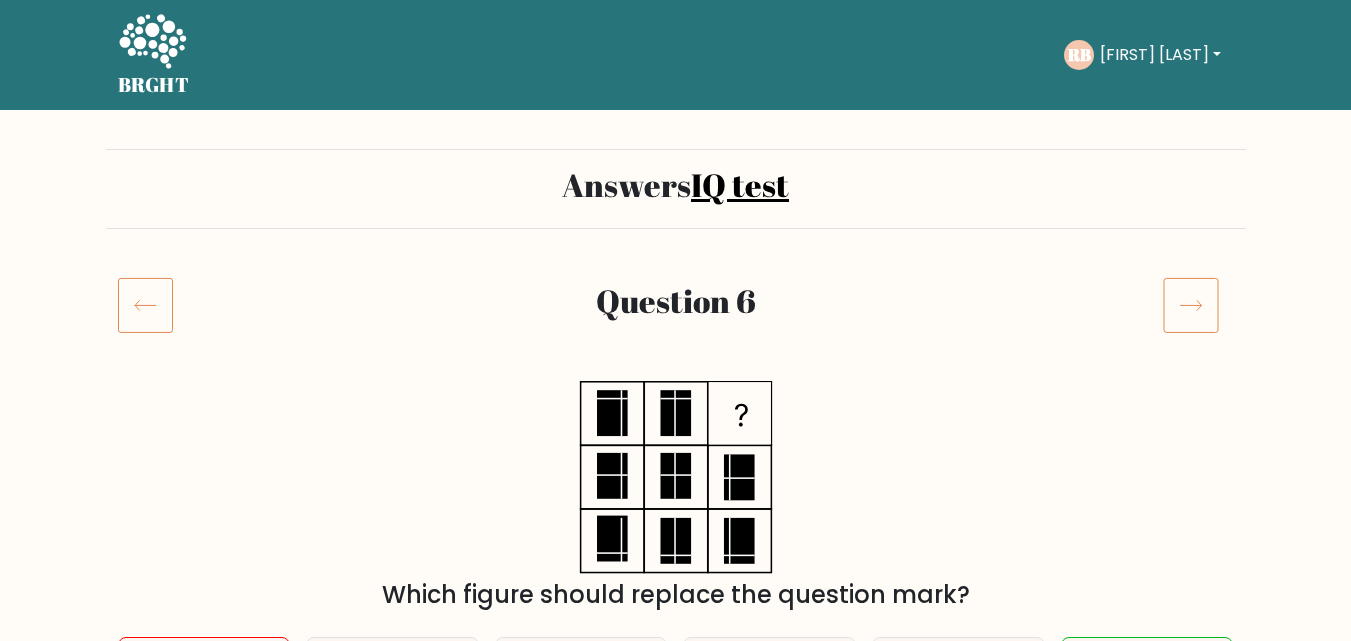 scroll, scrollTop: 200, scrollLeft: 0, axis: vertical 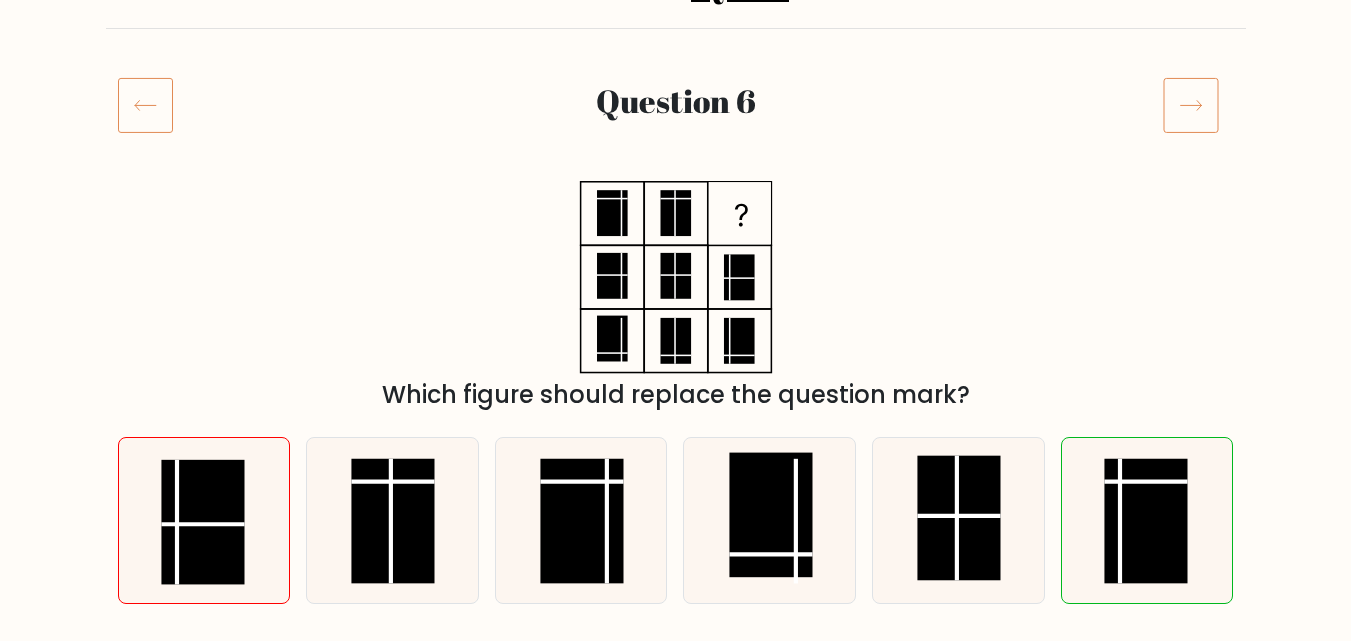 click 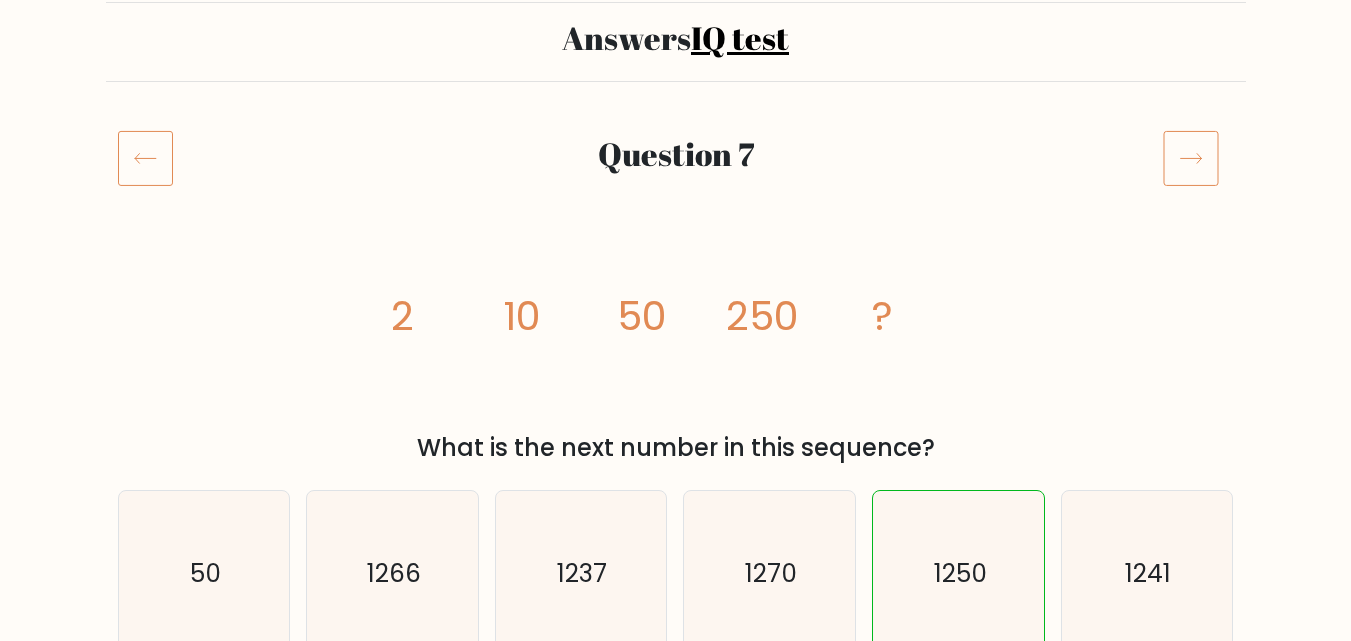 scroll, scrollTop: 100, scrollLeft: 0, axis: vertical 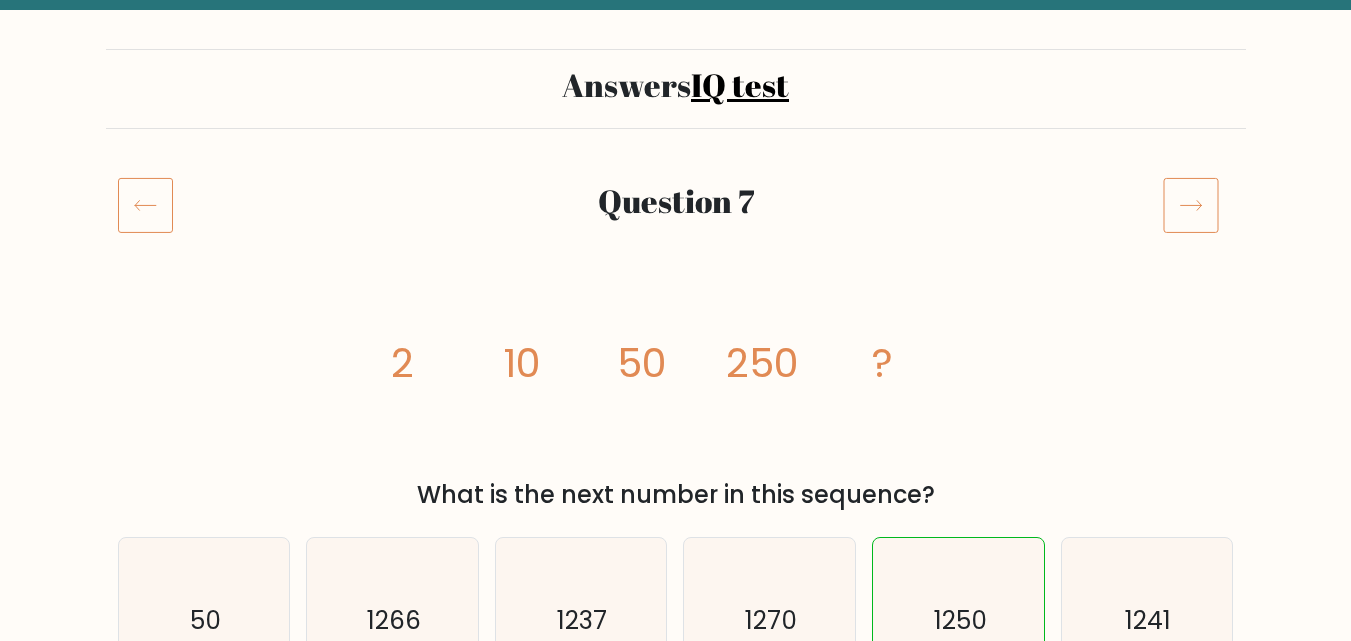 click 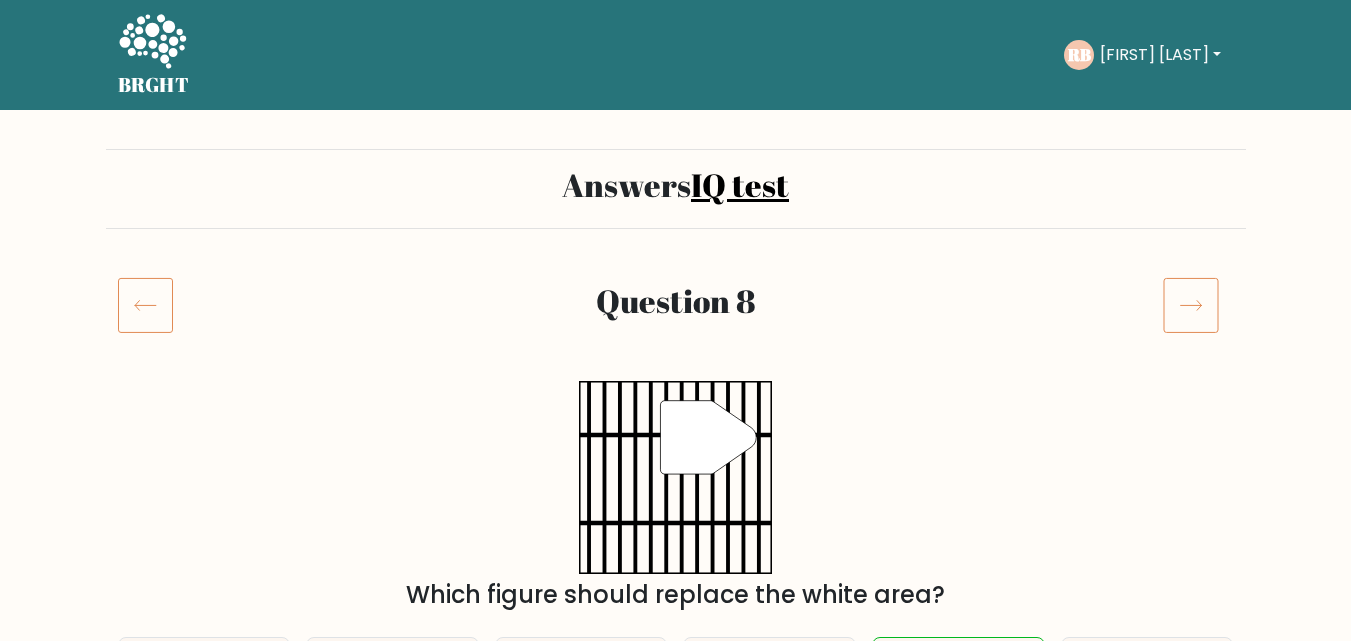 scroll, scrollTop: 200, scrollLeft: 0, axis: vertical 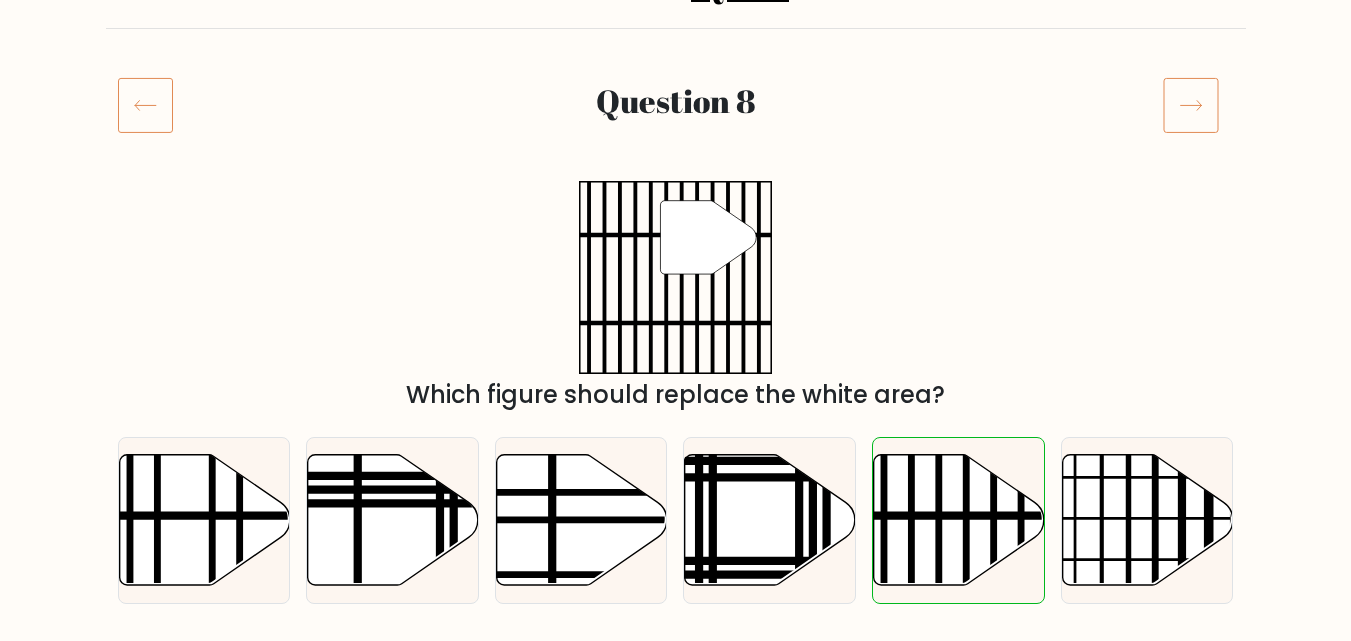 click 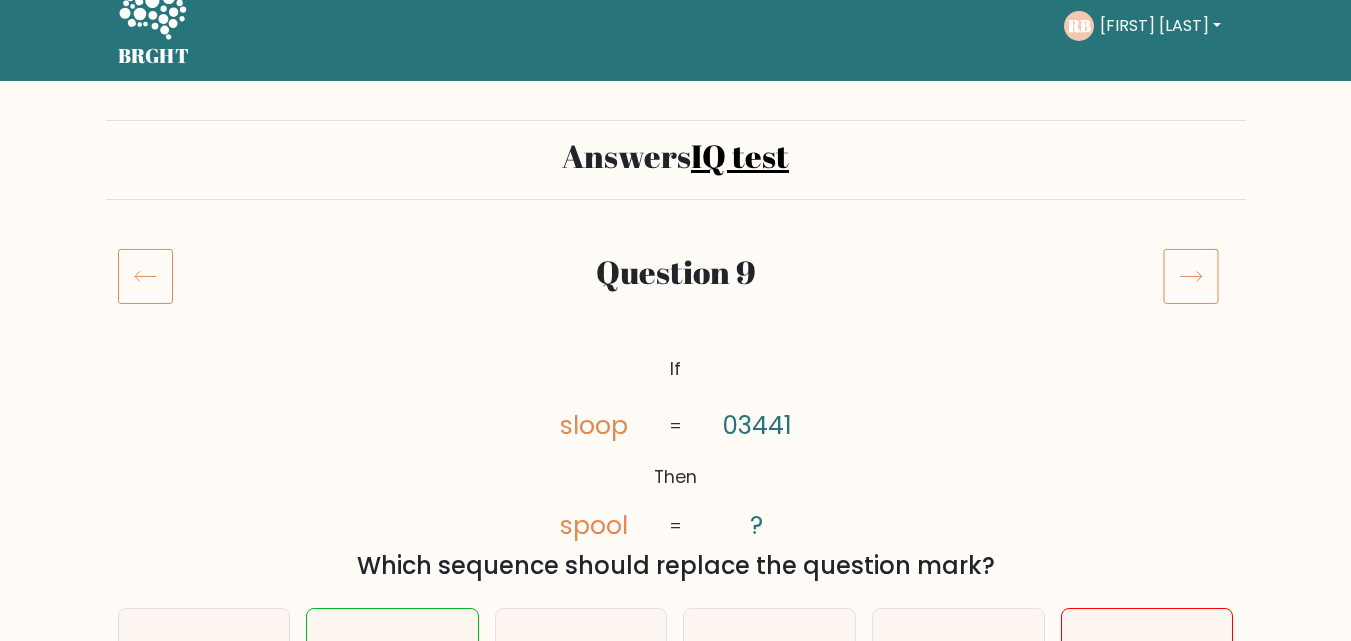 scroll, scrollTop: 0, scrollLeft: 0, axis: both 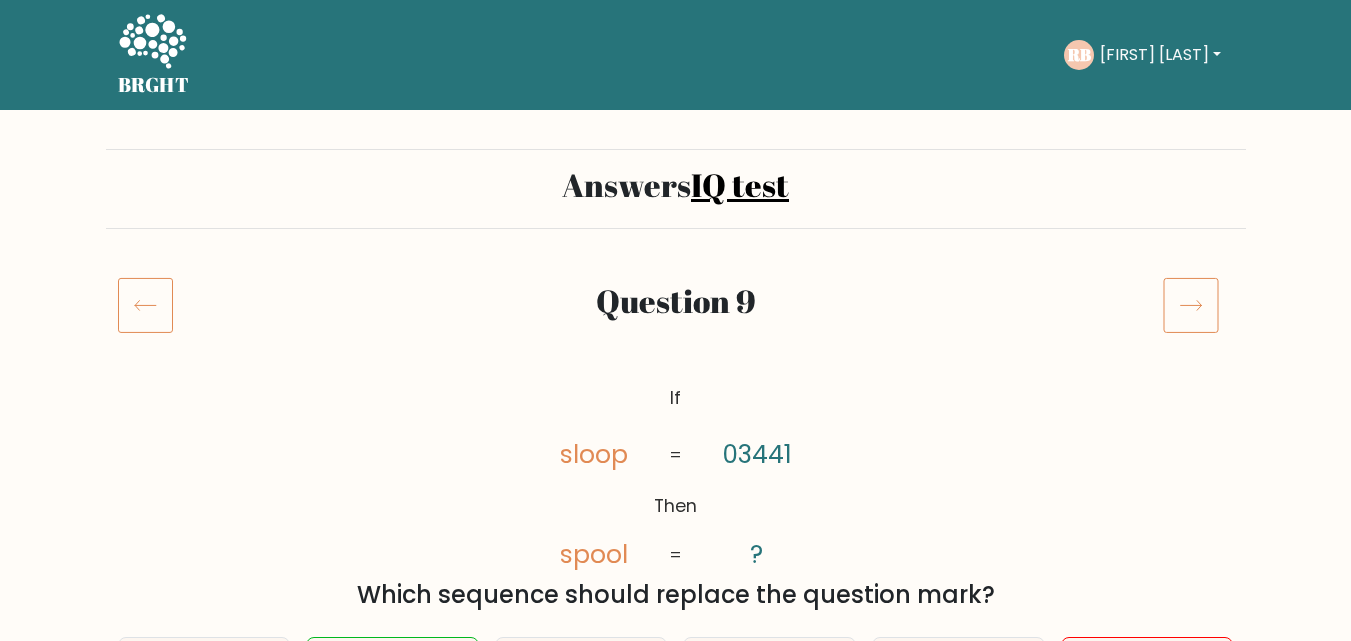 click 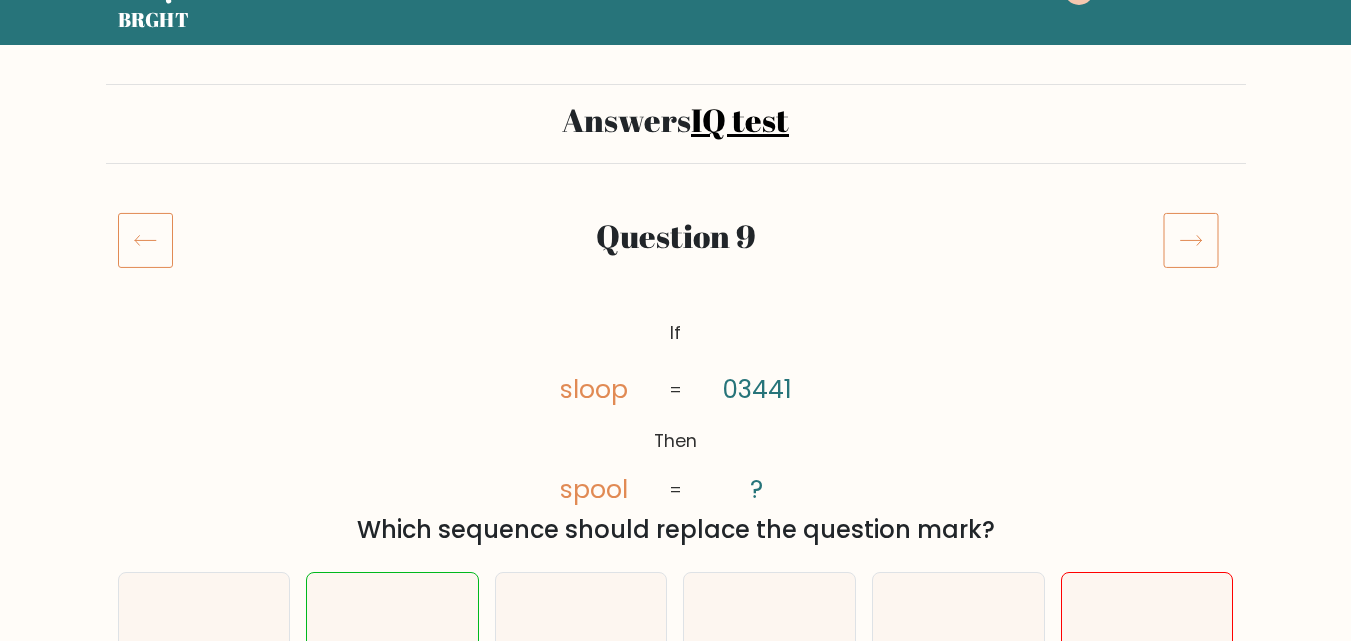 scroll, scrollTop: 100, scrollLeft: 0, axis: vertical 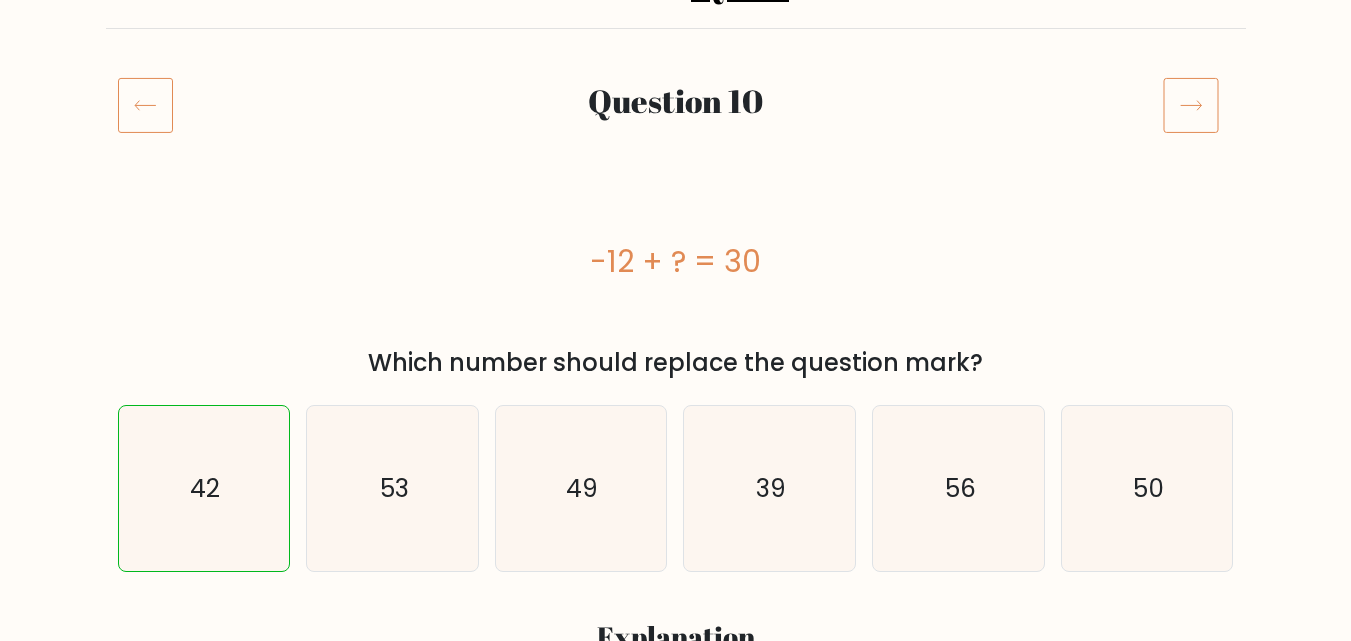click 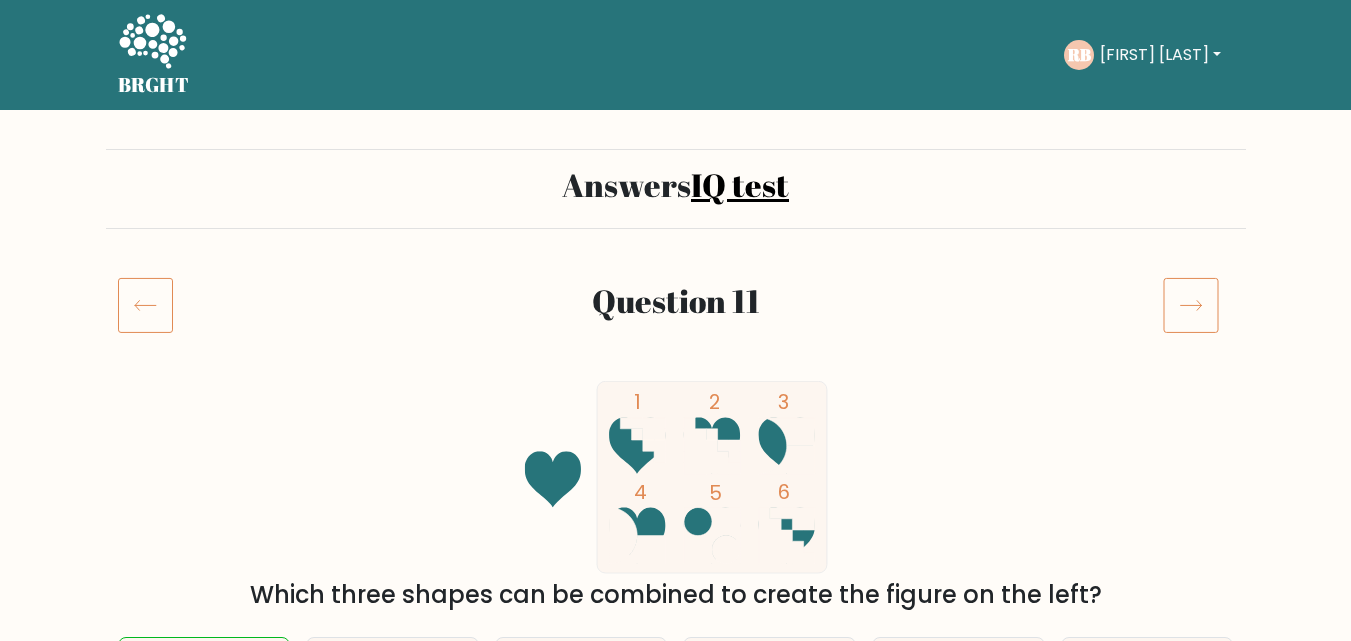 scroll, scrollTop: 200, scrollLeft: 0, axis: vertical 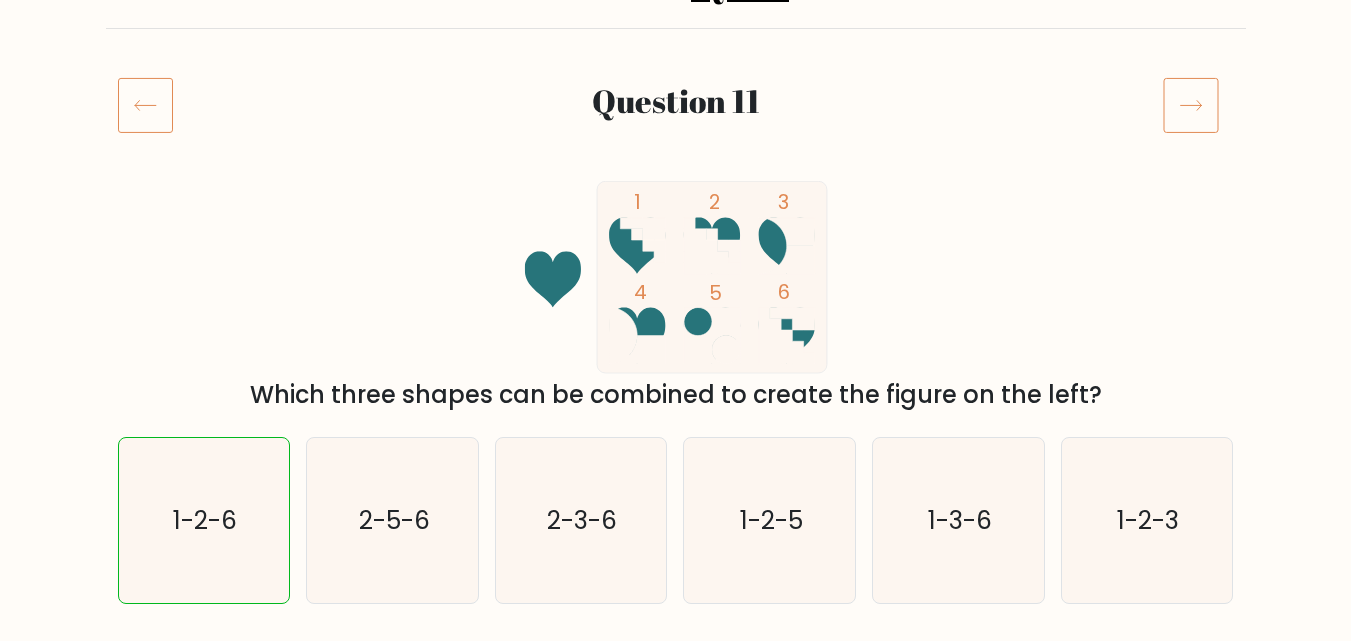 click 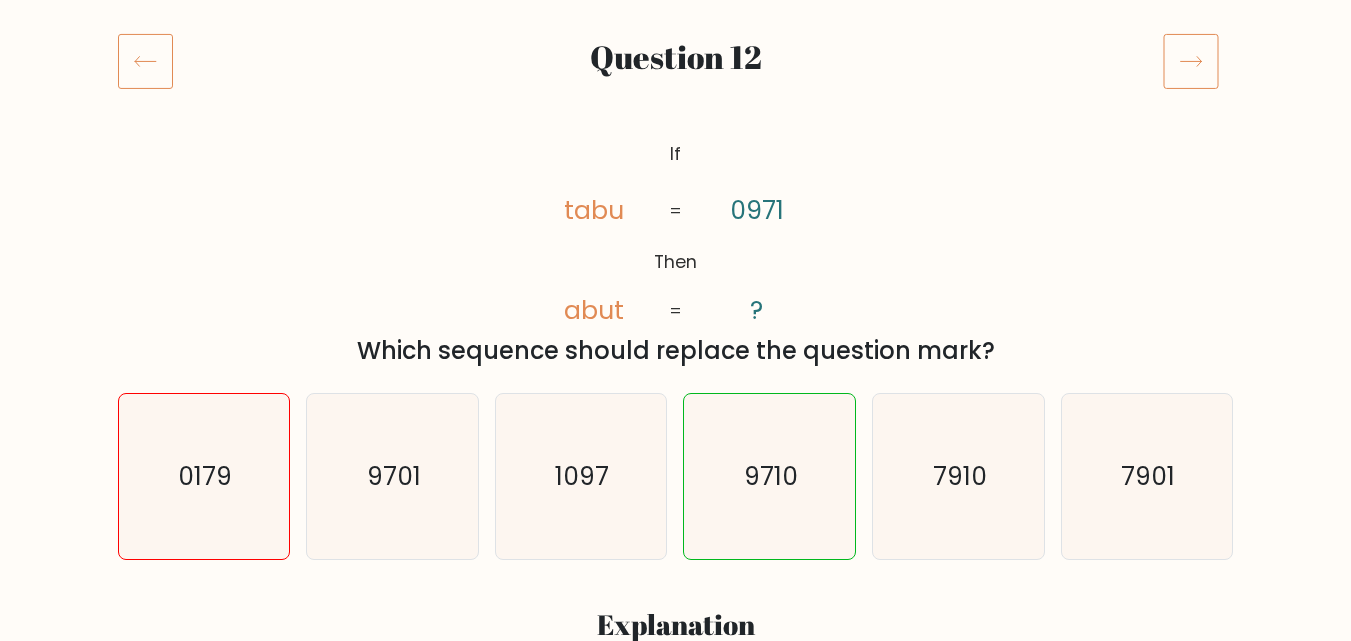 scroll, scrollTop: 200, scrollLeft: 0, axis: vertical 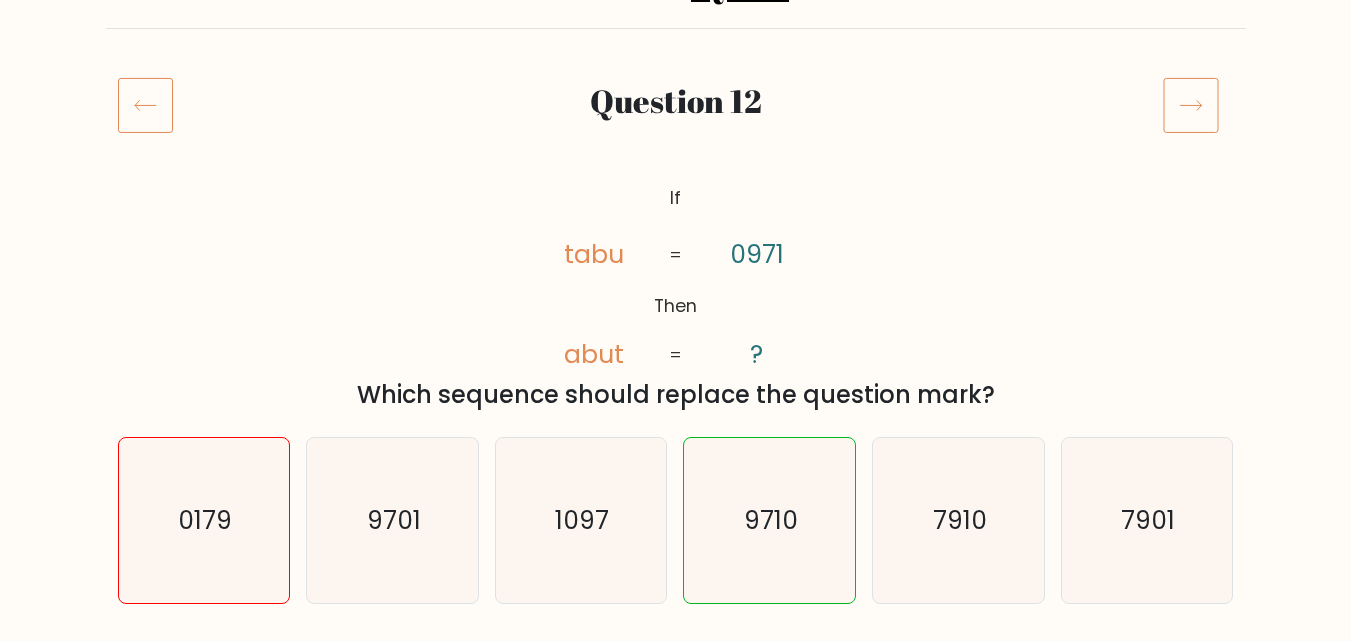 click 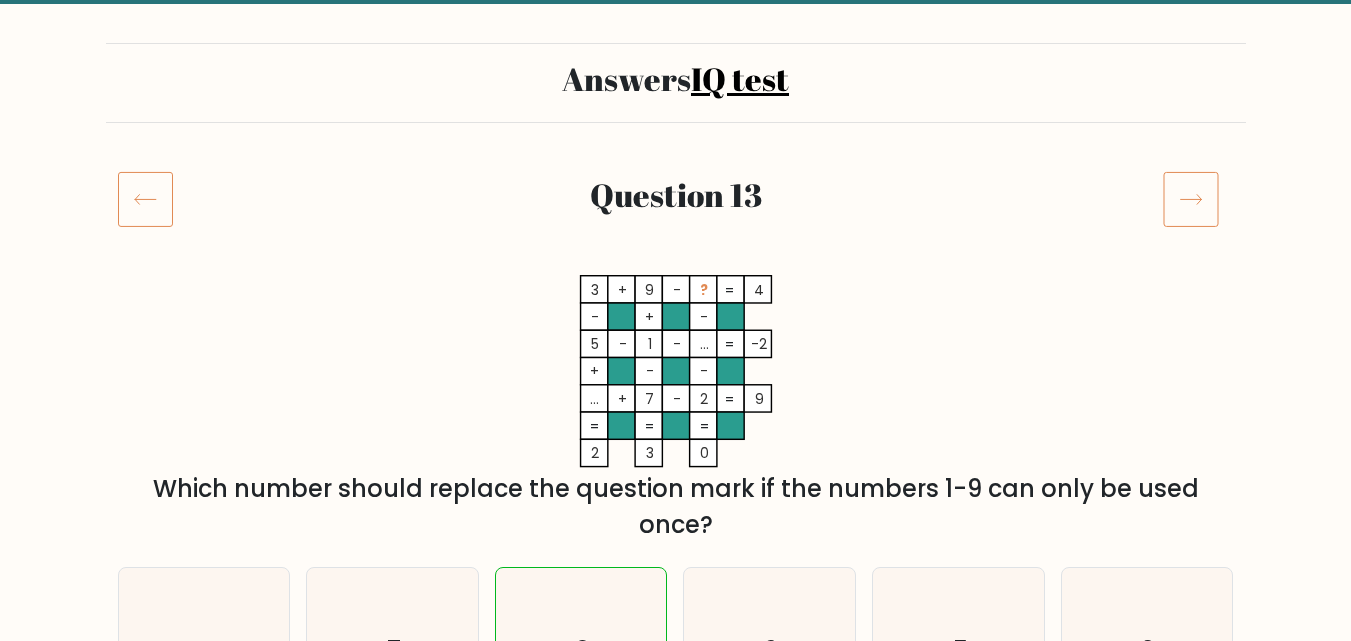 scroll, scrollTop: 100, scrollLeft: 0, axis: vertical 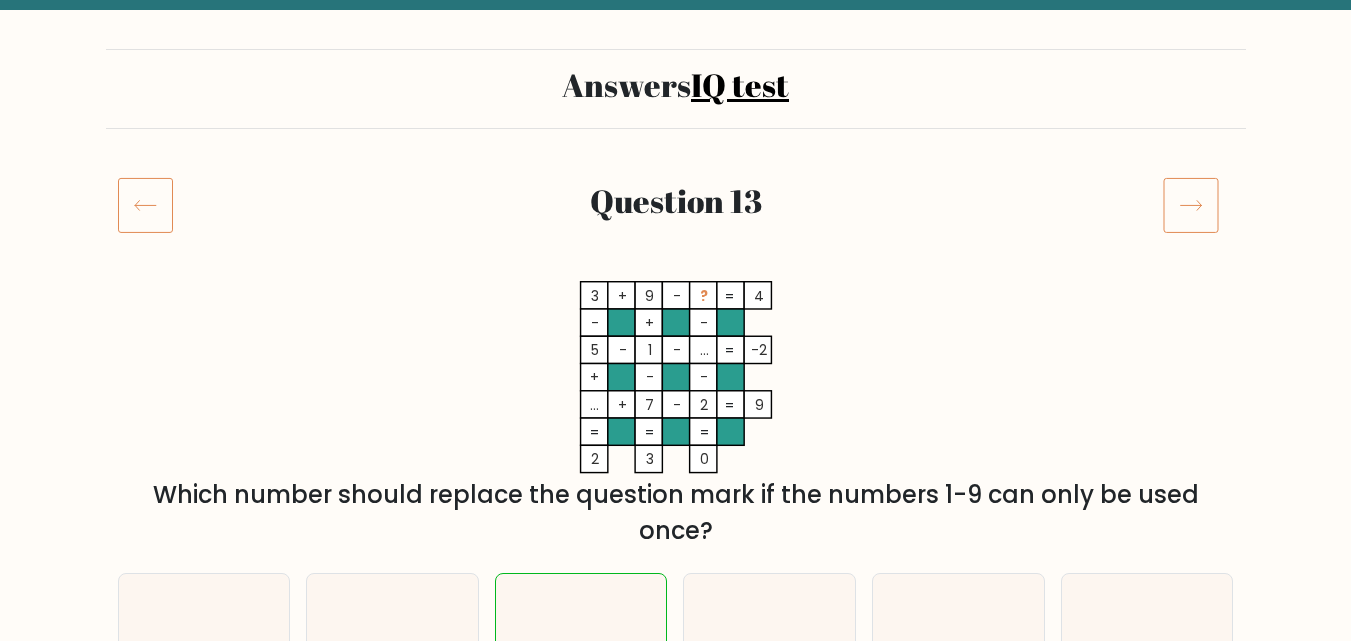 click 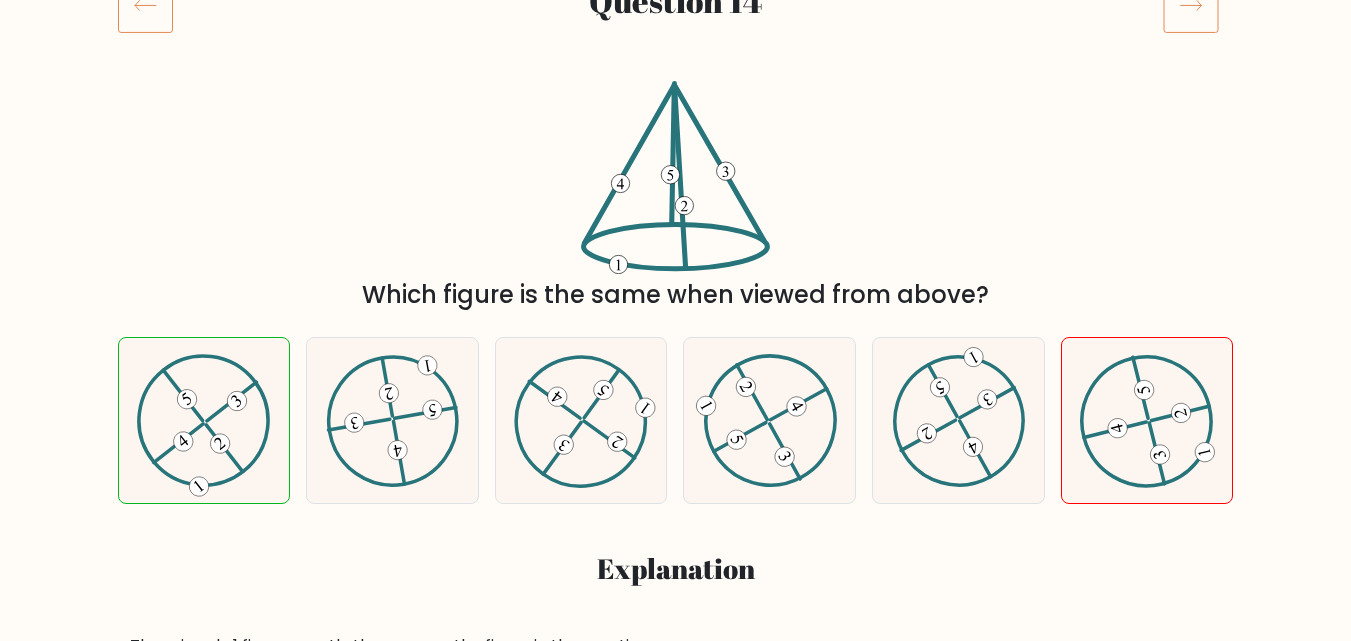 scroll, scrollTop: 200, scrollLeft: 0, axis: vertical 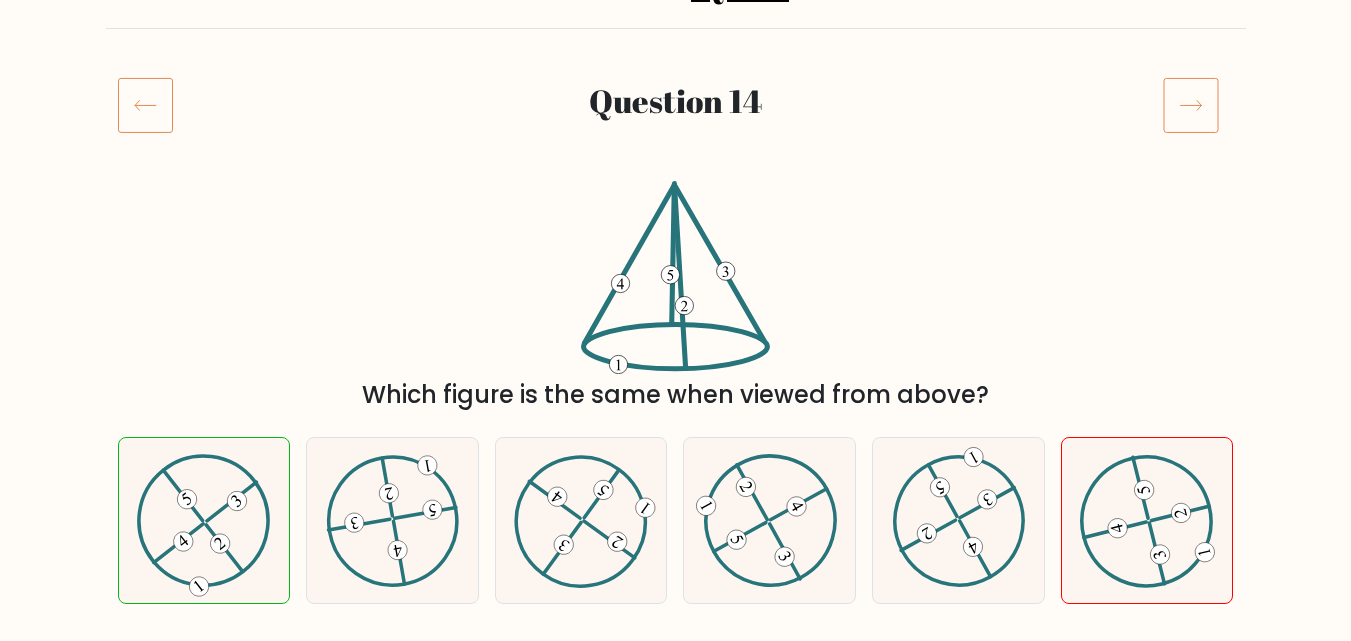 click 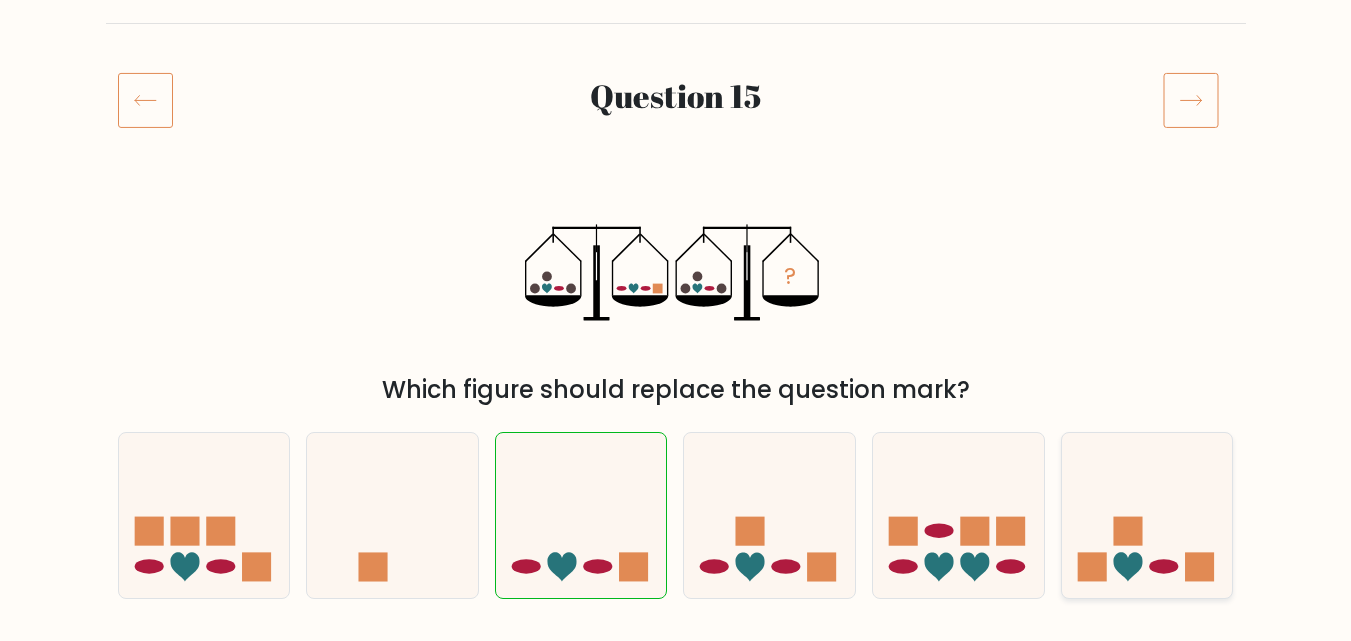 scroll, scrollTop: 200, scrollLeft: 0, axis: vertical 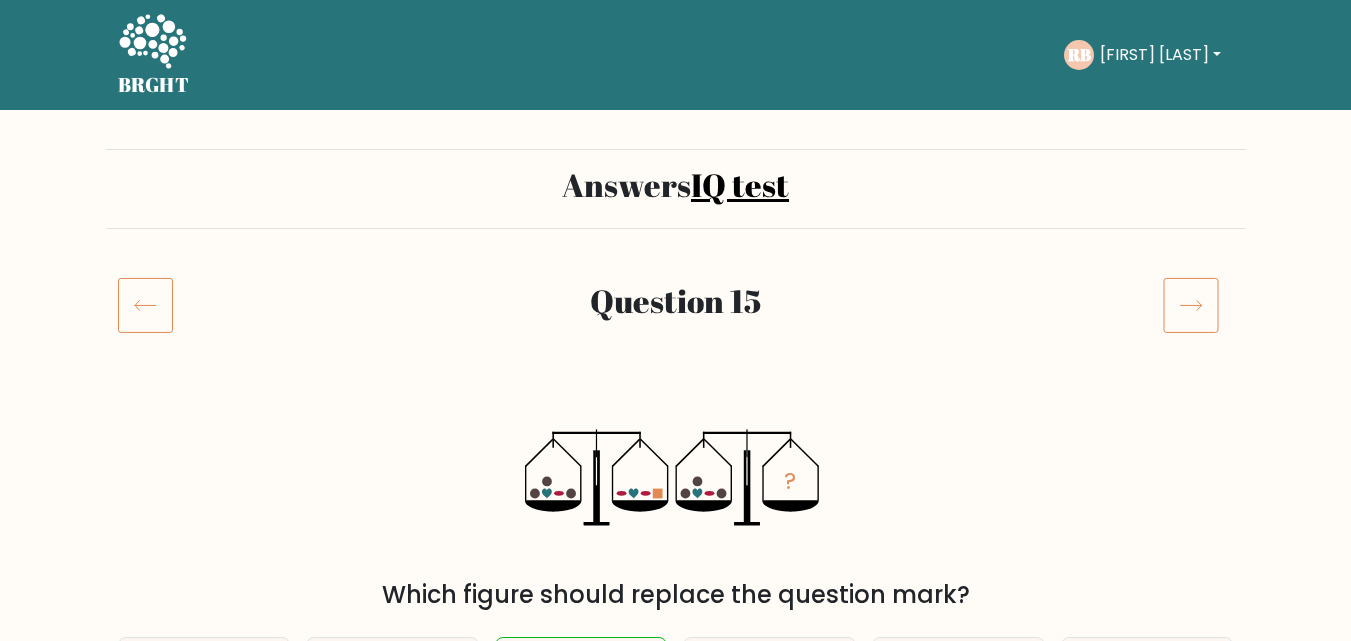 click 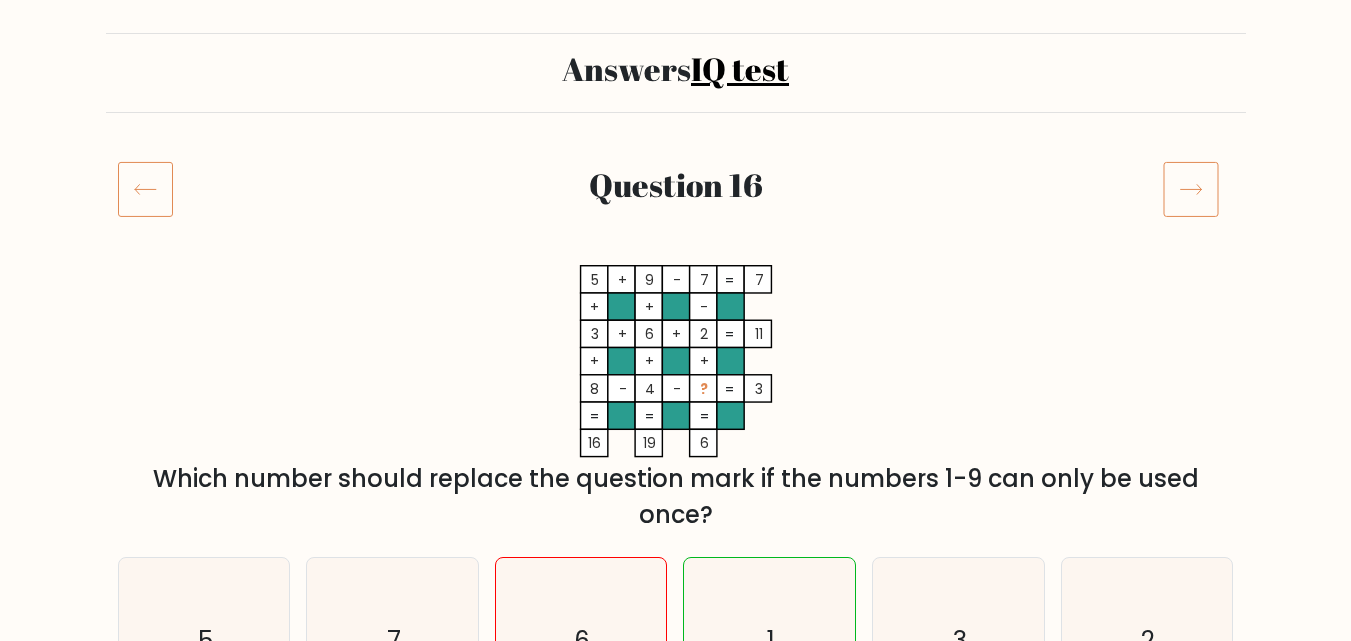 scroll, scrollTop: 100, scrollLeft: 0, axis: vertical 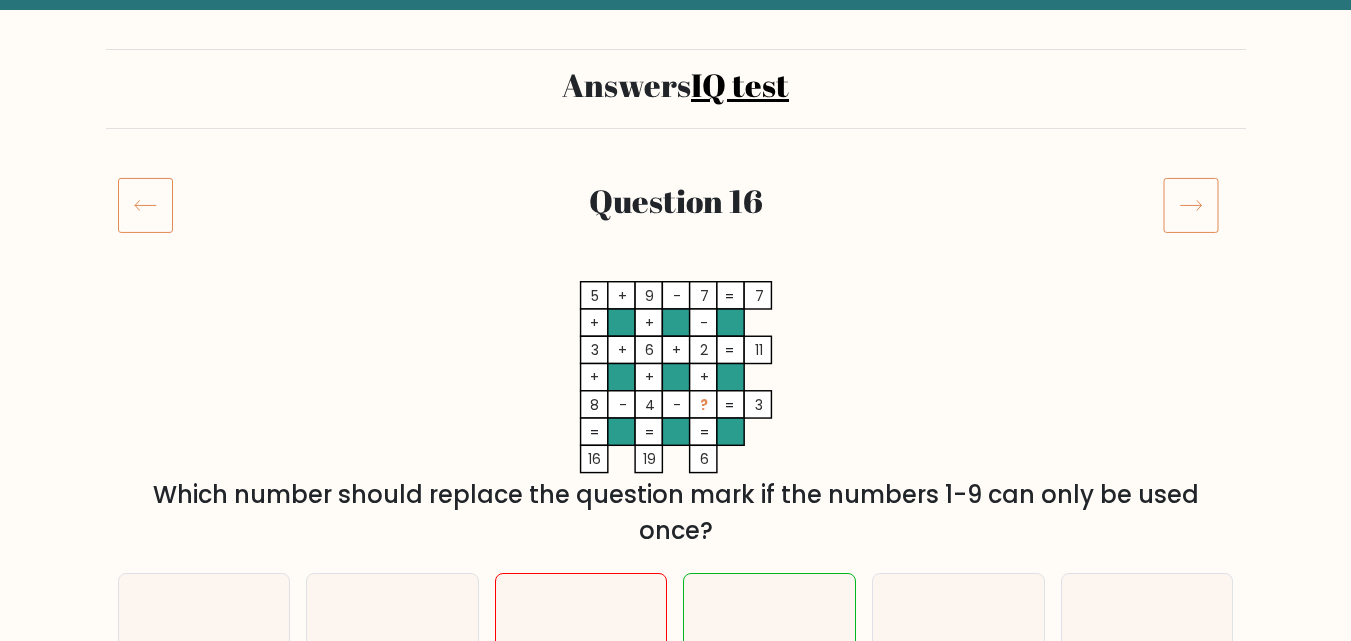 click 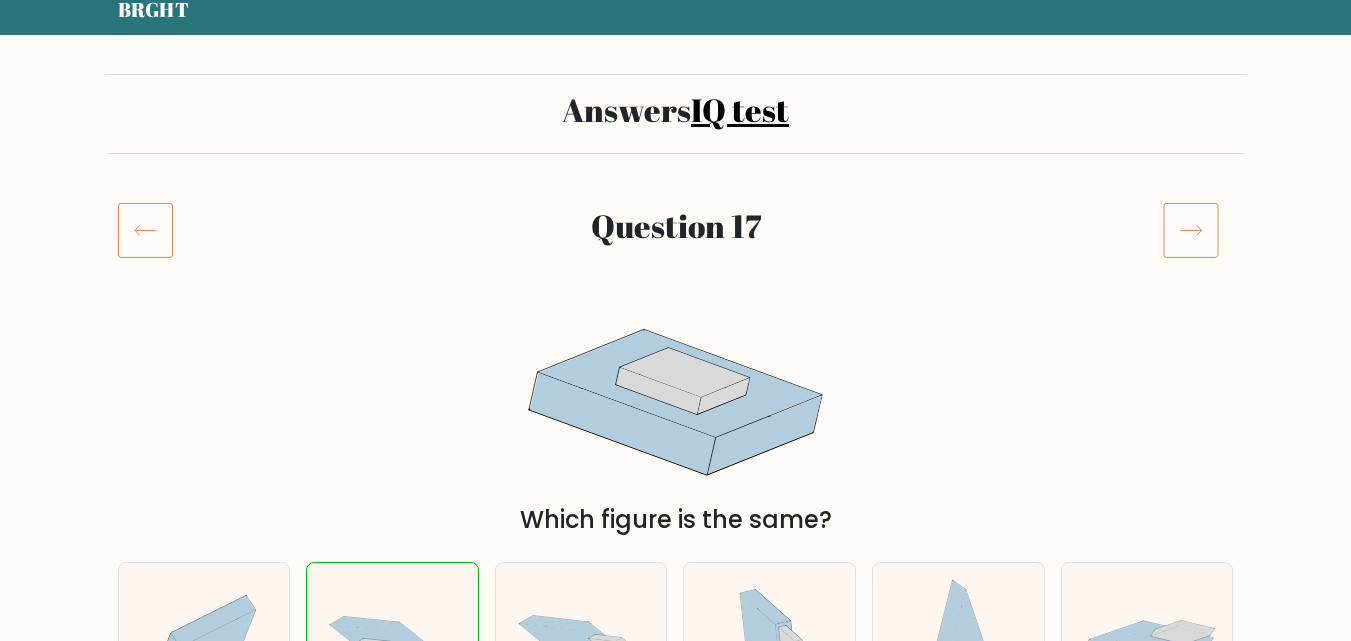 scroll, scrollTop: 200, scrollLeft: 0, axis: vertical 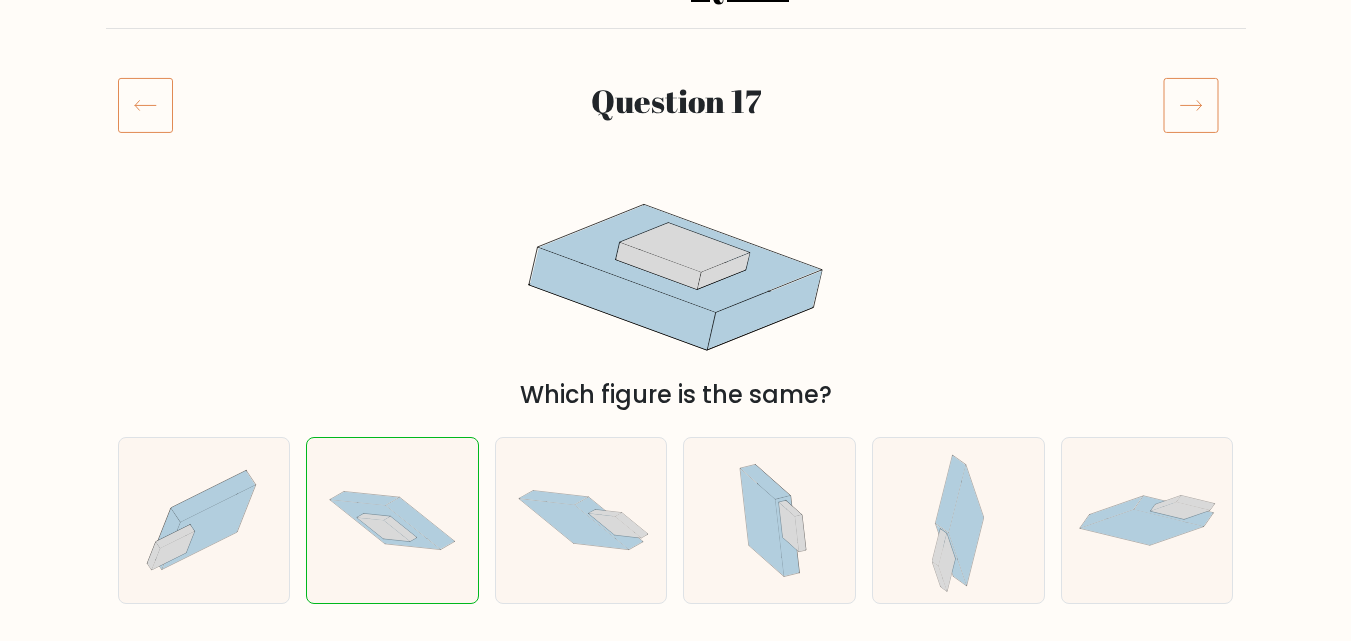 click 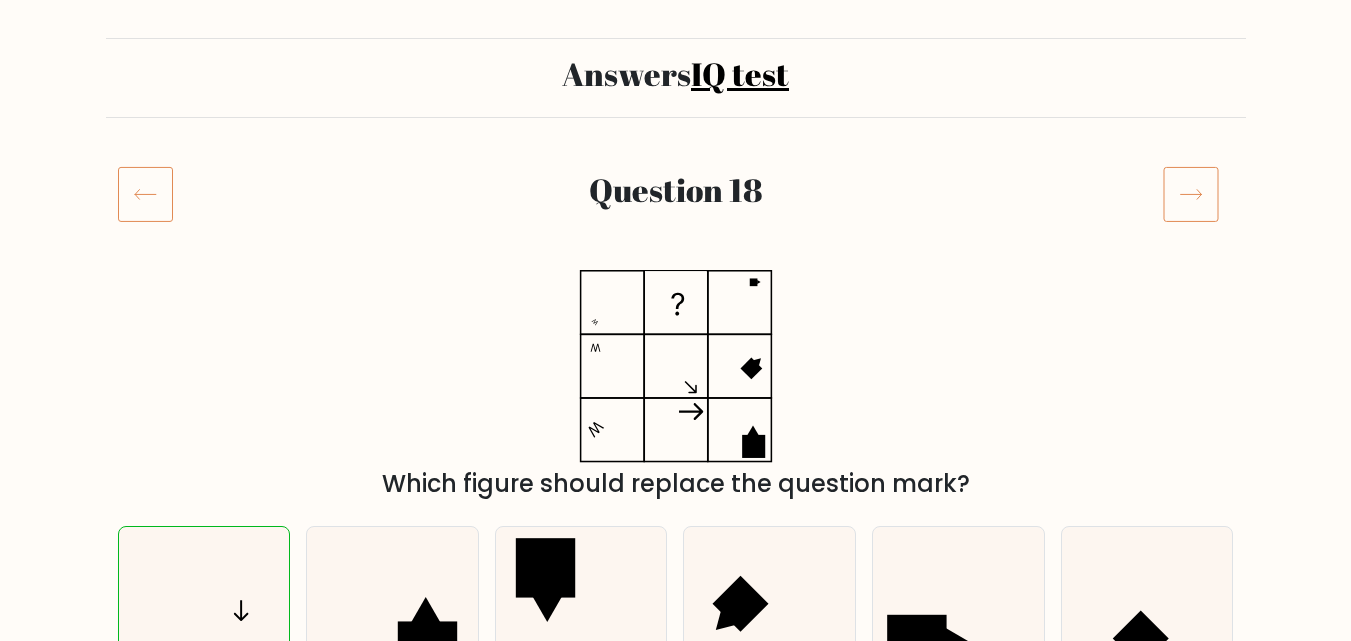 scroll, scrollTop: 100, scrollLeft: 0, axis: vertical 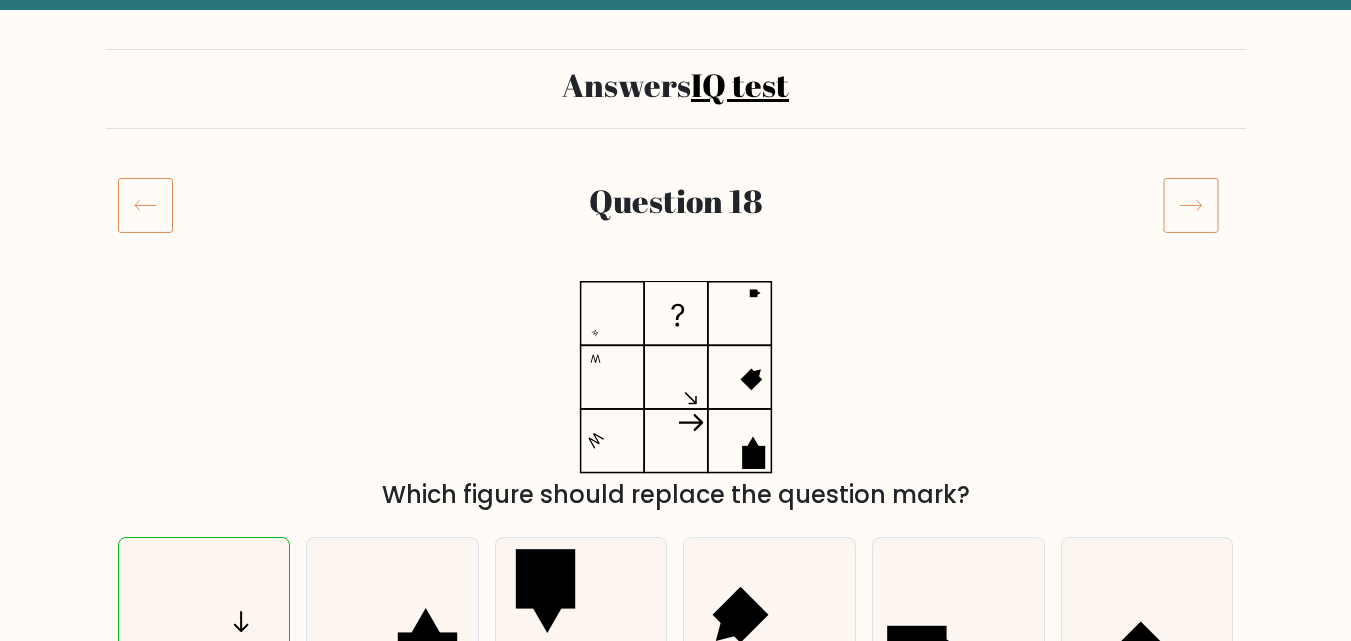 click 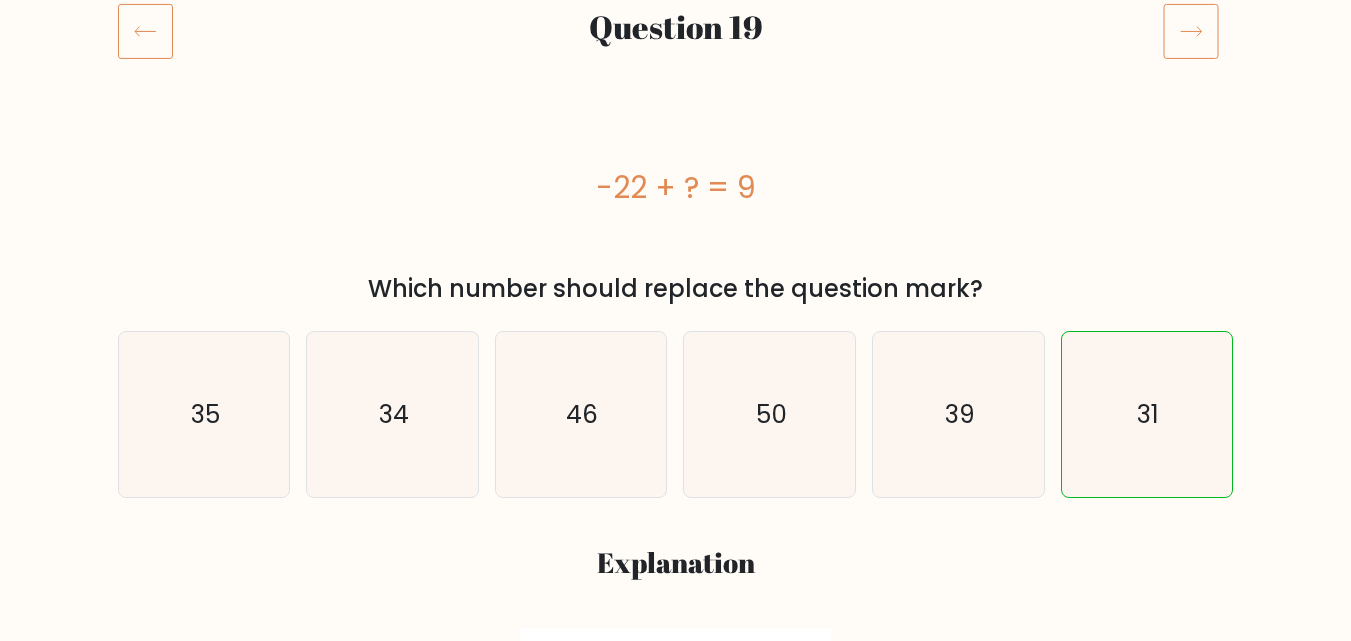 scroll, scrollTop: 200, scrollLeft: 0, axis: vertical 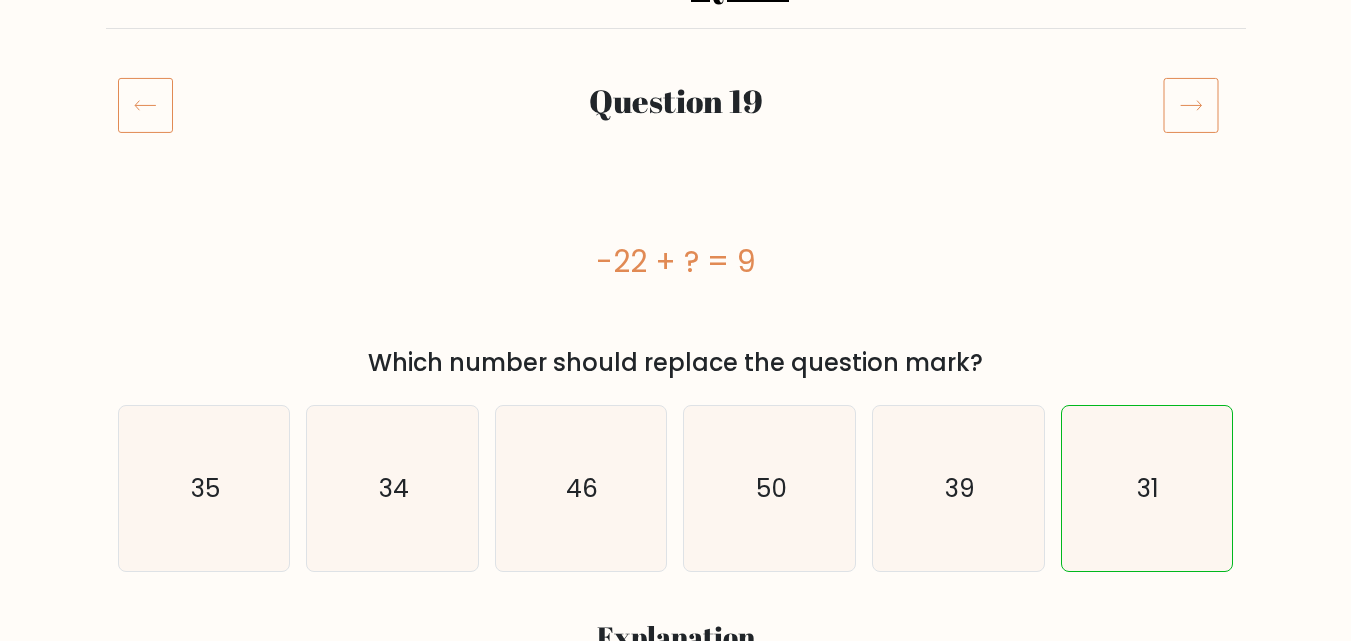 click 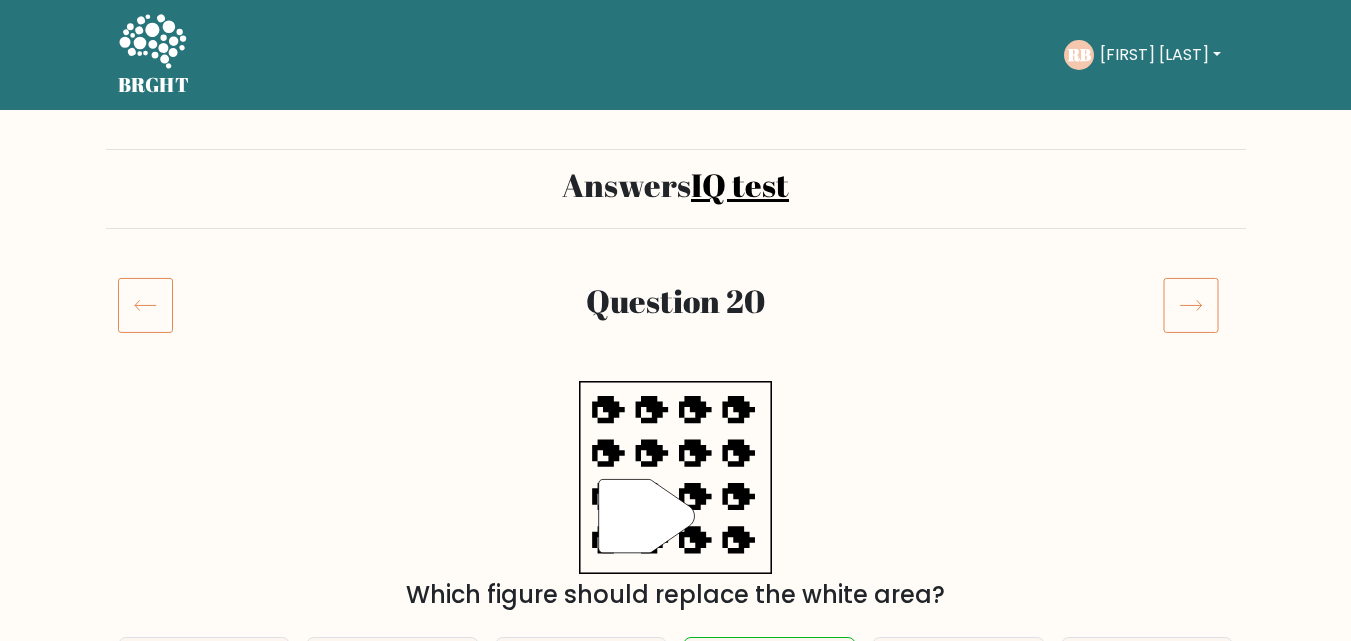 scroll, scrollTop: 100, scrollLeft: 0, axis: vertical 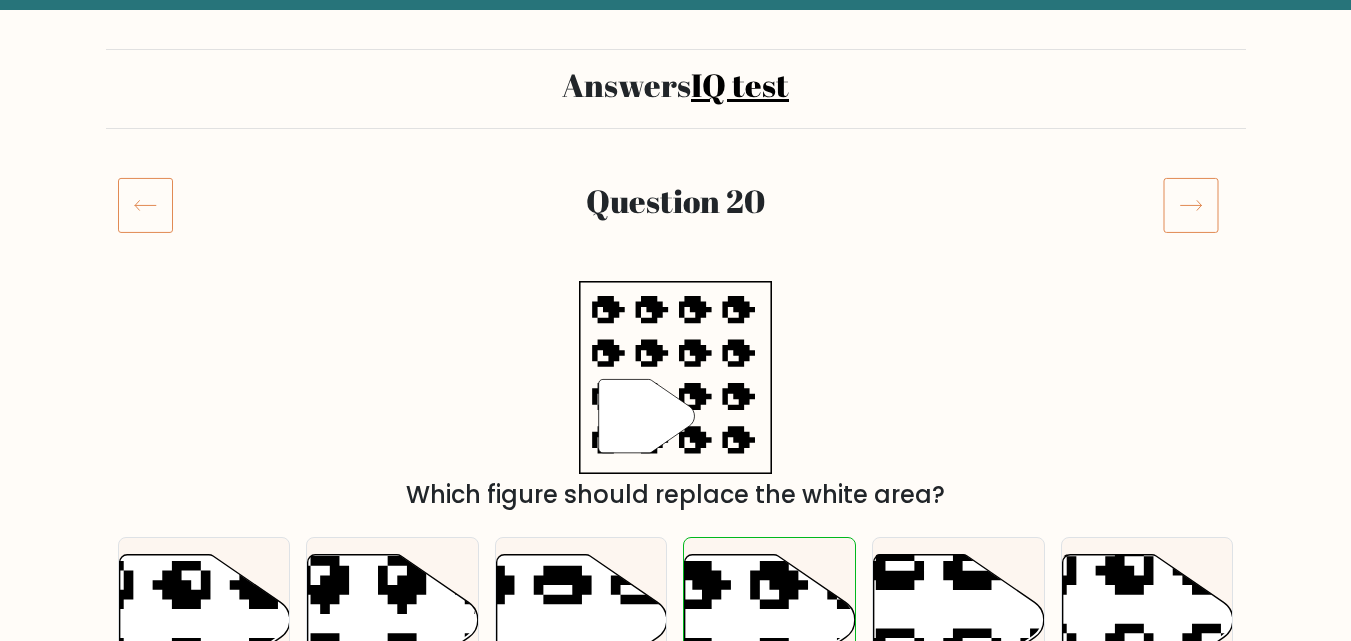 click 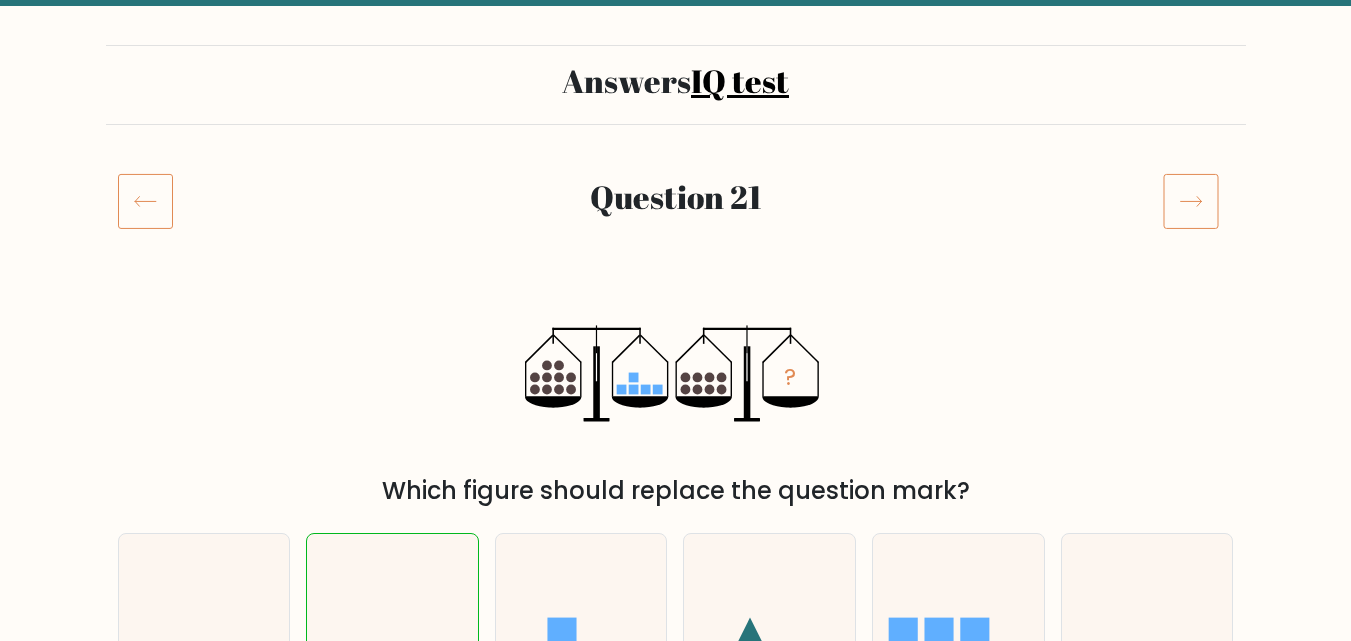 scroll, scrollTop: 200, scrollLeft: 0, axis: vertical 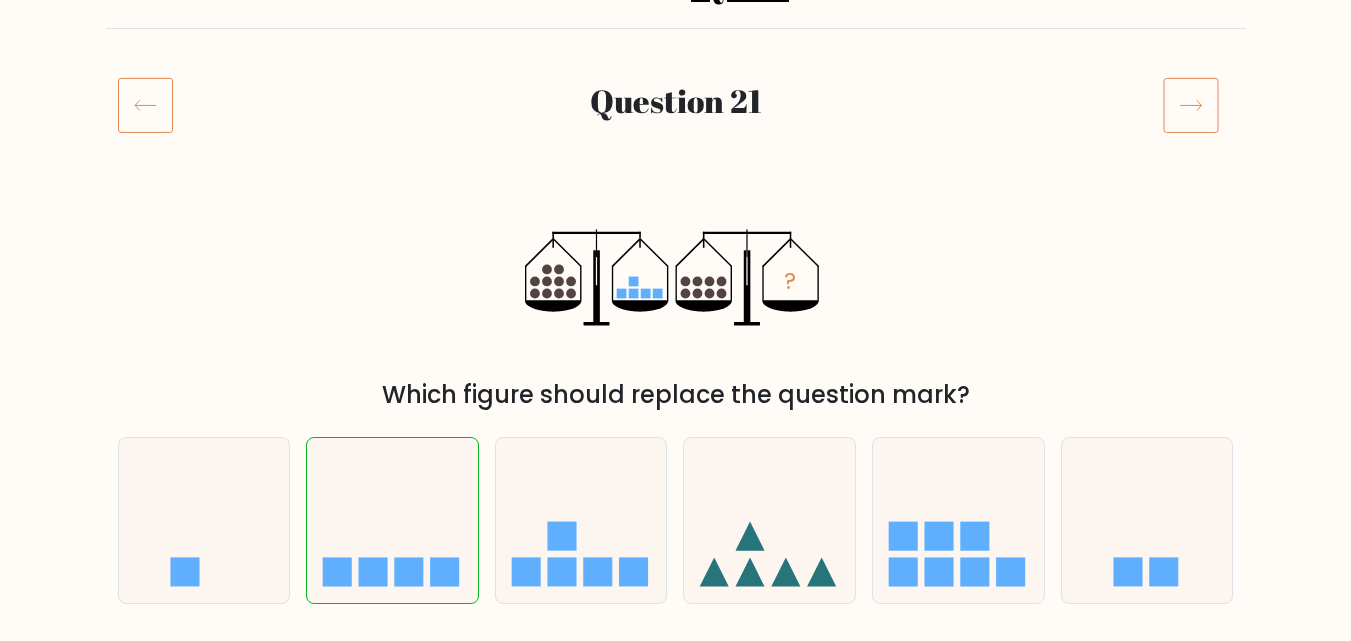 click 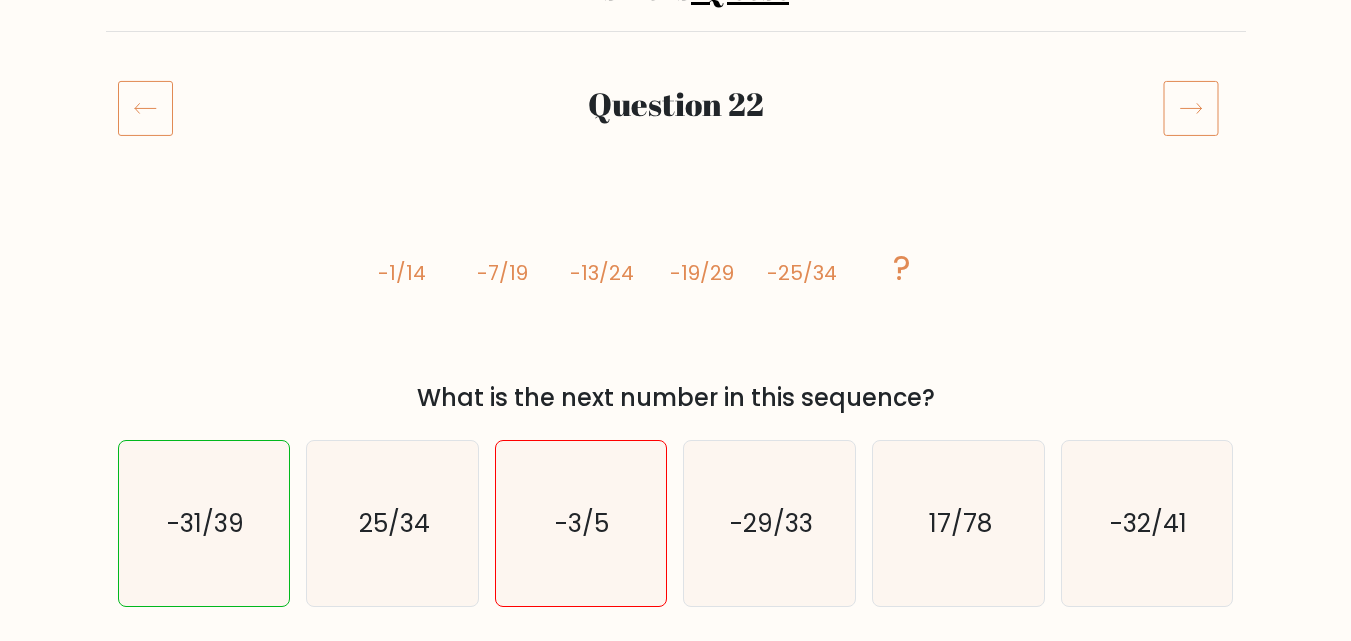 scroll, scrollTop: 100, scrollLeft: 0, axis: vertical 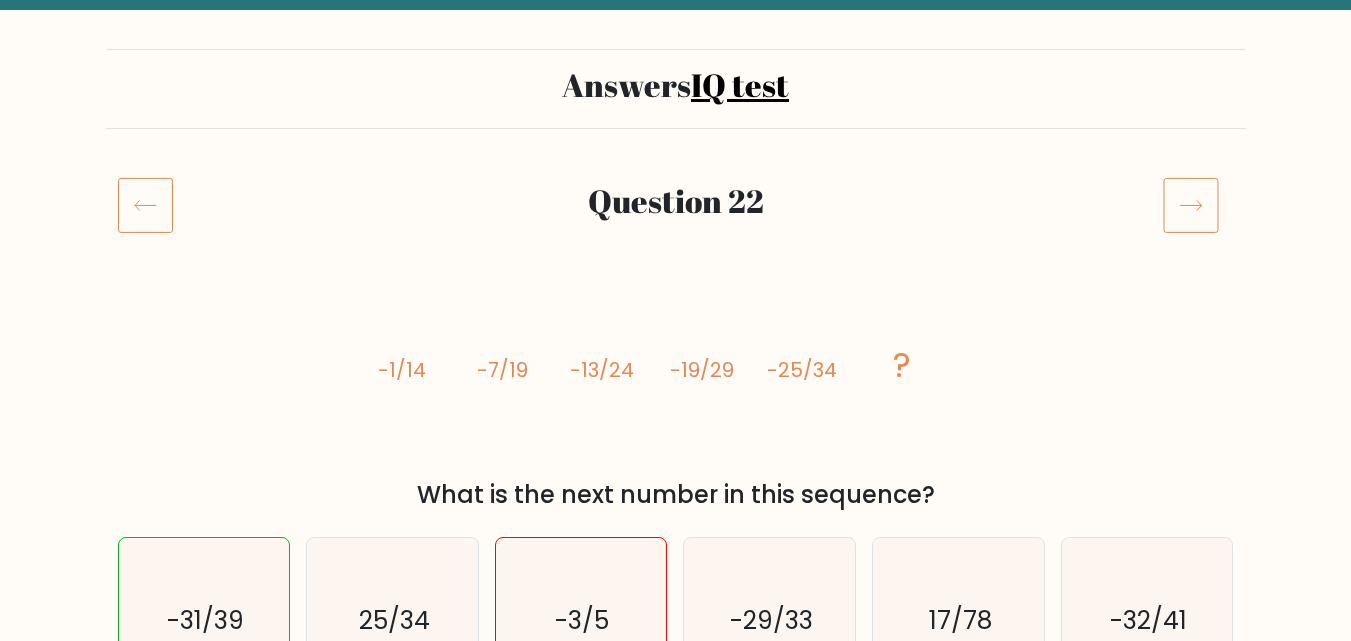 click 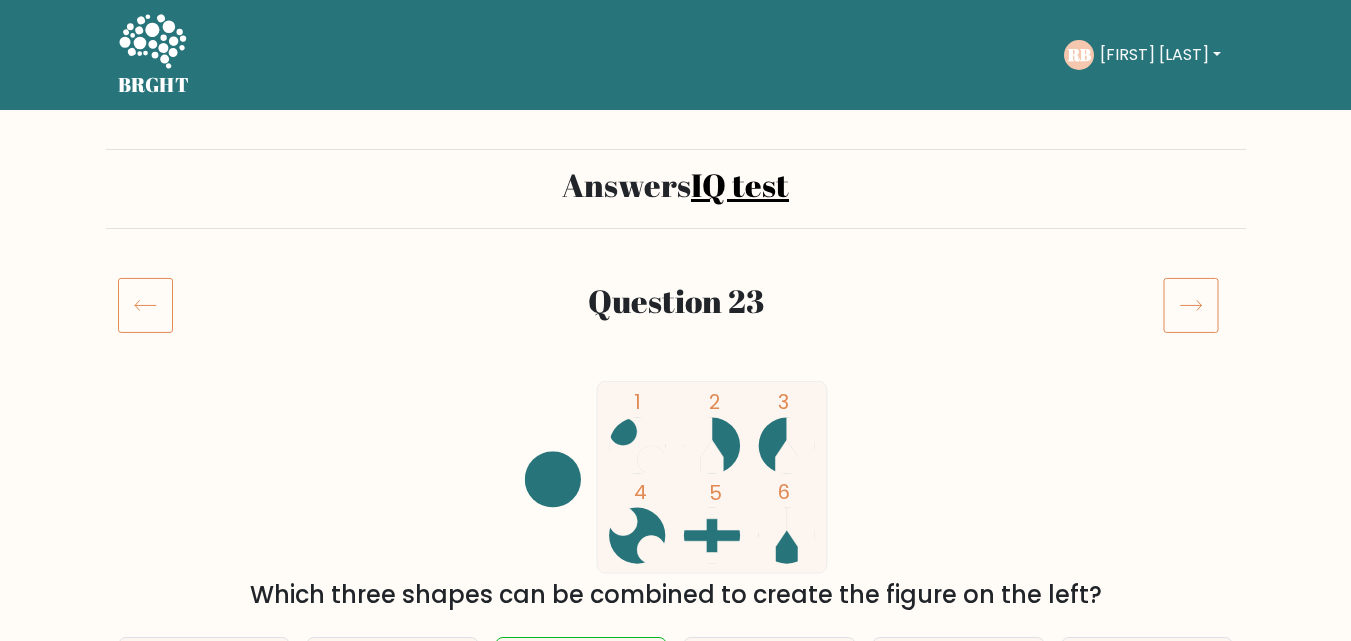scroll, scrollTop: 200, scrollLeft: 0, axis: vertical 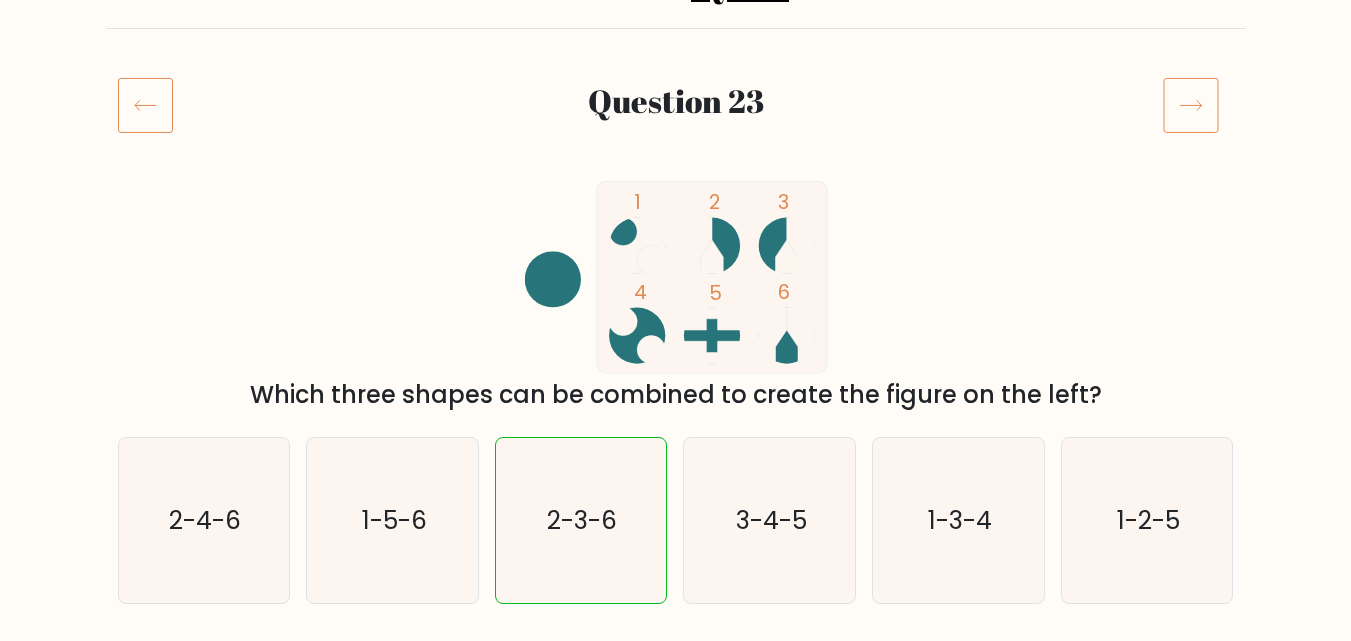 click 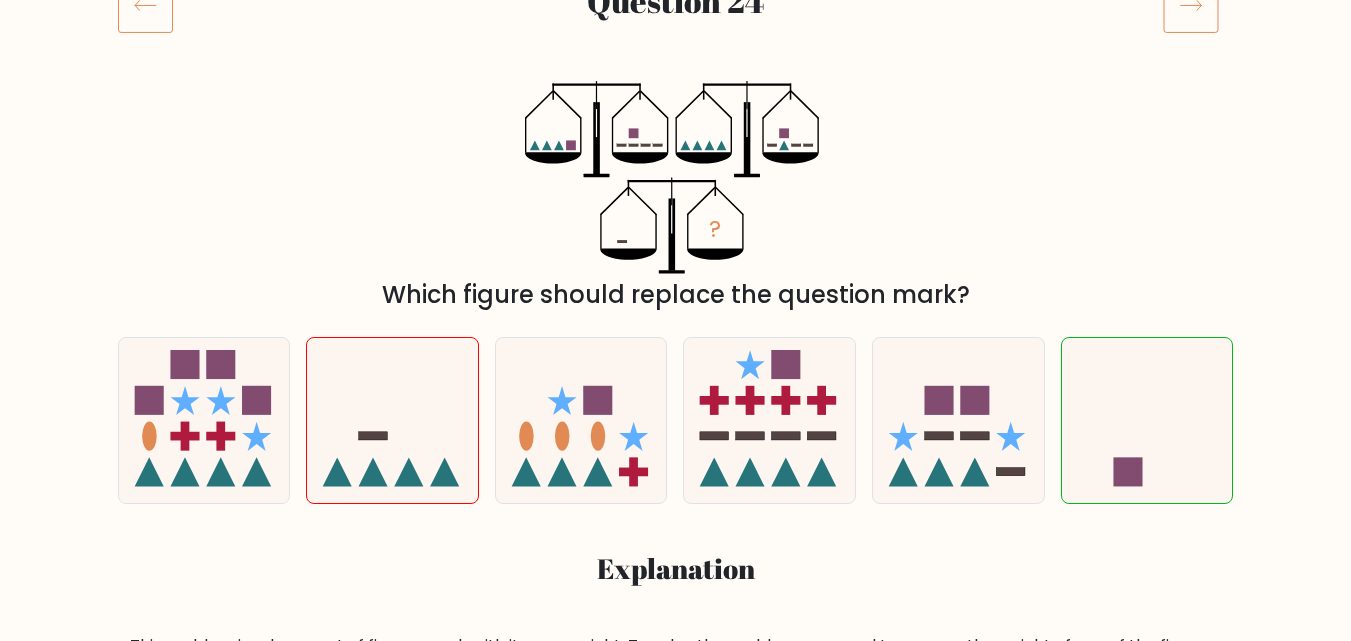 scroll, scrollTop: 0, scrollLeft: 0, axis: both 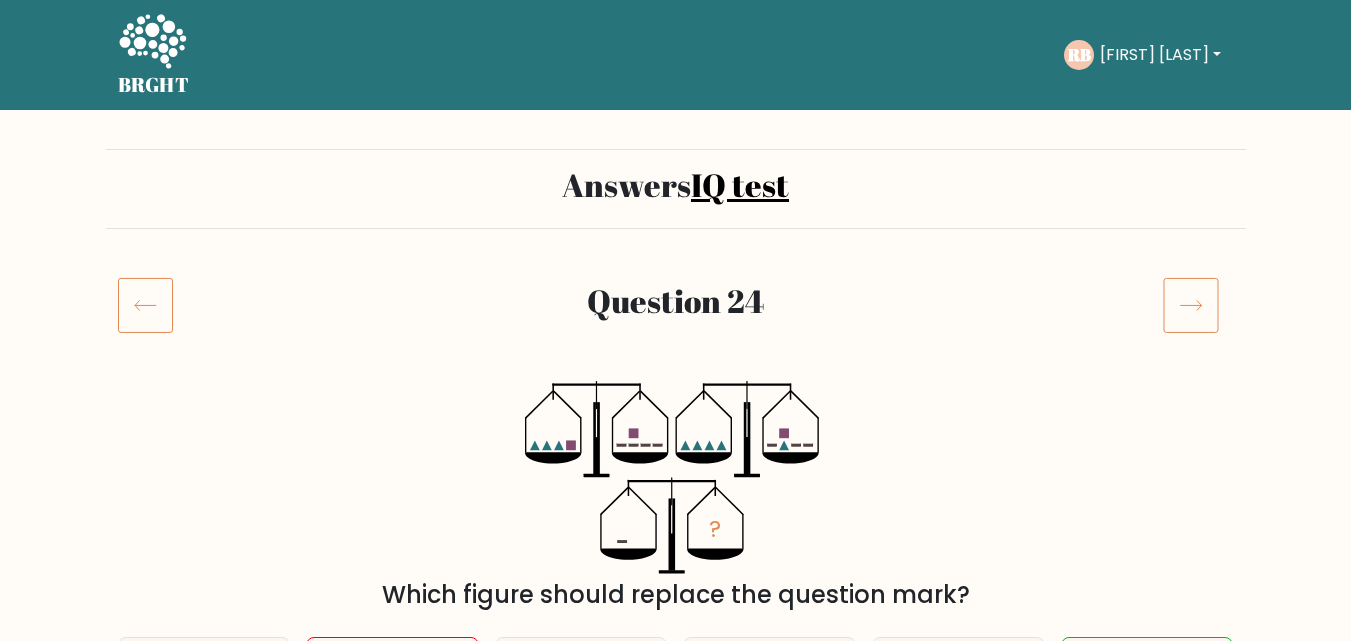 click 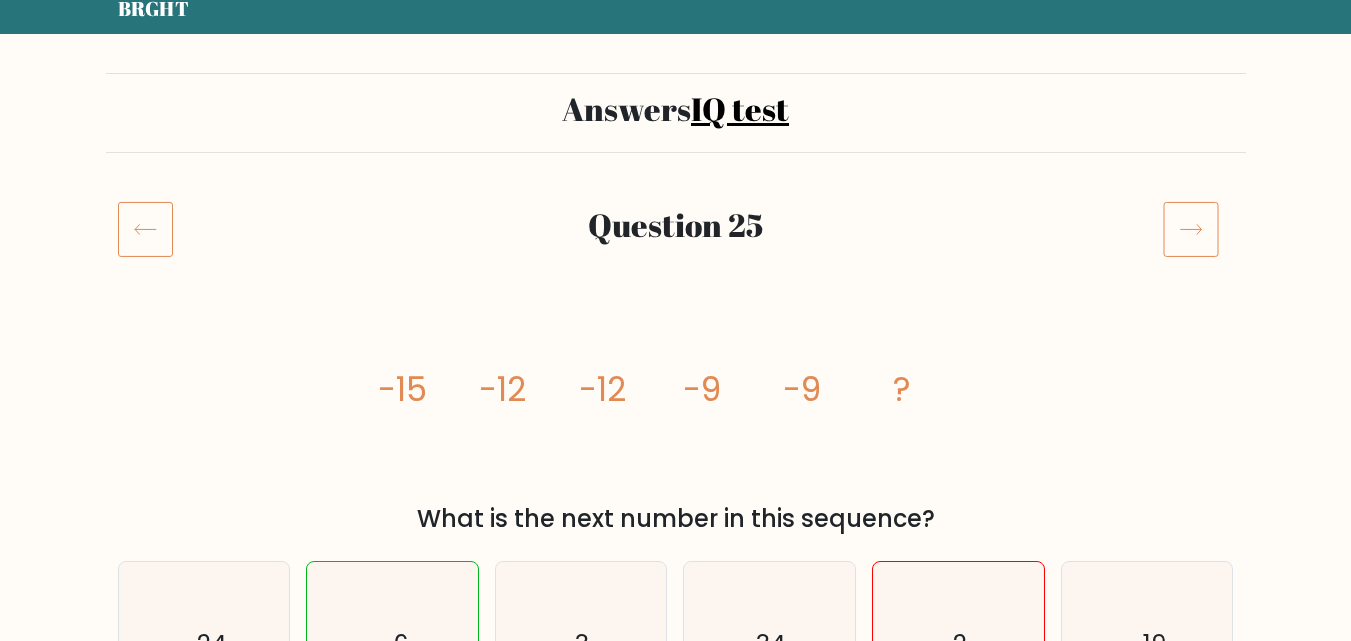 scroll, scrollTop: 0, scrollLeft: 0, axis: both 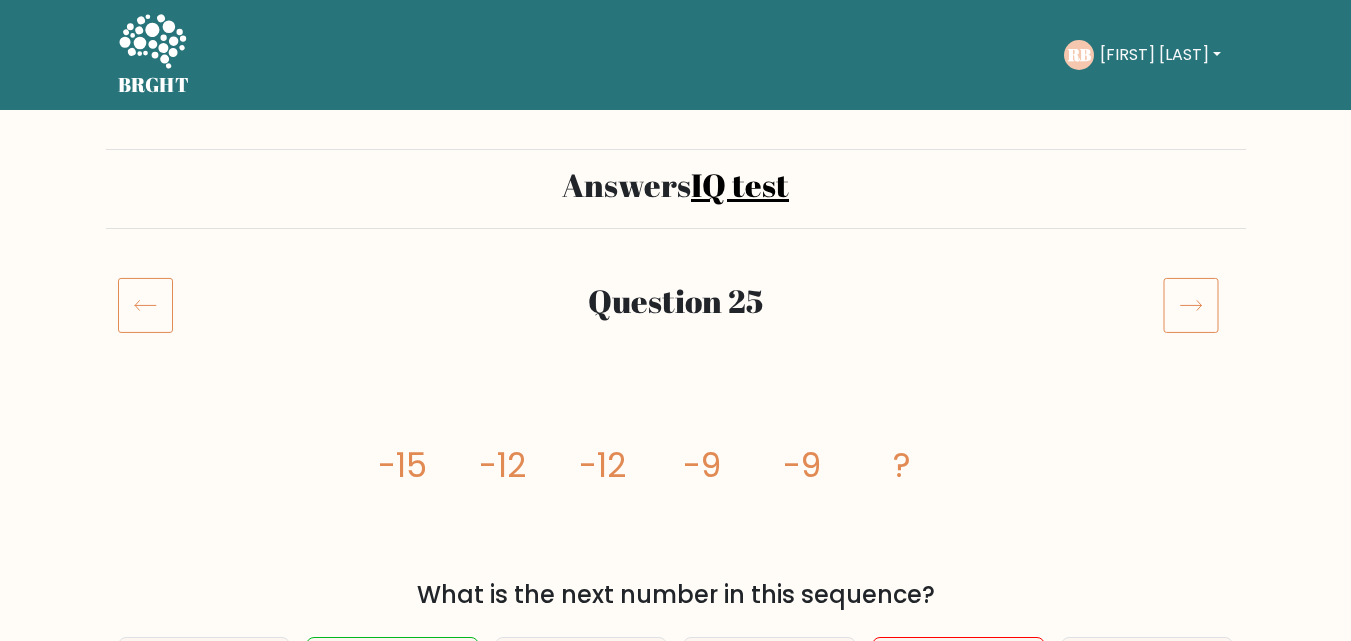 click 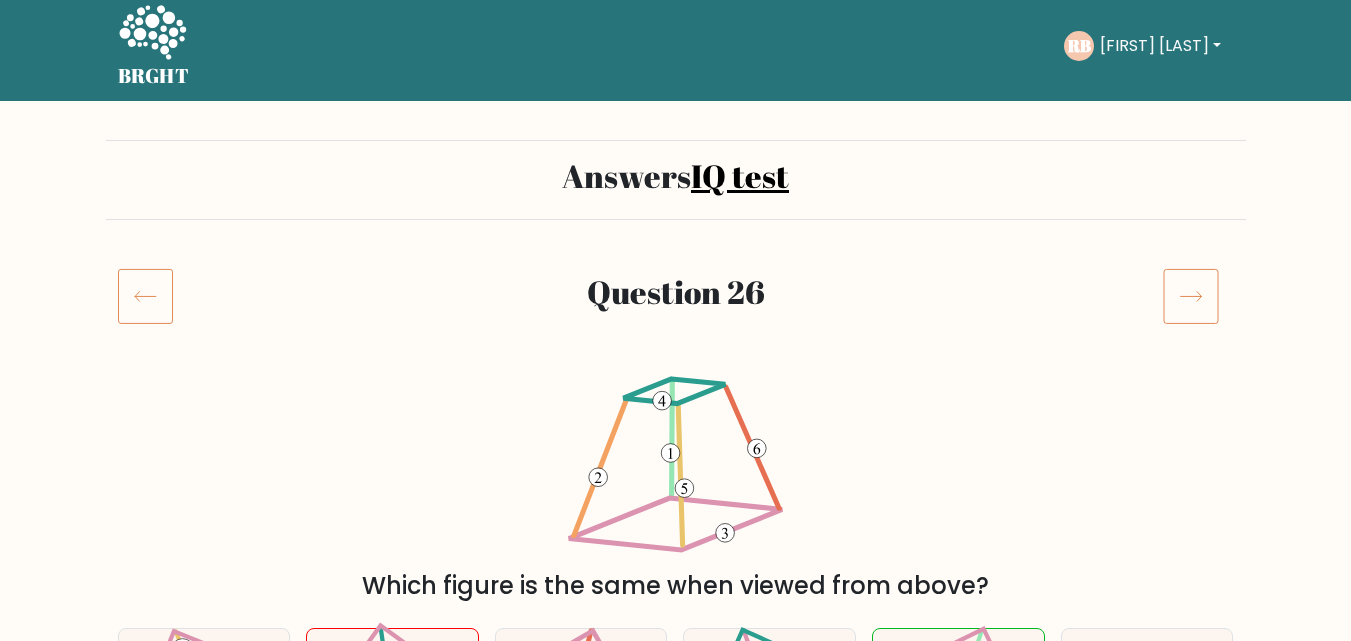 scroll, scrollTop: 0, scrollLeft: 0, axis: both 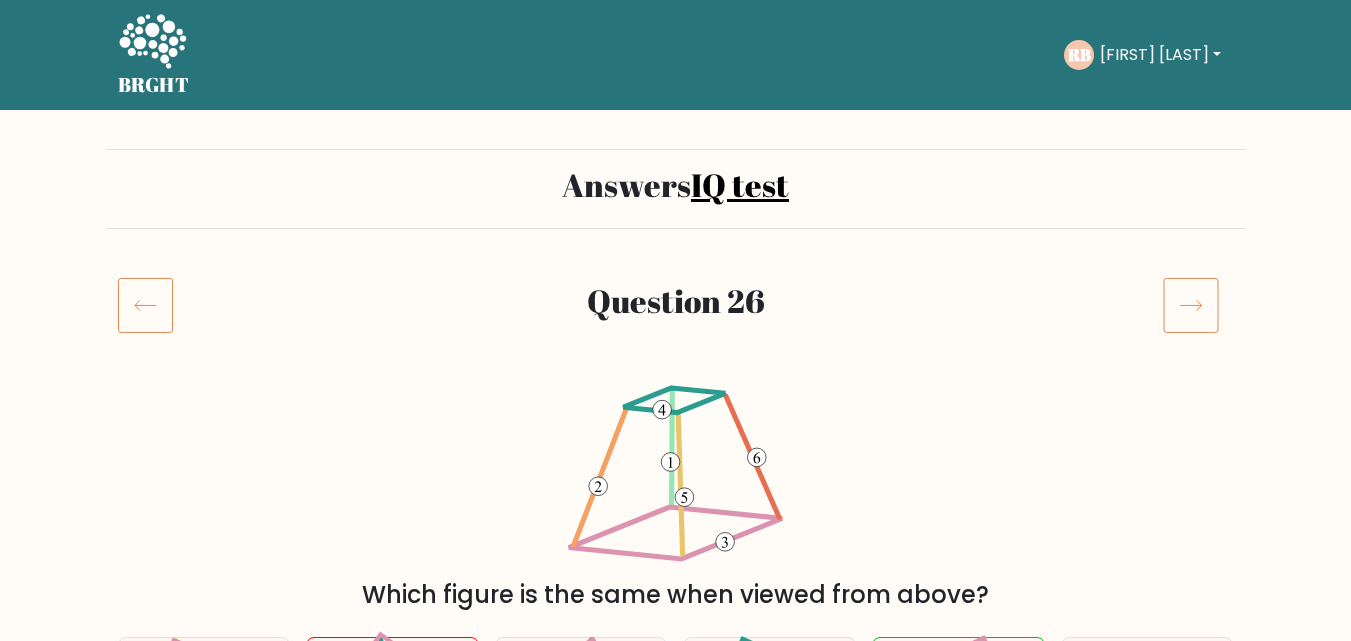 click 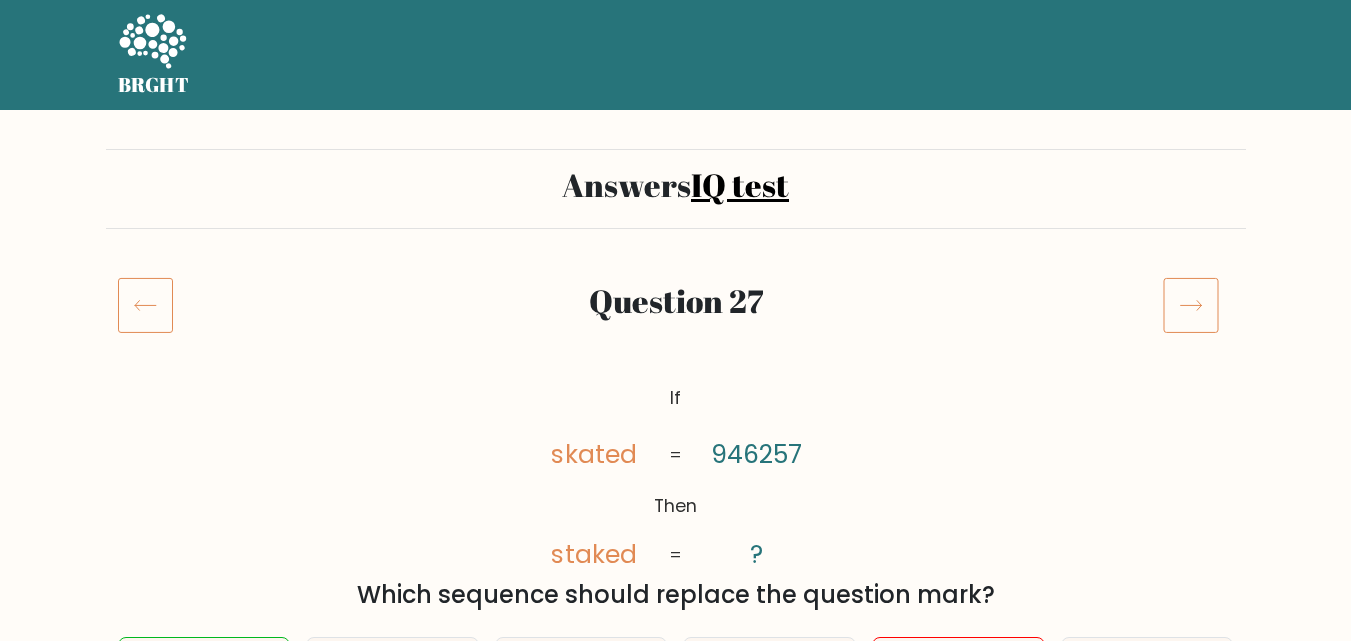 scroll, scrollTop: 0, scrollLeft: 0, axis: both 